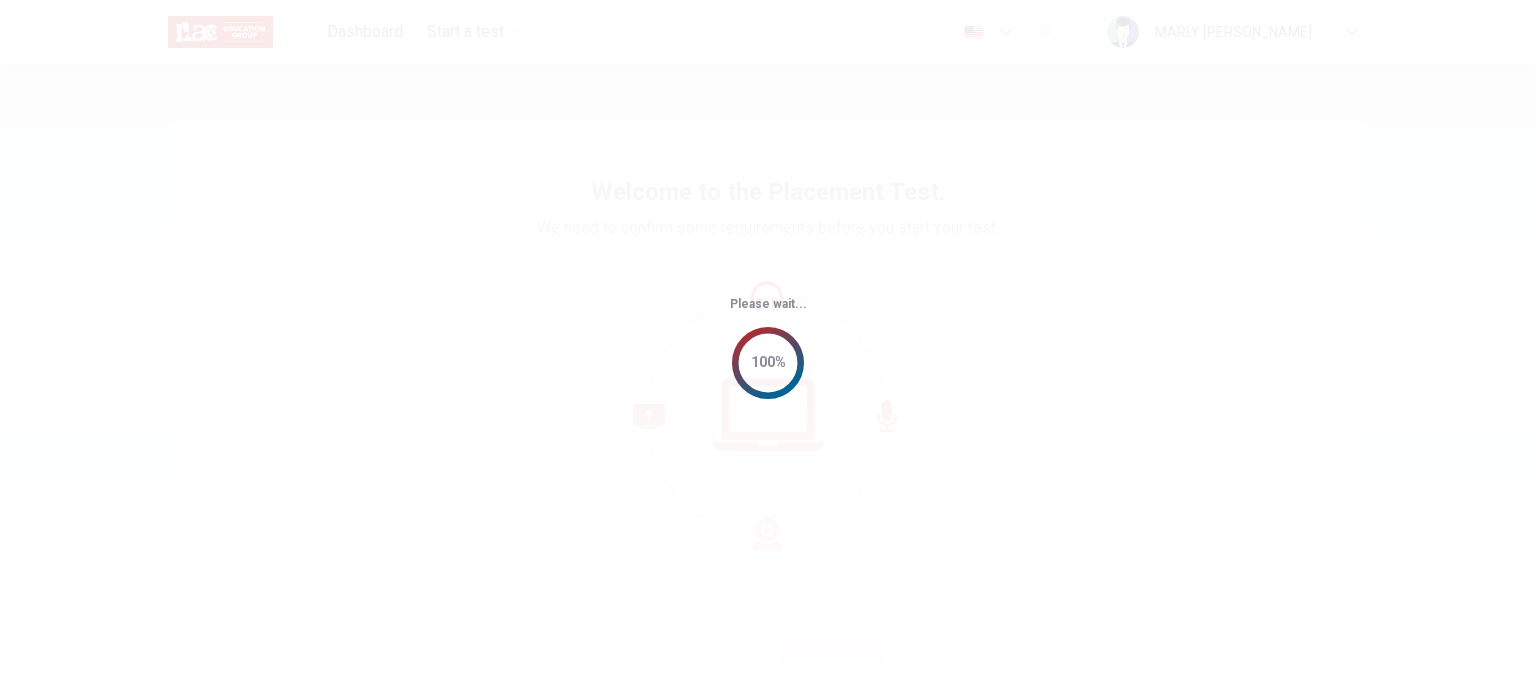 scroll, scrollTop: 0, scrollLeft: 0, axis: both 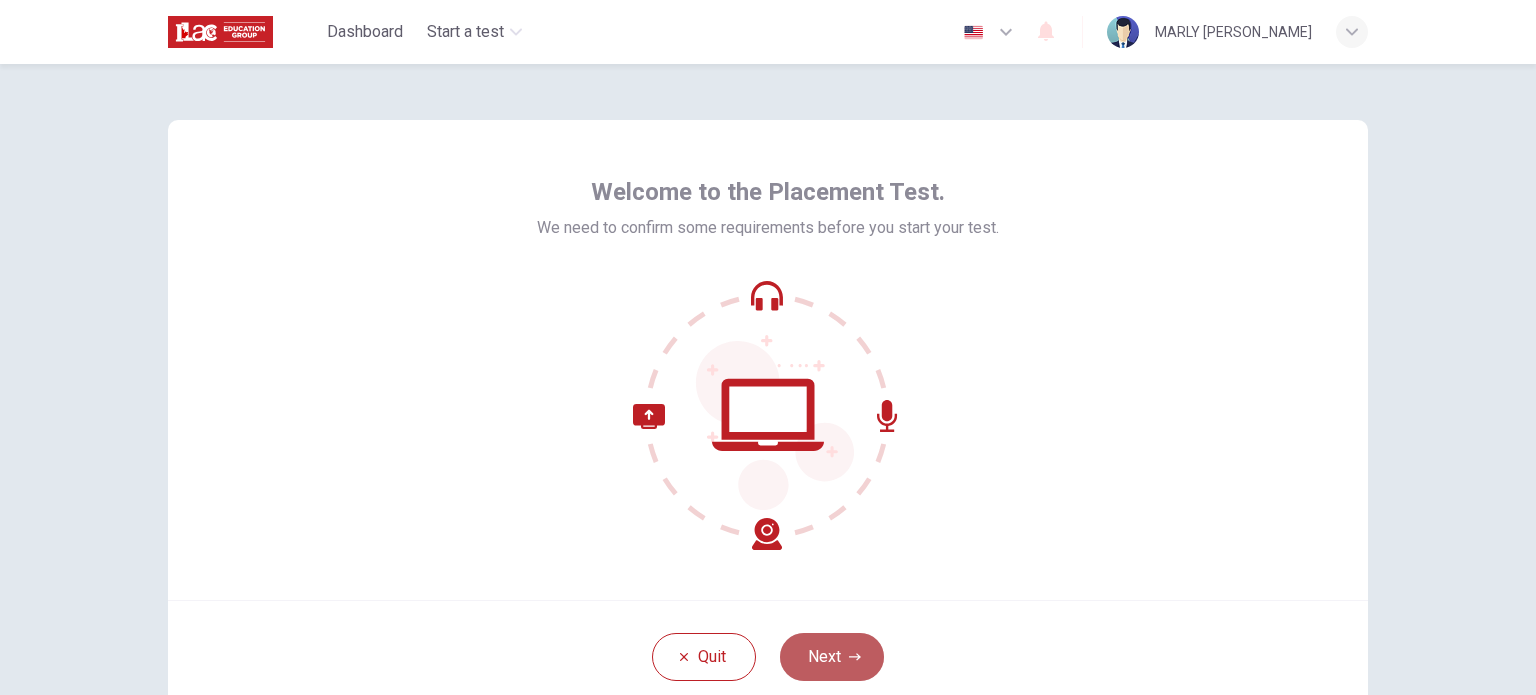 click on "Next" at bounding box center (832, 657) 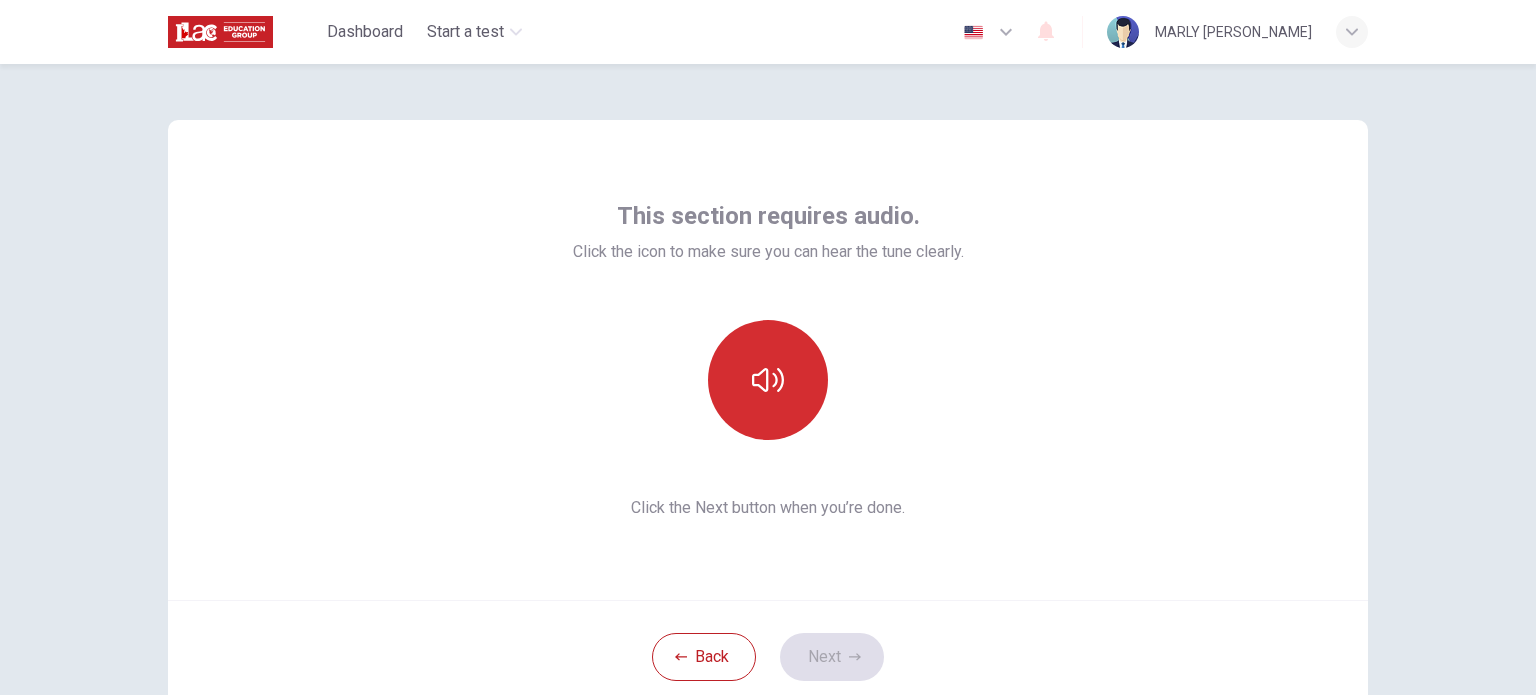 click 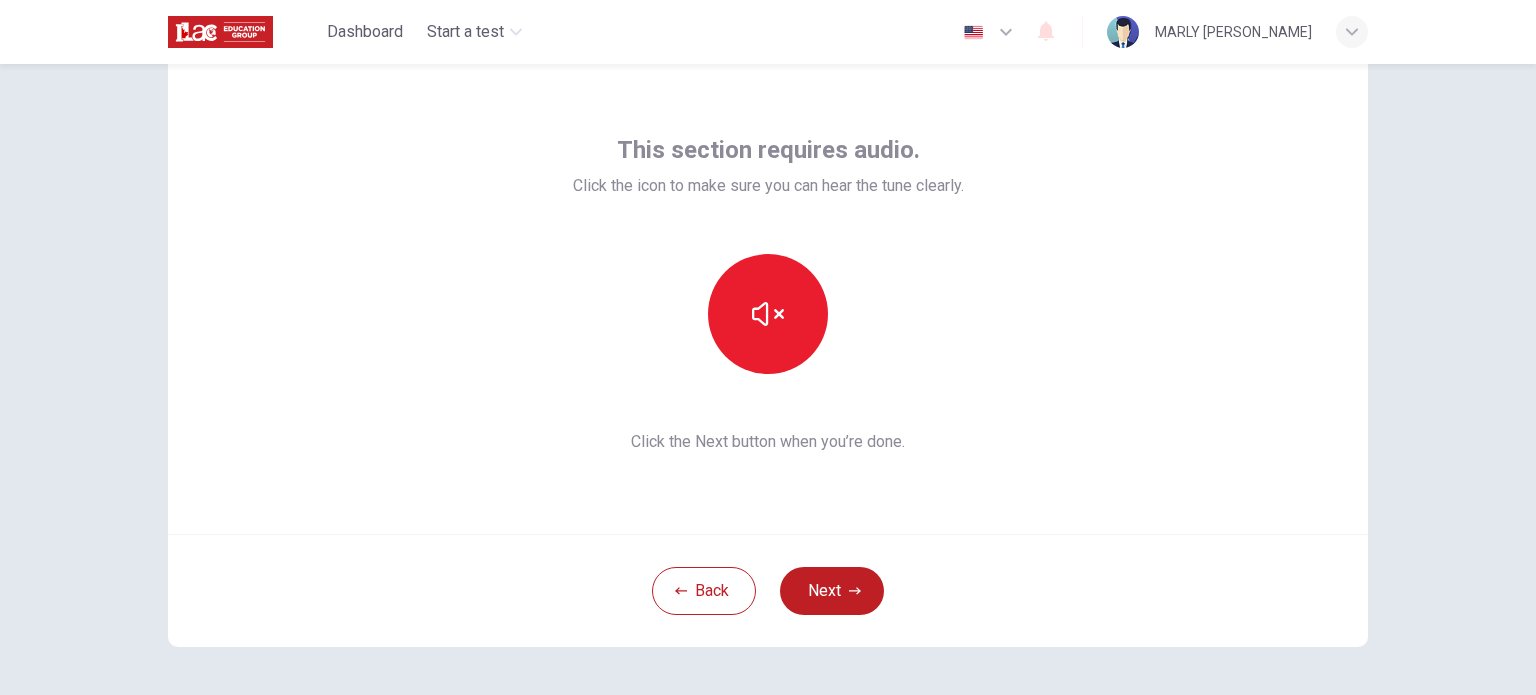 scroll, scrollTop: 100, scrollLeft: 0, axis: vertical 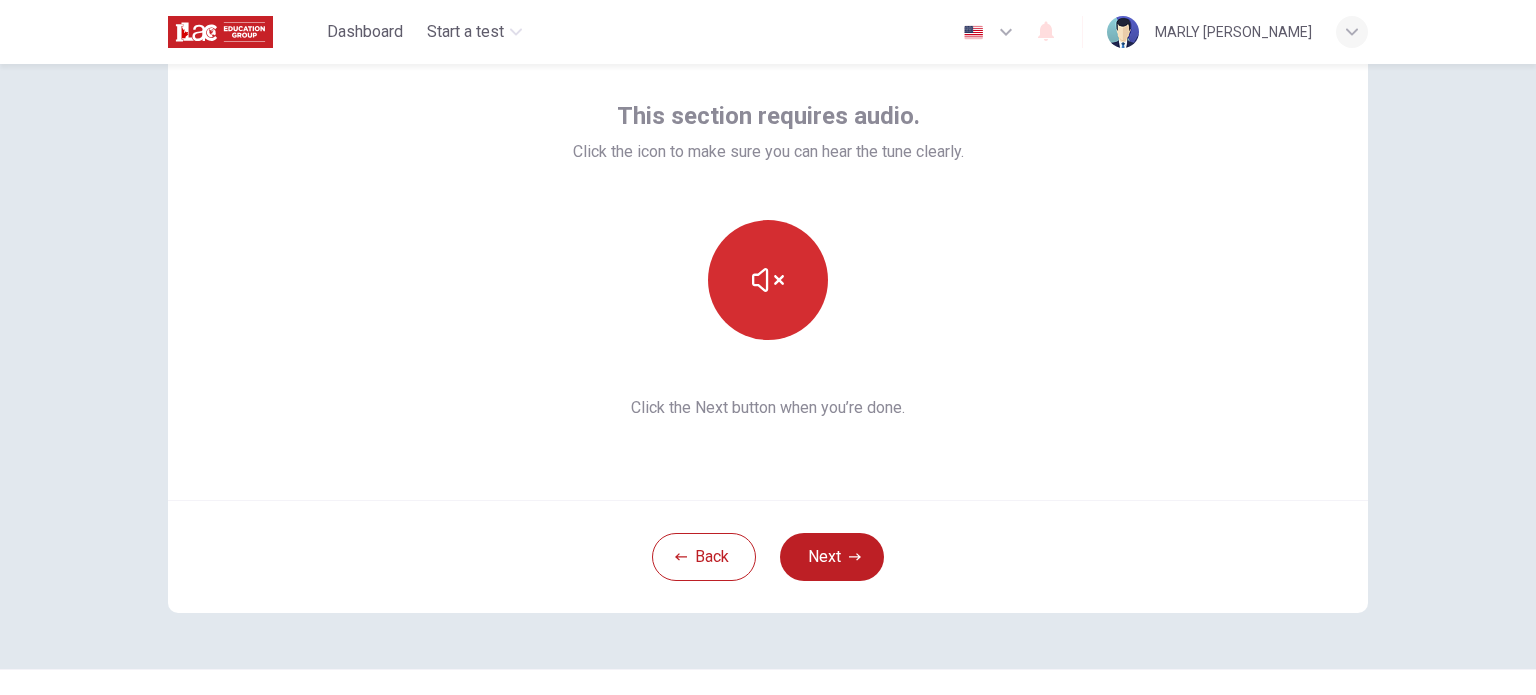 click 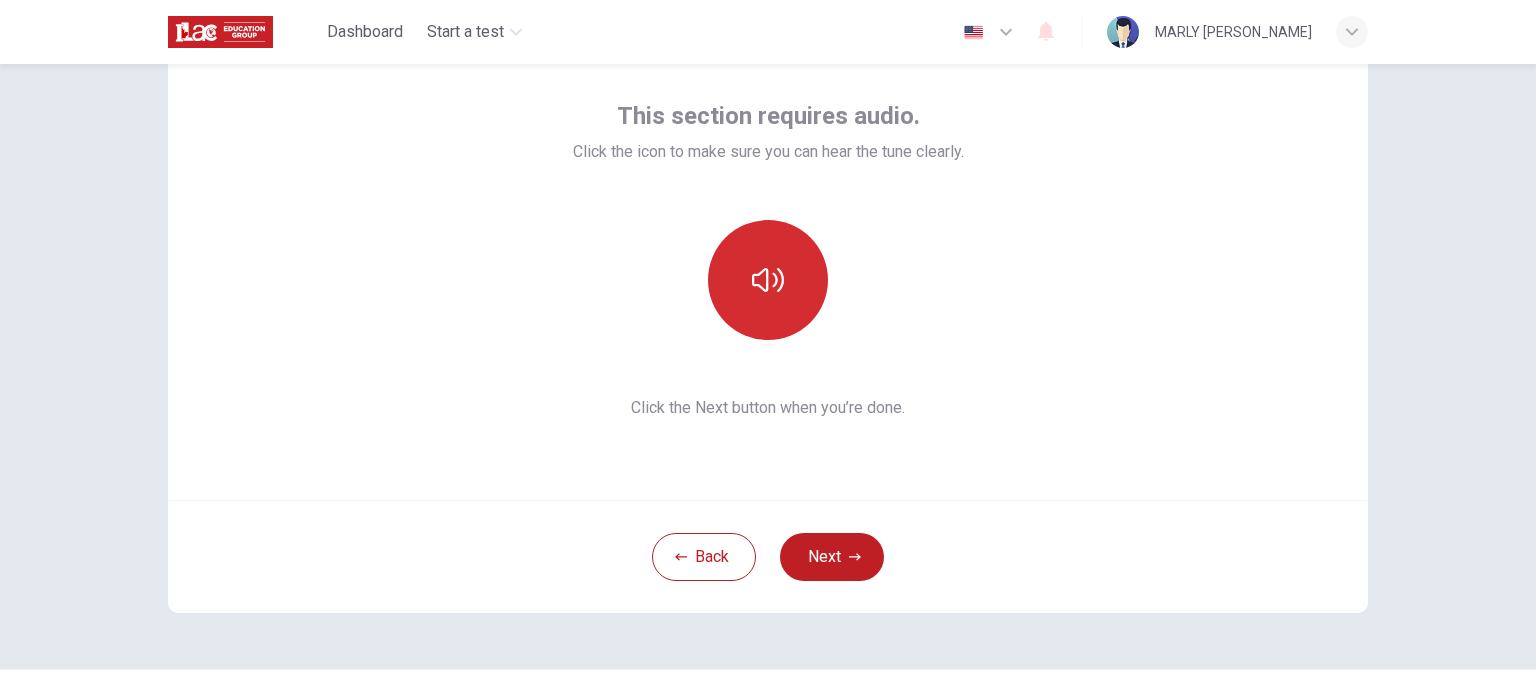click 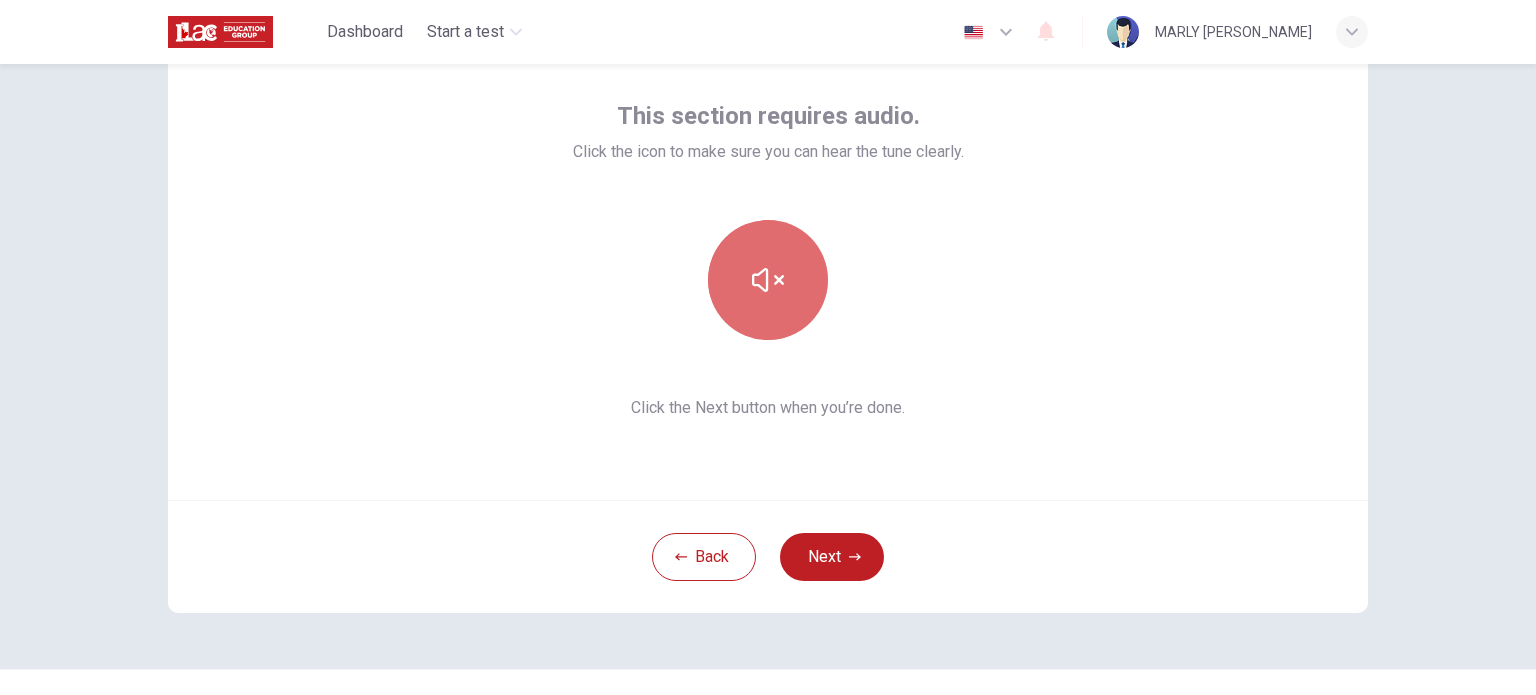 click at bounding box center [768, 280] 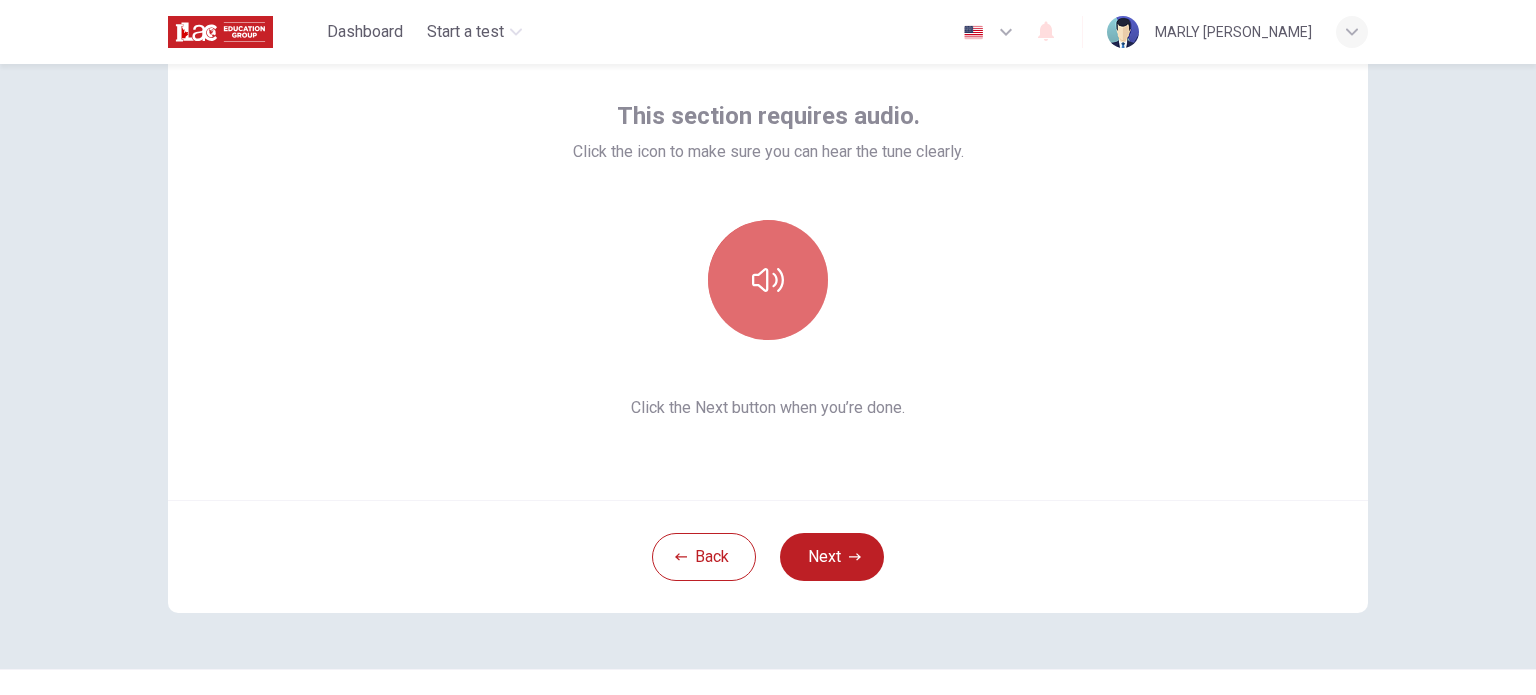 click at bounding box center [768, 280] 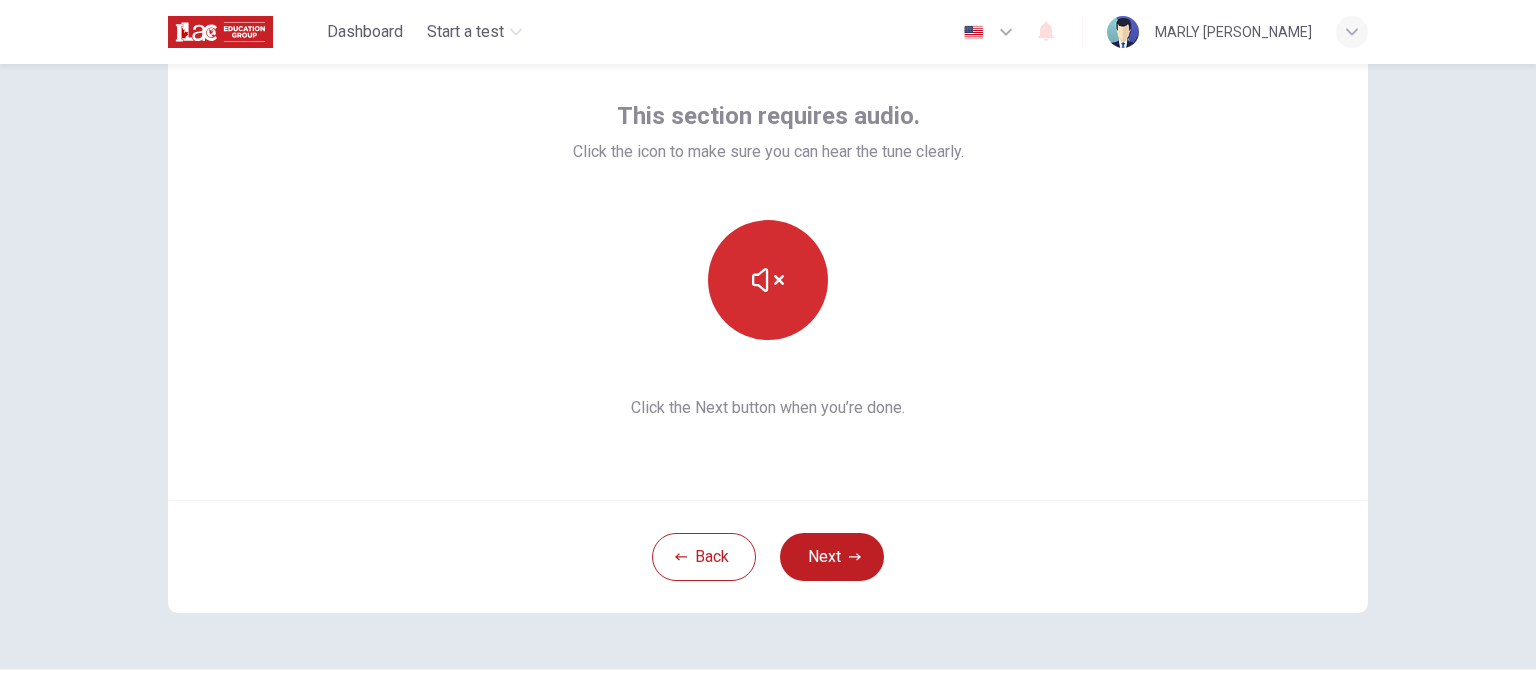 click at bounding box center [768, 280] 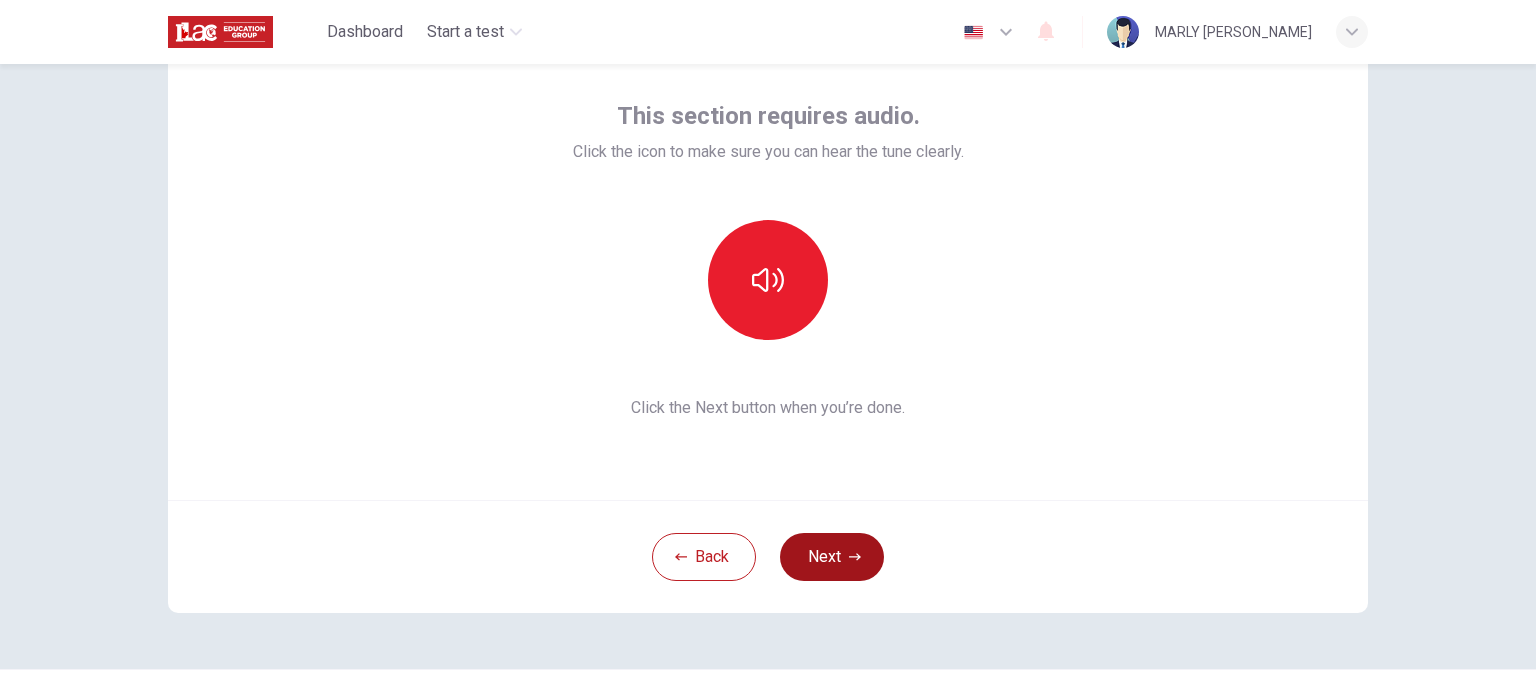 click on "Next" at bounding box center (832, 557) 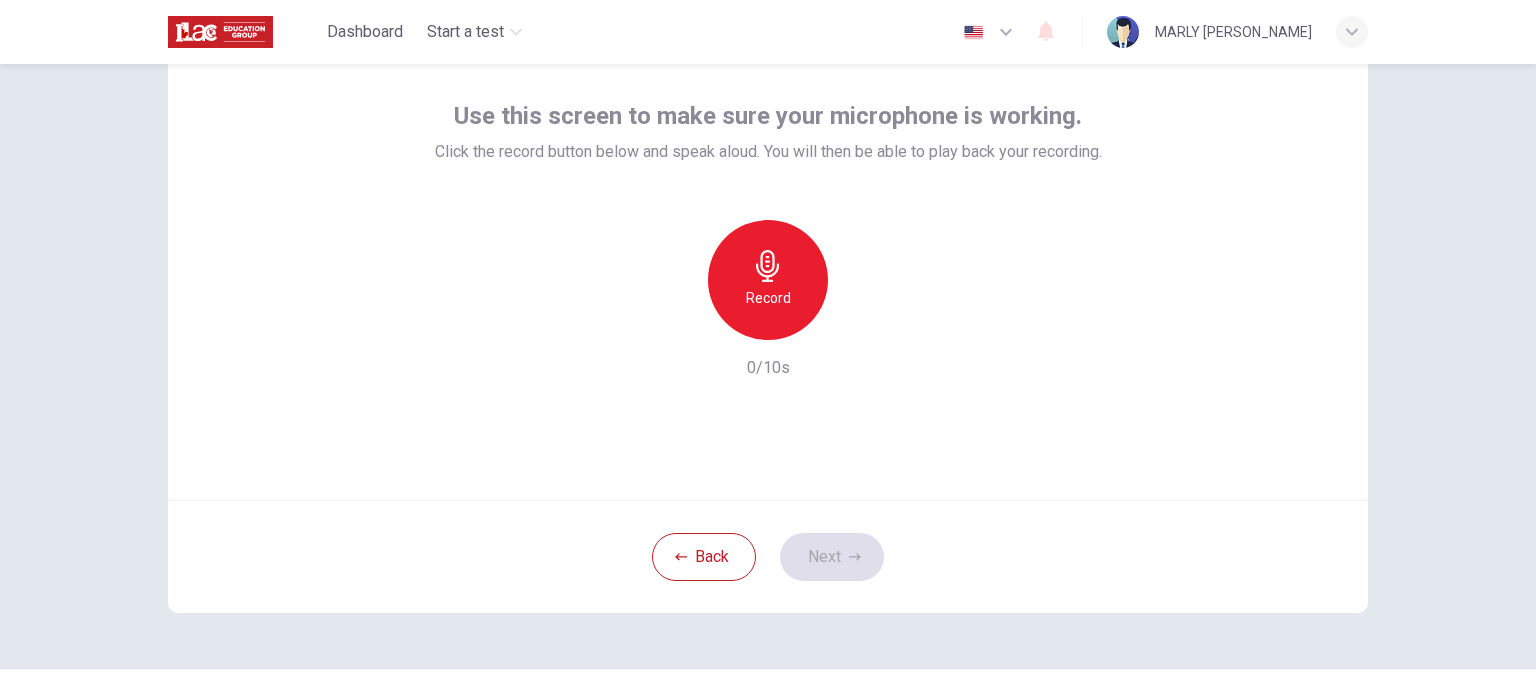 click on "Record" at bounding box center [768, 280] 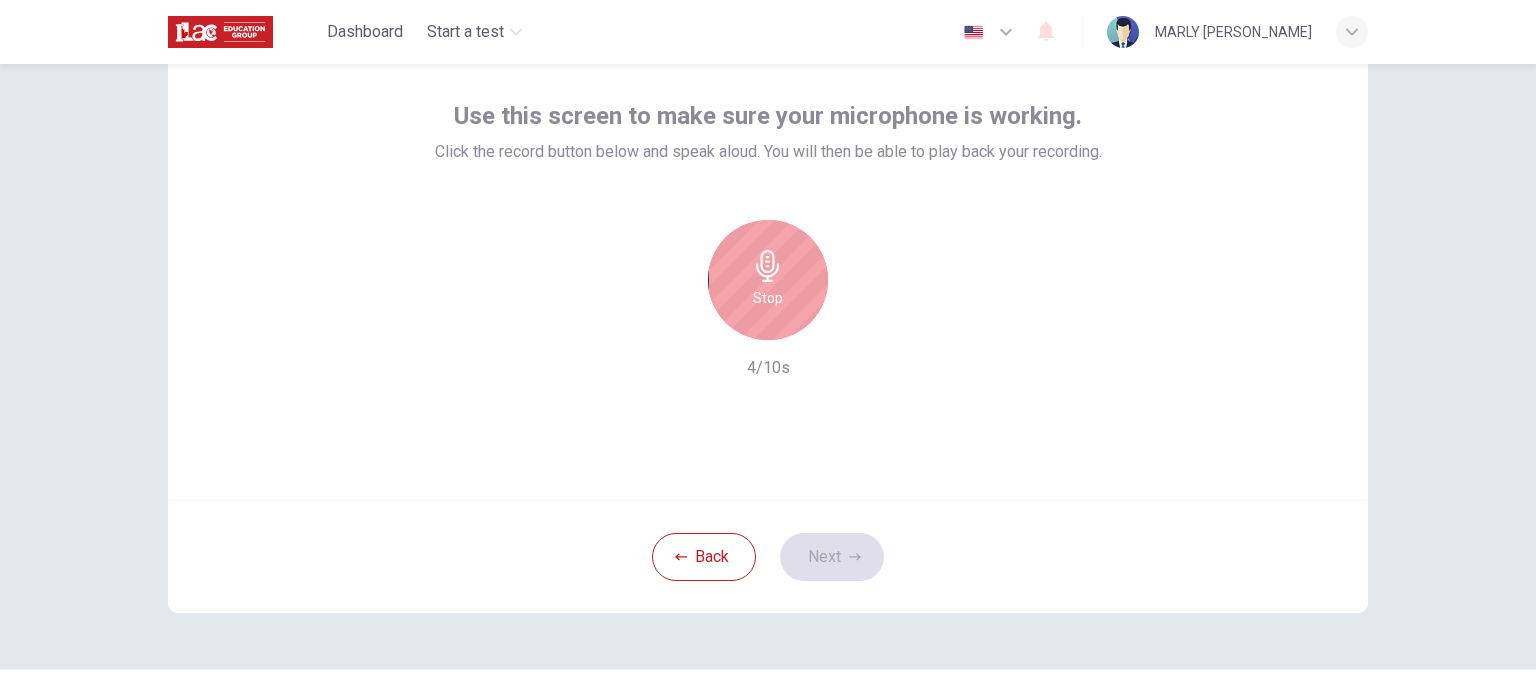 click 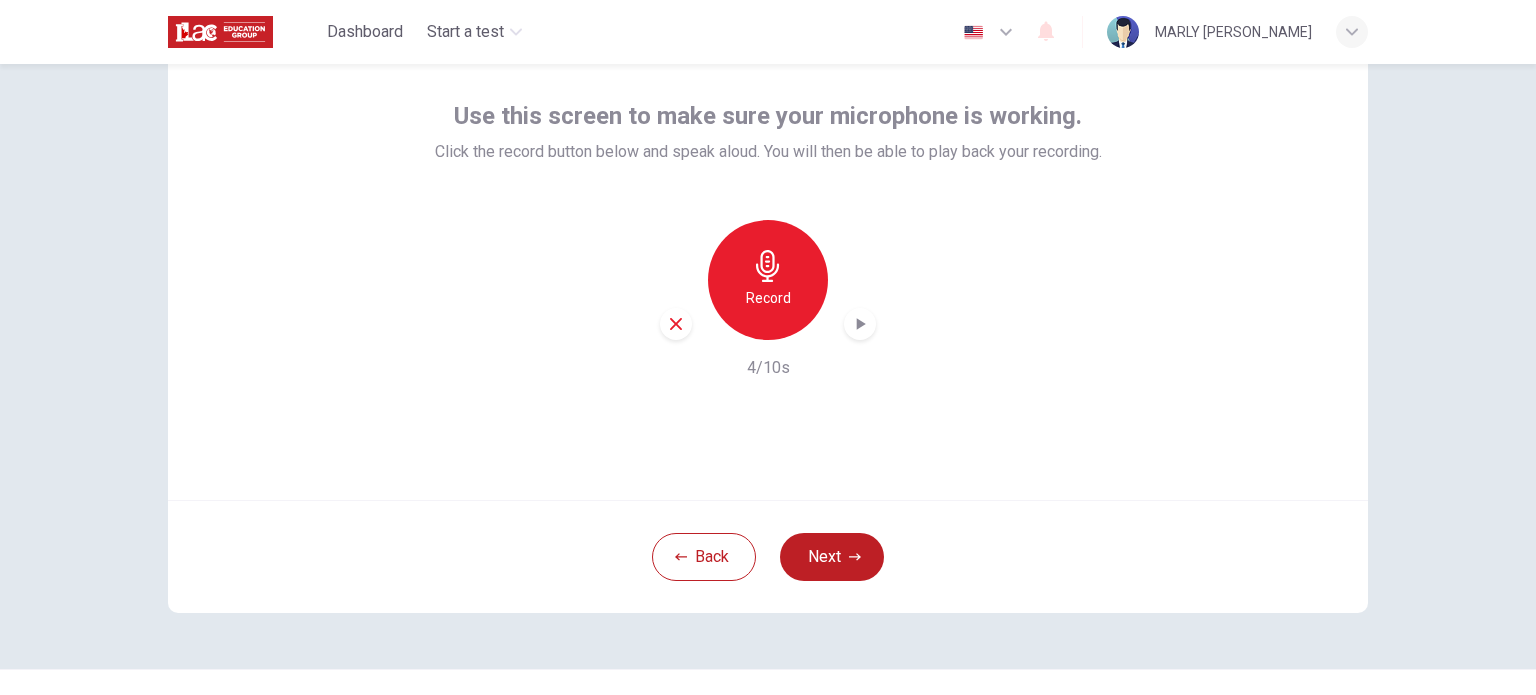 click 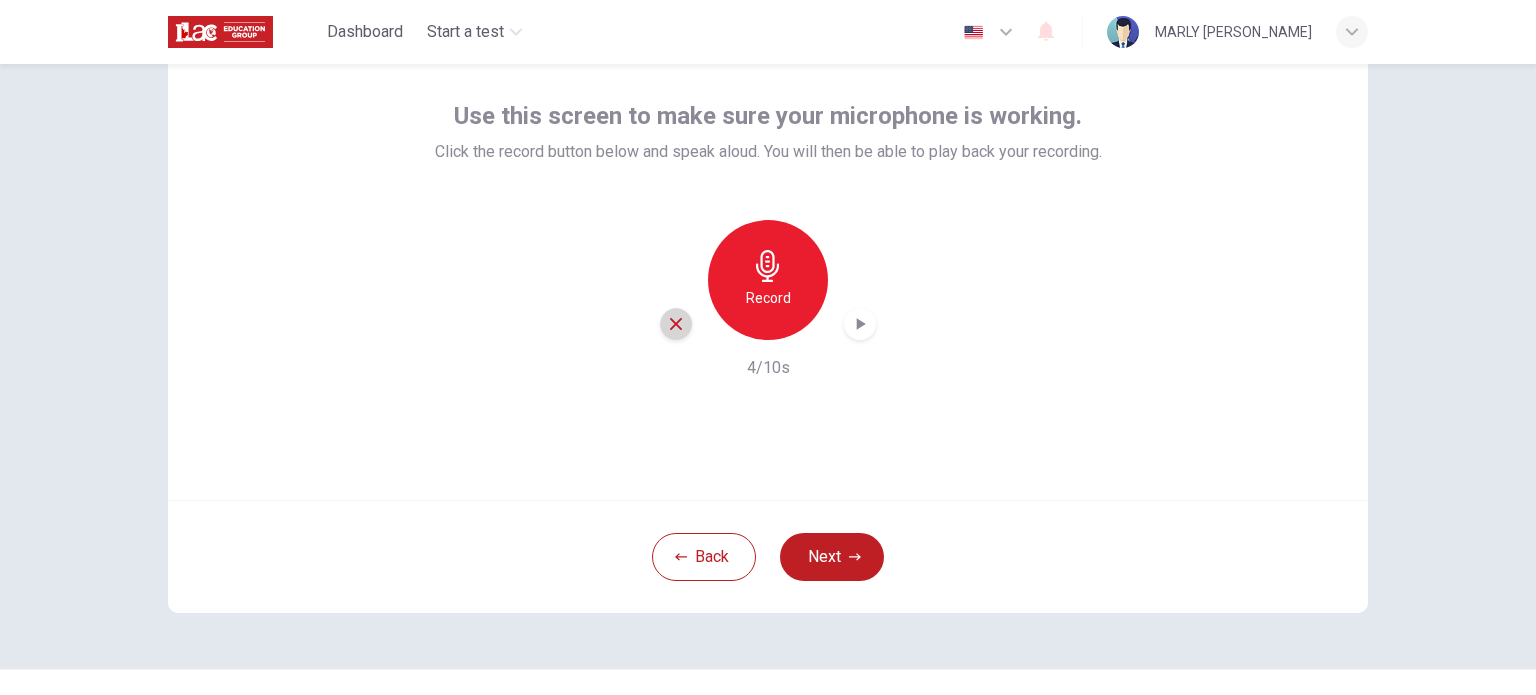 click 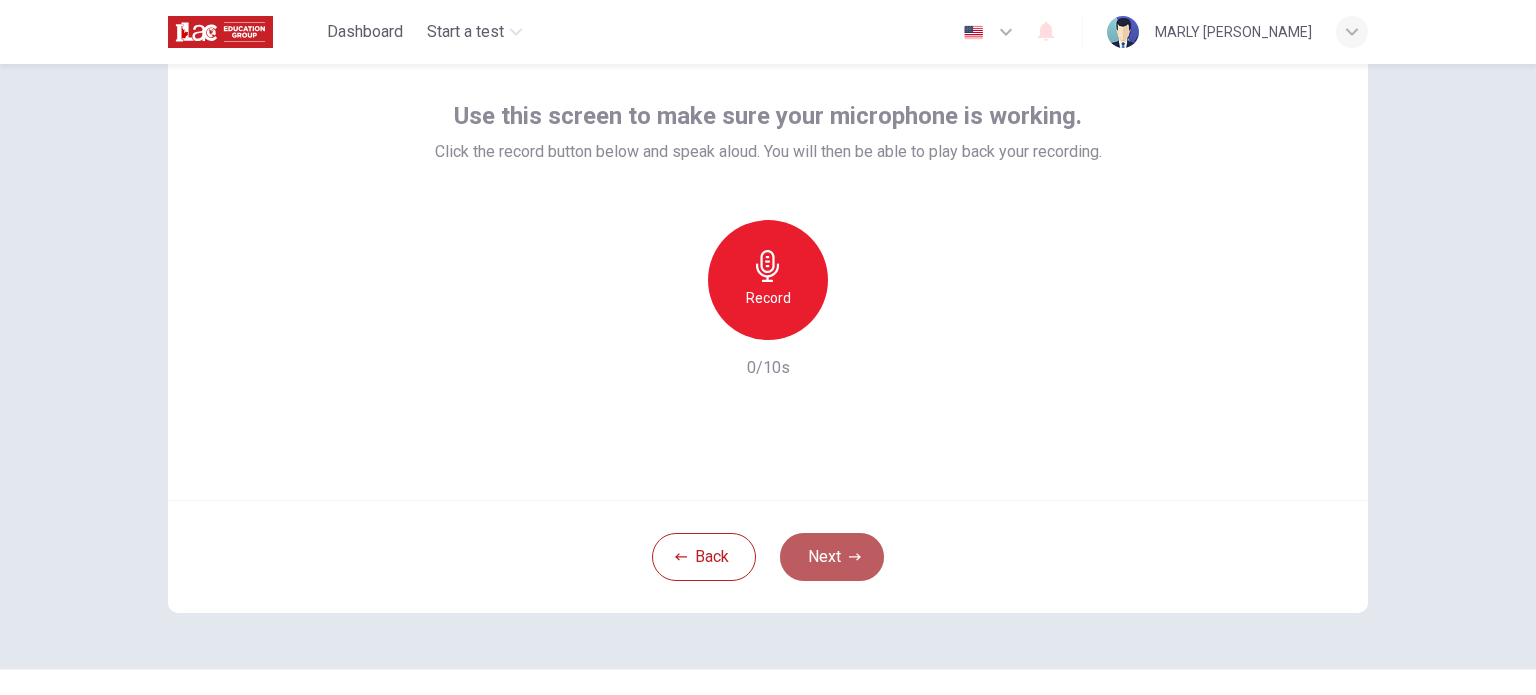 click on "Next" at bounding box center (832, 557) 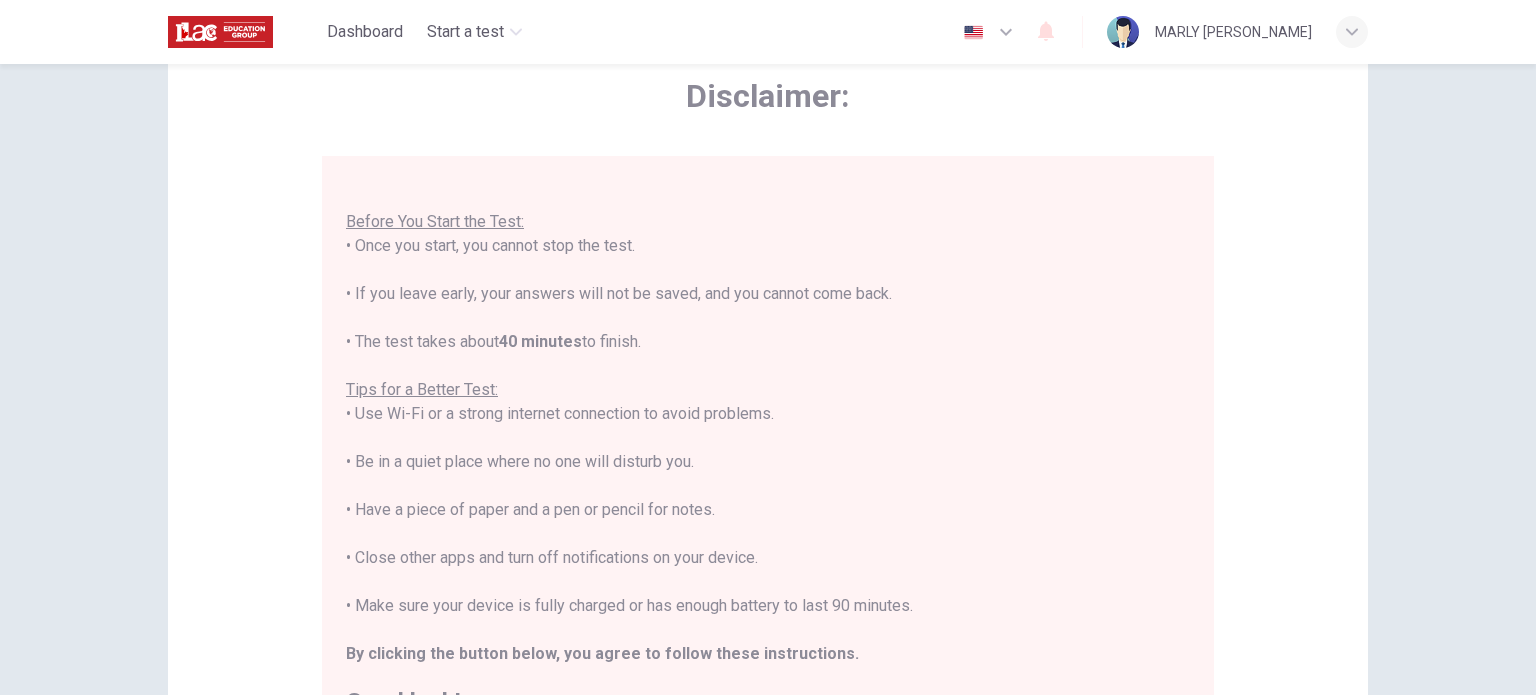 scroll, scrollTop: 23, scrollLeft: 0, axis: vertical 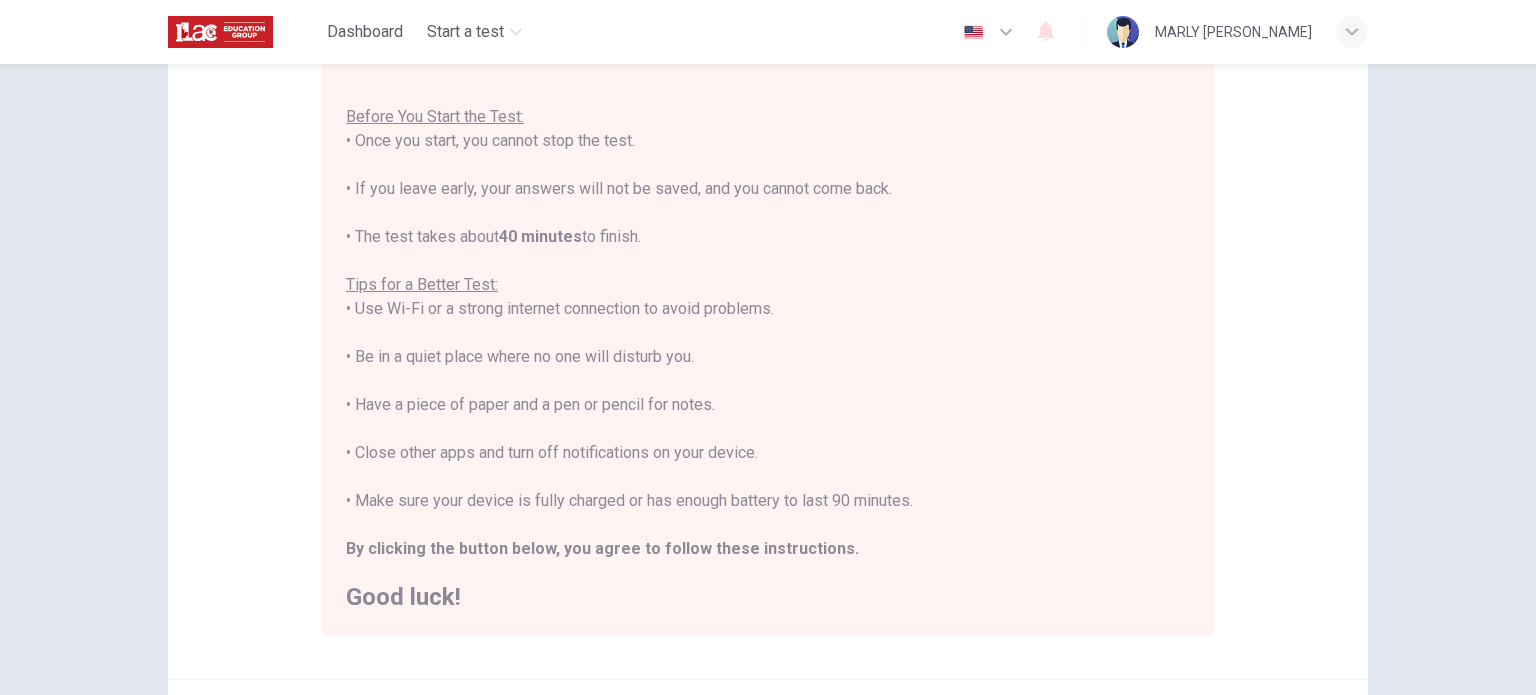 click on "You are about to start a  Placement Test .
Before You Start the Test:
• Once you start, you cannot stop the test.
• If you leave early, your answers will not be saved, and you cannot come back.
• The test takes about  40 minutes  to finish.
Tips for a Better Test:
• Use Wi-Fi or a strong internet connection to avoid problems.
• Be in a quiet place where no one will disturb you.
• Have a piece of paper and a pen or pencil for notes.
• Close other apps and turn off notifications on your device.
• Make sure your device is fully charged or has enough battery to last 90 minutes.
By clicking the button below, you agree to follow these instructions.
Good luck!" at bounding box center (768, 333) 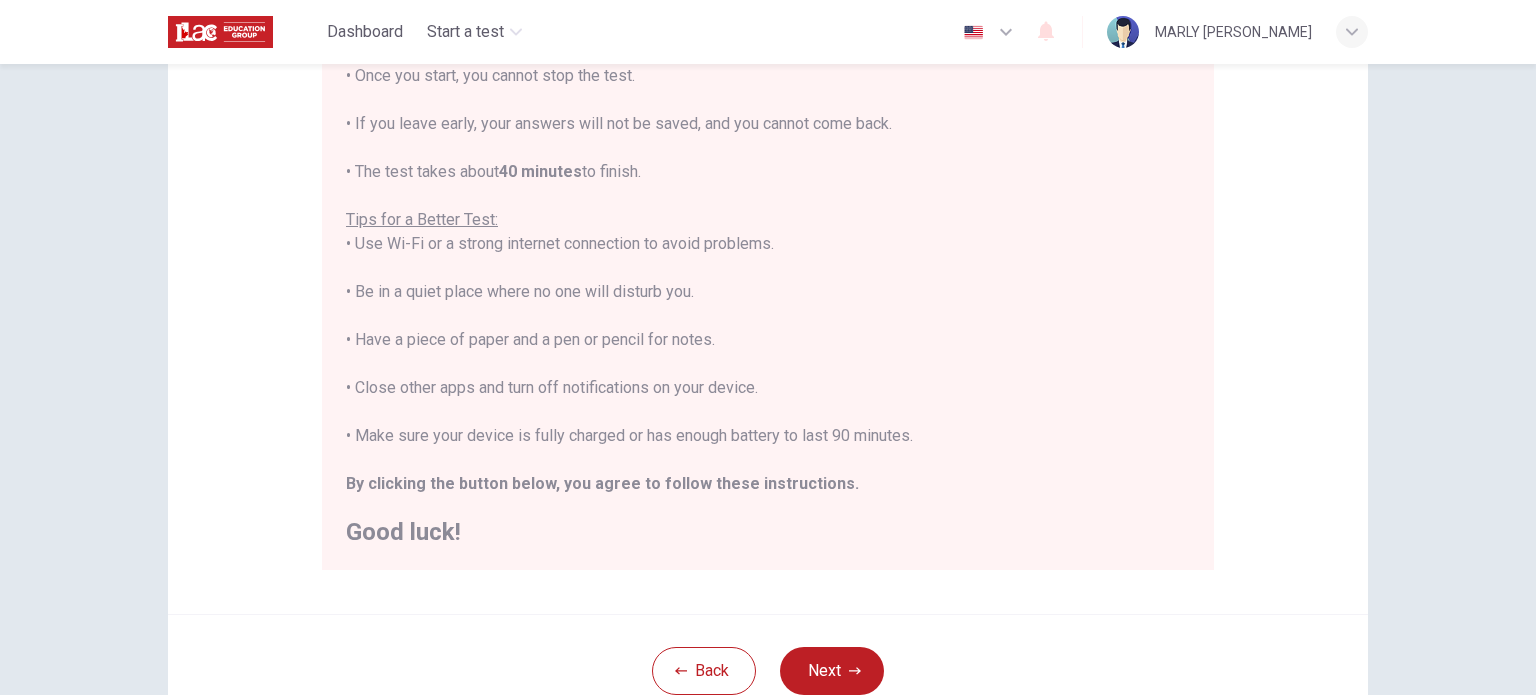 scroll, scrollTop: 300, scrollLeft: 0, axis: vertical 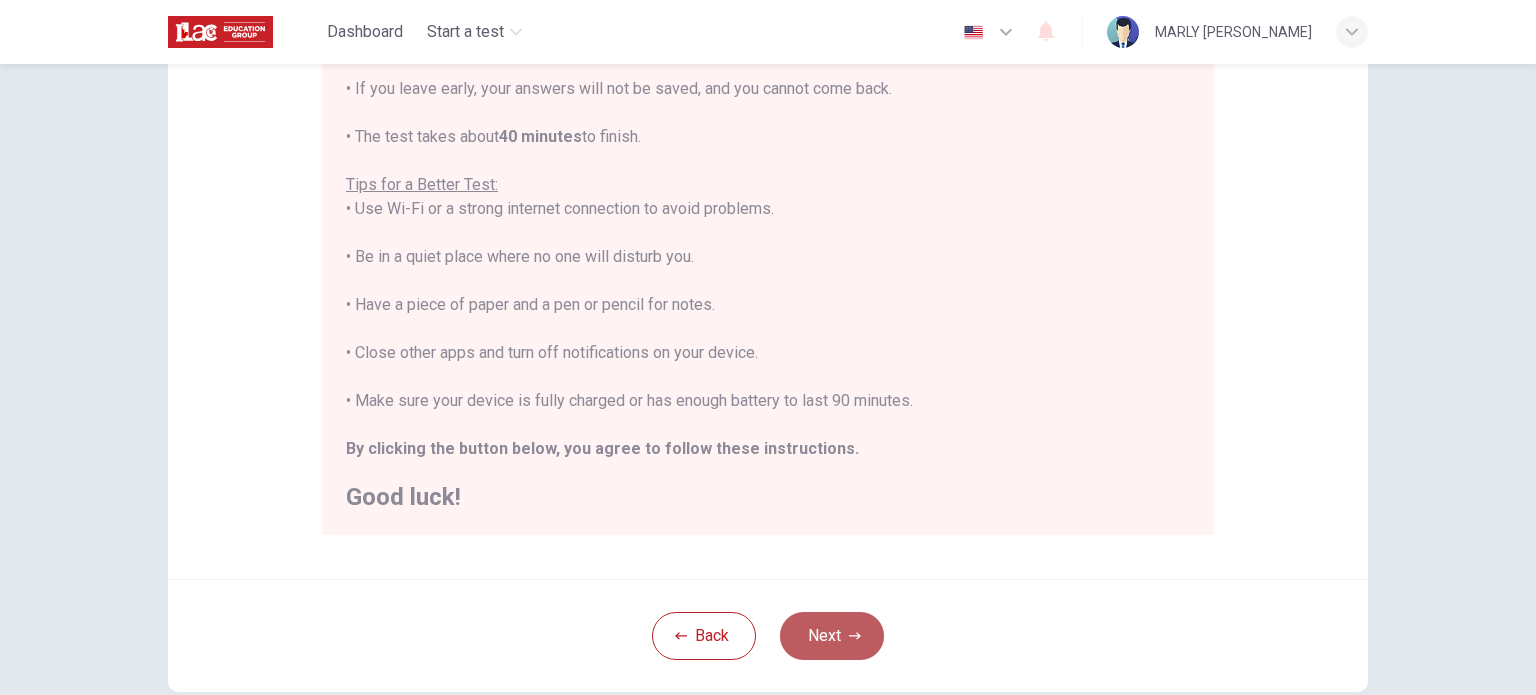 click 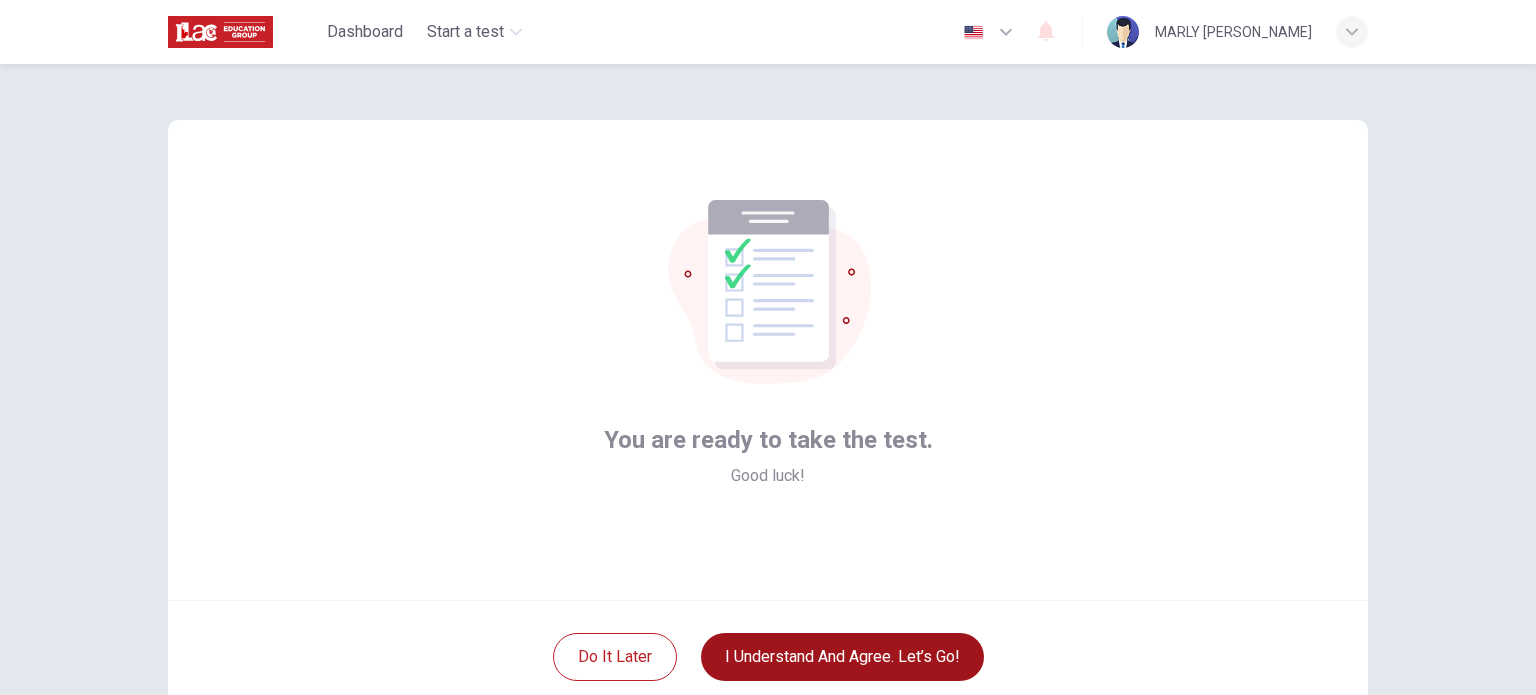 scroll, scrollTop: 0, scrollLeft: 0, axis: both 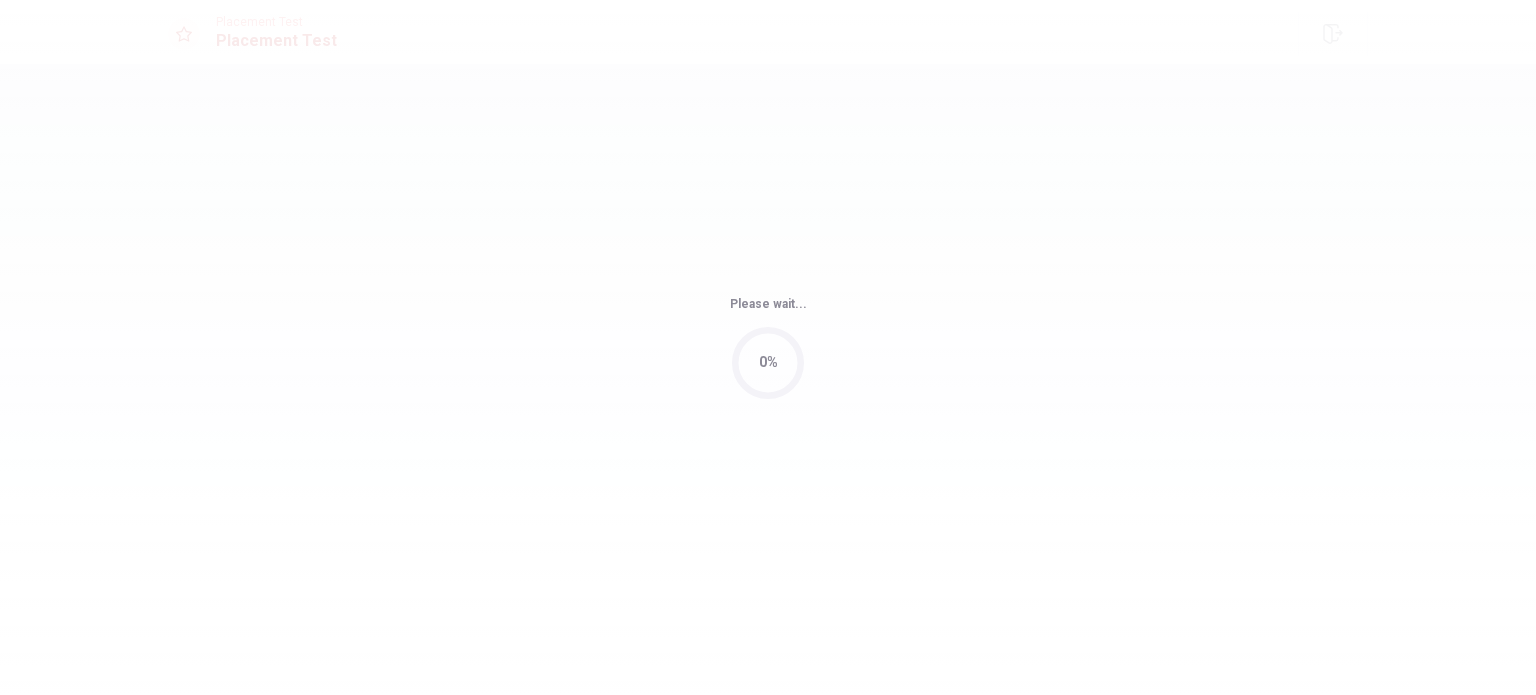 click on "Please wait... 0%" at bounding box center [768, 347] 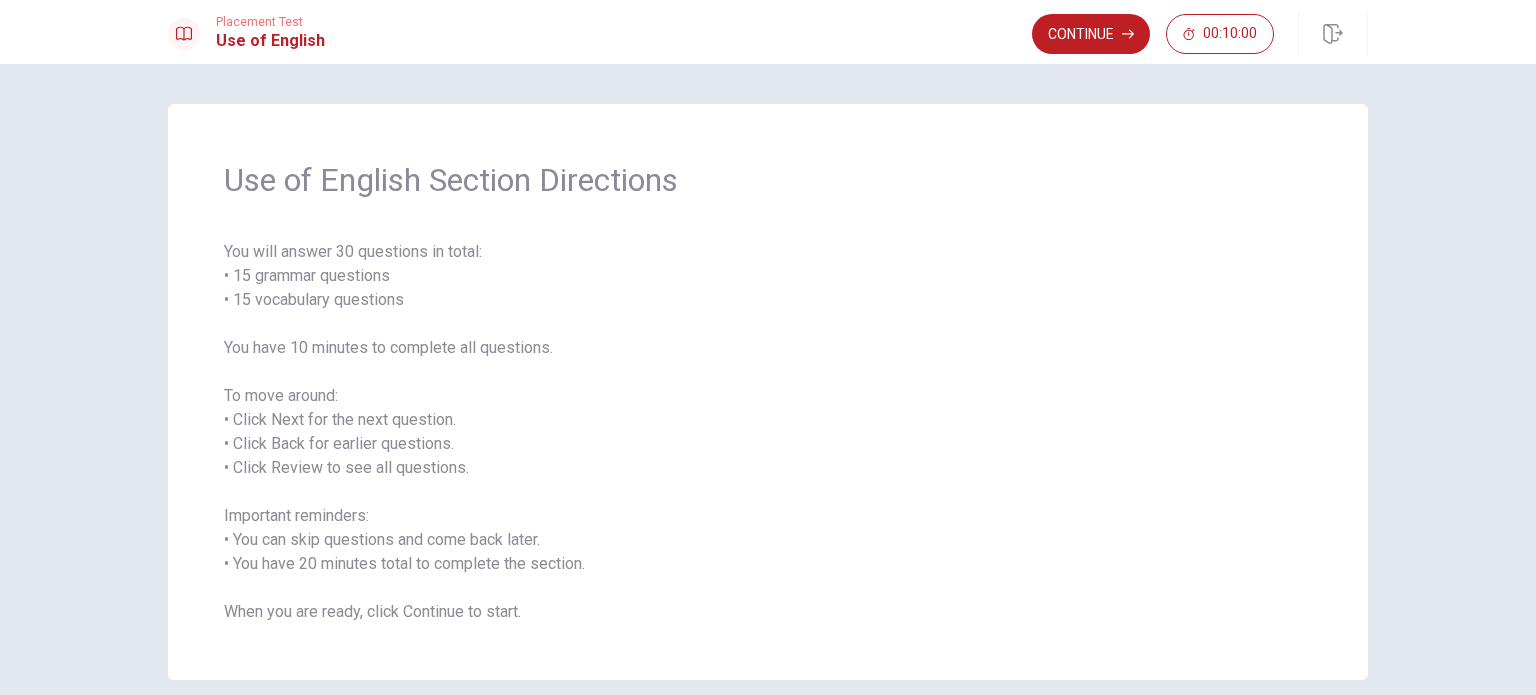 scroll, scrollTop: 88, scrollLeft: 0, axis: vertical 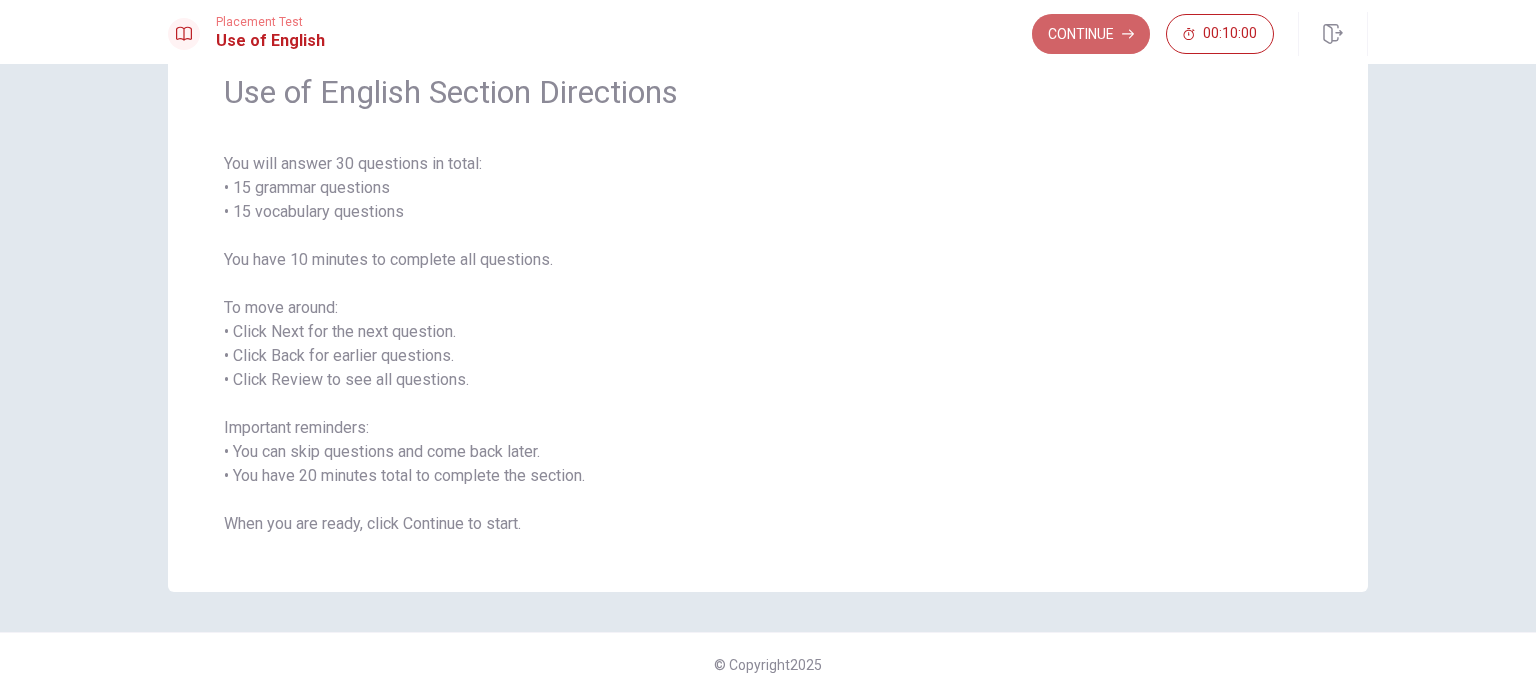 click on "Continue" at bounding box center (1091, 34) 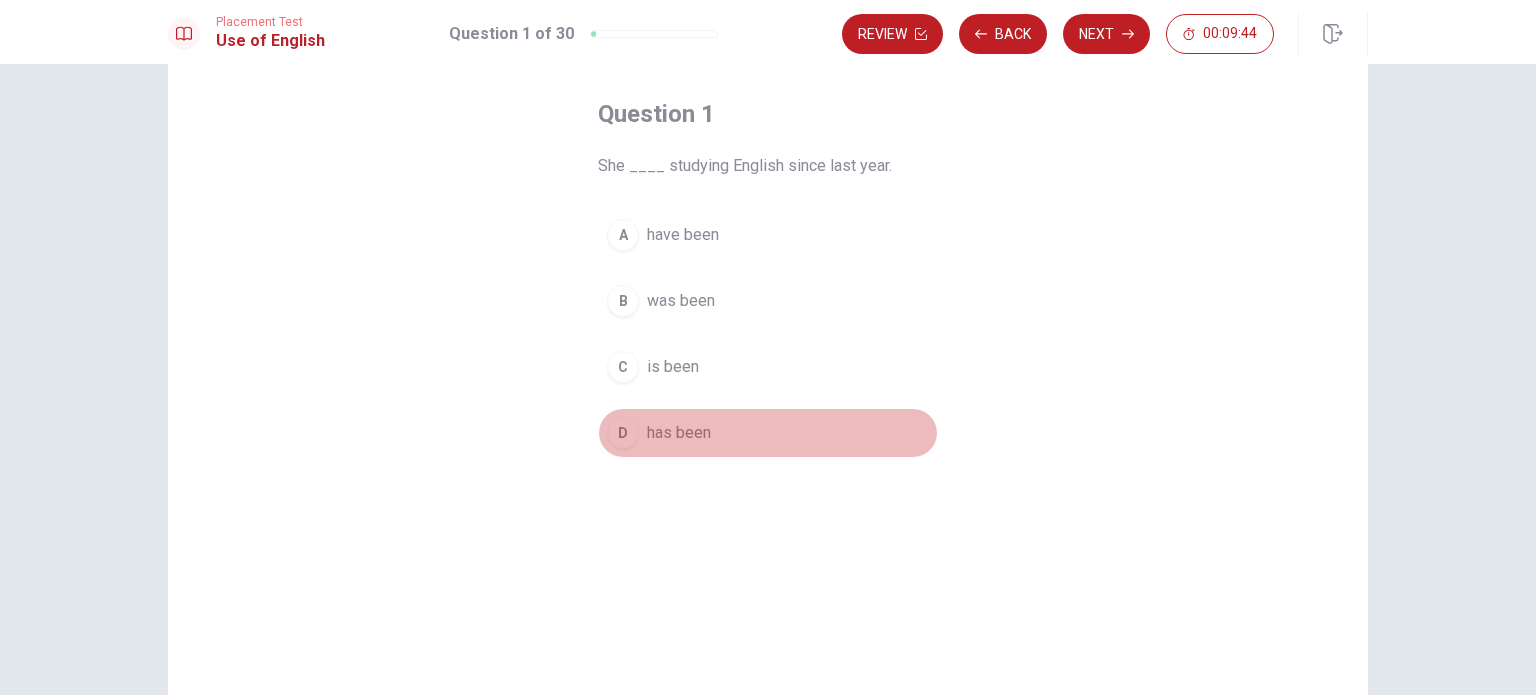 click on "has been" at bounding box center (679, 433) 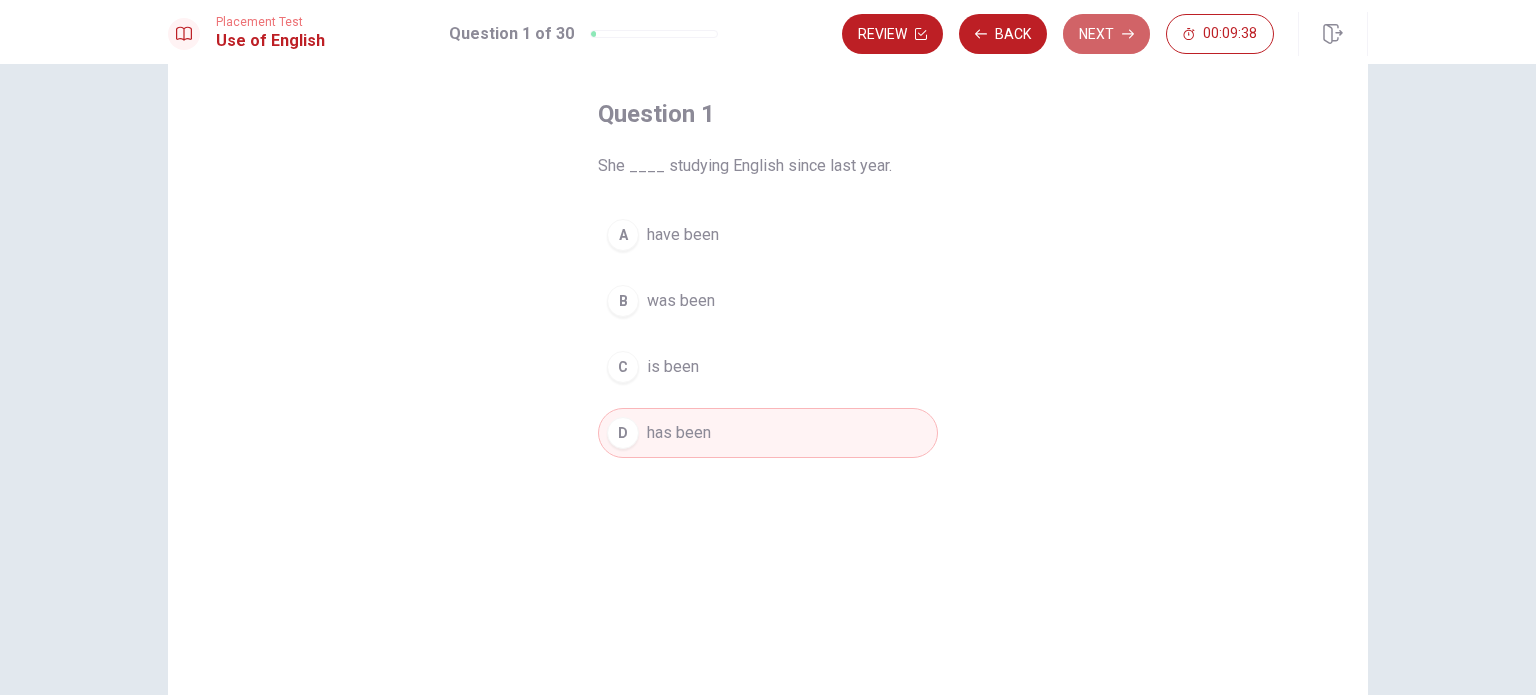 click on "Next" at bounding box center (1106, 34) 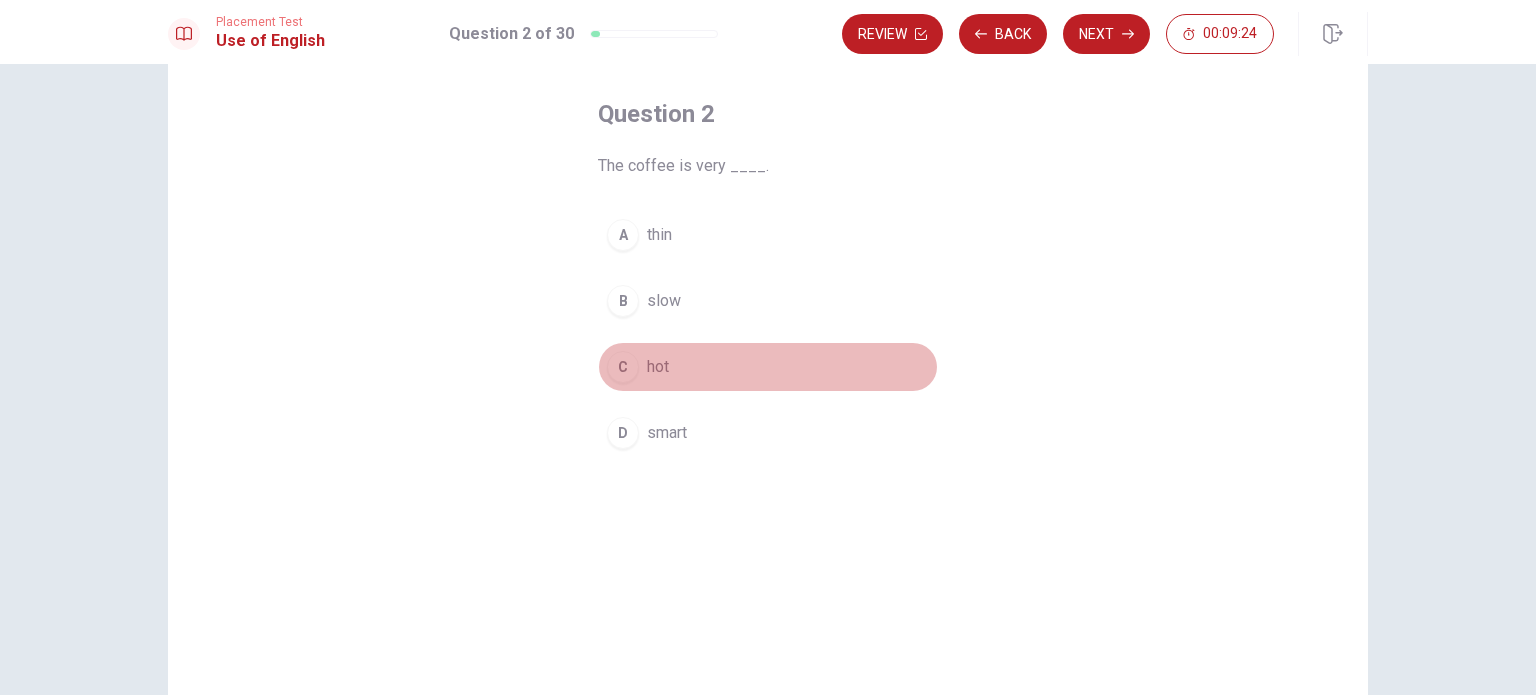 click on "hot" at bounding box center [658, 367] 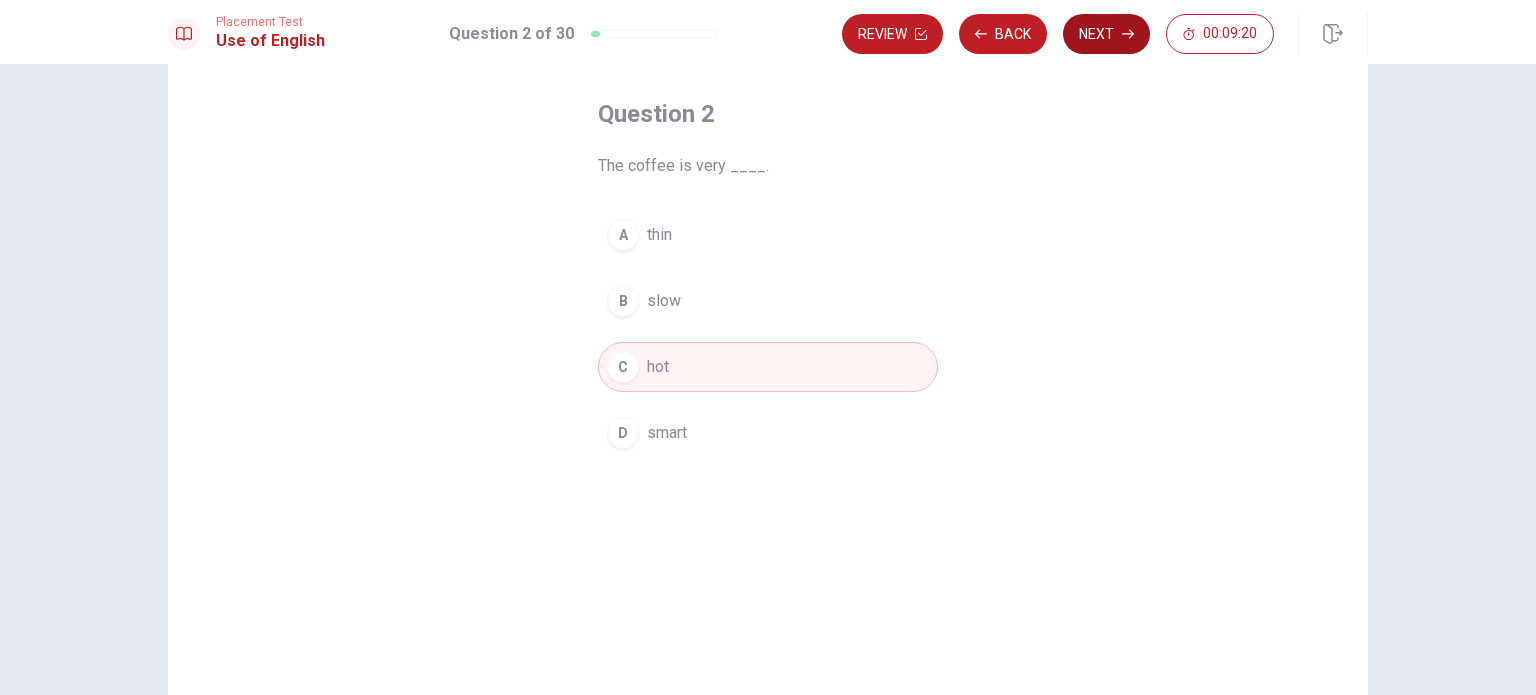 click on "Next" at bounding box center (1106, 34) 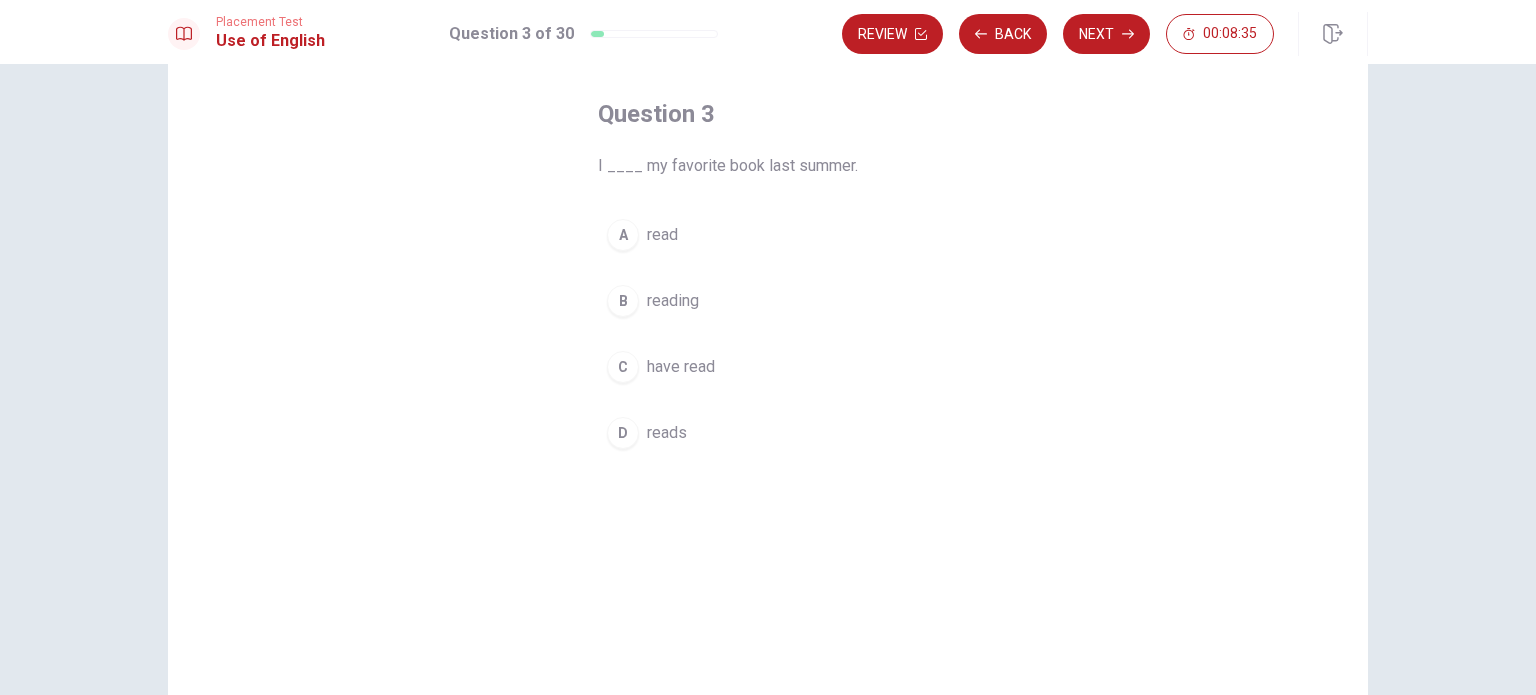 click on "have read" at bounding box center (681, 367) 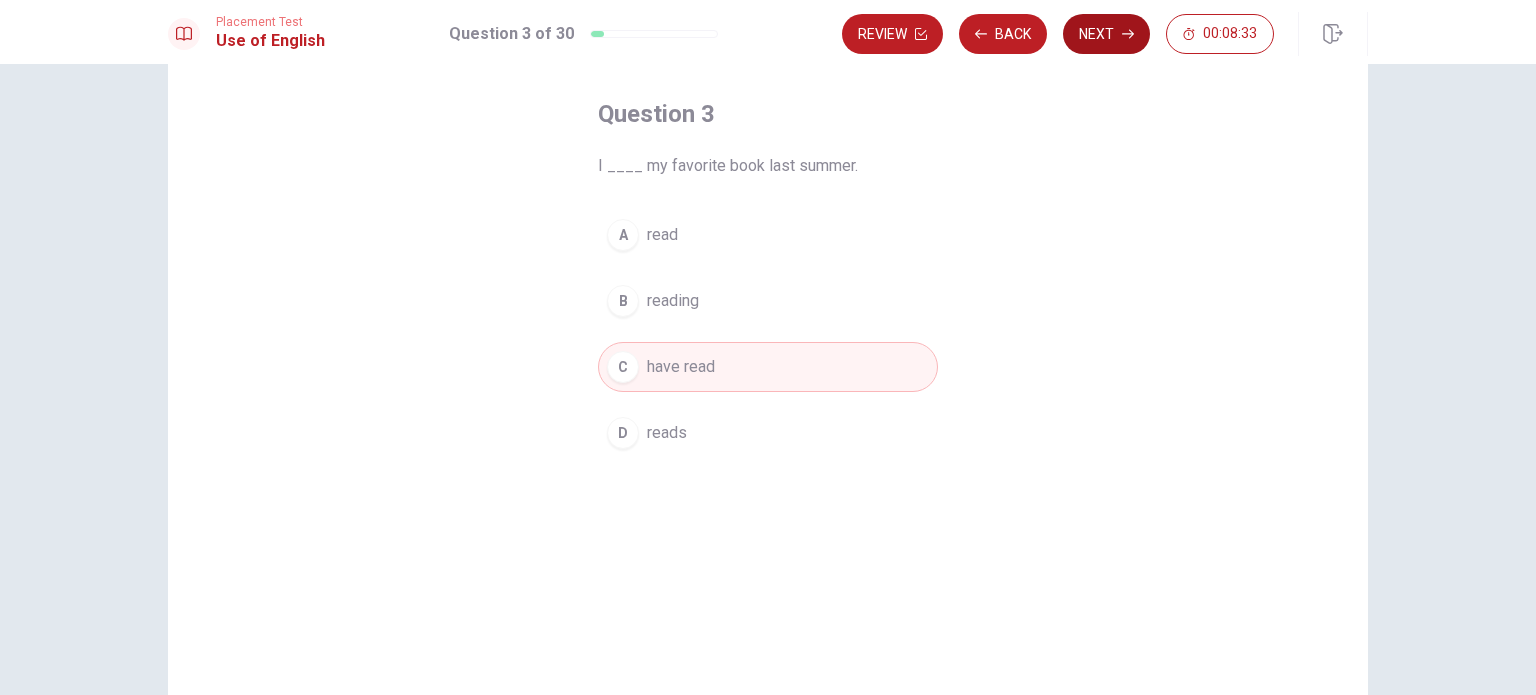 click on "Next" at bounding box center [1106, 34] 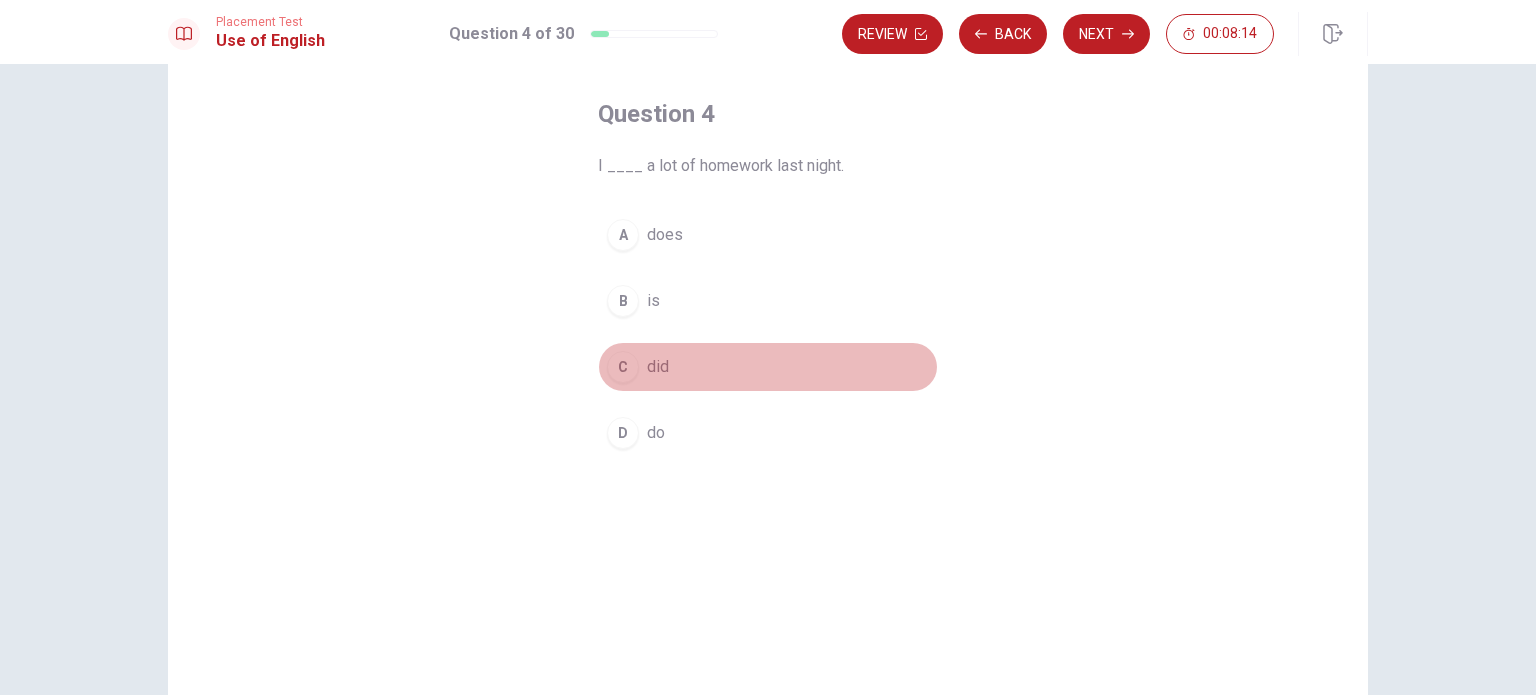 click on "did" at bounding box center (658, 367) 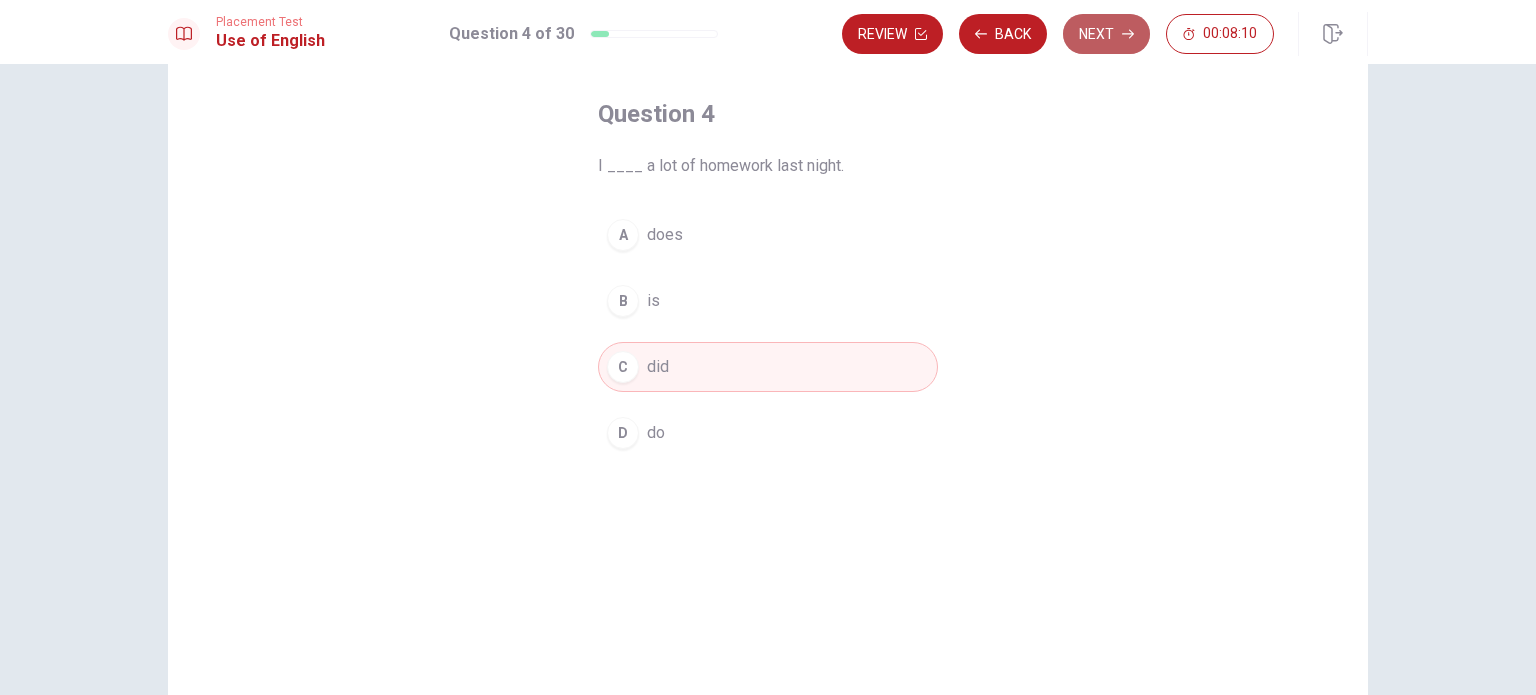 click on "Next" at bounding box center [1106, 34] 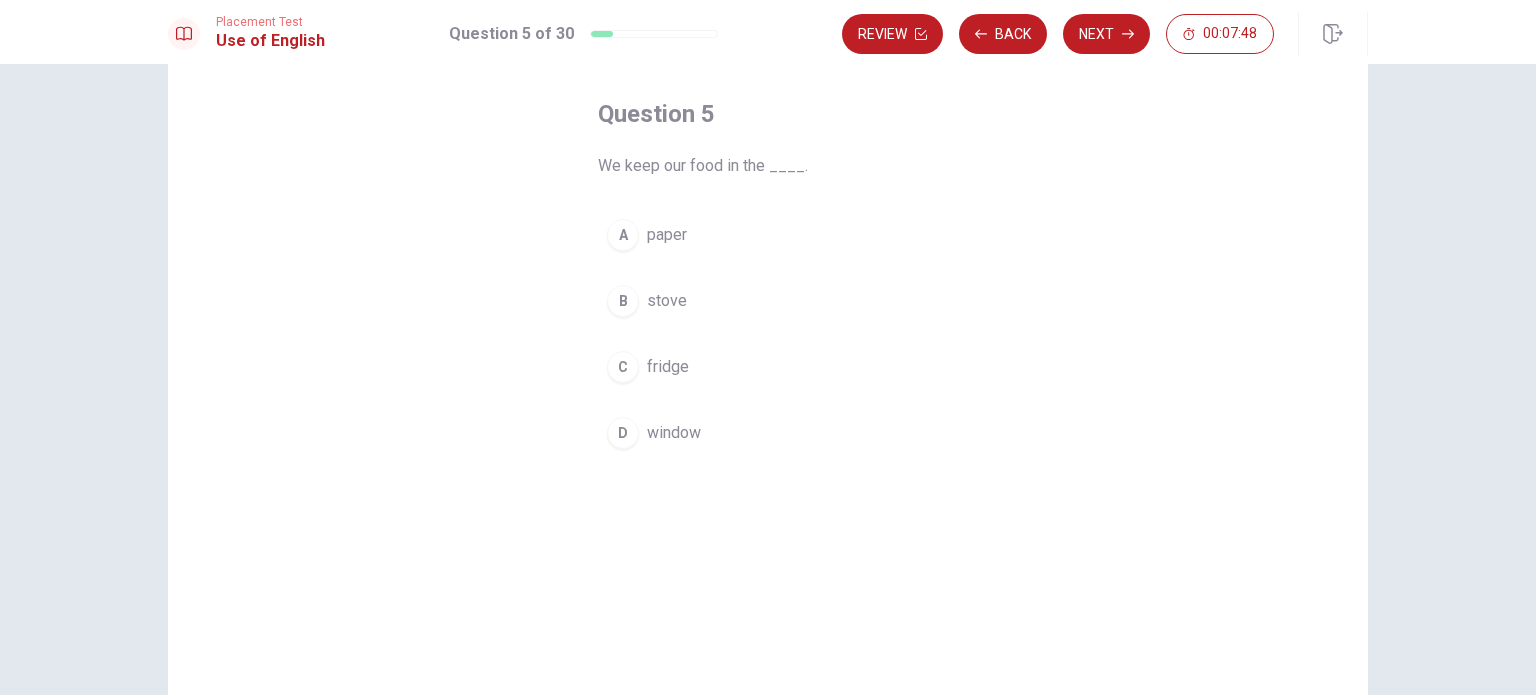 click on "fridge" at bounding box center (668, 367) 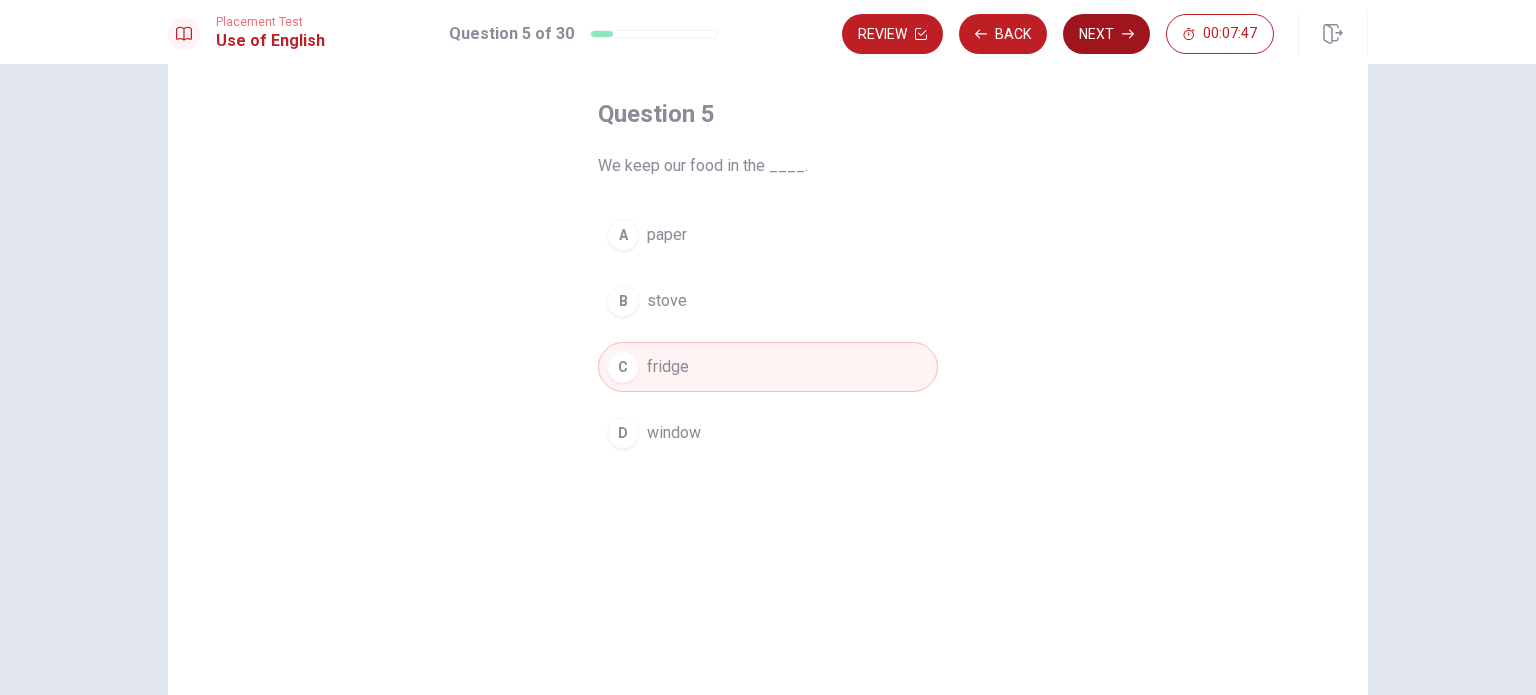 click on "Next" at bounding box center [1106, 34] 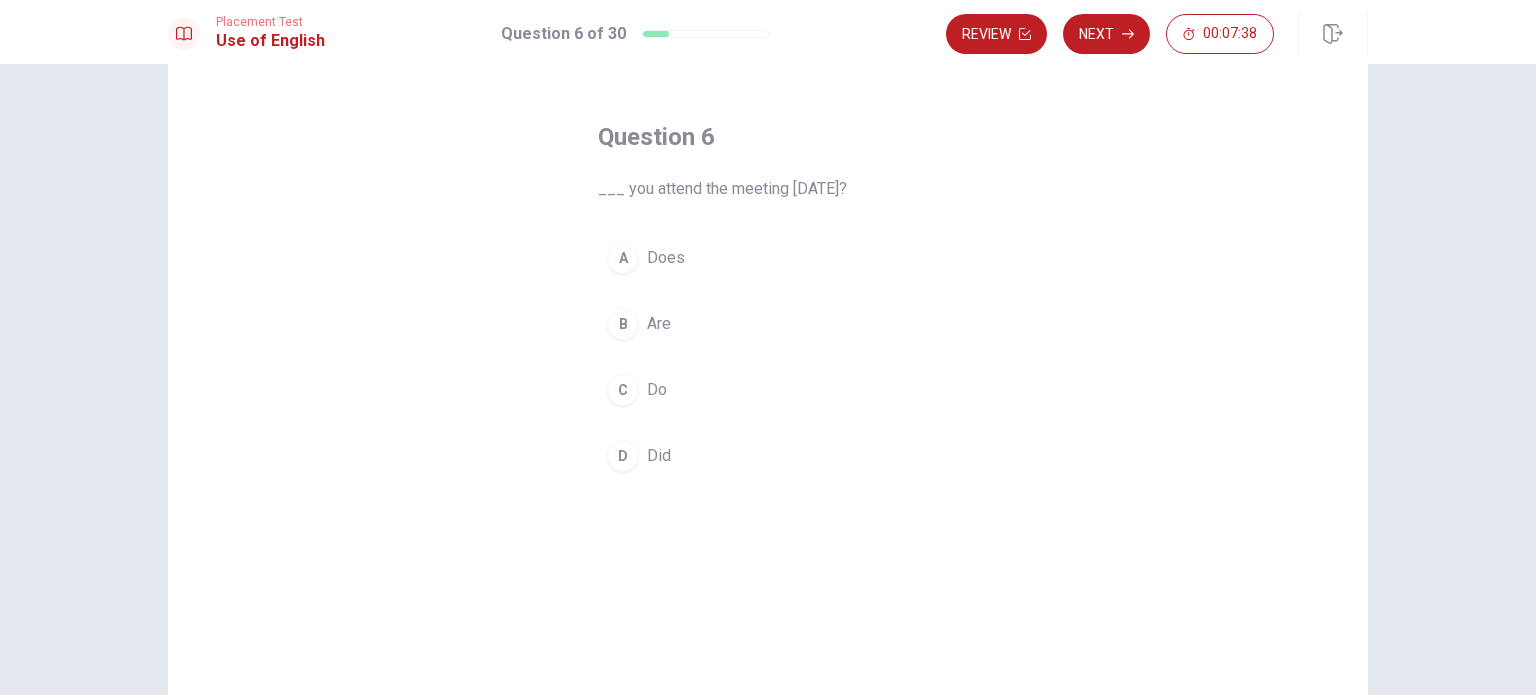 scroll, scrollTop: 100, scrollLeft: 0, axis: vertical 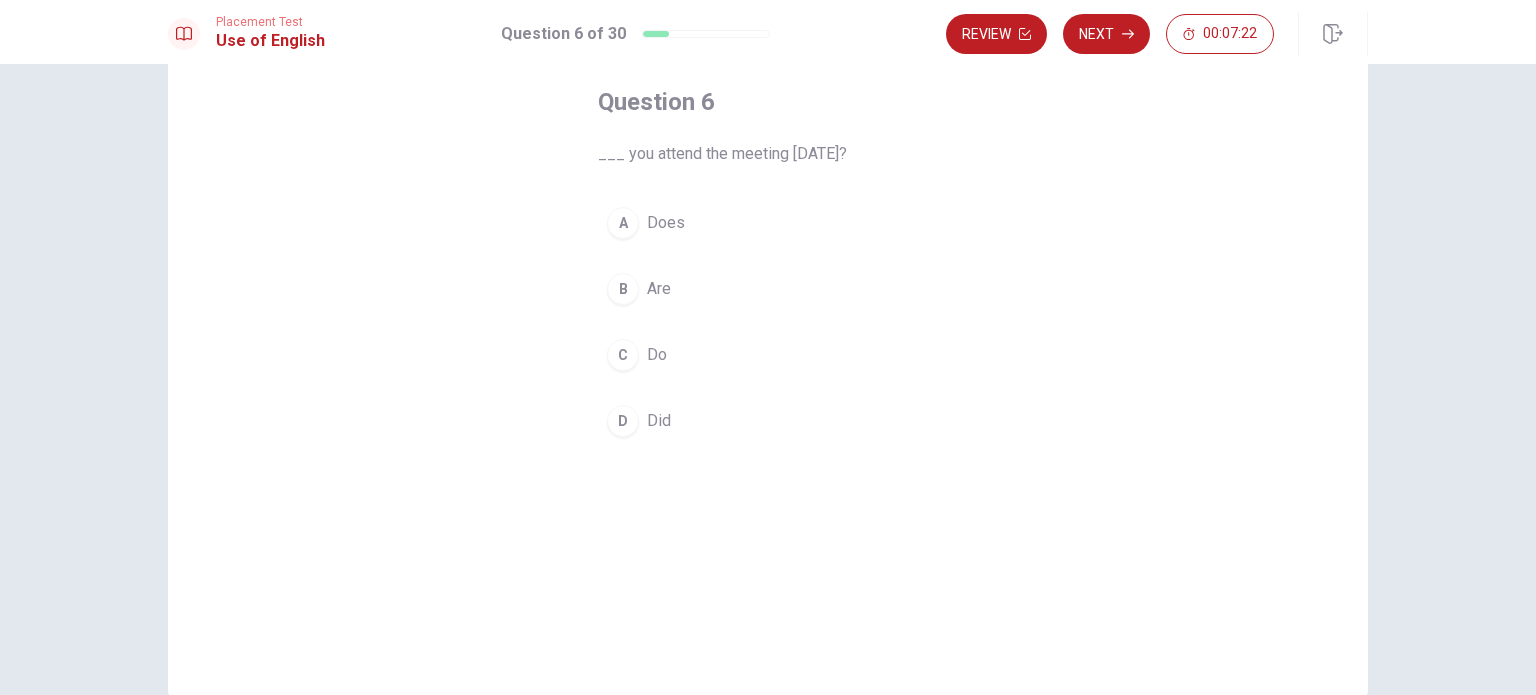 click on "Did" at bounding box center [659, 421] 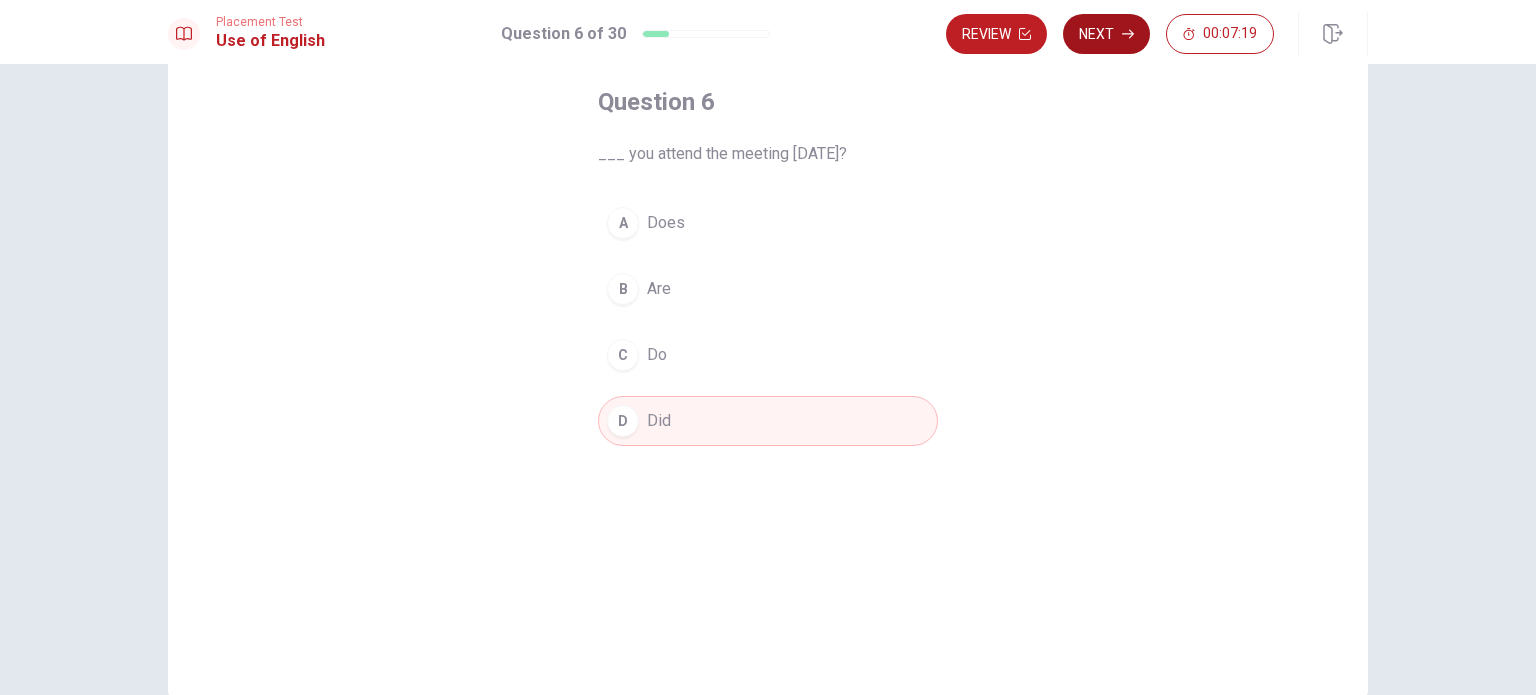 click on "Next" at bounding box center (1106, 34) 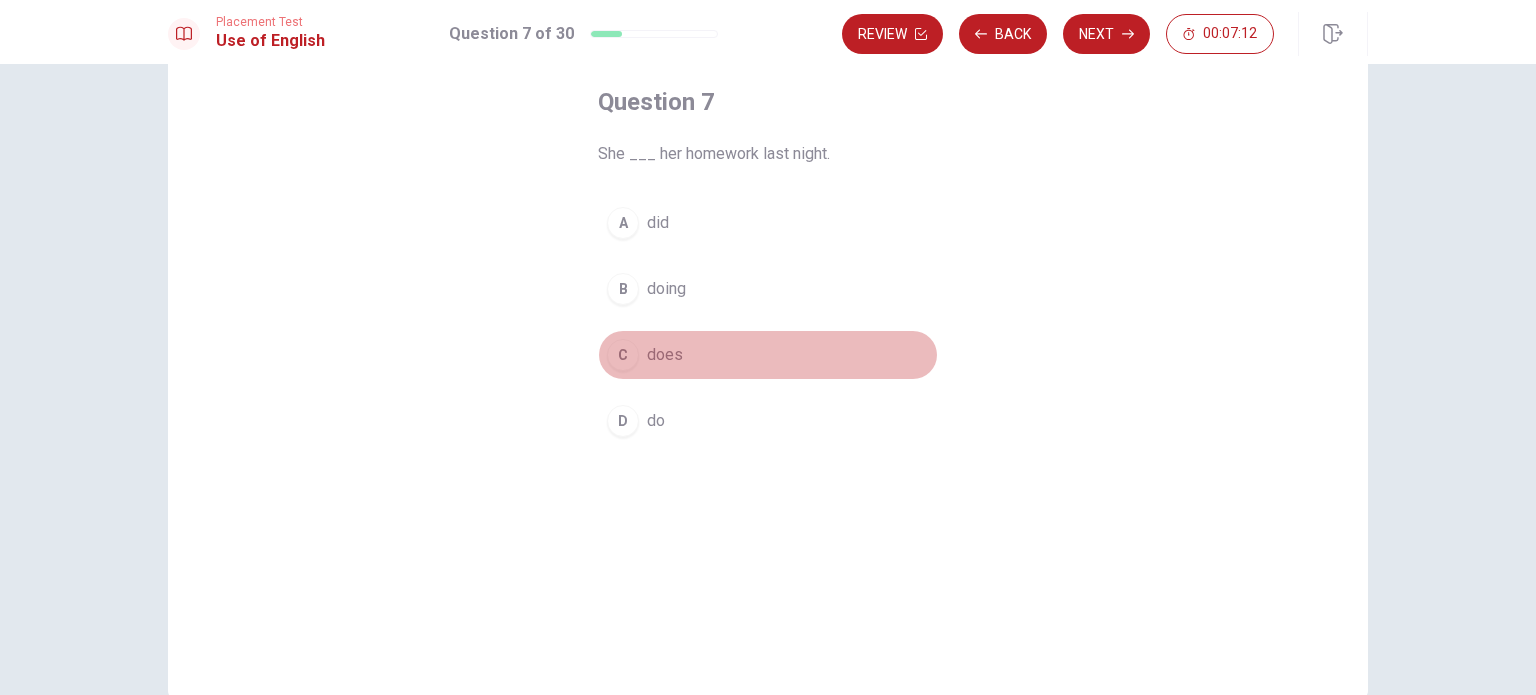 click on "does" at bounding box center [665, 355] 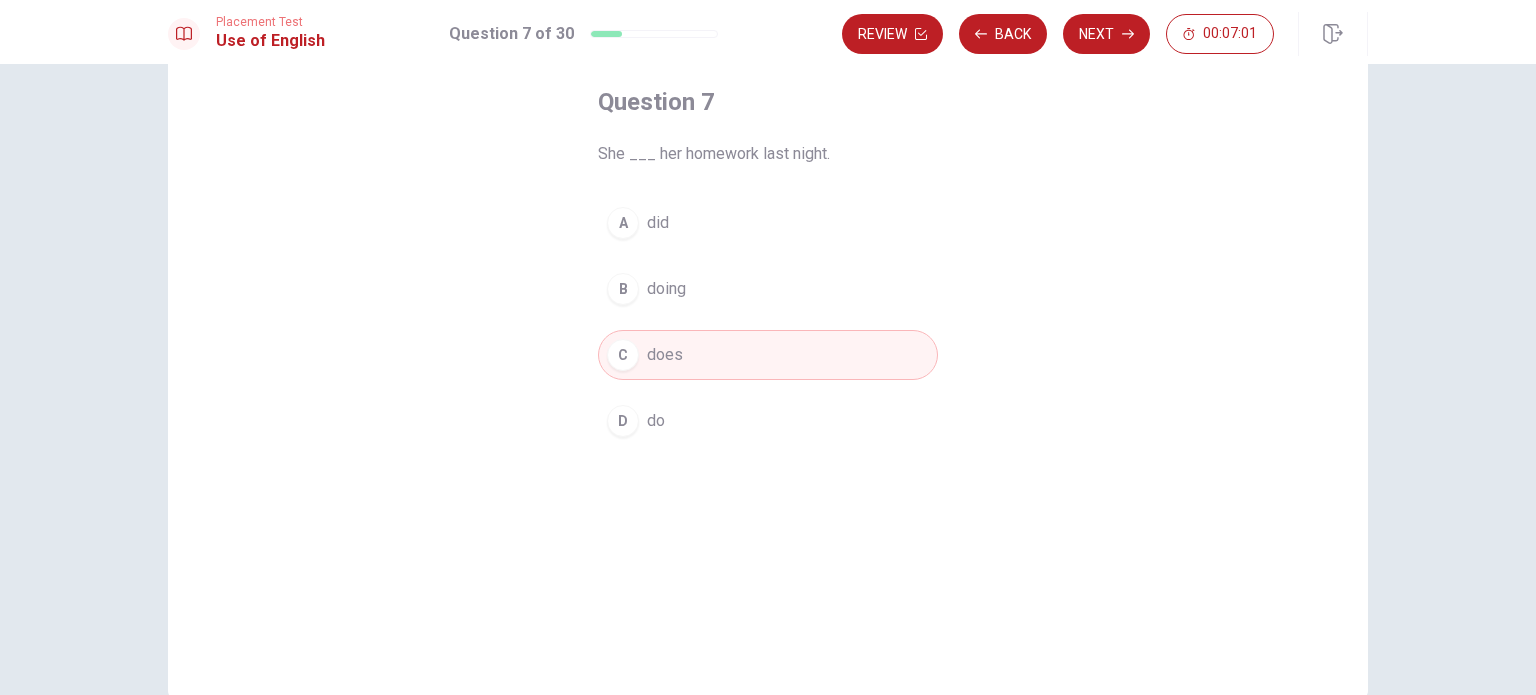 click on "Next" at bounding box center [1106, 34] 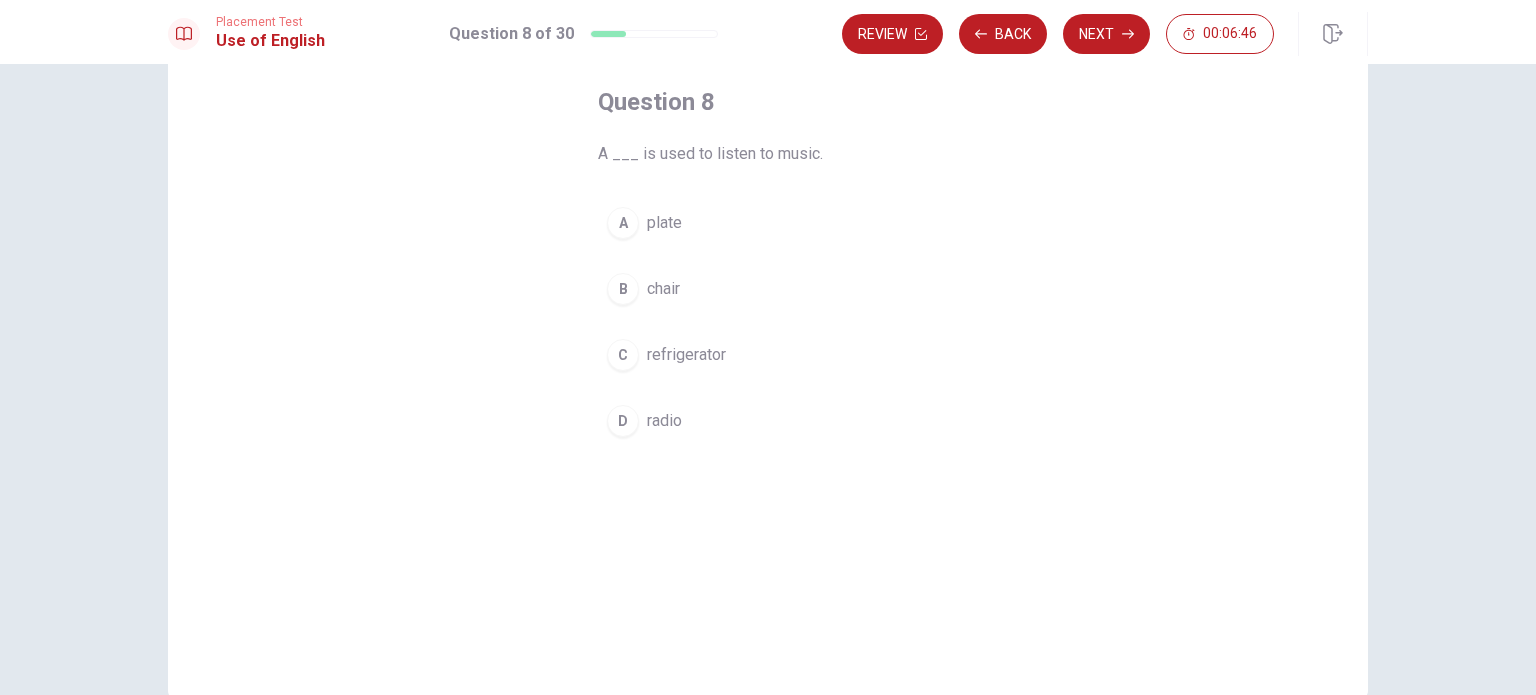 click on "radio" at bounding box center (664, 421) 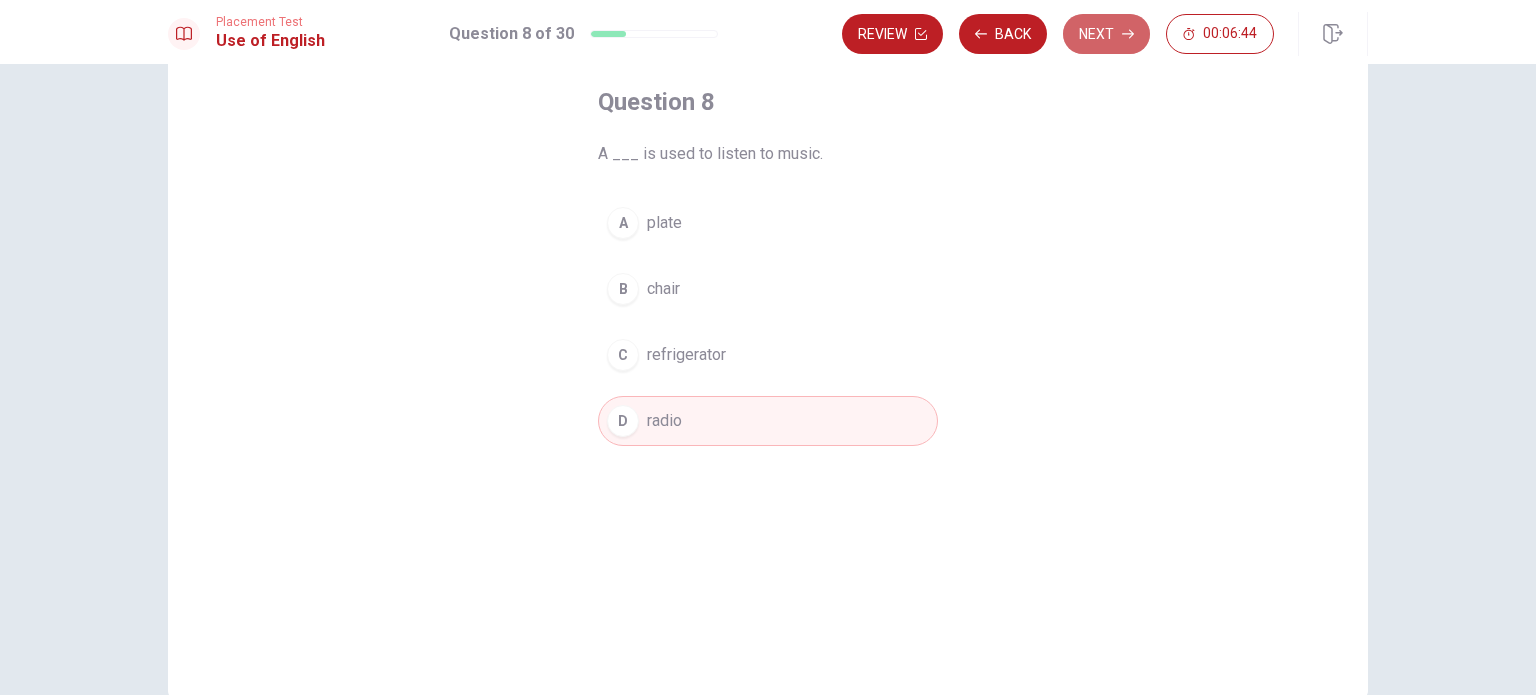 click on "Next" at bounding box center [1106, 34] 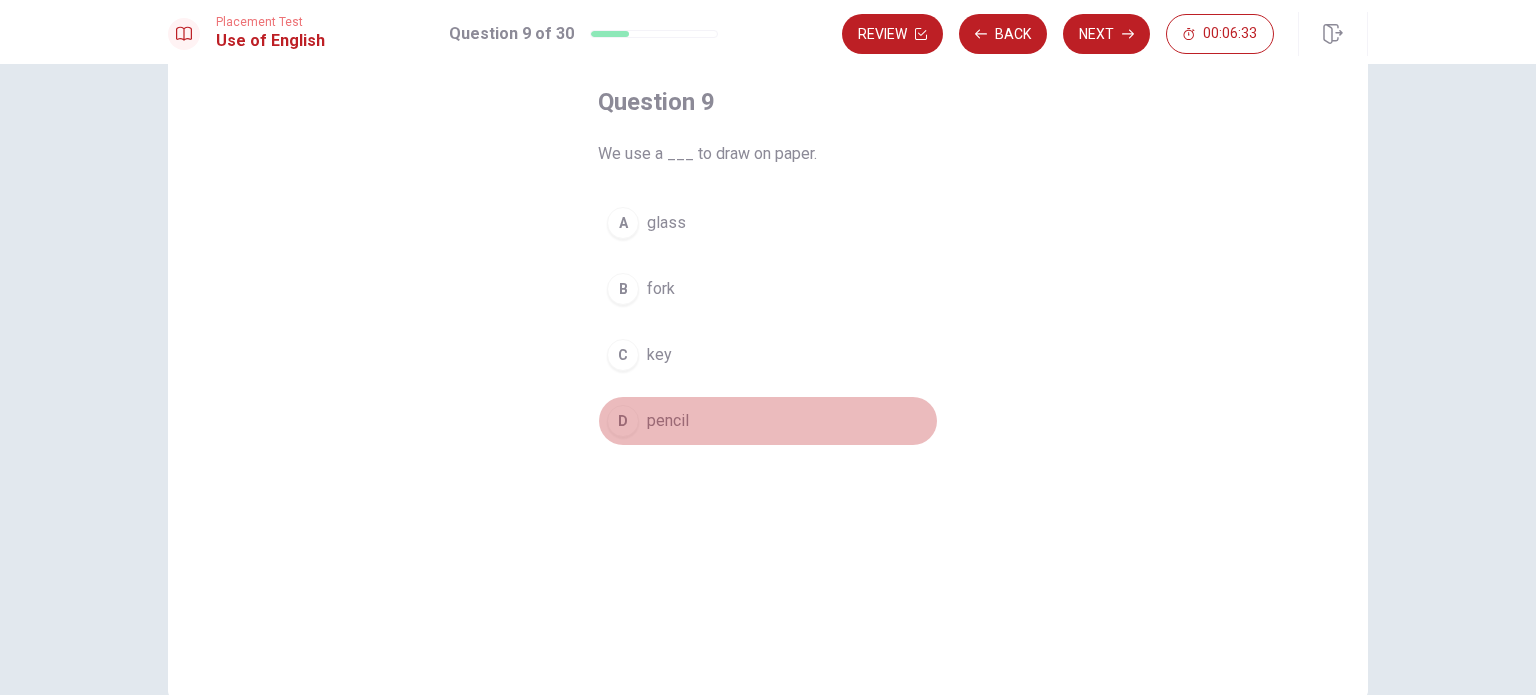 click on "pencil" at bounding box center [668, 421] 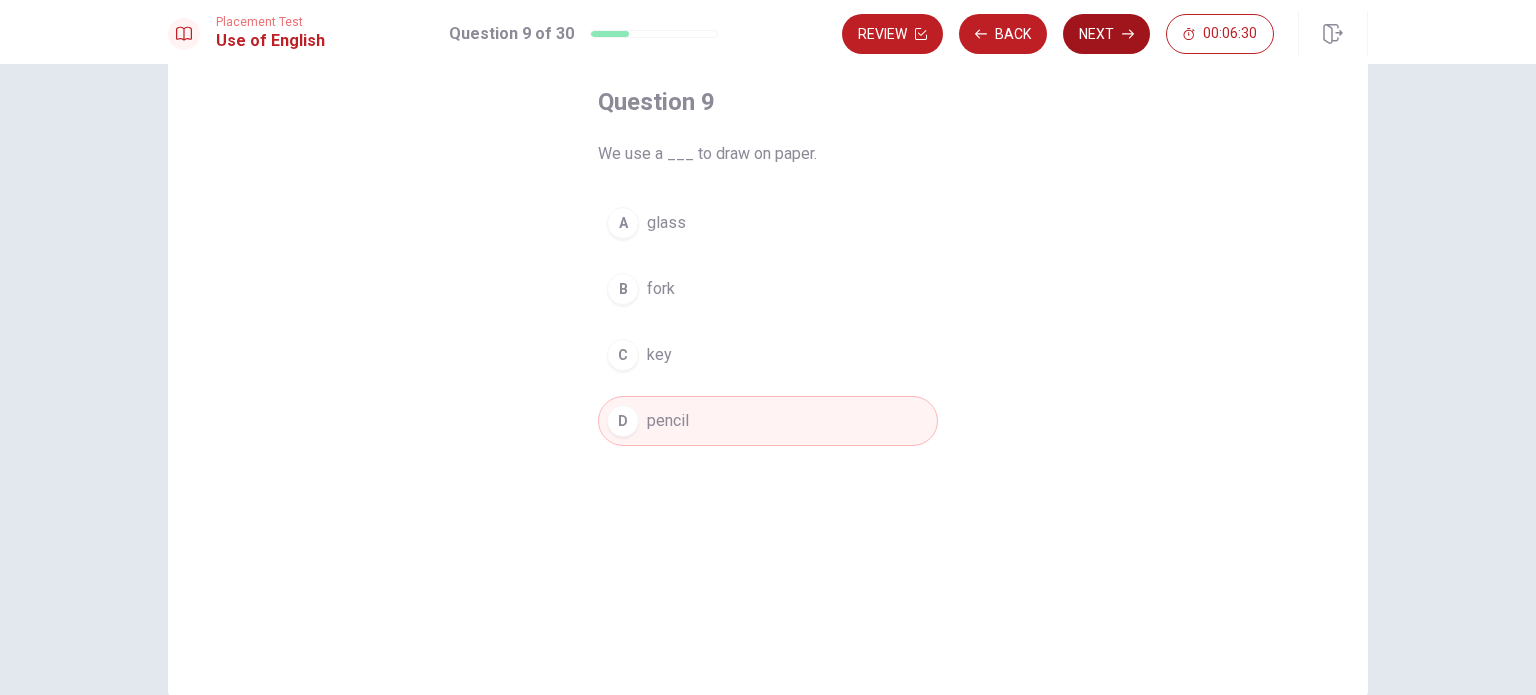 click on "Next" at bounding box center [1106, 34] 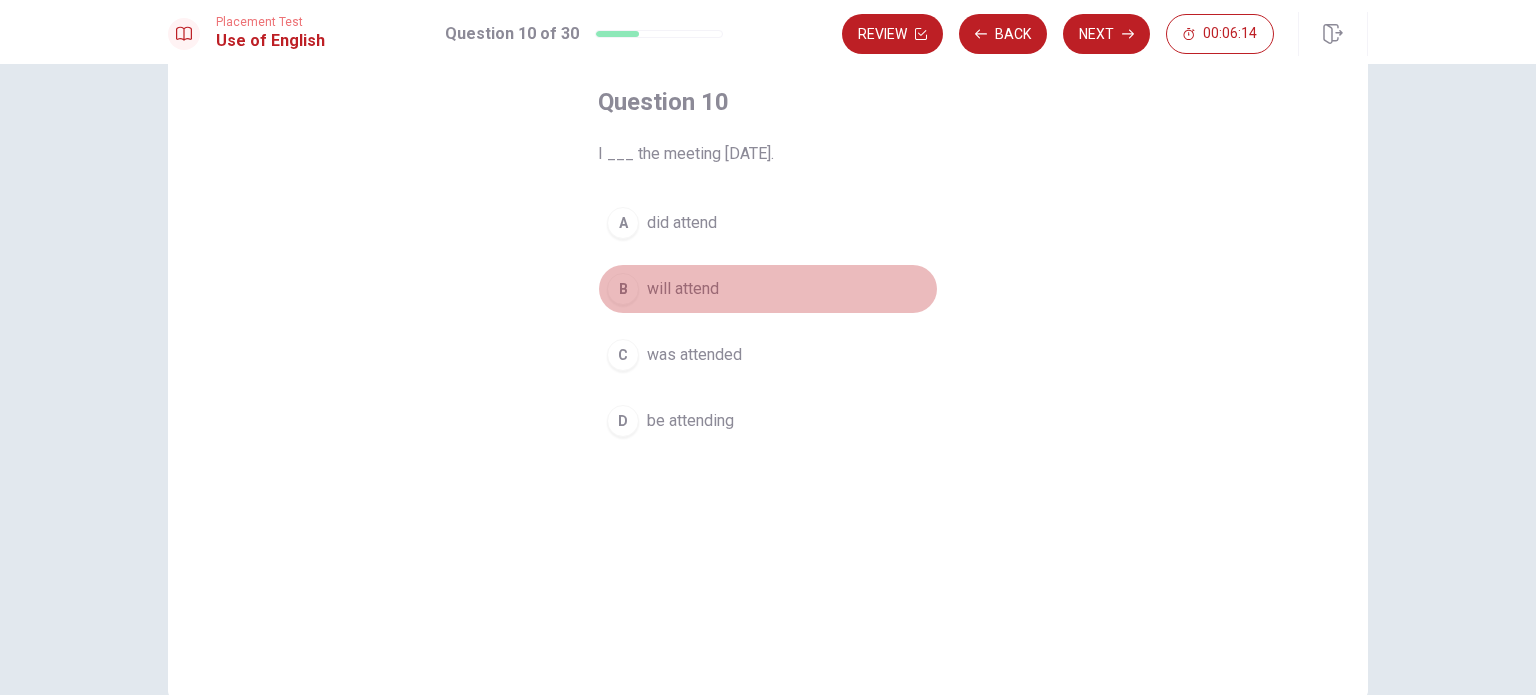 click on "will attend" at bounding box center [683, 289] 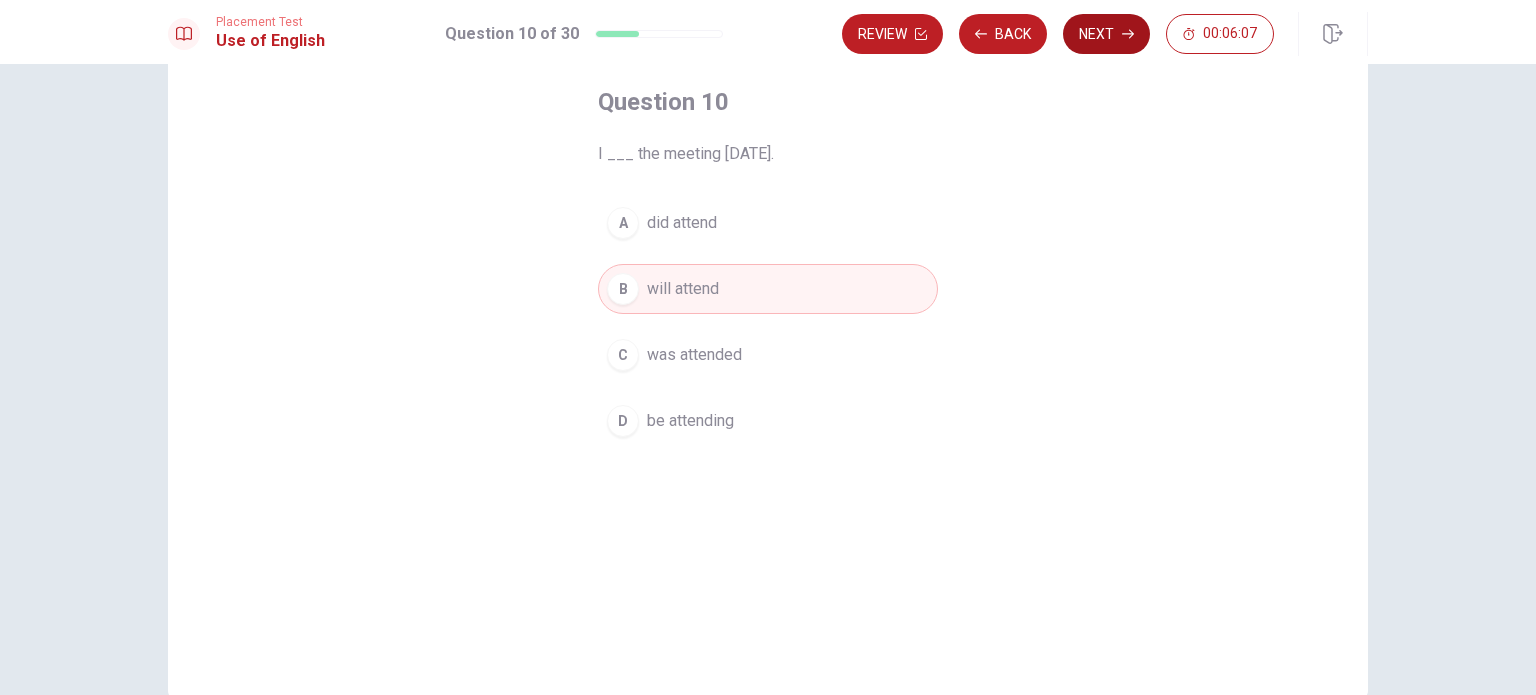 click on "Next" at bounding box center [1106, 34] 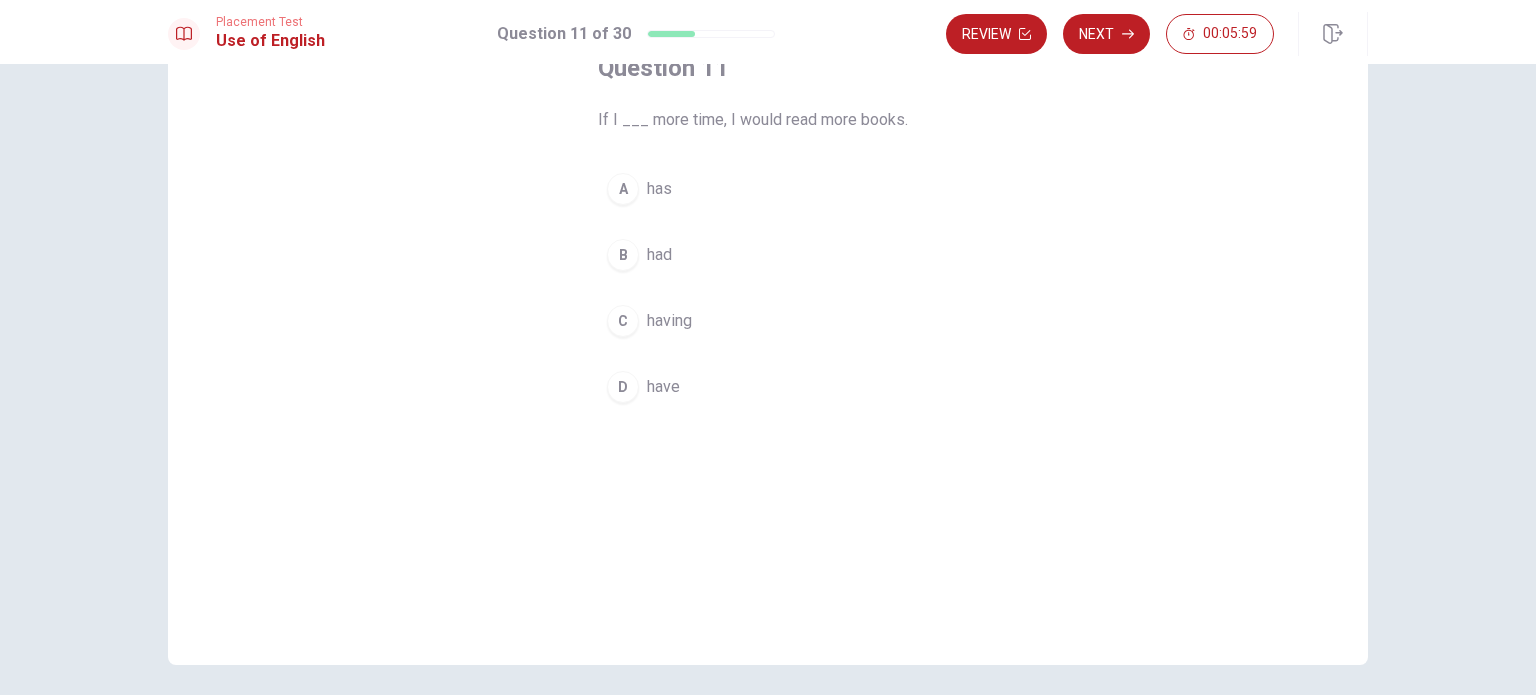 scroll, scrollTop: 100, scrollLeft: 0, axis: vertical 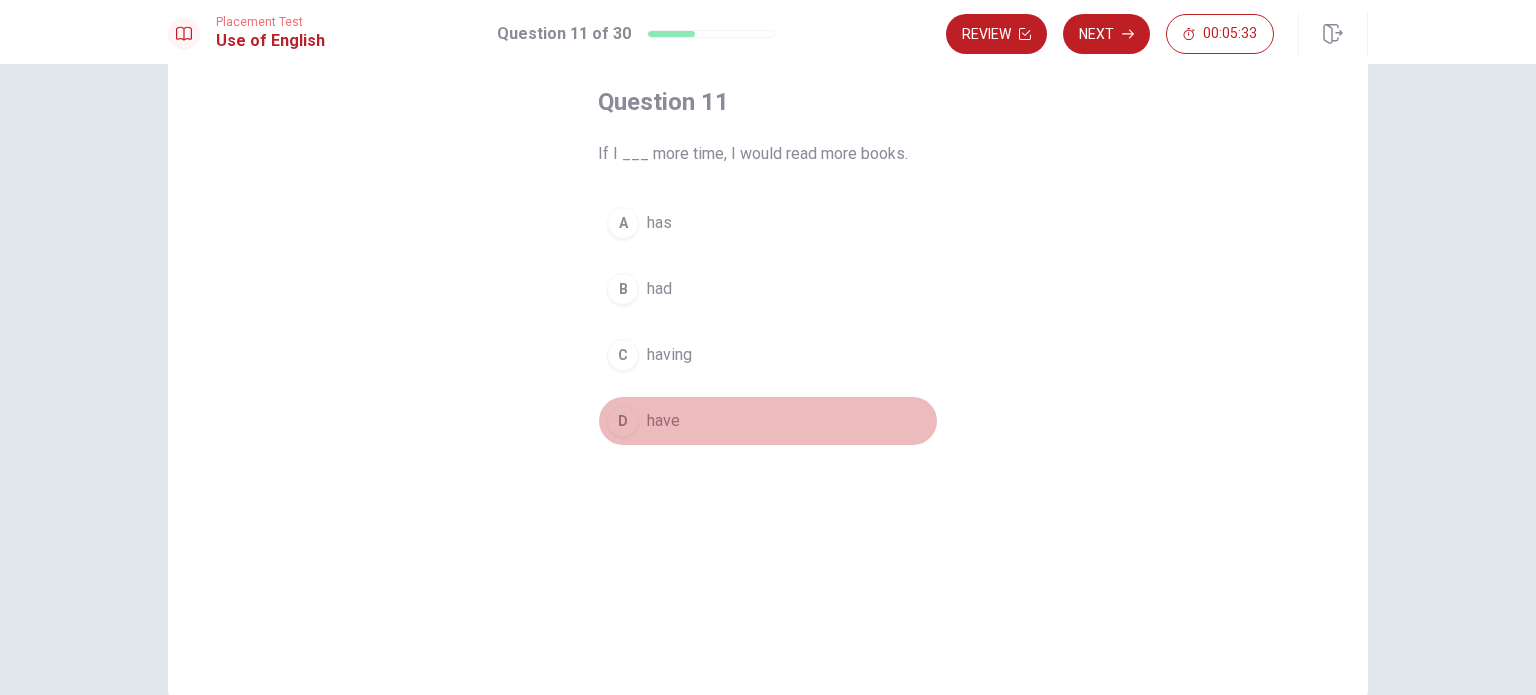 click on "have" at bounding box center (663, 421) 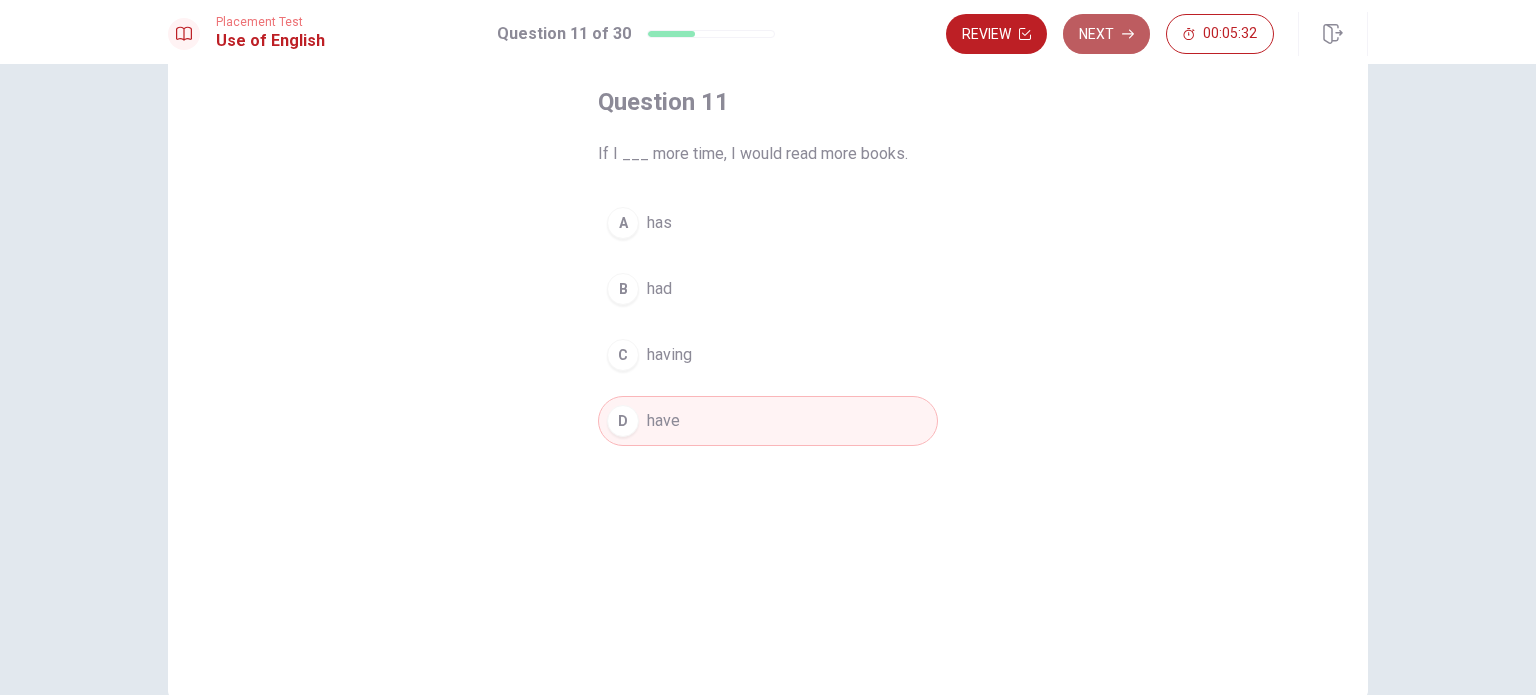 click on "Next" at bounding box center (1106, 34) 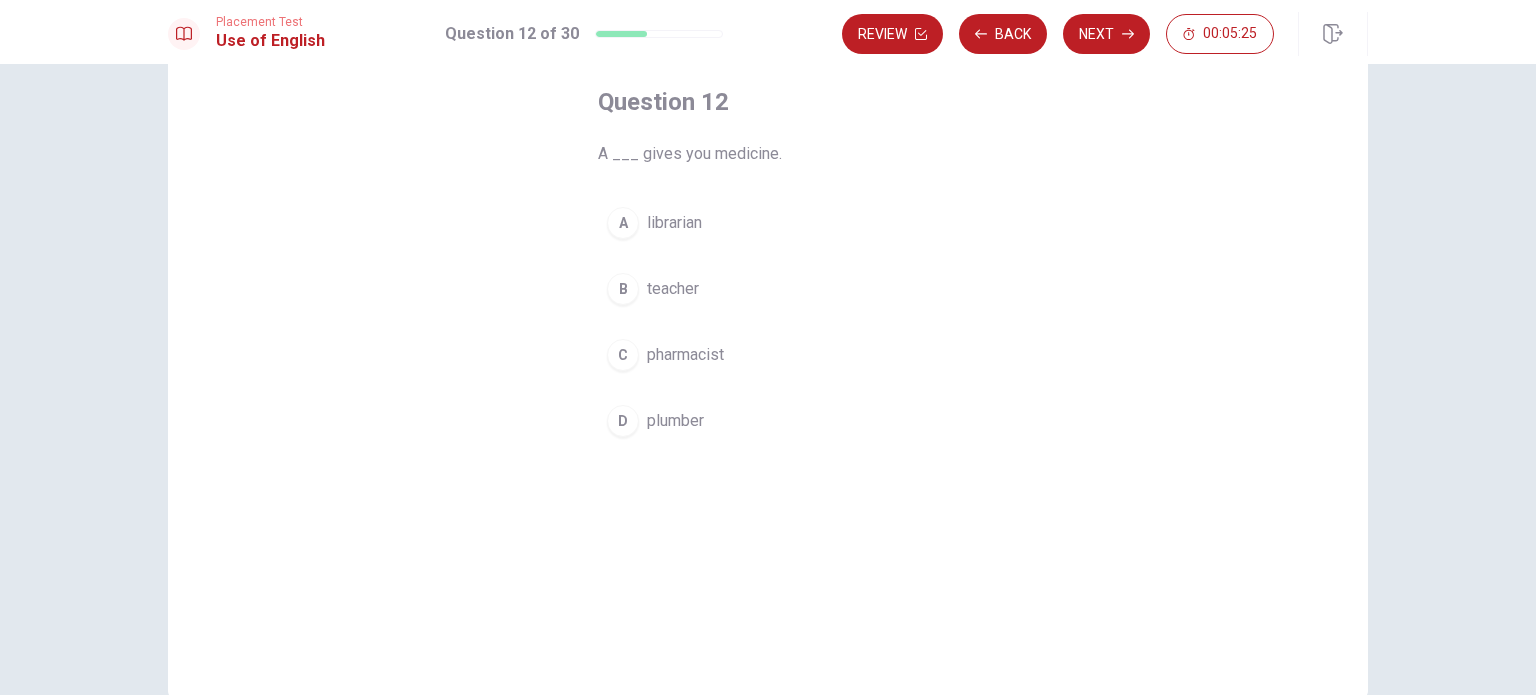click on "pharmacist" at bounding box center [685, 355] 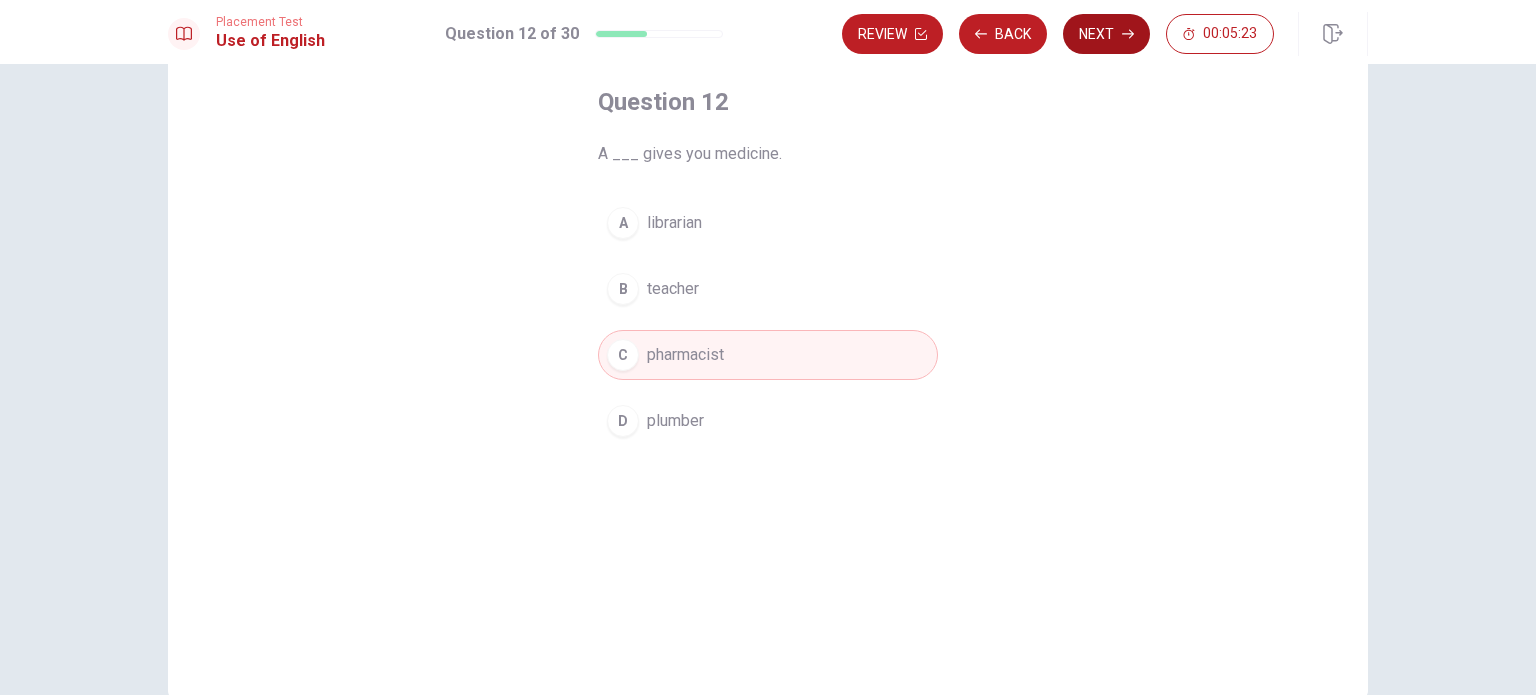 click on "Next" at bounding box center (1106, 34) 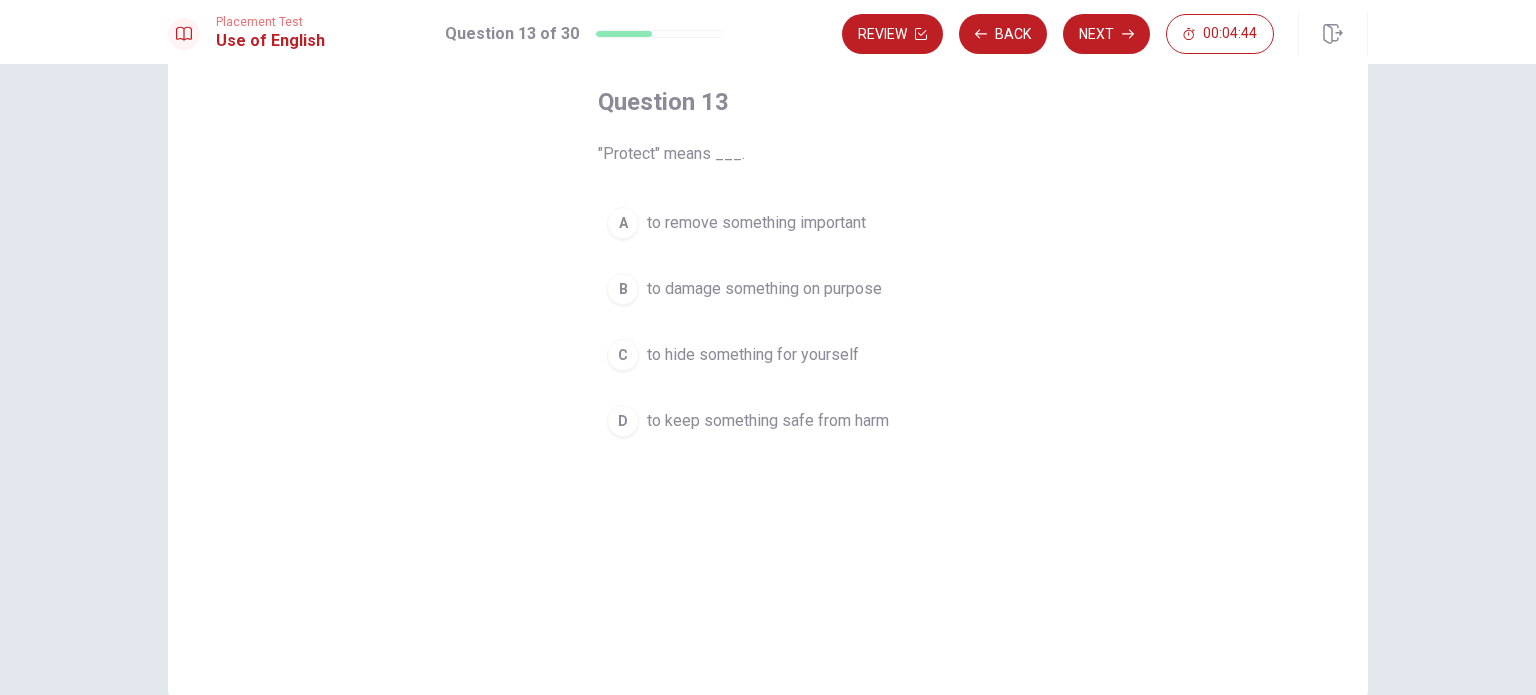 click on "to keep something safe from harm" at bounding box center (768, 421) 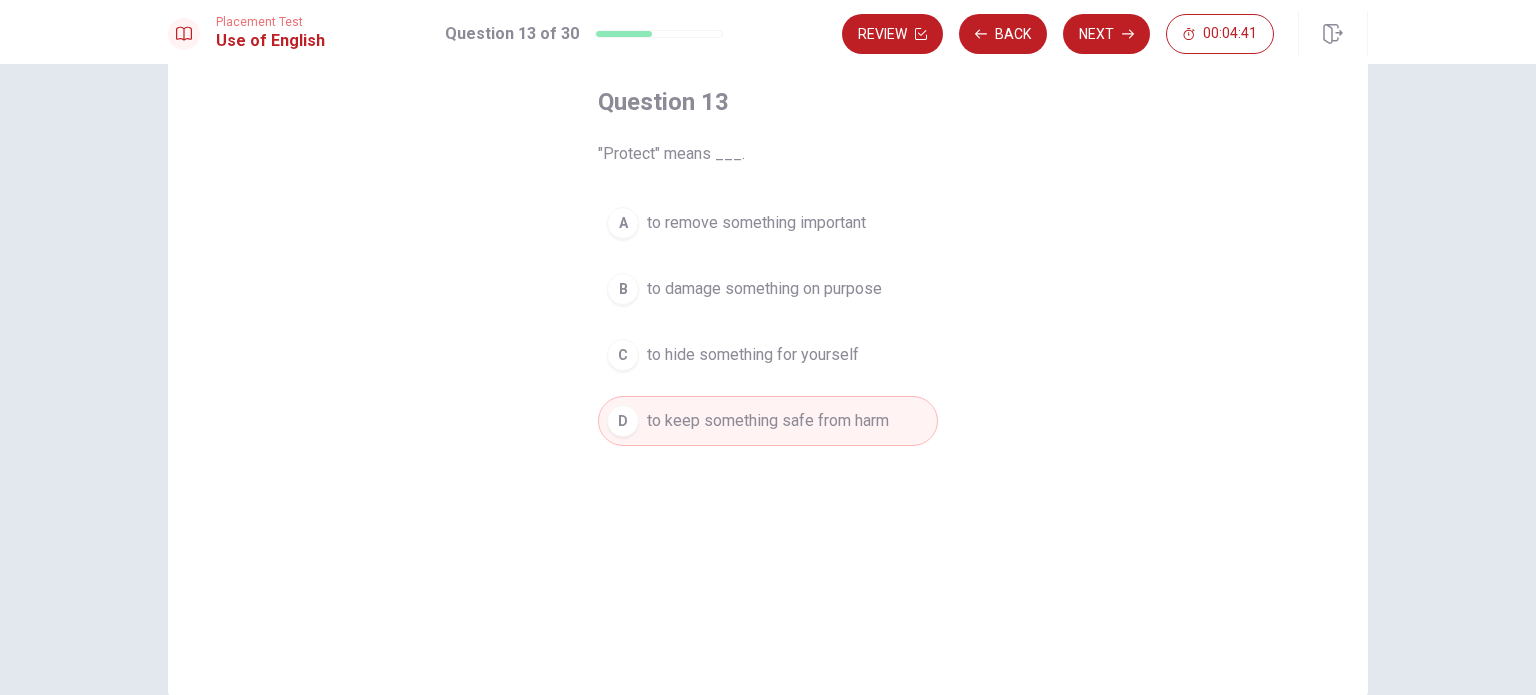 click on "Next" at bounding box center (1106, 34) 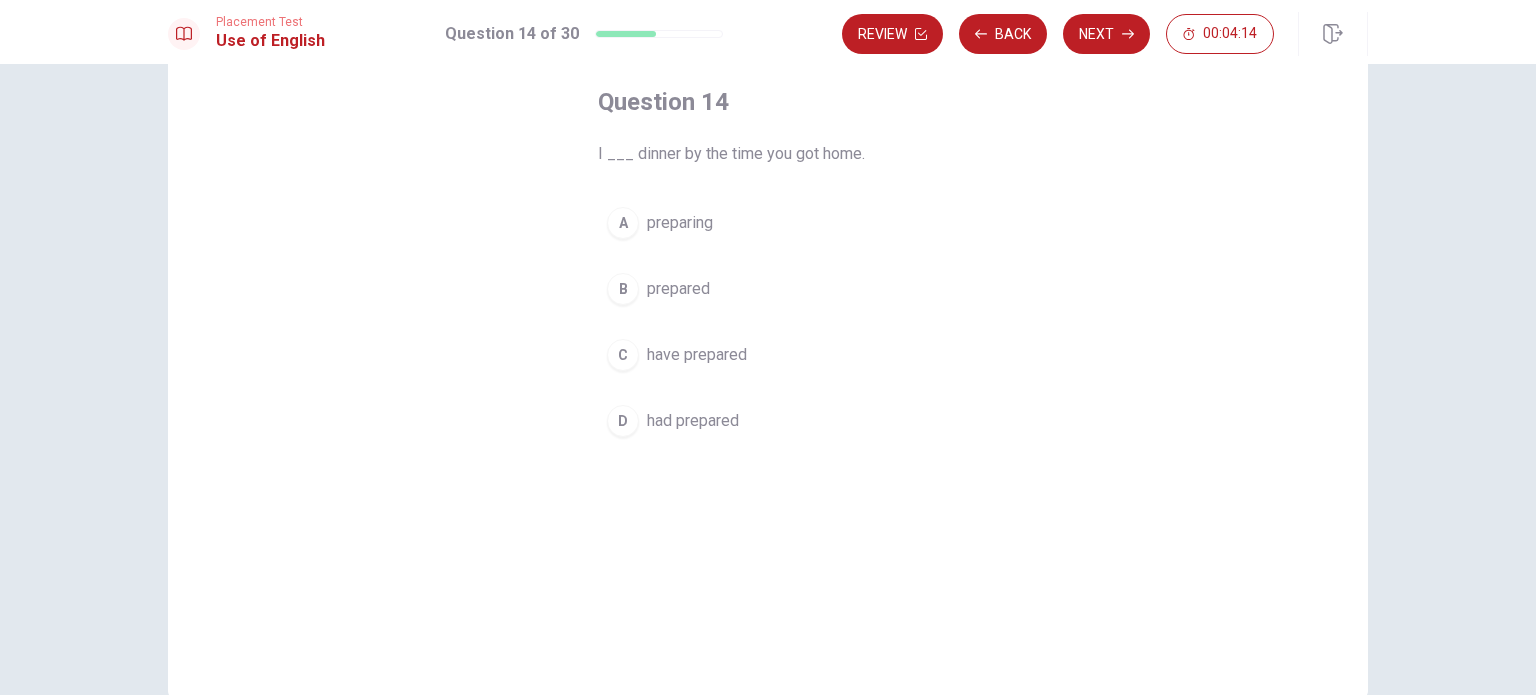 click on "prepared" at bounding box center [678, 289] 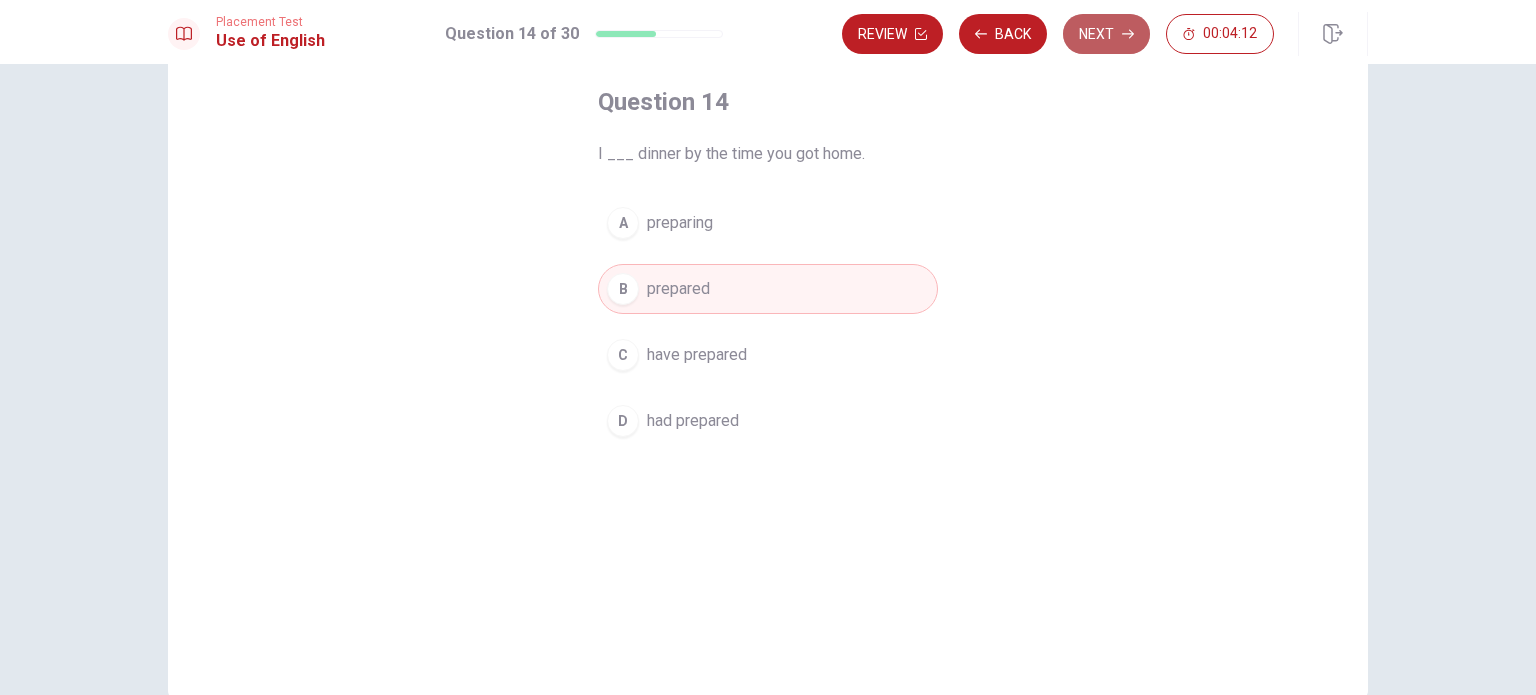click on "Next" at bounding box center [1106, 34] 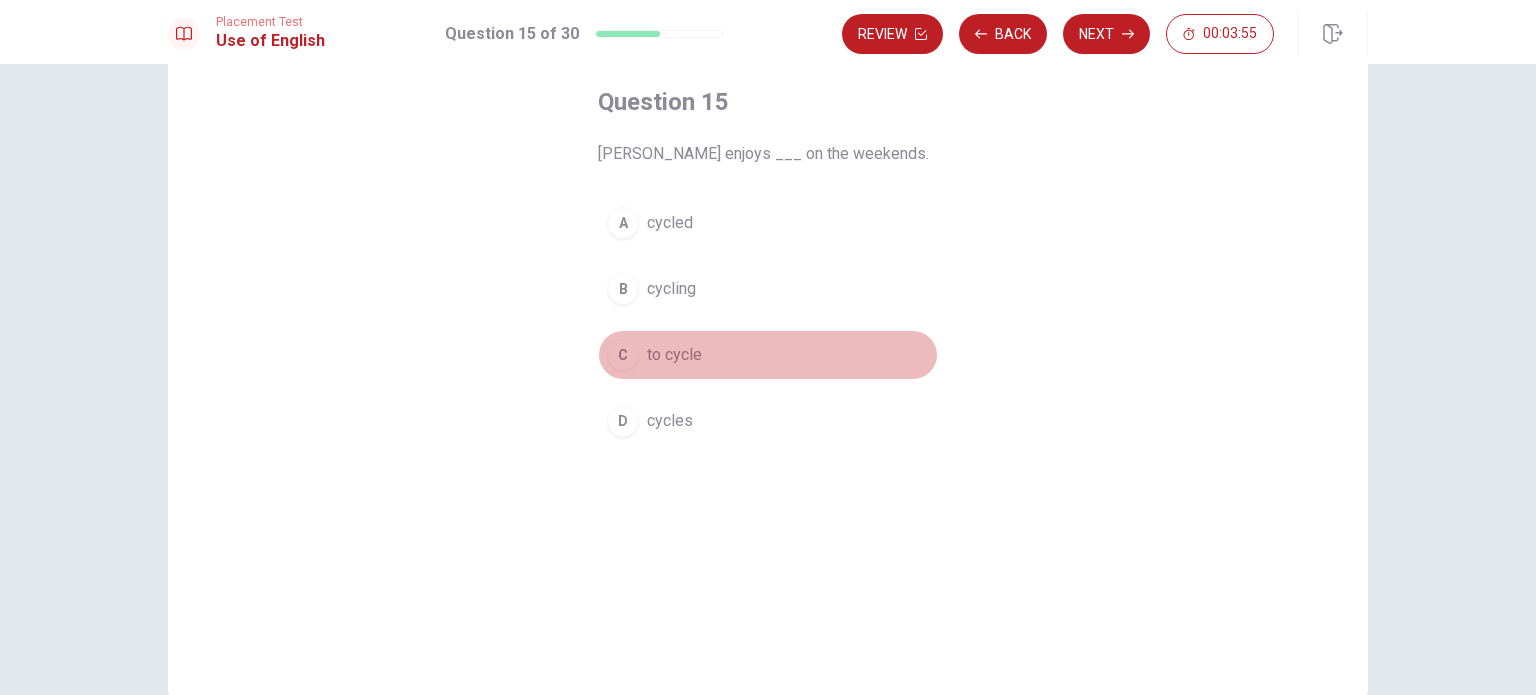 click on "to cycle" at bounding box center (674, 355) 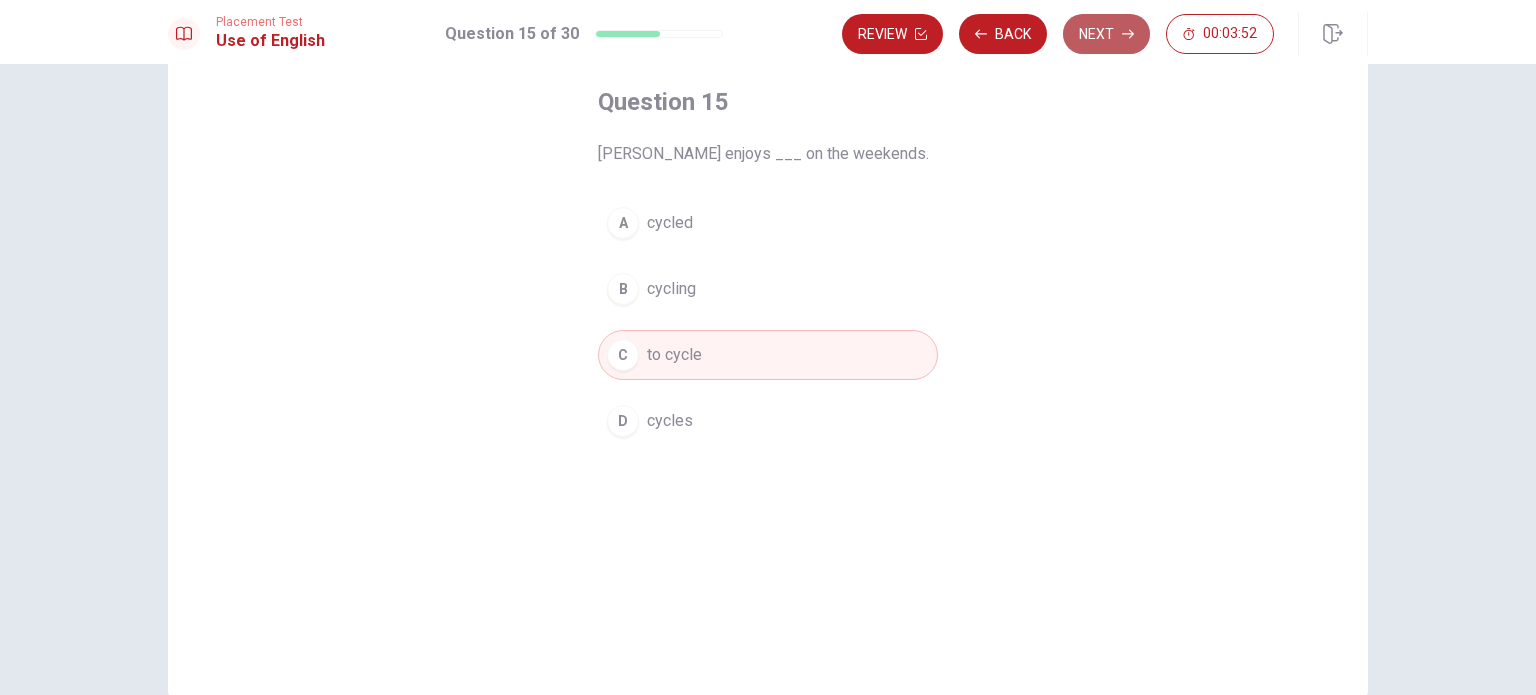 click on "Next" at bounding box center (1106, 34) 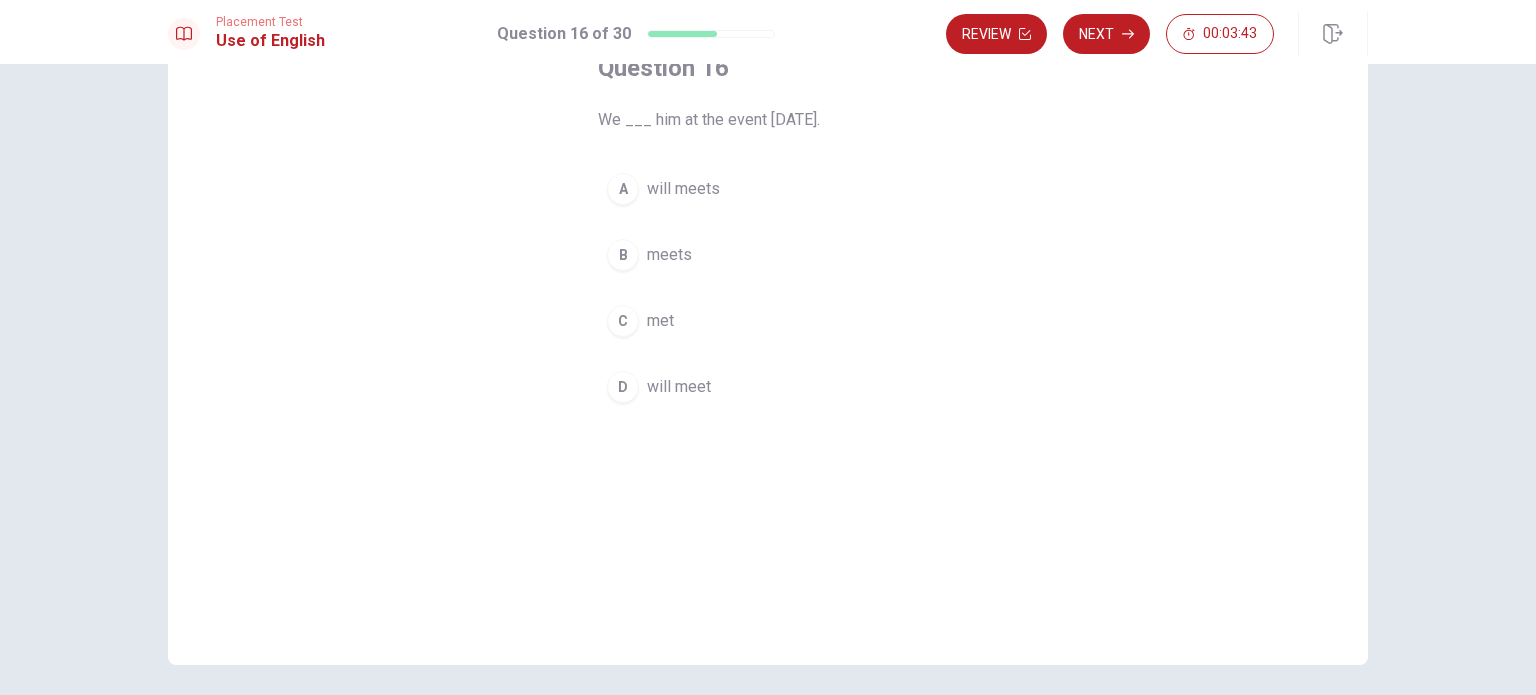 scroll, scrollTop: 100, scrollLeft: 0, axis: vertical 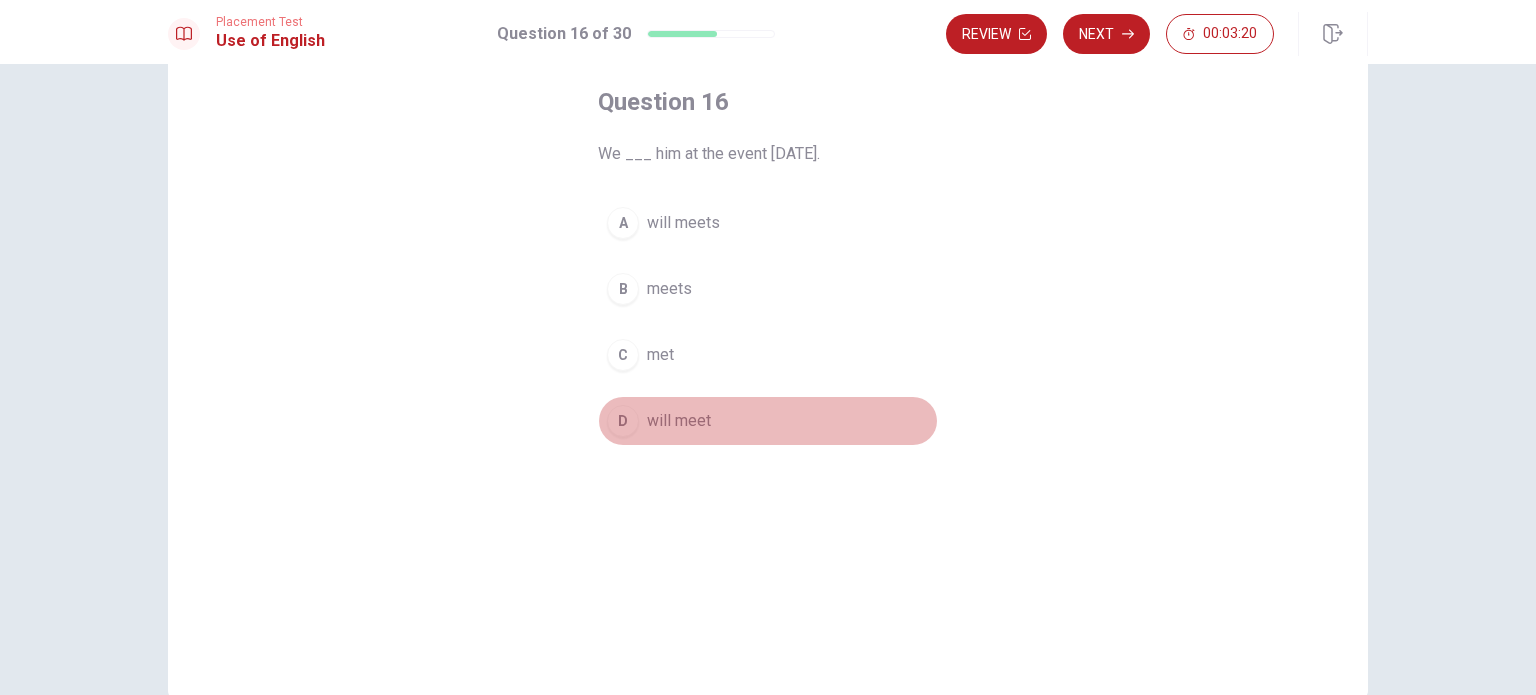 click on "will meet" at bounding box center [679, 421] 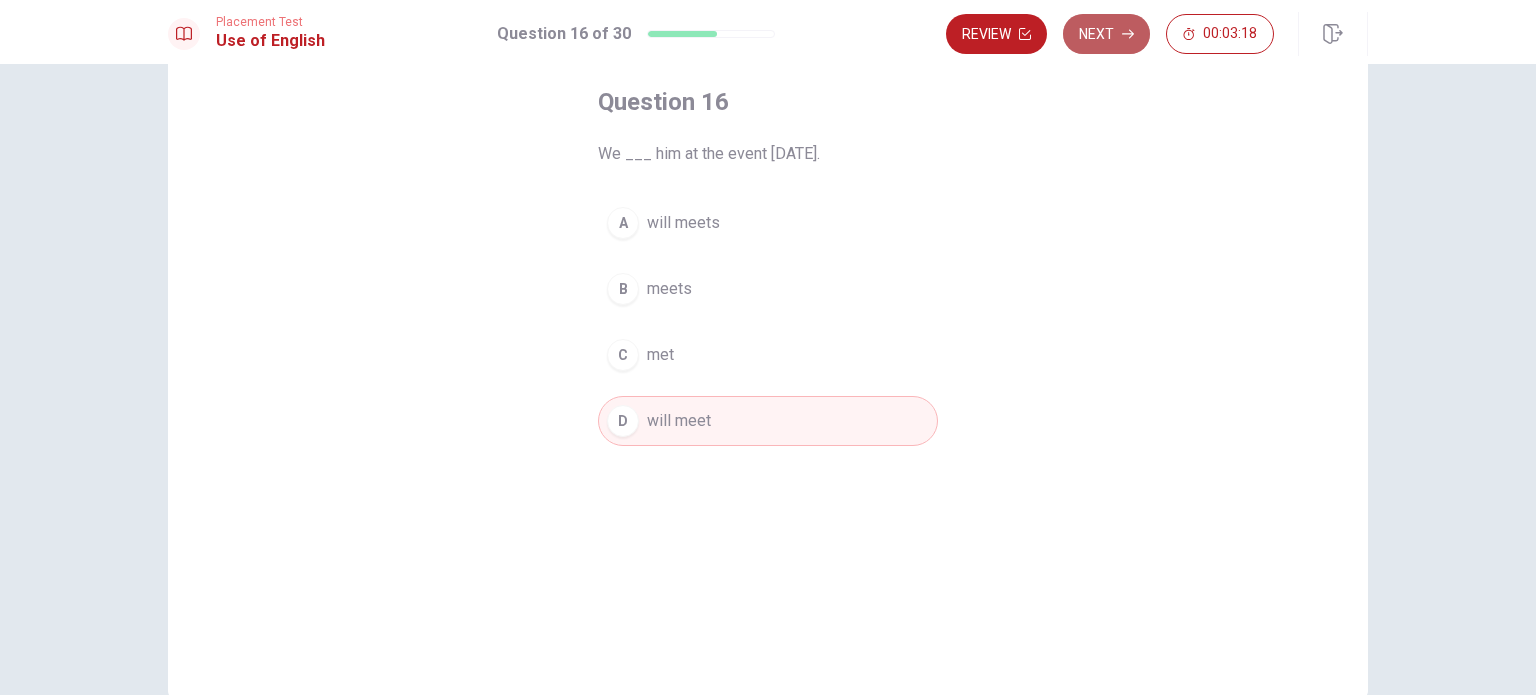 click on "Next" at bounding box center [1106, 34] 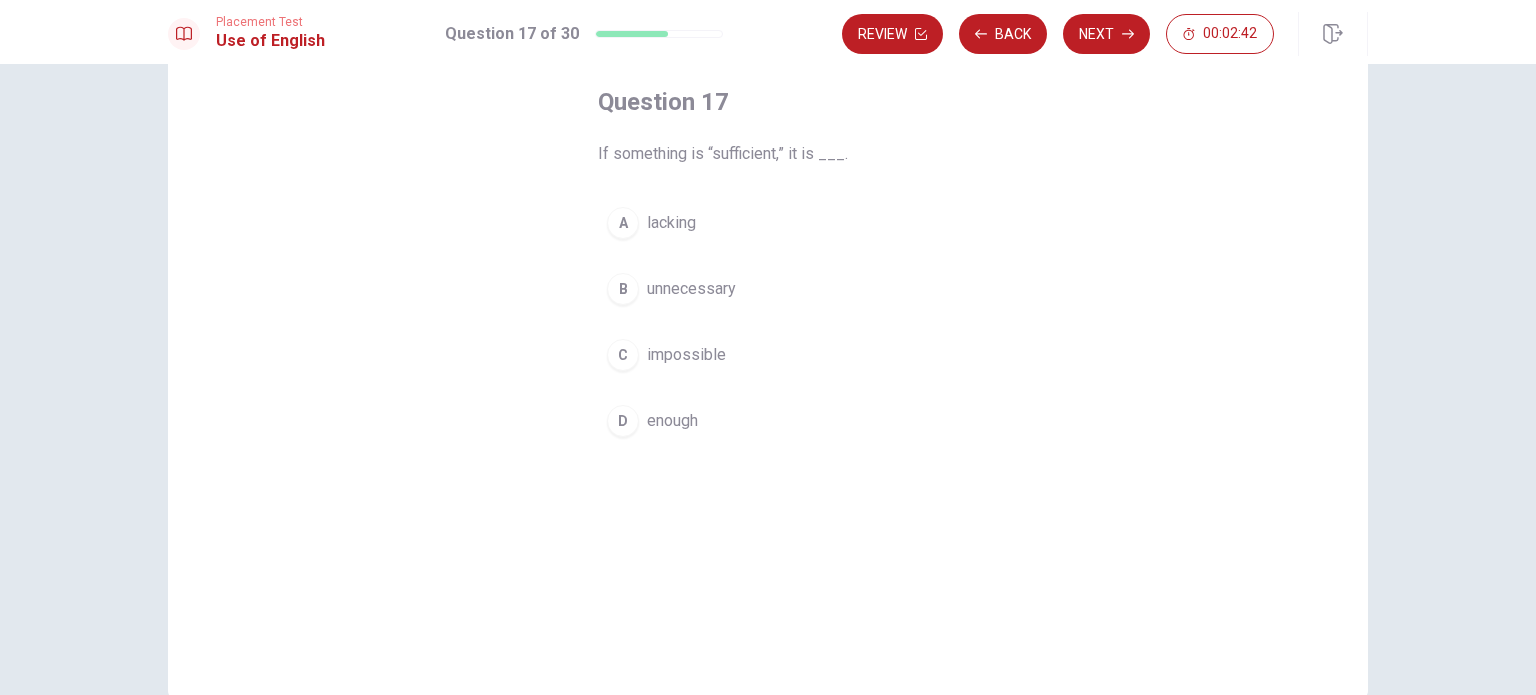 click on "unnecessary" at bounding box center [691, 289] 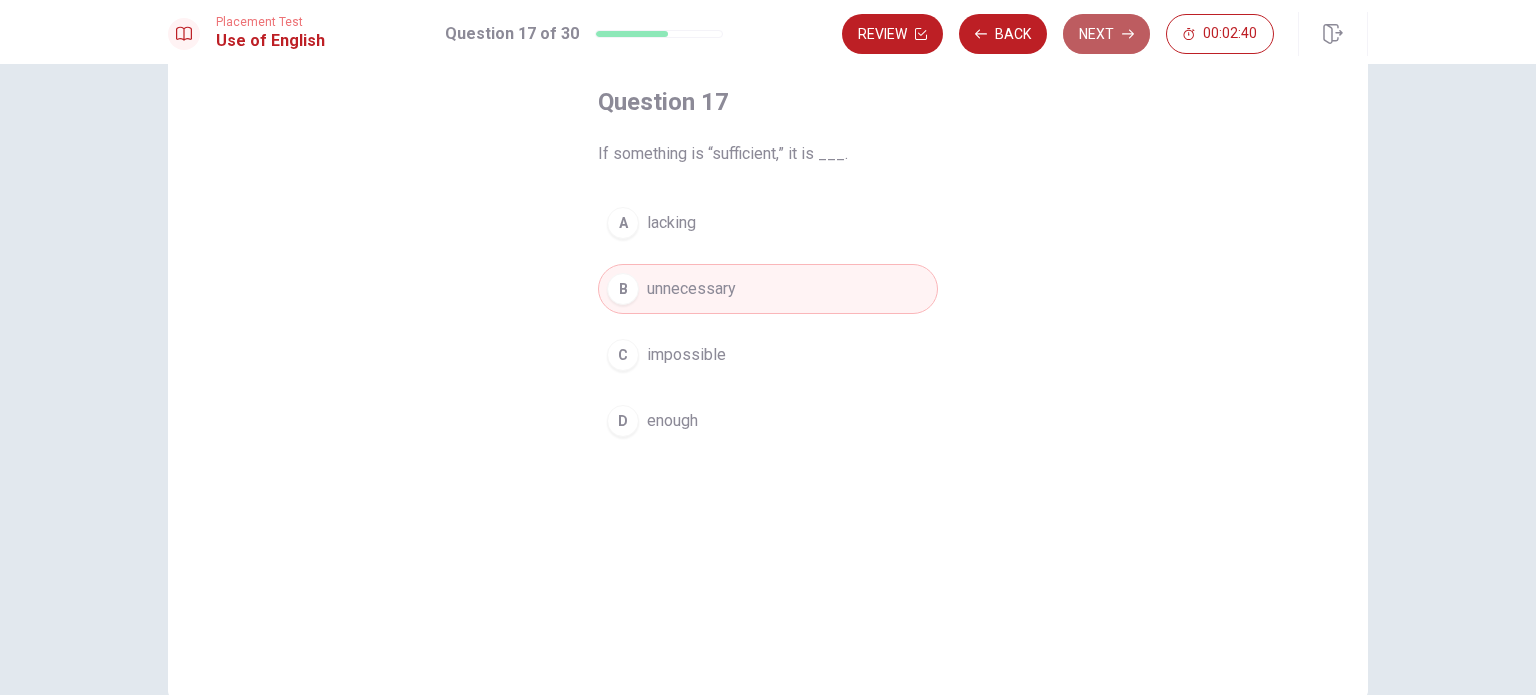click on "Next" at bounding box center (1106, 34) 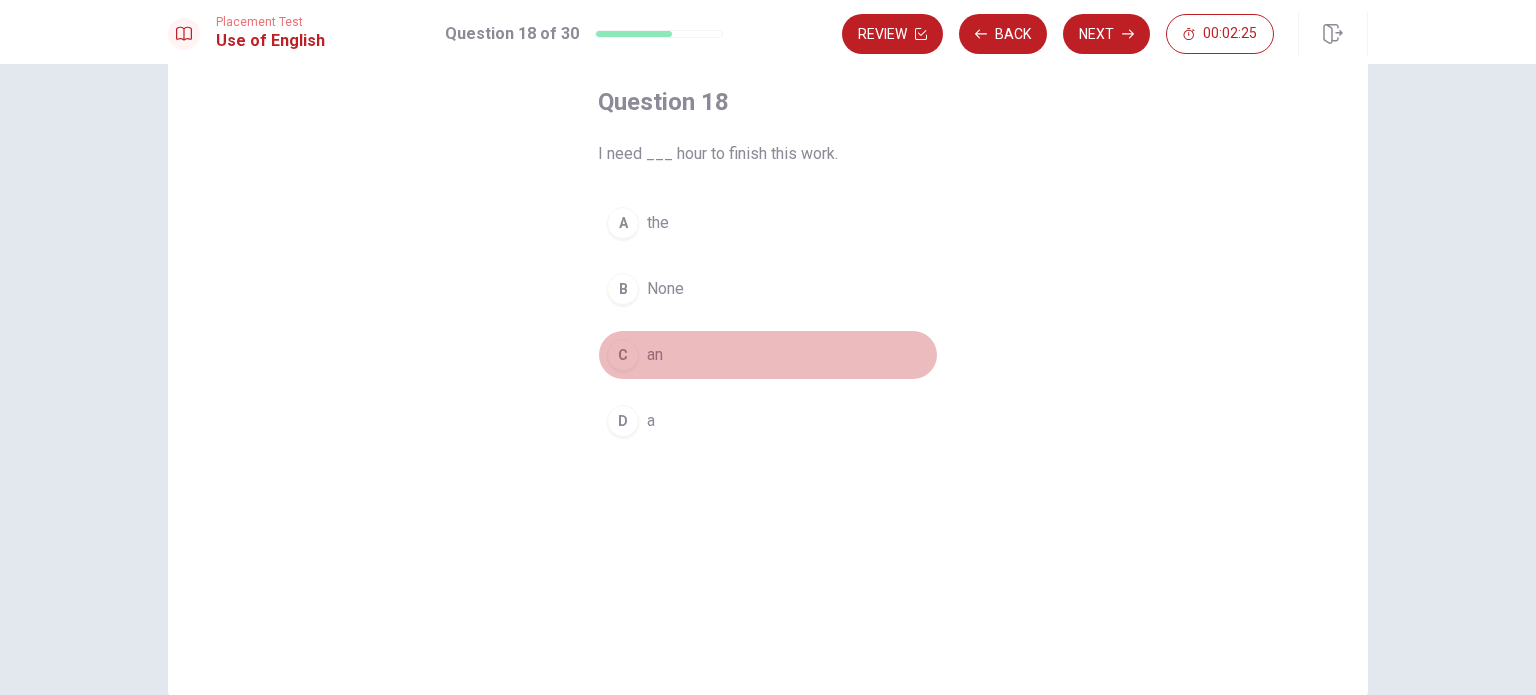 click on "an" at bounding box center (655, 355) 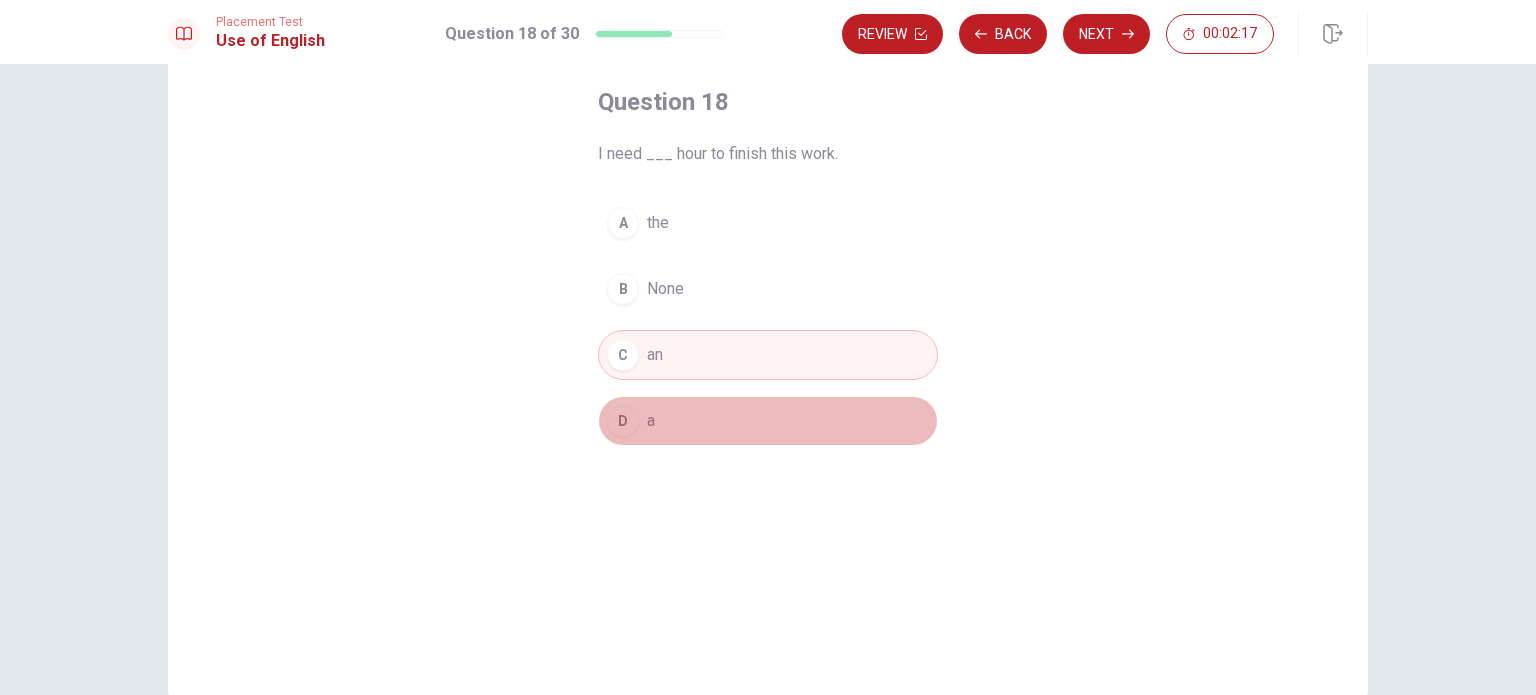 click on "D a" at bounding box center [768, 421] 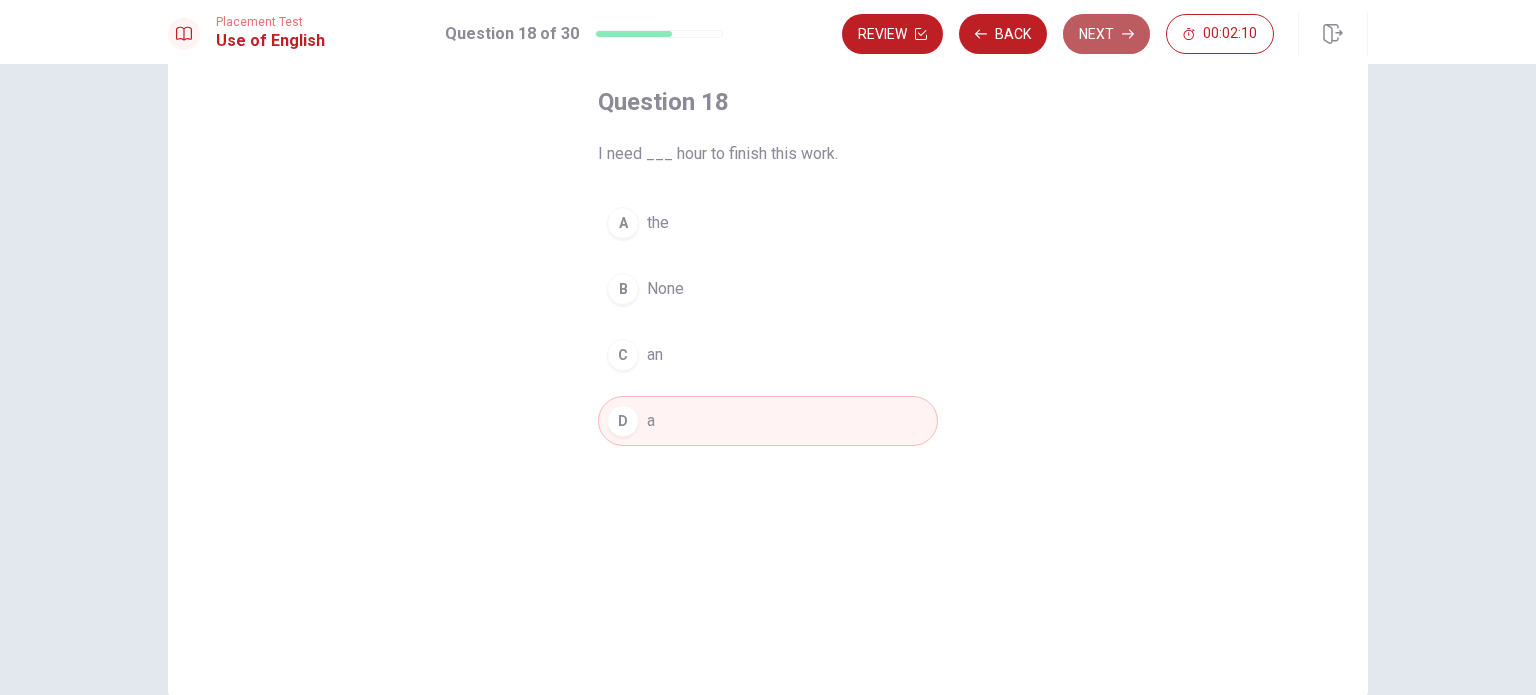 click on "Next" at bounding box center (1106, 34) 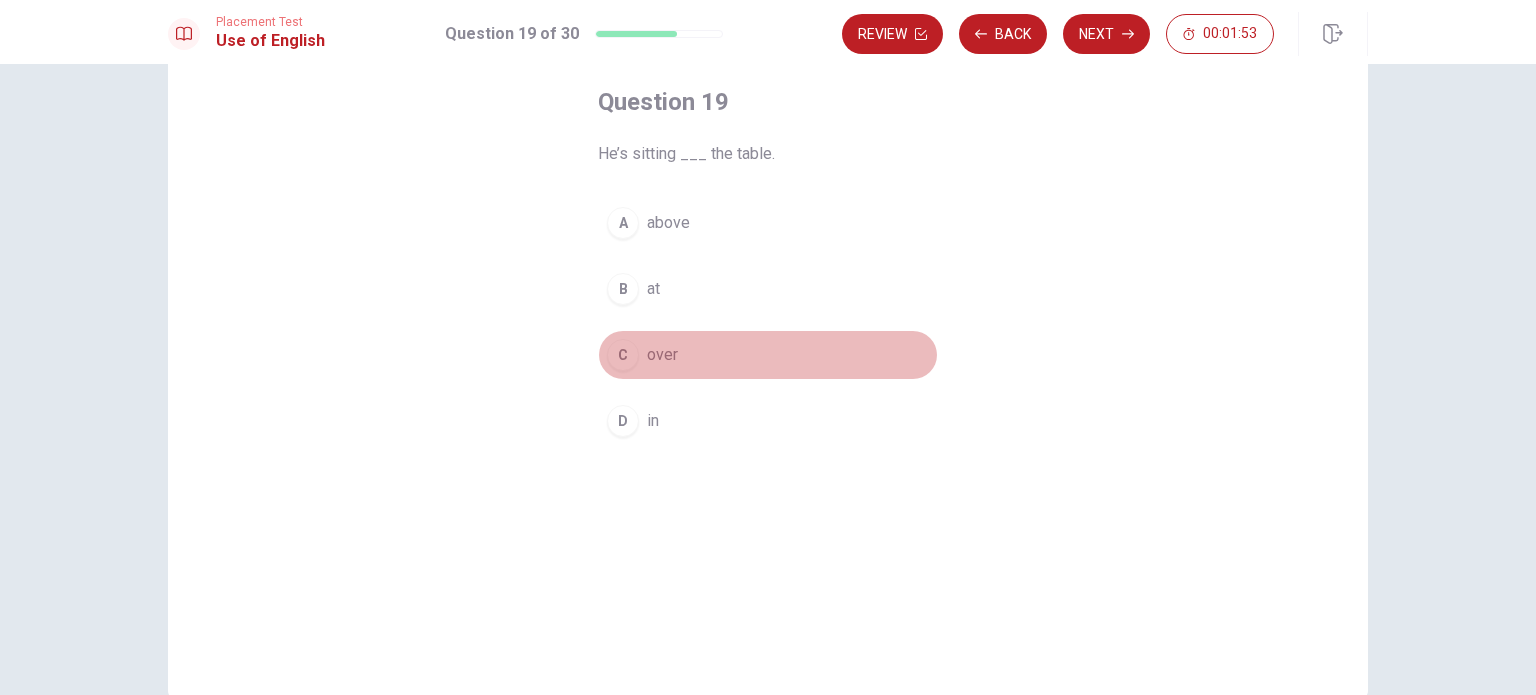 click on "over" at bounding box center (662, 355) 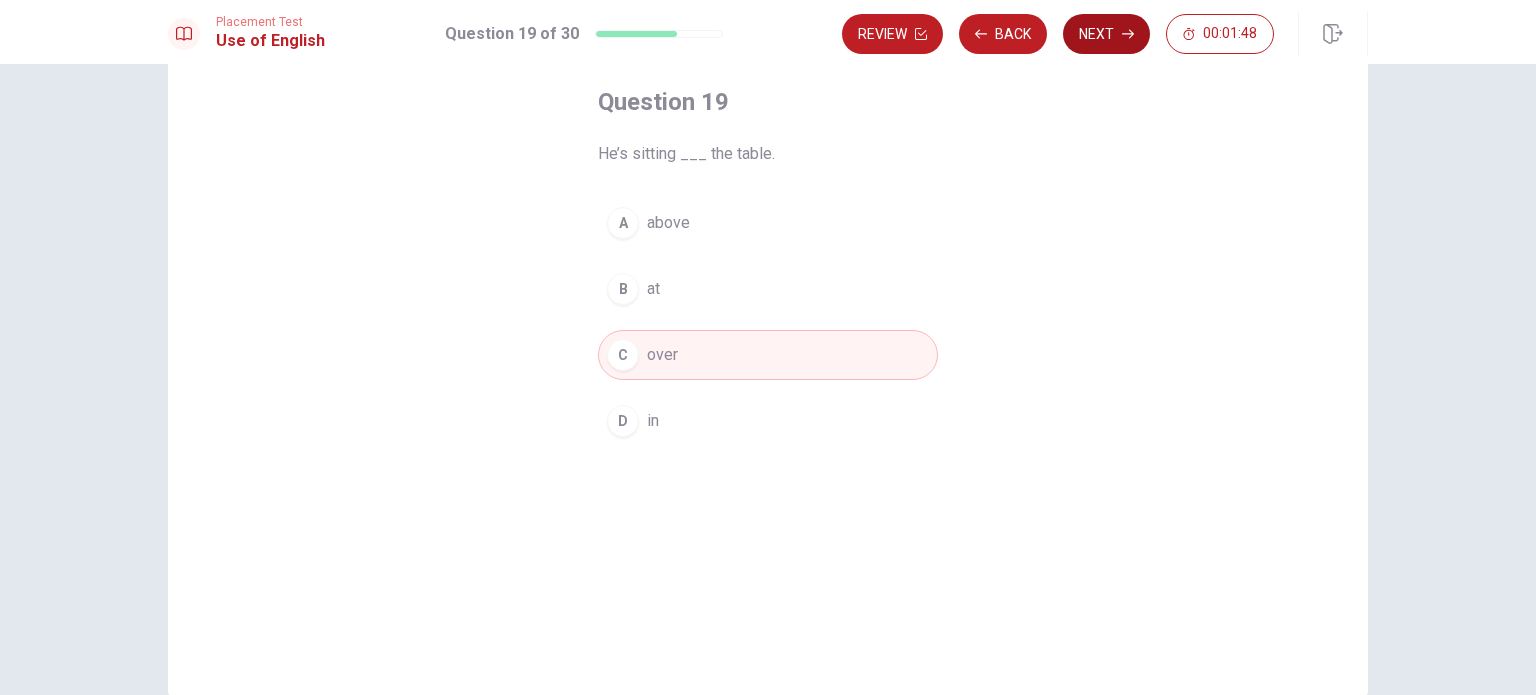 click on "Next" at bounding box center (1106, 34) 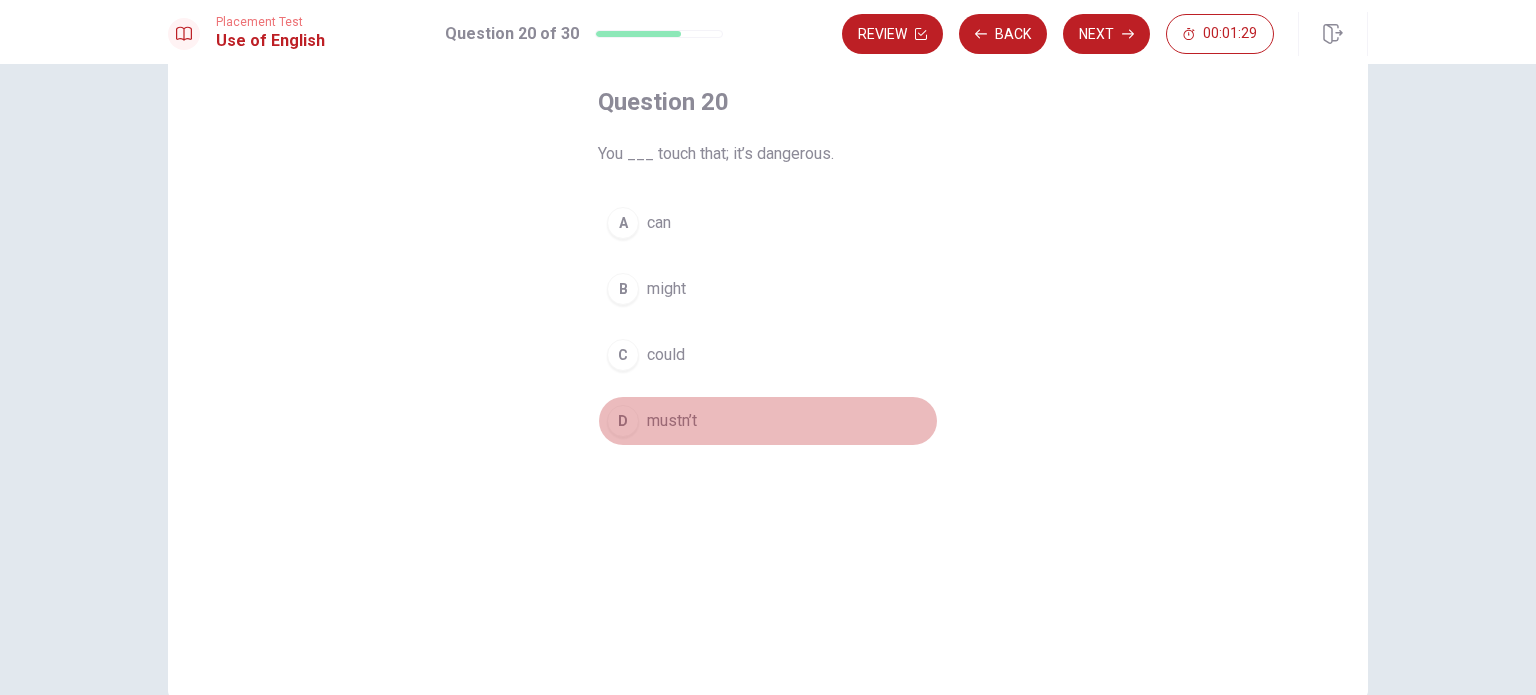 click on "mustn’t" at bounding box center [672, 421] 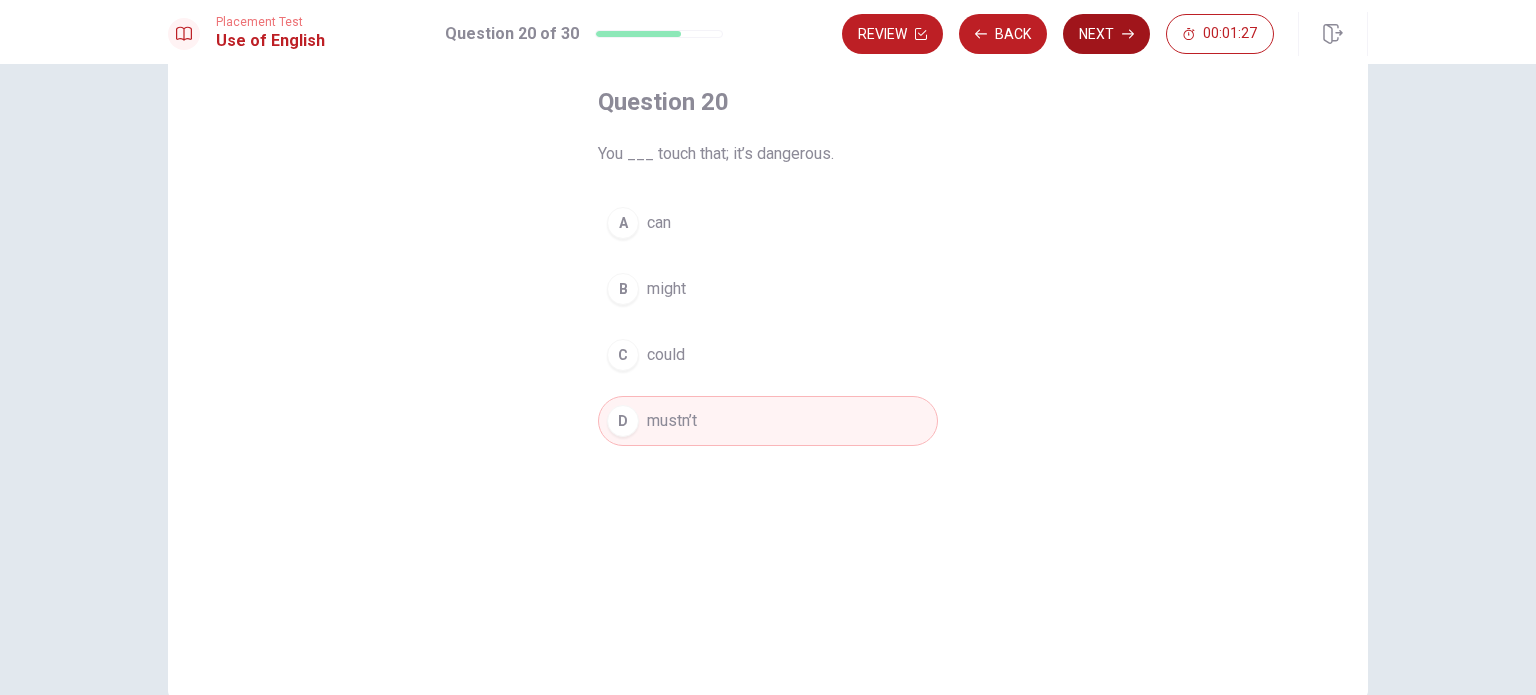 click on "Next" at bounding box center (1106, 34) 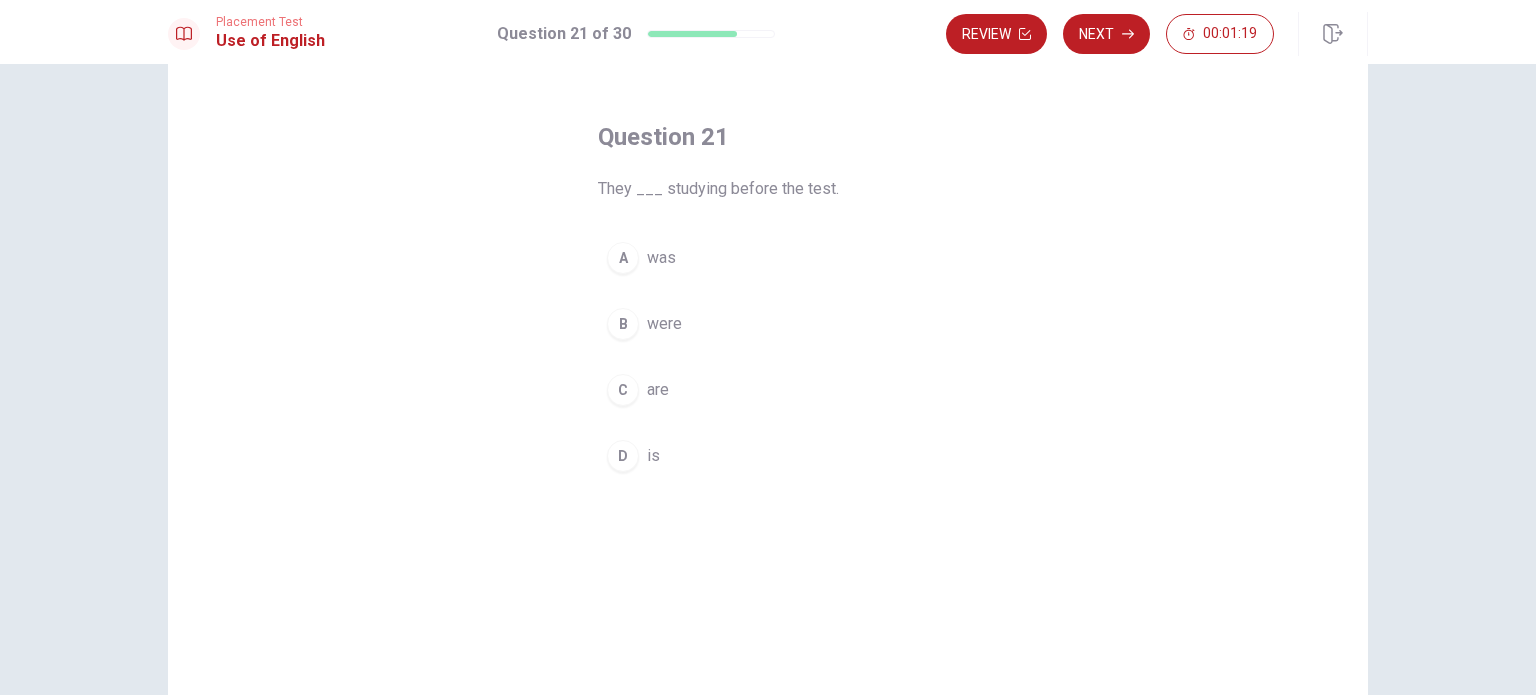 scroll, scrollTop: 100, scrollLeft: 0, axis: vertical 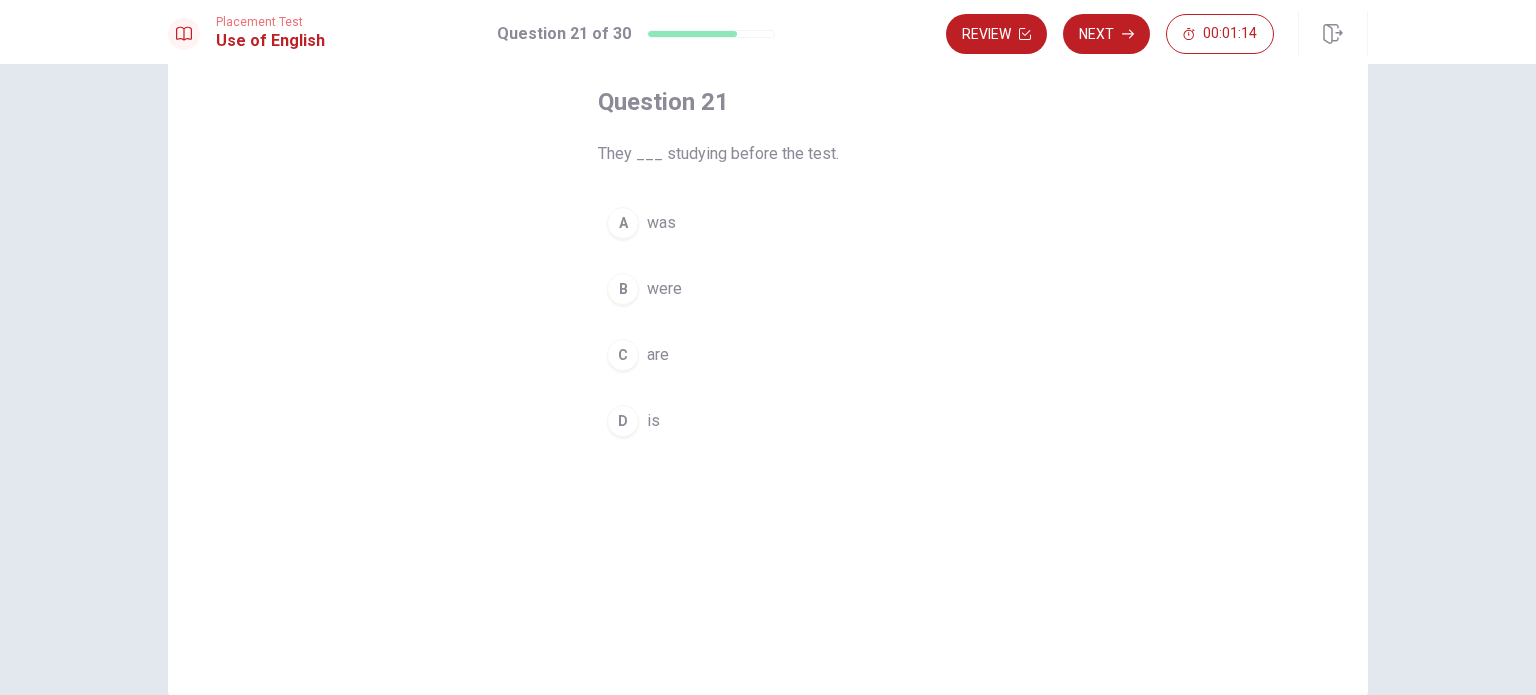 click on "are" at bounding box center (658, 355) 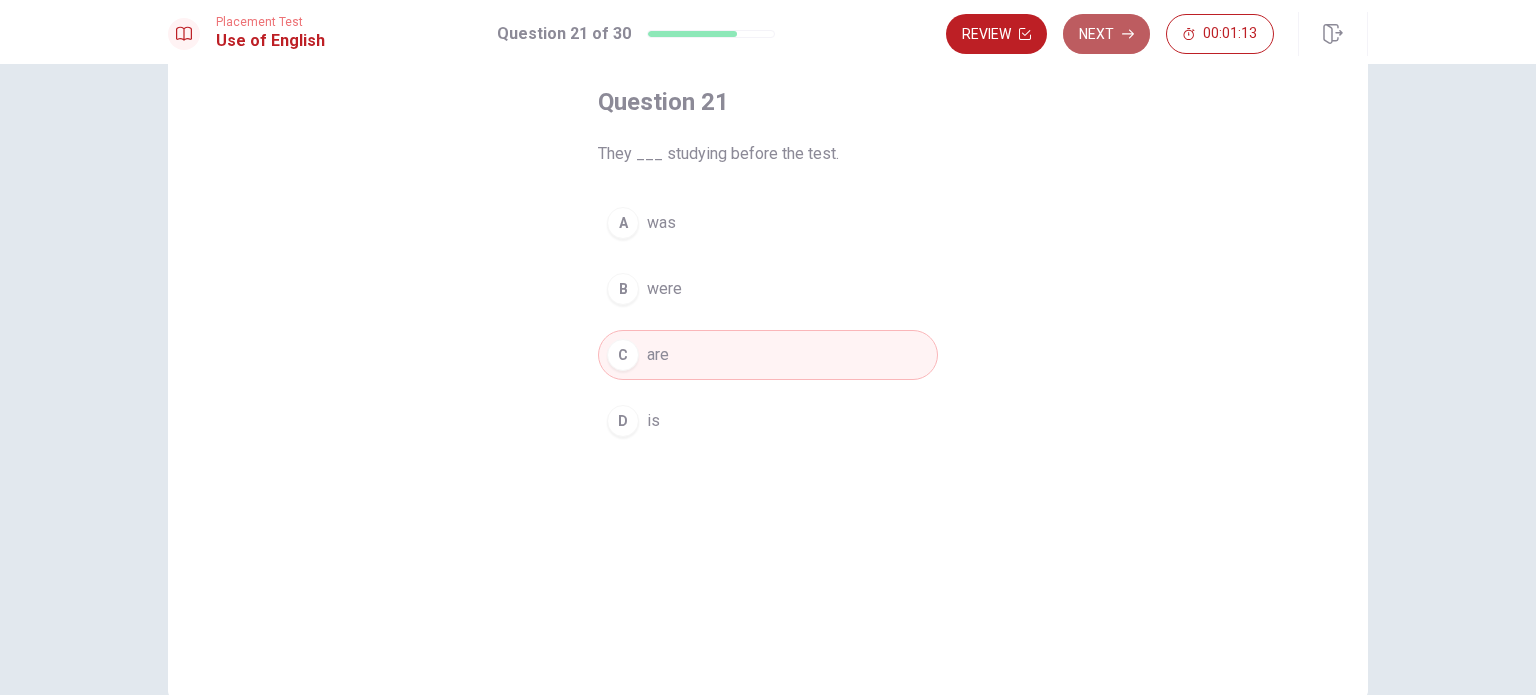 click on "Next" at bounding box center [1106, 34] 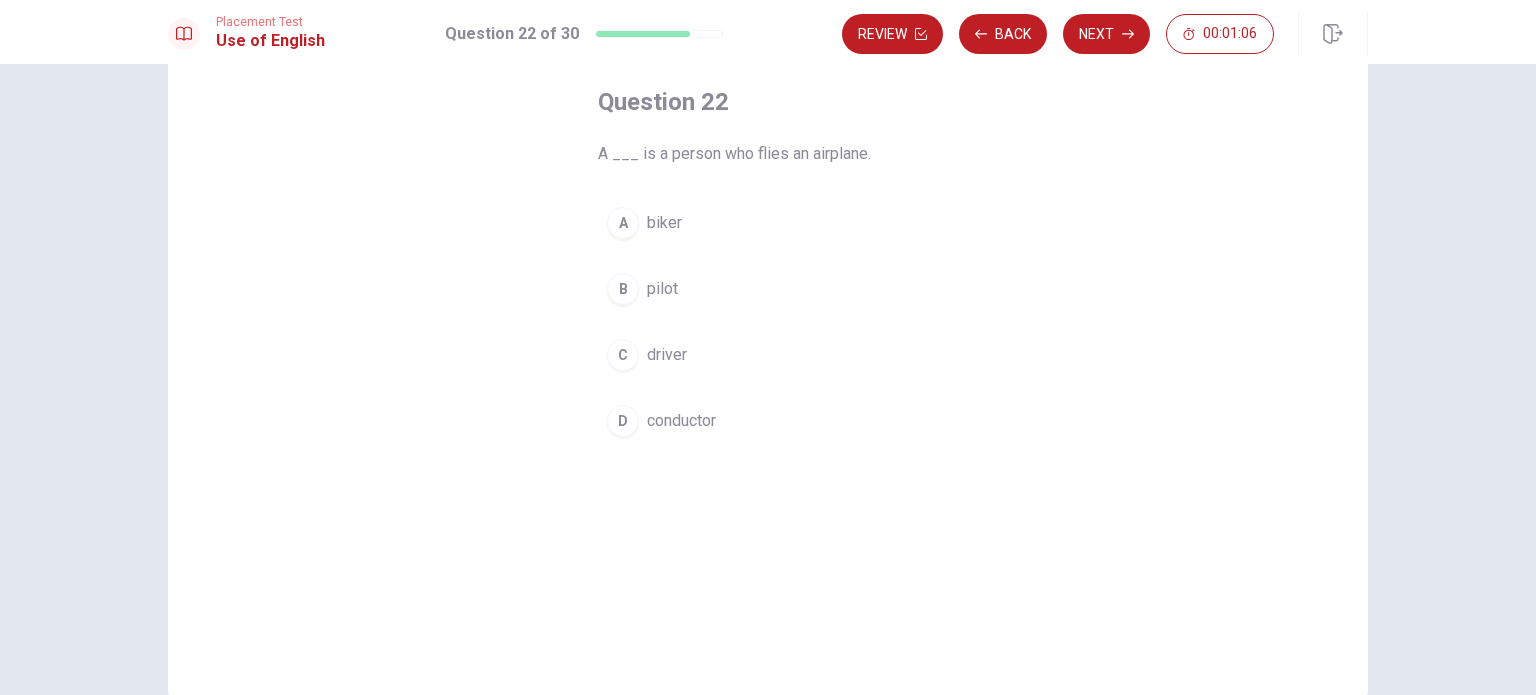 click on "pilot" at bounding box center [662, 289] 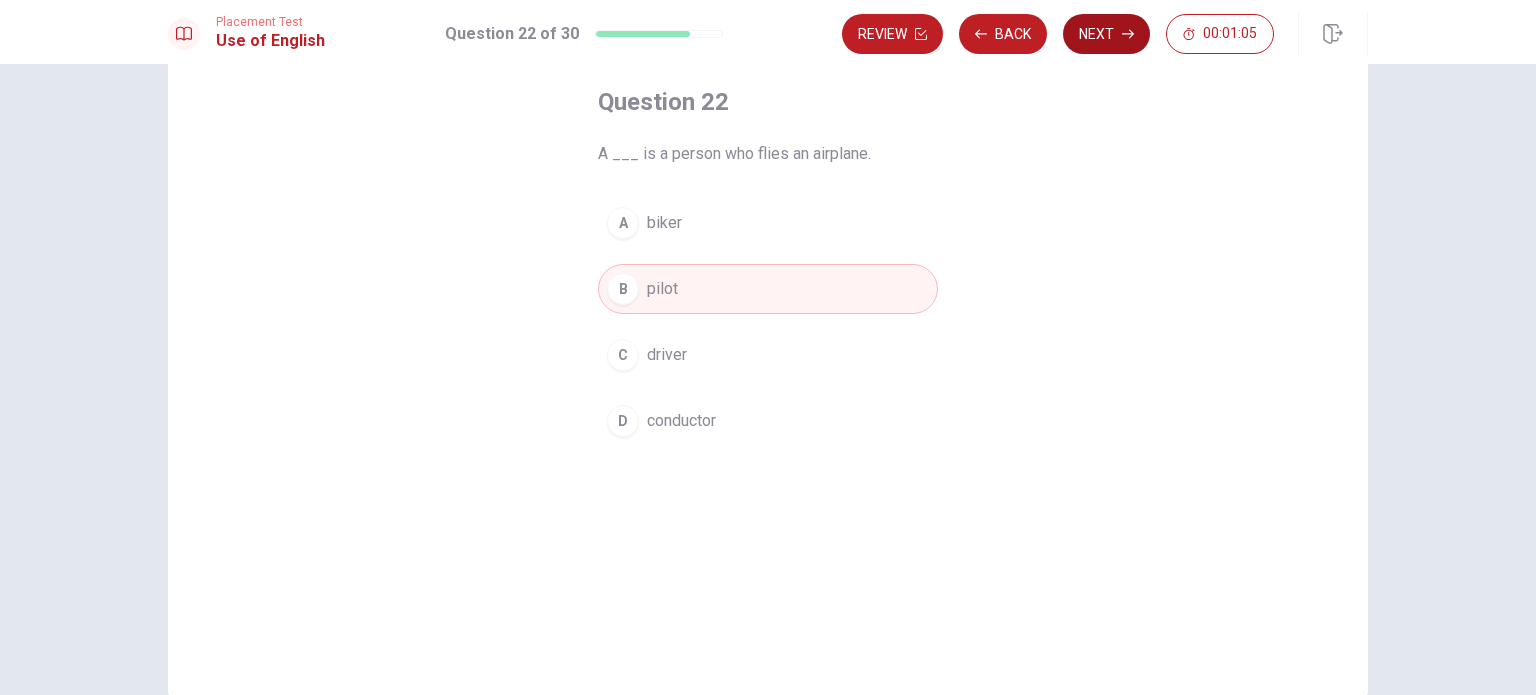 click on "Next" at bounding box center [1106, 34] 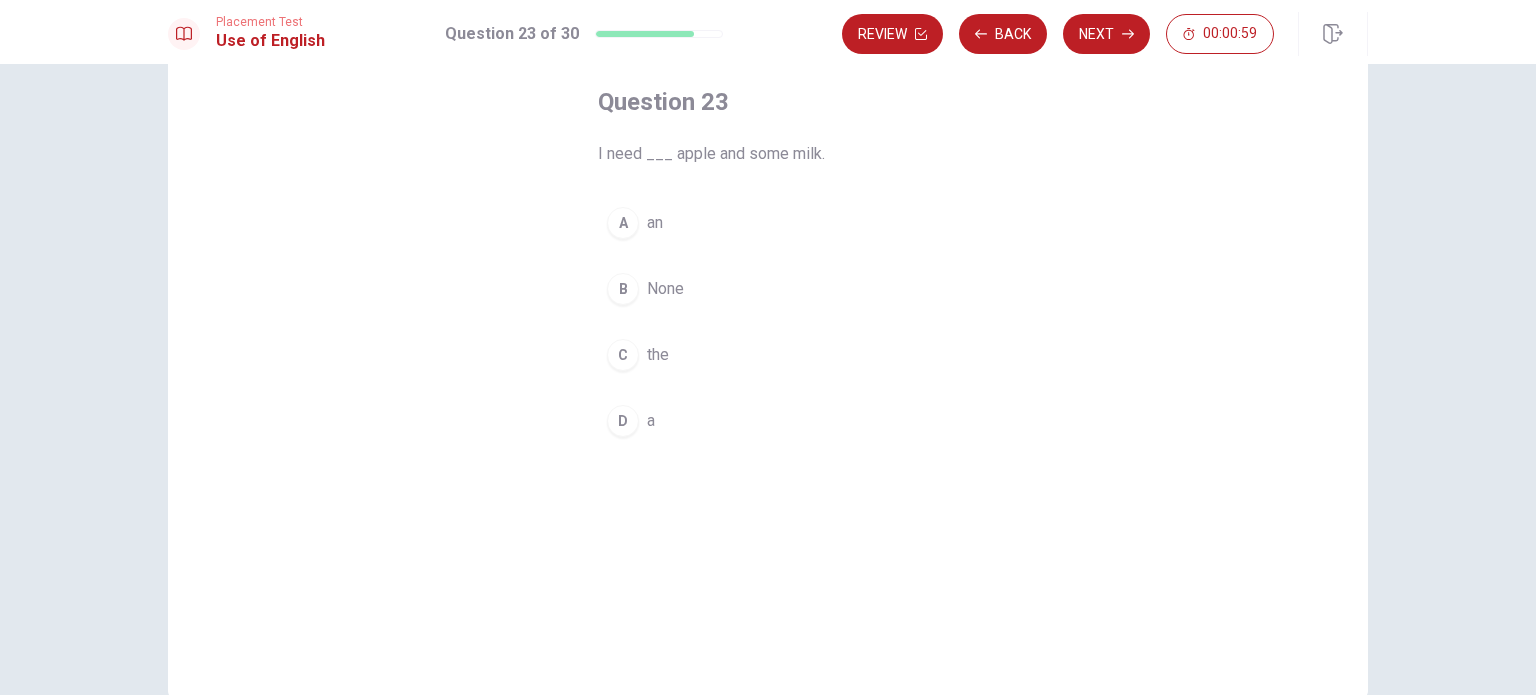 click on "a" at bounding box center [651, 421] 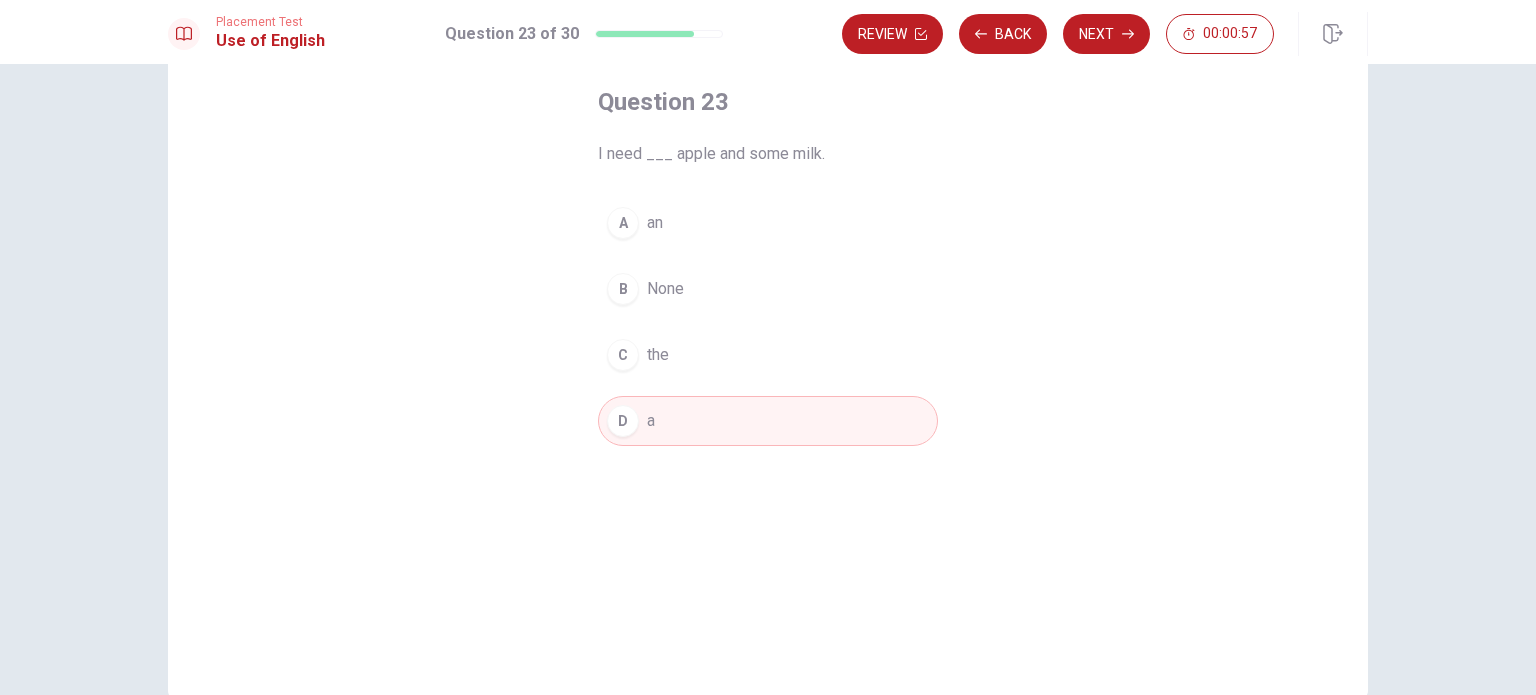click on "Review Back Next 00:00:57" at bounding box center [1105, 34] 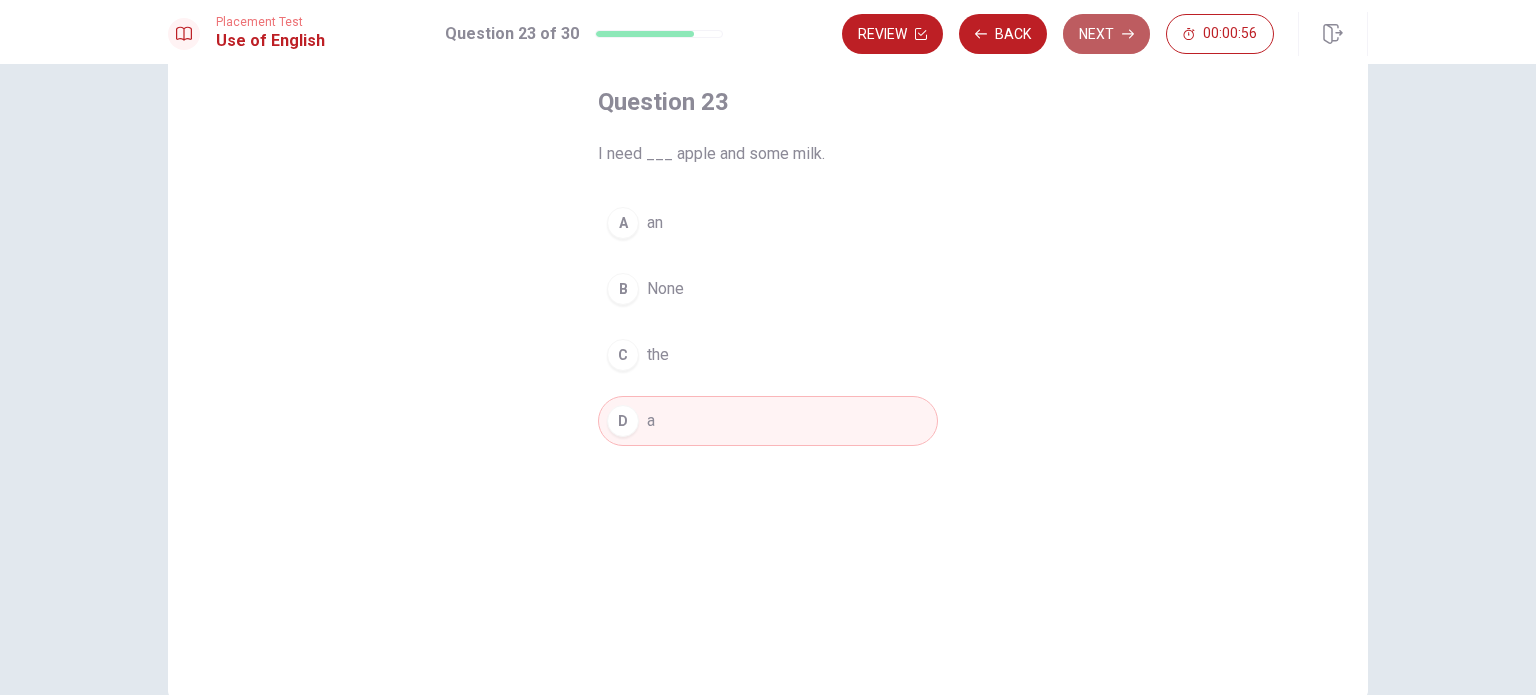 click on "Next" at bounding box center [1106, 34] 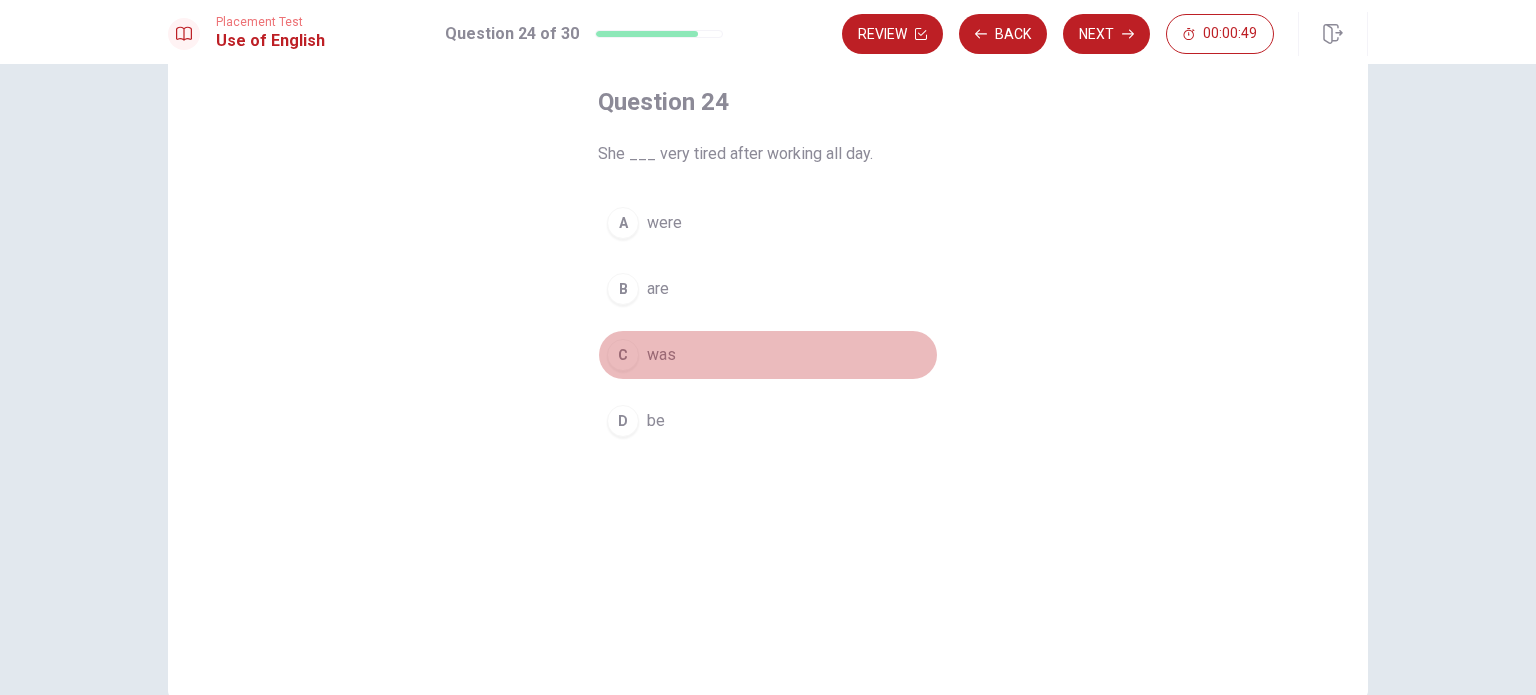 click on "C was" at bounding box center [768, 355] 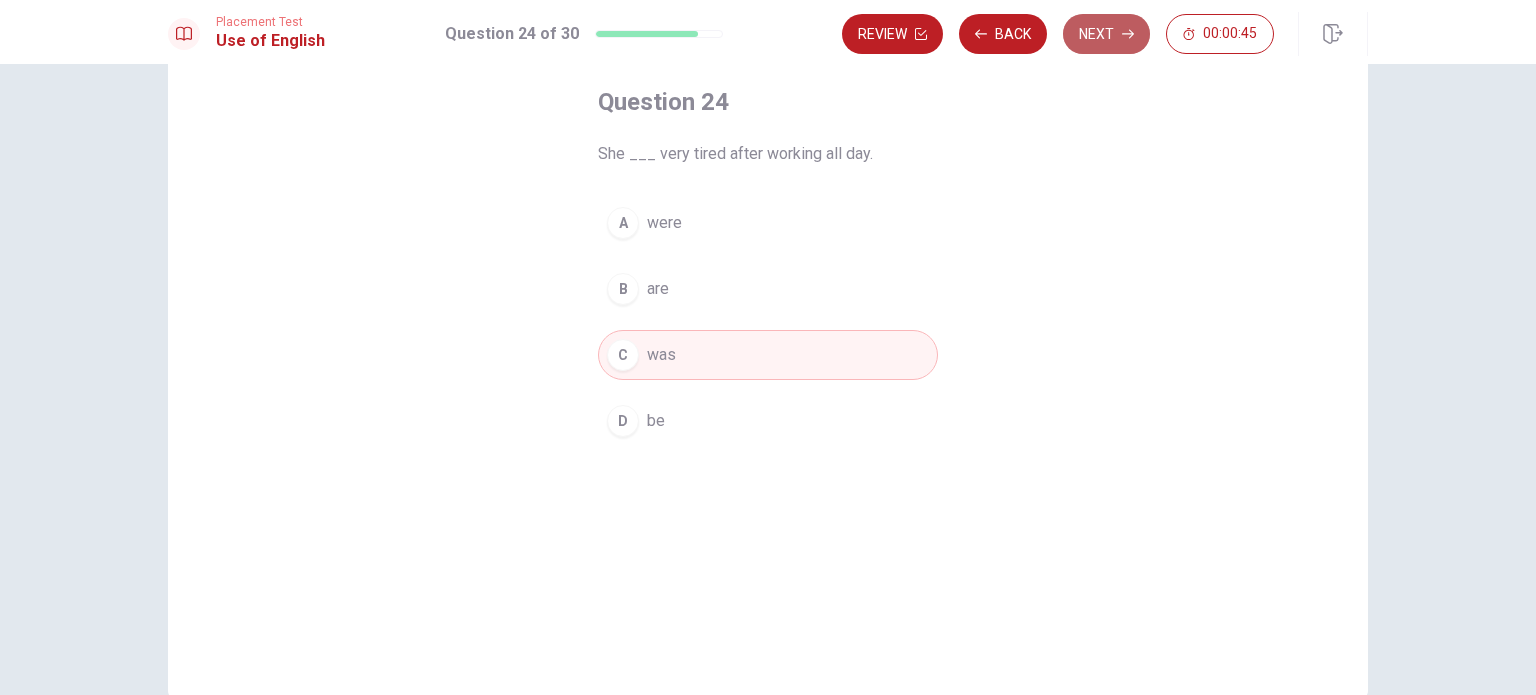 click on "Next" at bounding box center (1106, 34) 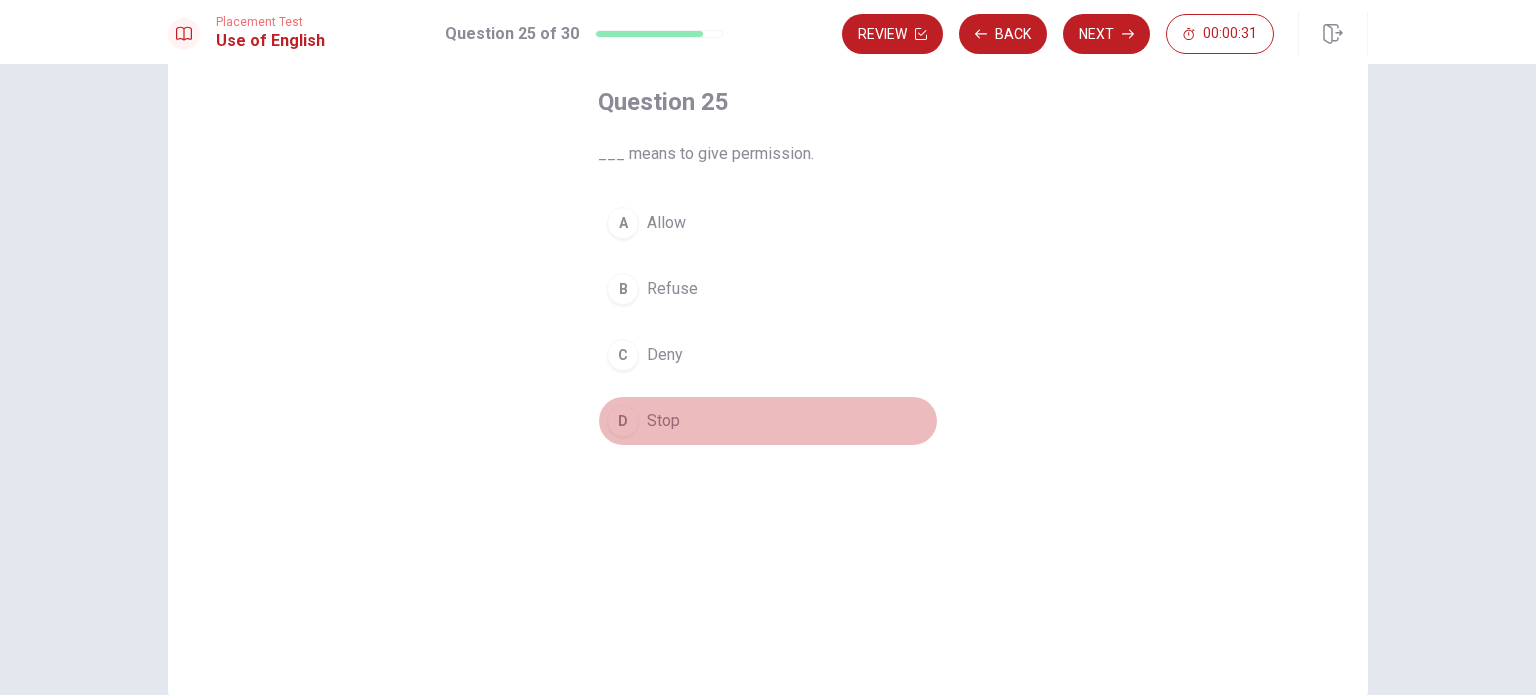 click on "Stop" at bounding box center (663, 421) 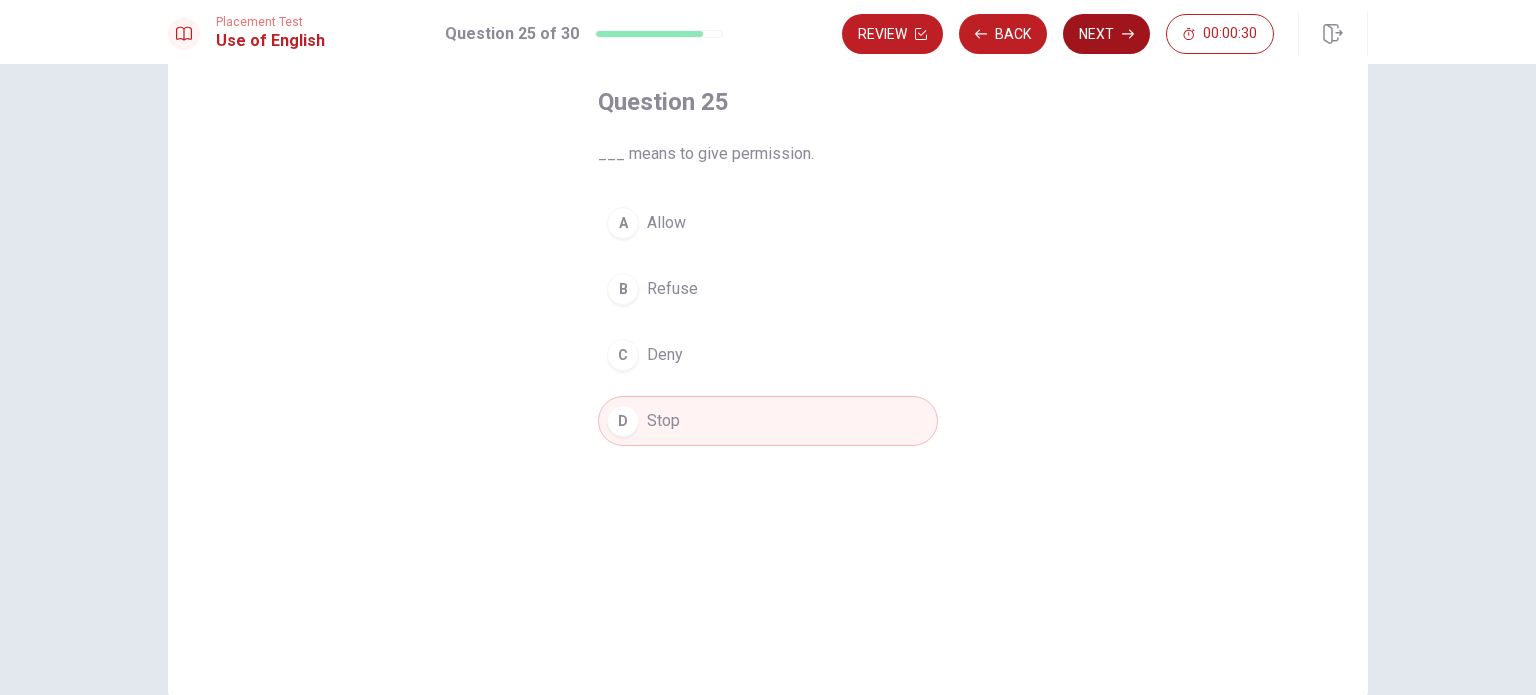 click on "Next" at bounding box center [1106, 34] 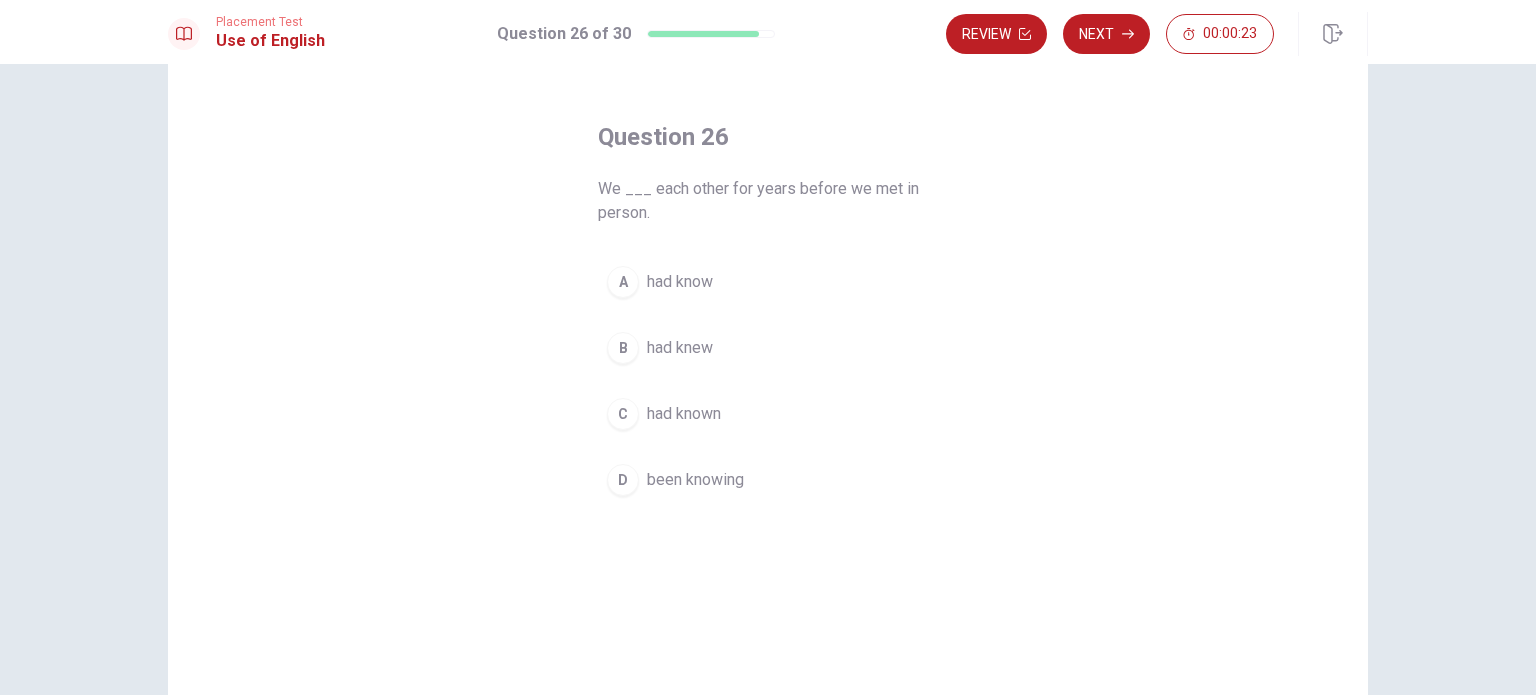 scroll, scrollTop: 100, scrollLeft: 0, axis: vertical 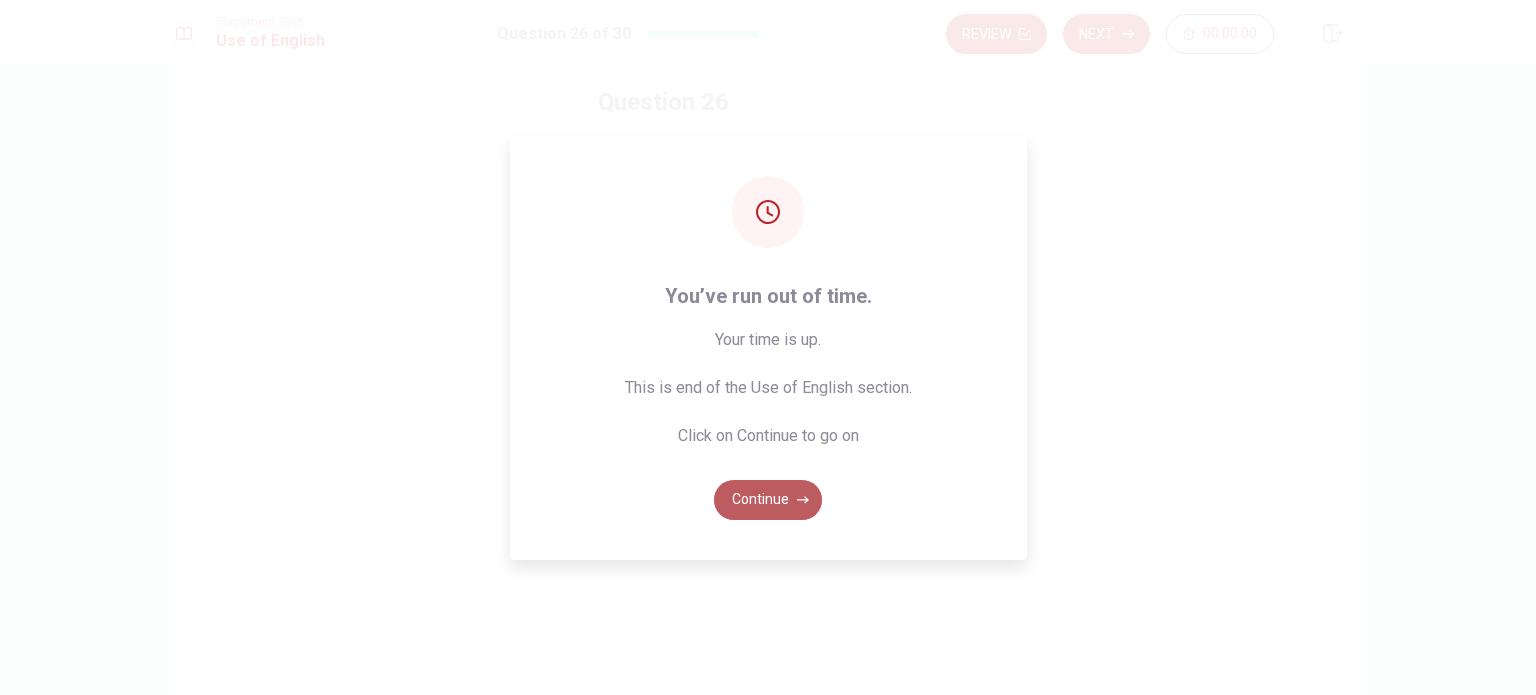 click on "Continue" at bounding box center [768, 500] 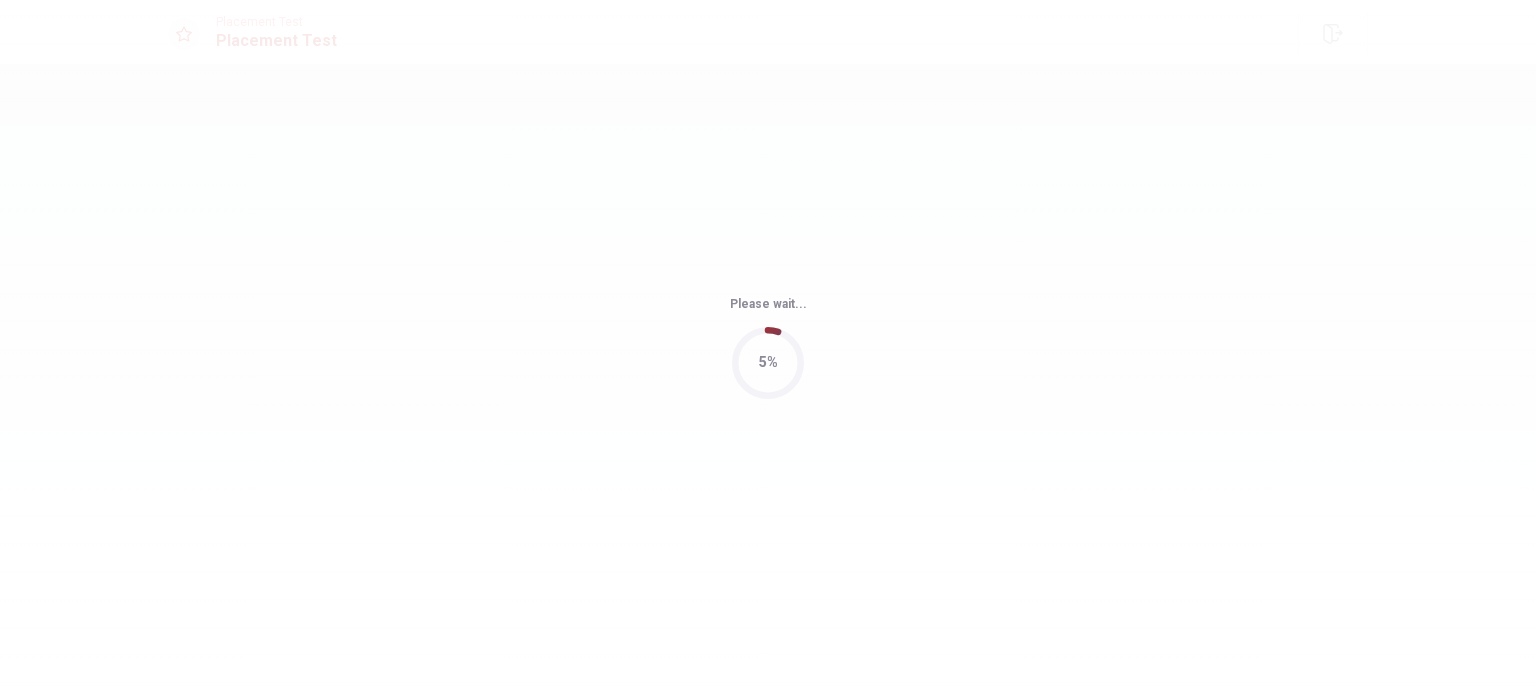 scroll, scrollTop: 0, scrollLeft: 0, axis: both 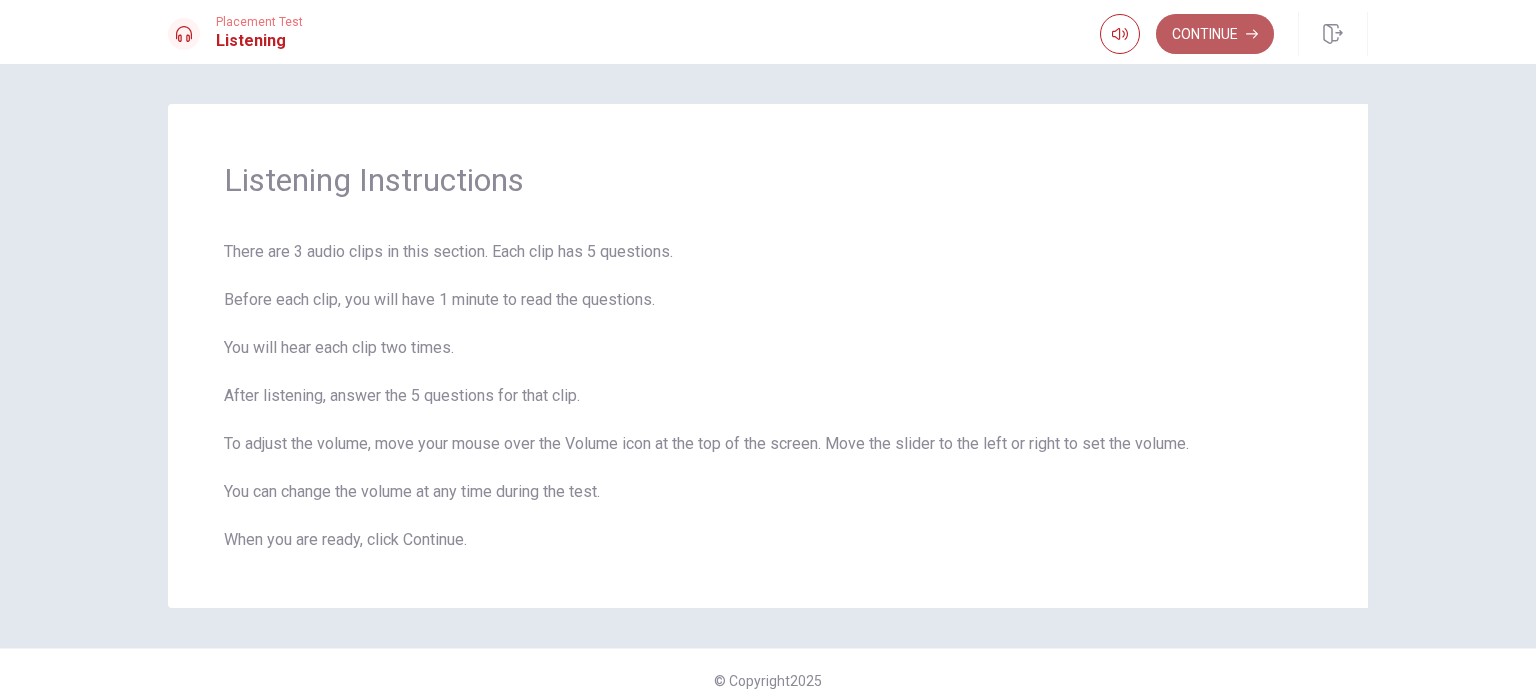 click on "Continue" at bounding box center (1215, 34) 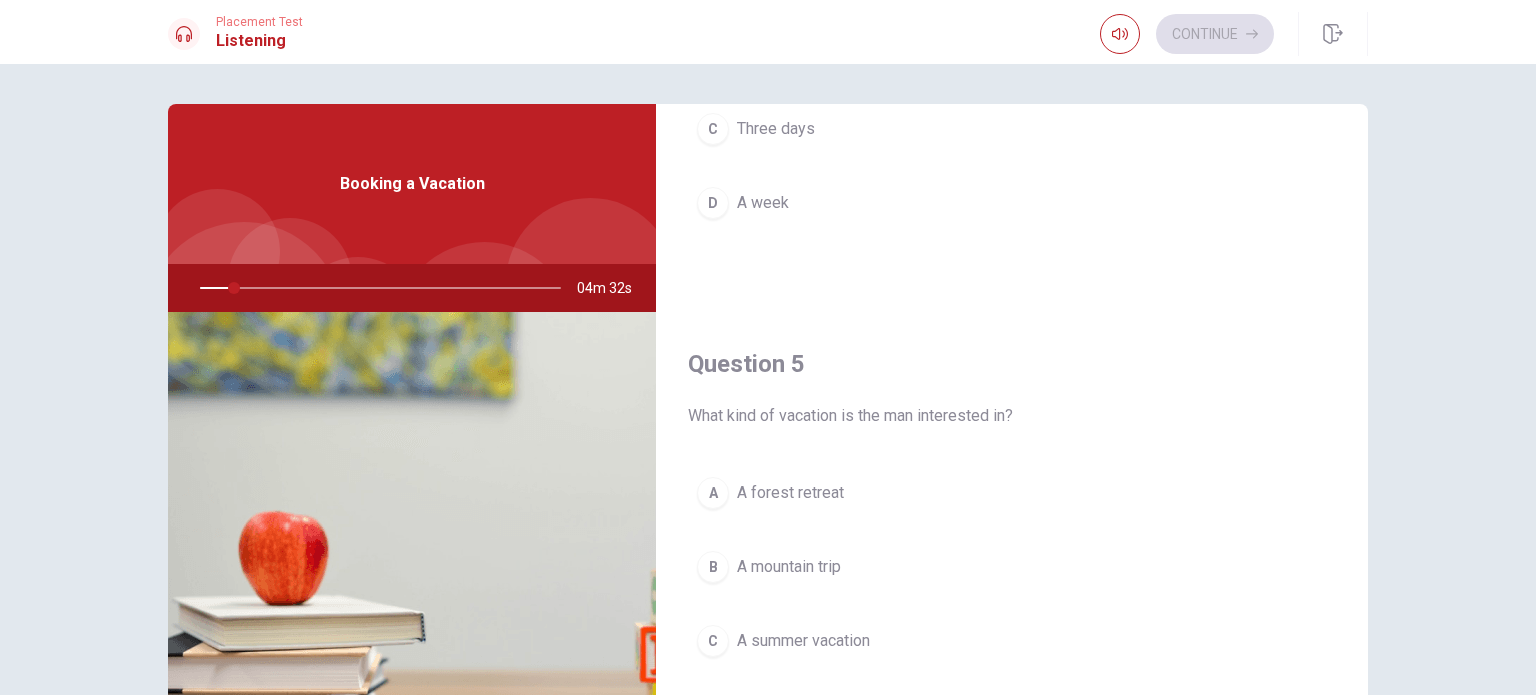 scroll, scrollTop: 1856, scrollLeft: 0, axis: vertical 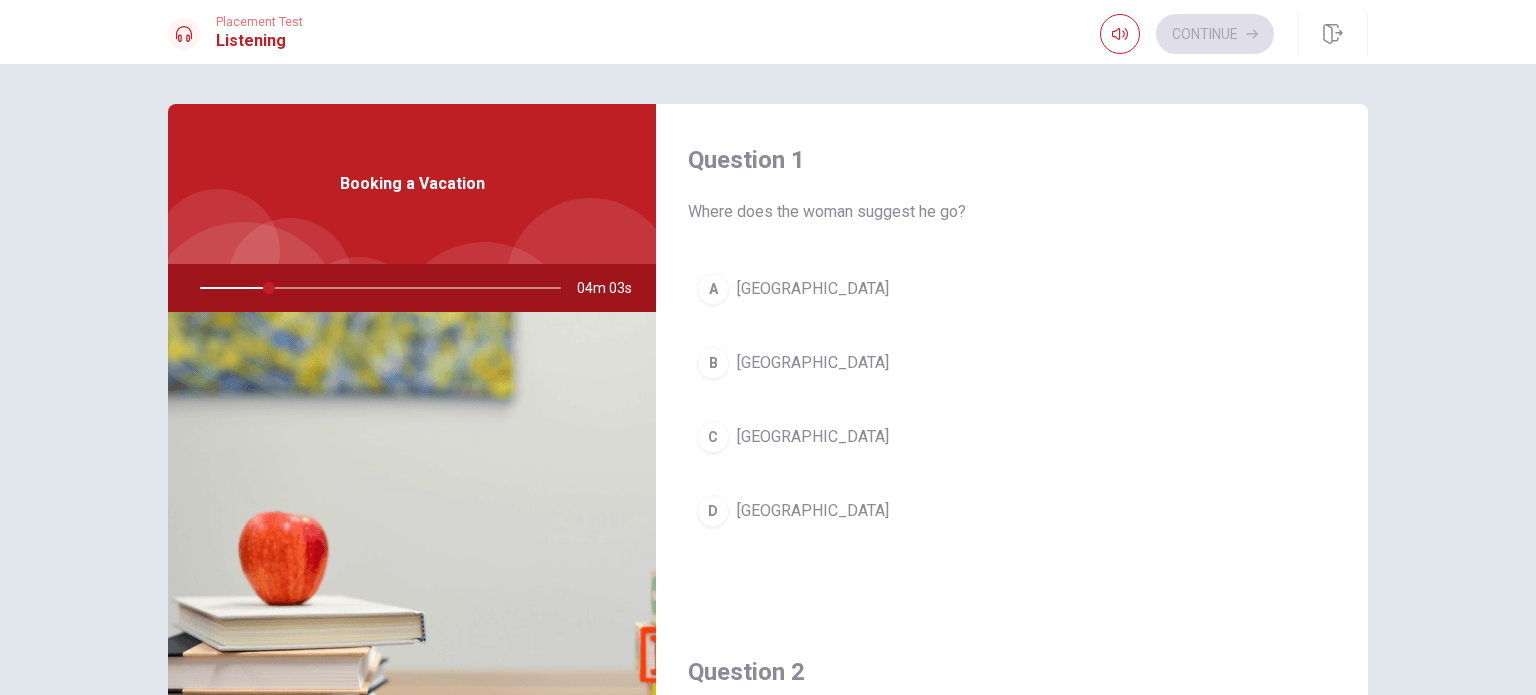 click on "Booking a Vacation" at bounding box center (412, 184) 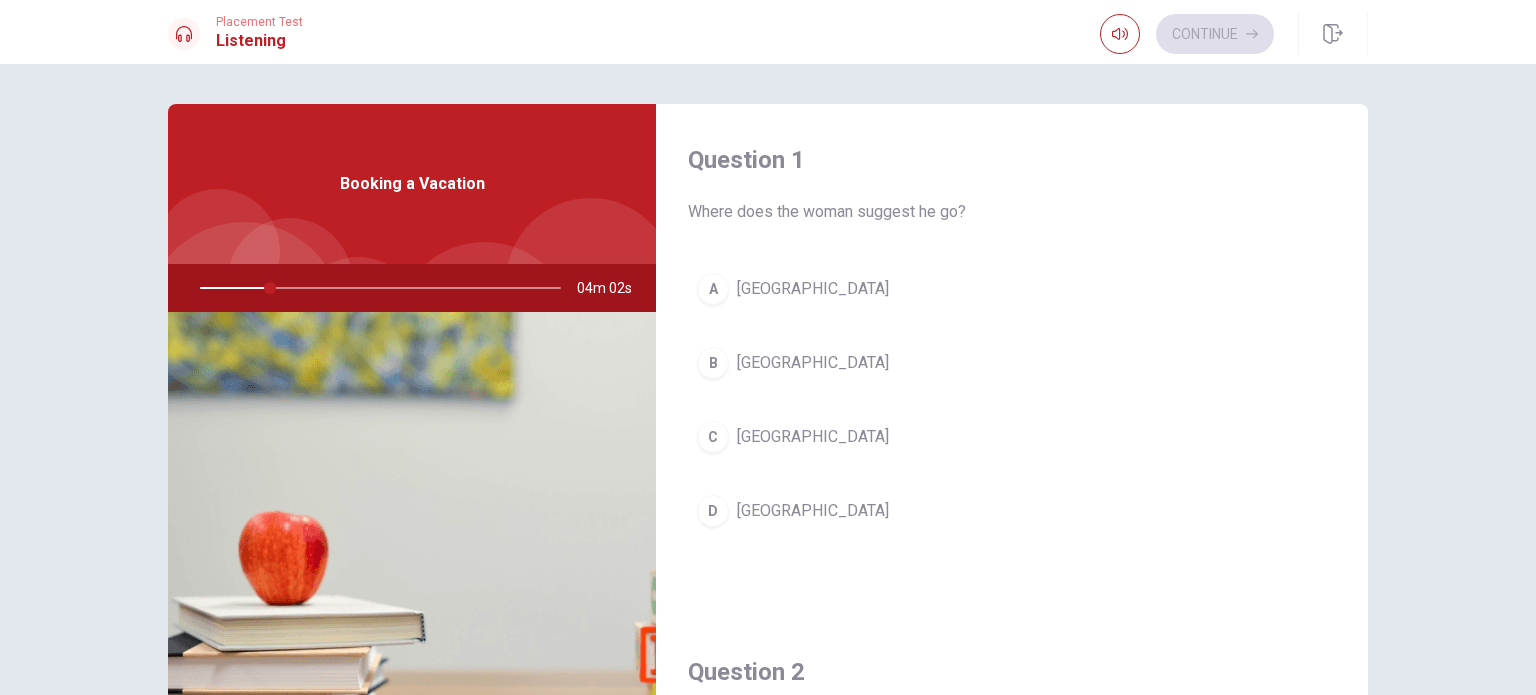 click on "Booking a Vacation" at bounding box center [412, 184] 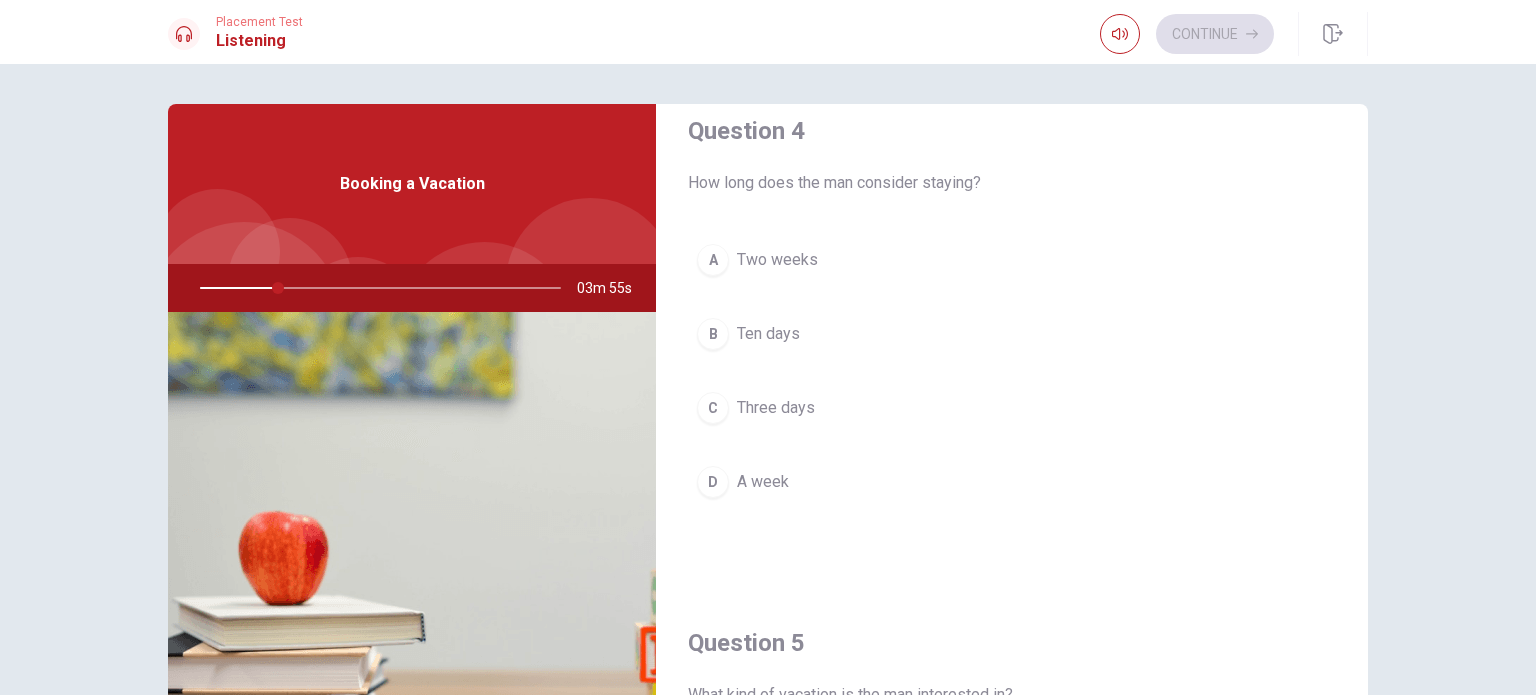 scroll, scrollTop: 1856, scrollLeft: 0, axis: vertical 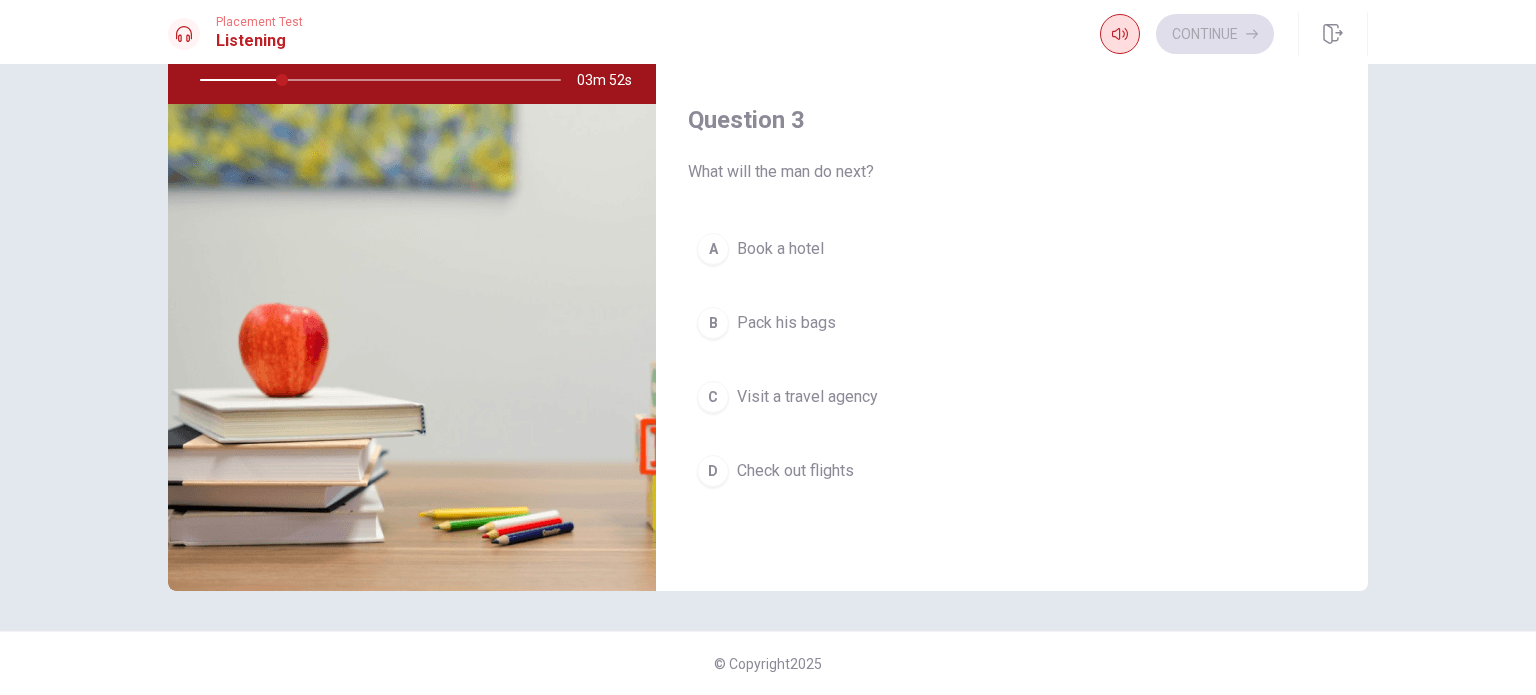 click 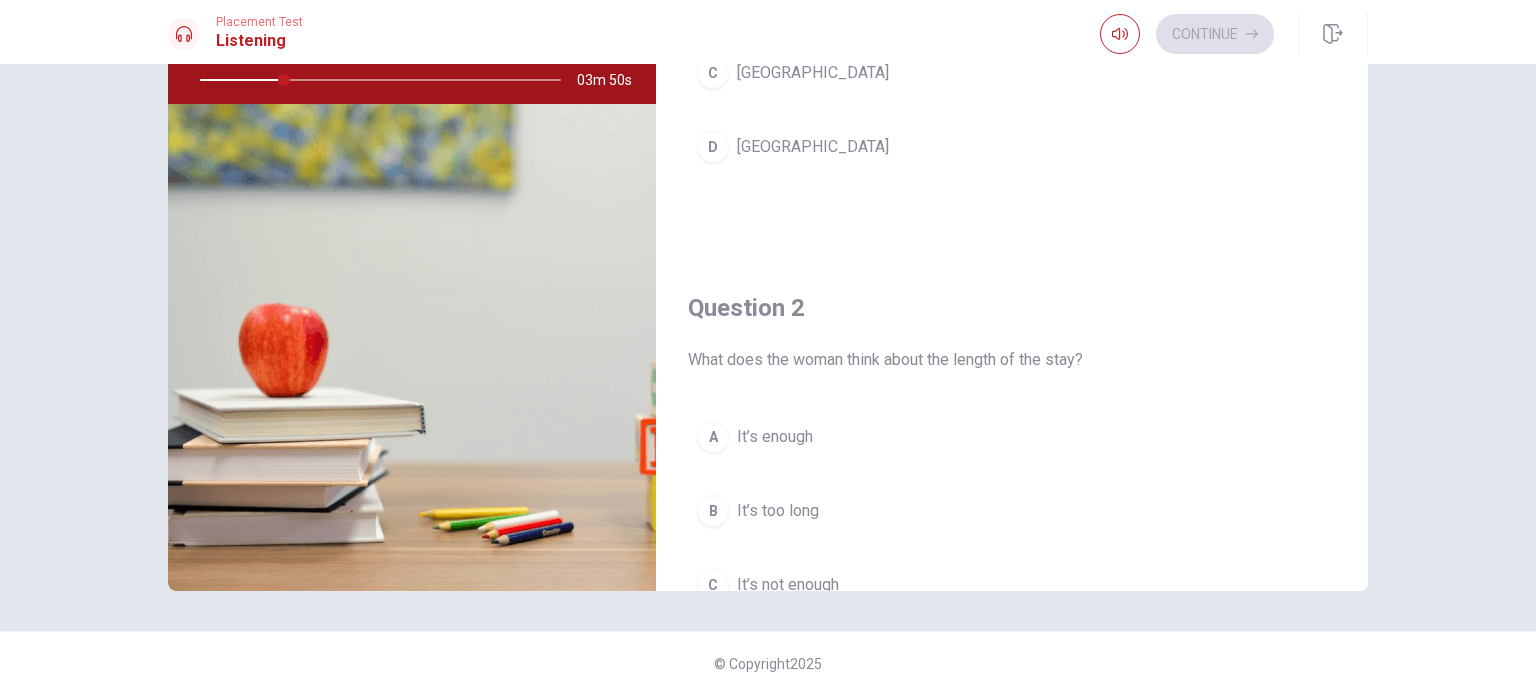 scroll, scrollTop: 0, scrollLeft: 0, axis: both 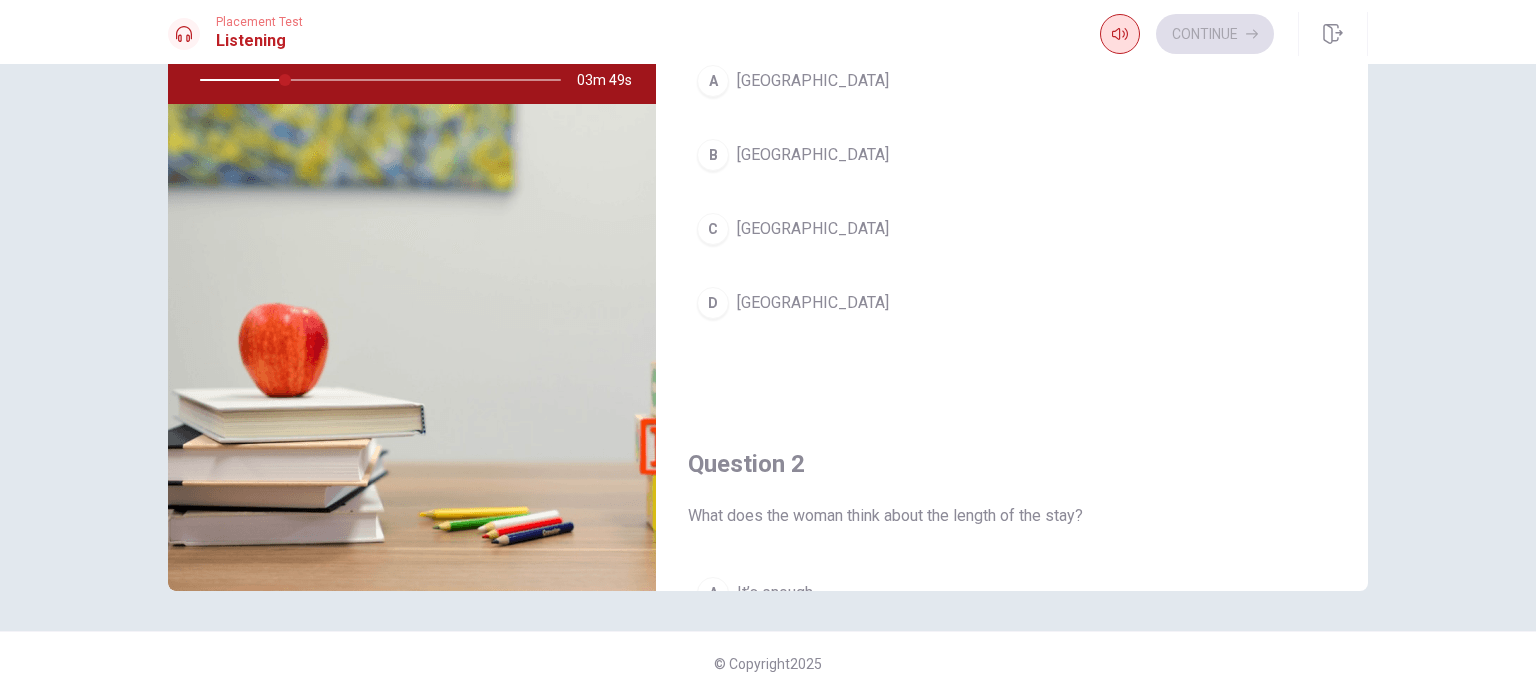 click 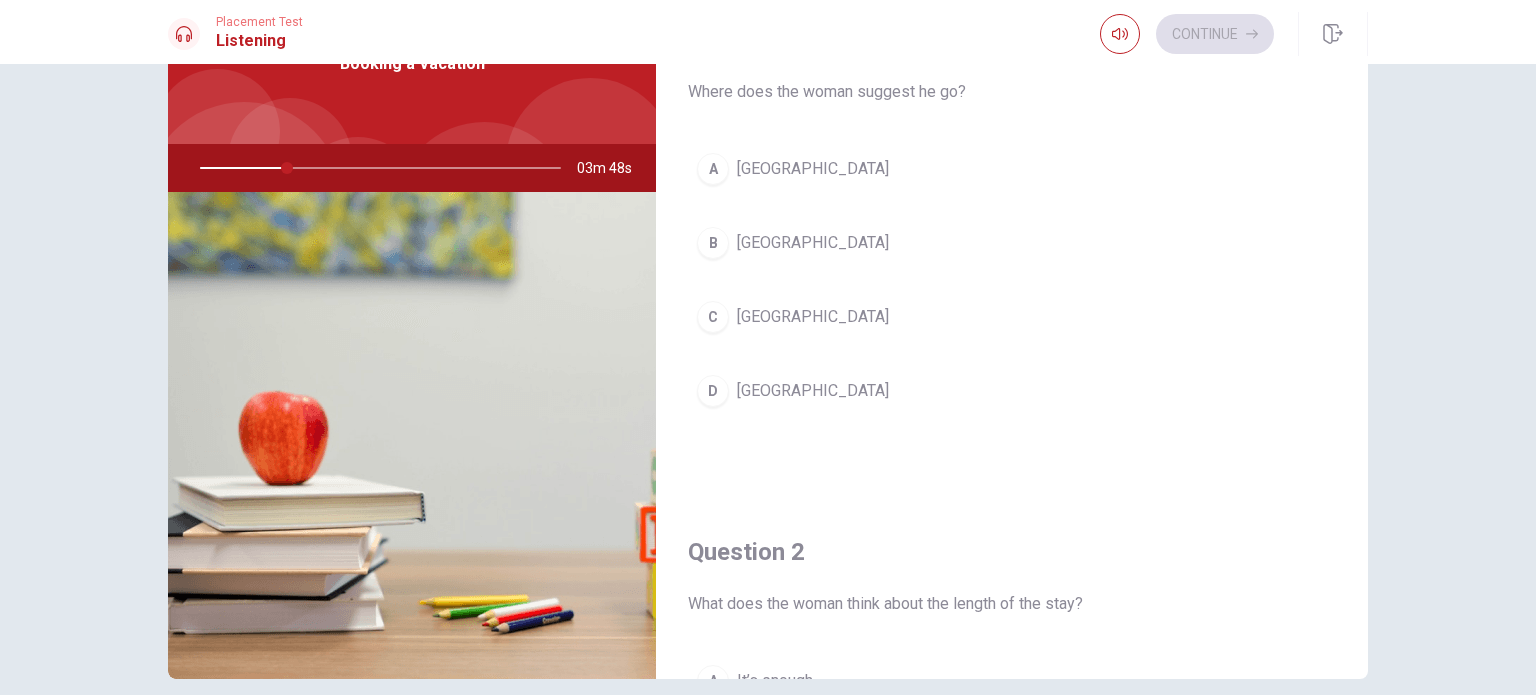 scroll, scrollTop: 0, scrollLeft: 0, axis: both 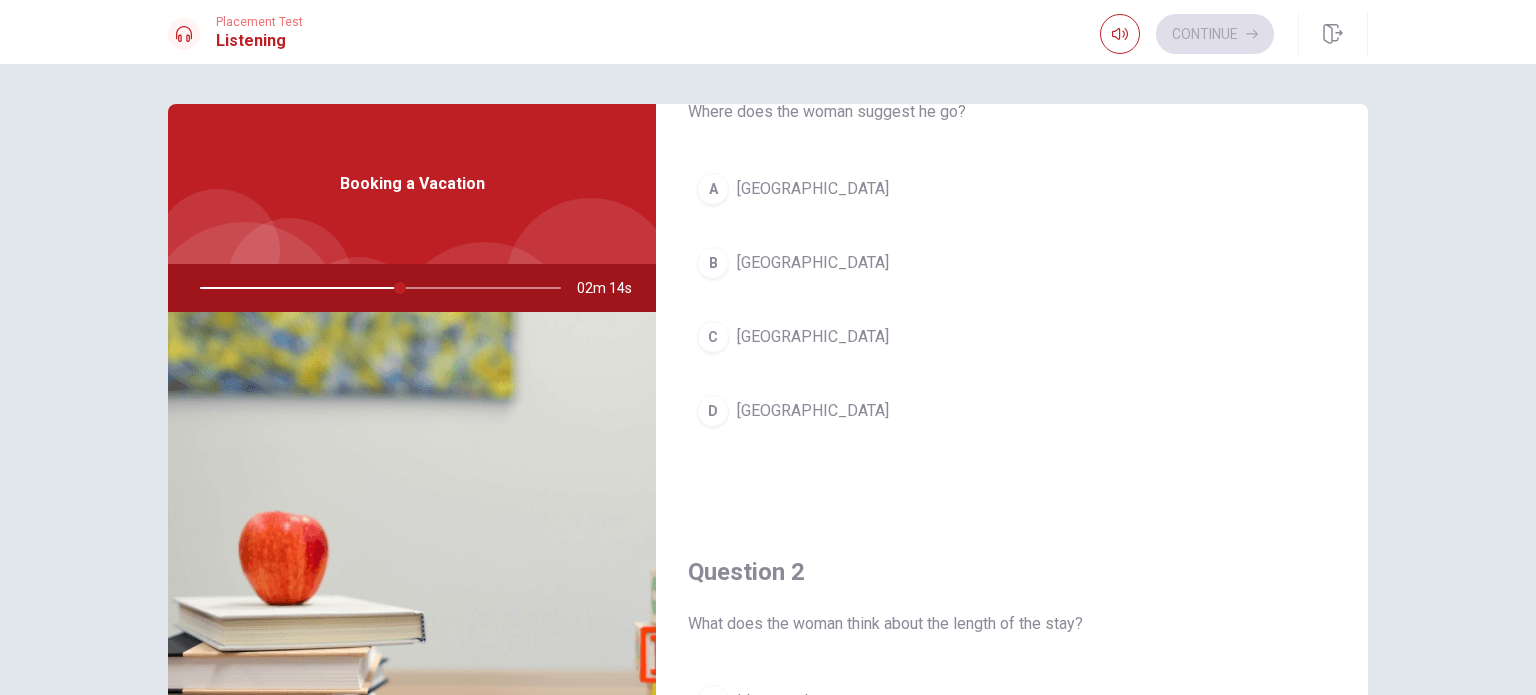click on "[GEOGRAPHIC_DATA]" at bounding box center (813, 411) 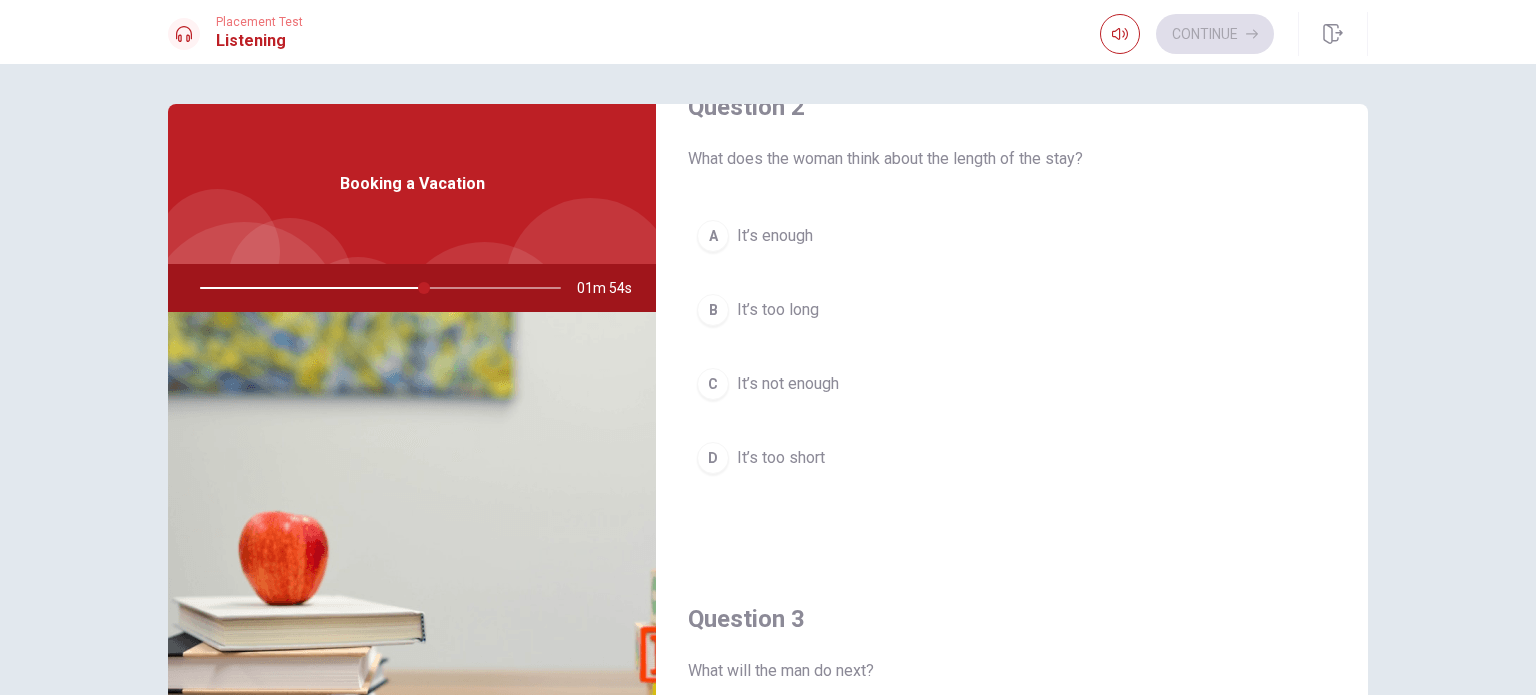 scroll, scrollTop: 600, scrollLeft: 0, axis: vertical 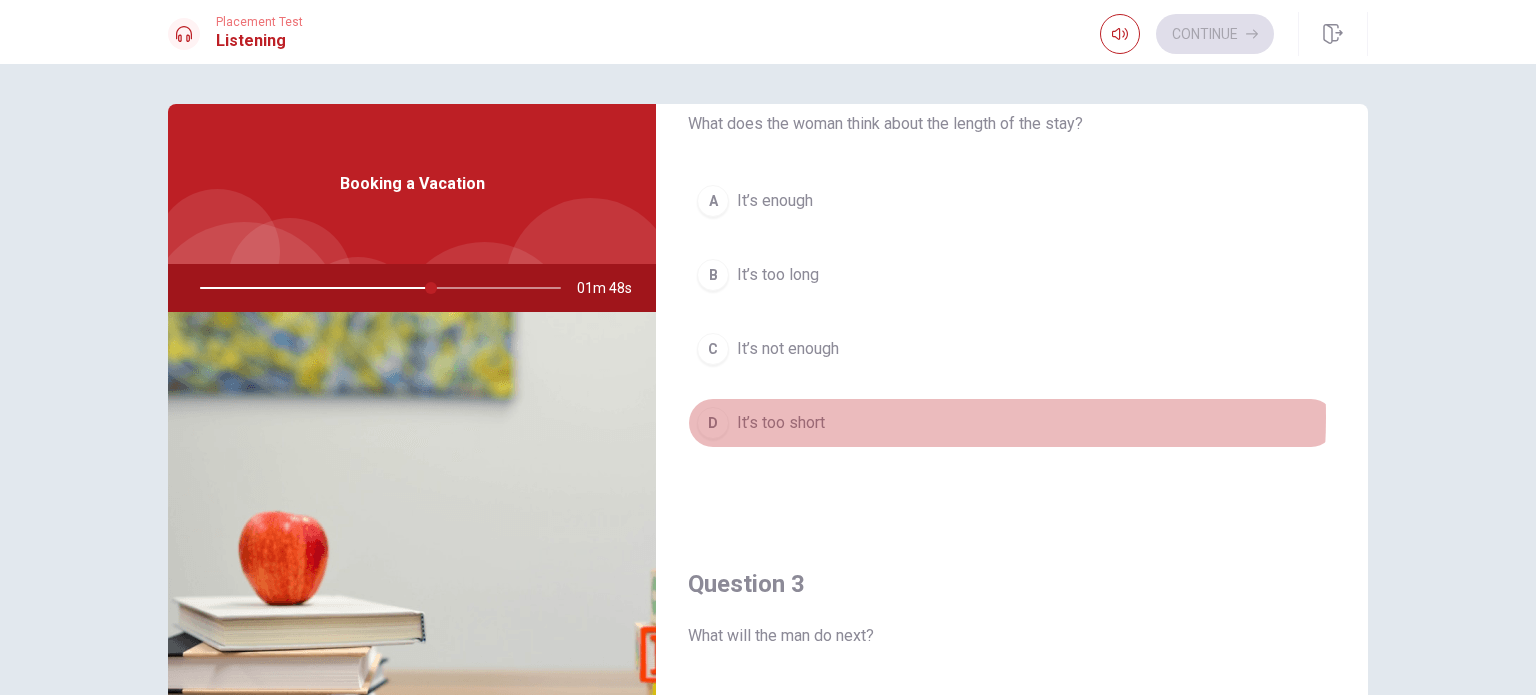 click on "It’s too short" at bounding box center [781, 423] 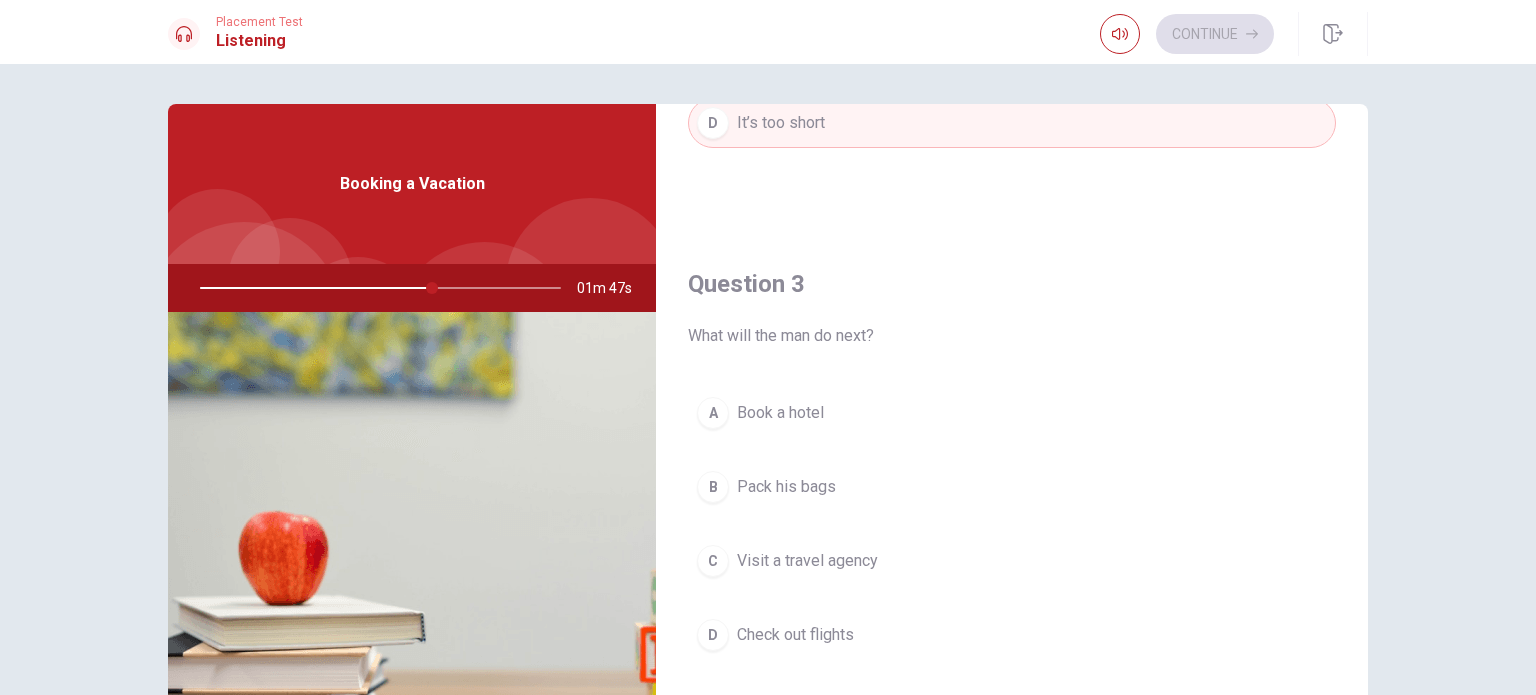 scroll, scrollTop: 1000, scrollLeft: 0, axis: vertical 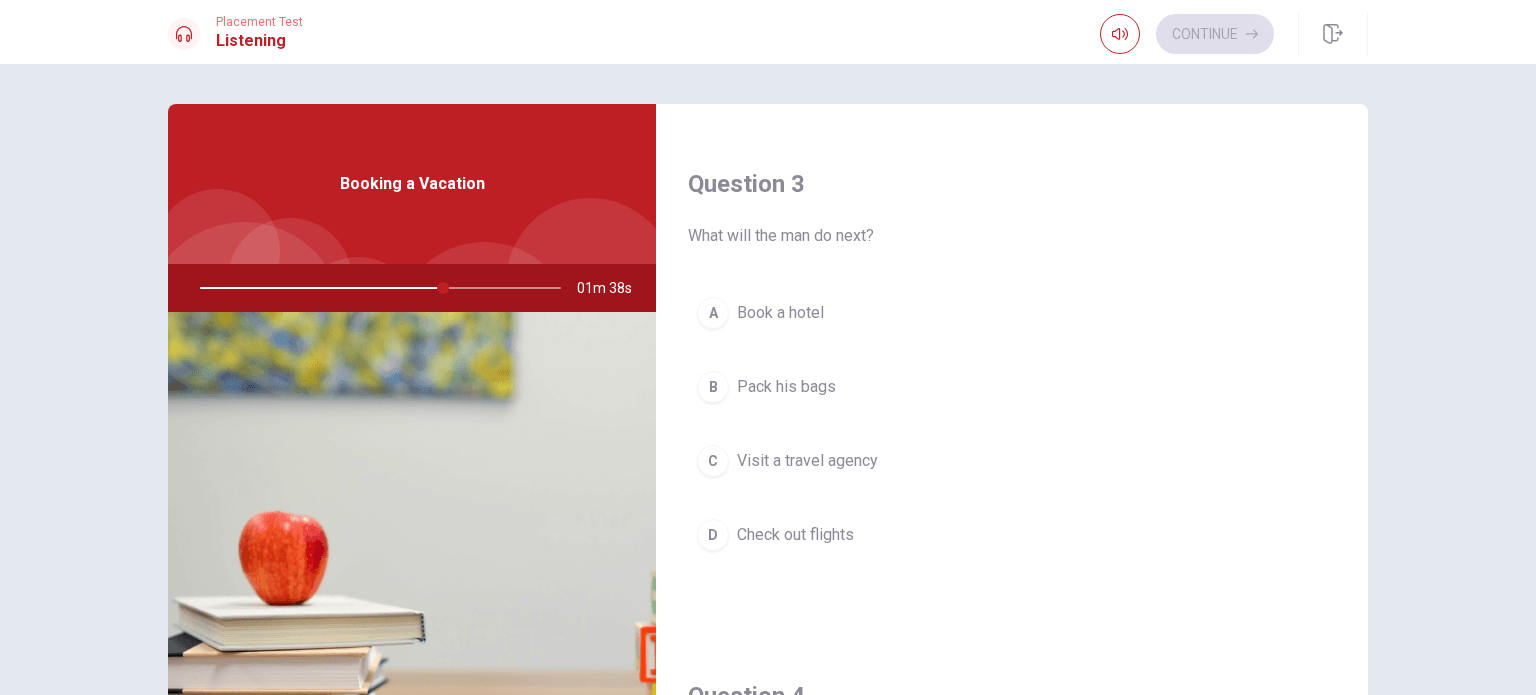 click on "Visit a travel agency" at bounding box center (807, 461) 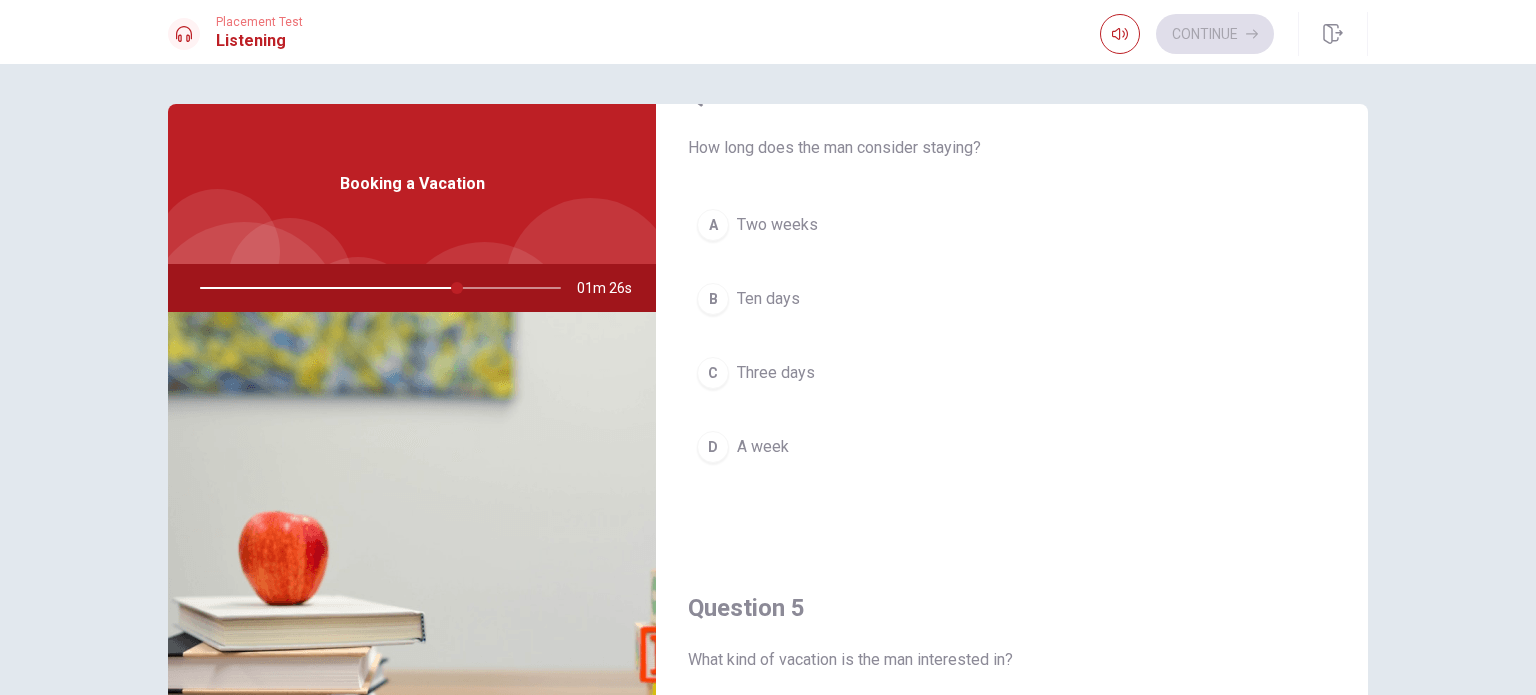scroll, scrollTop: 1500, scrollLeft: 0, axis: vertical 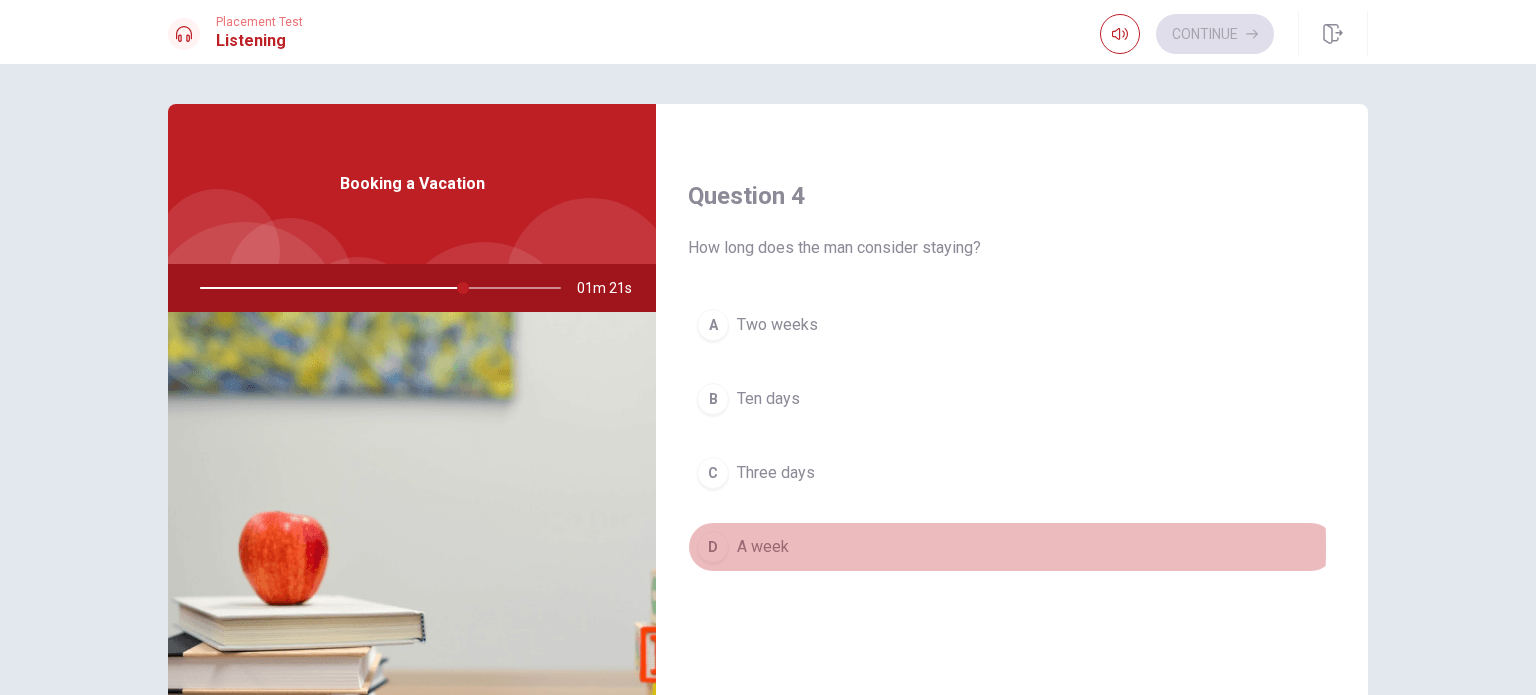 click on "A week" at bounding box center (763, 547) 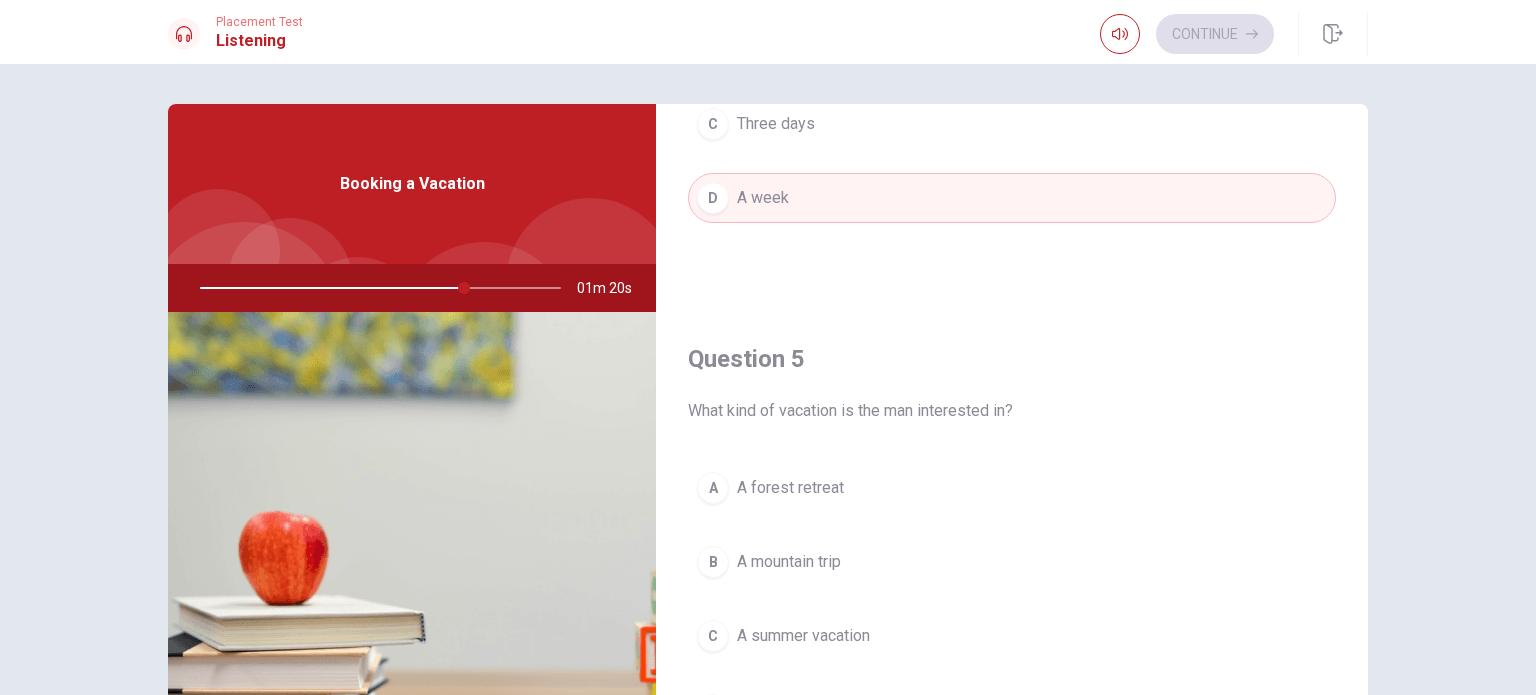 scroll, scrollTop: 1856, scrollLeft: 0, axis: vertical 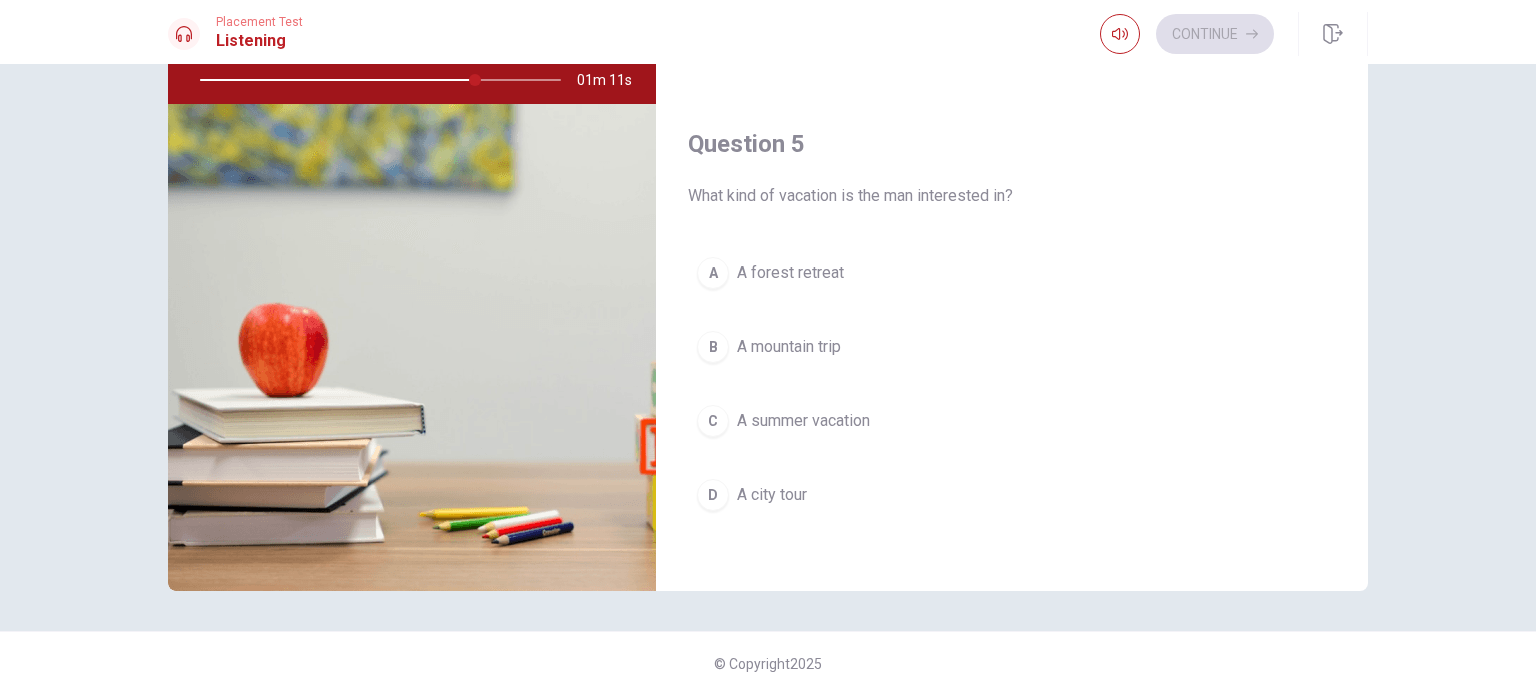 click on "A city tour" at bounding box center (772, 495) 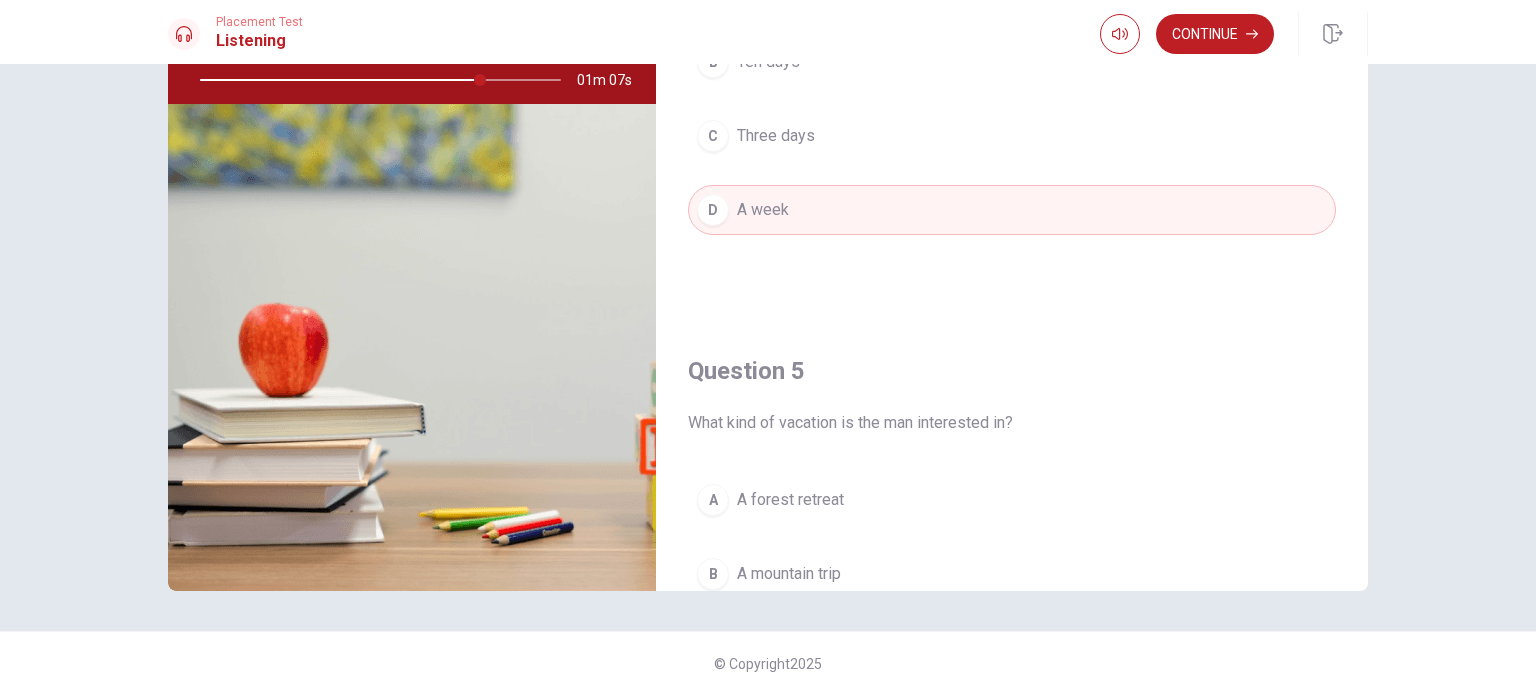 scroll, scrollTop: 1456, scrollLeft: 0, axis: vertical 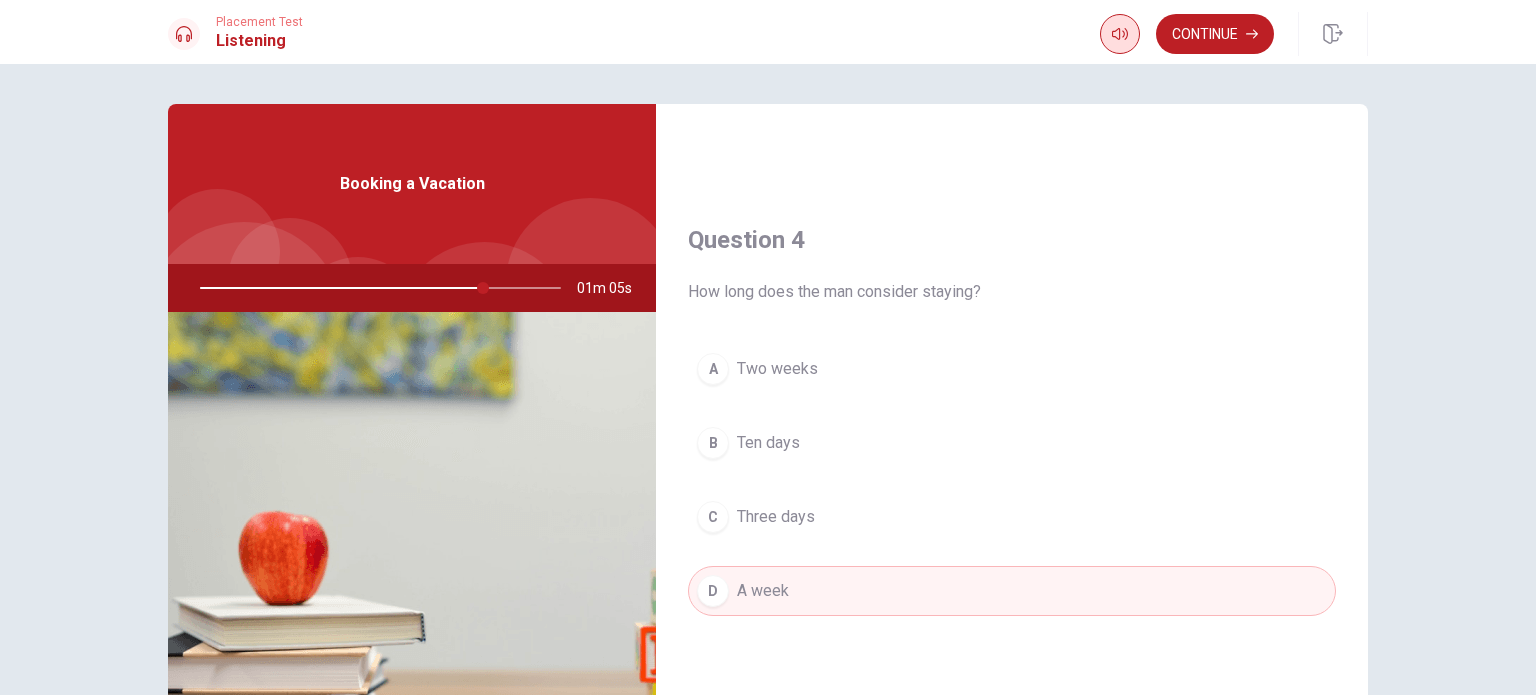 click at bounding box center [1120, 34] 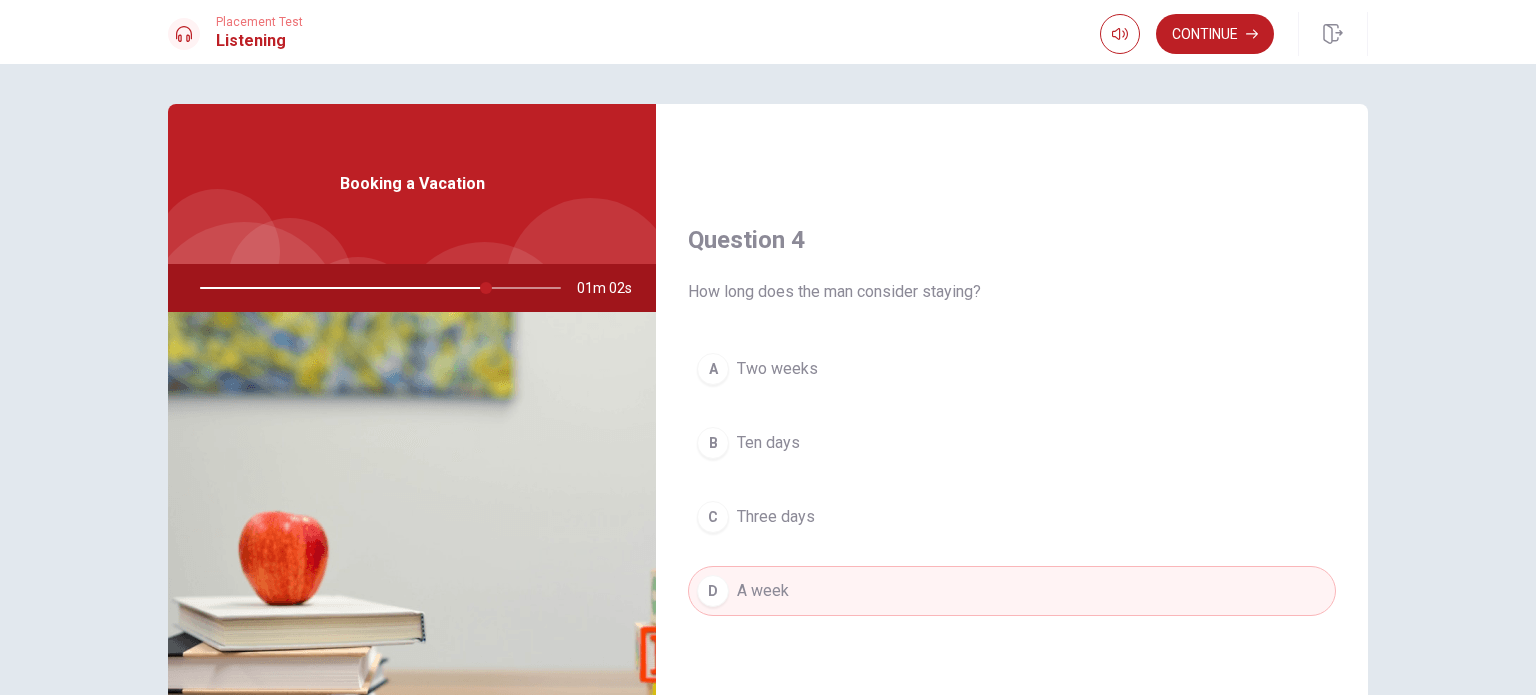 drag, startPoint x: 481, startPoint y: 284, endPoint x: 398, endPoint y: 290, distance: 83.21658 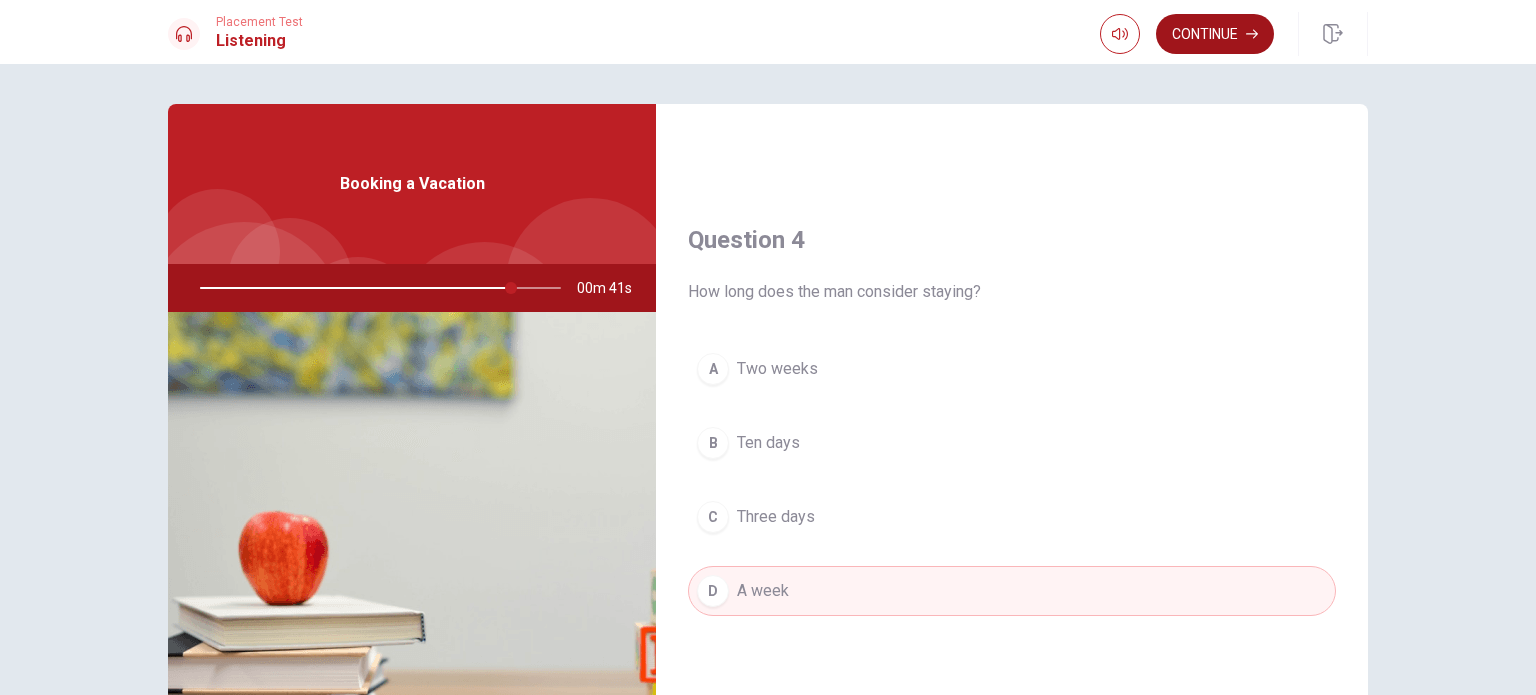 click on "Continue" at bounding box center (1215, 34) 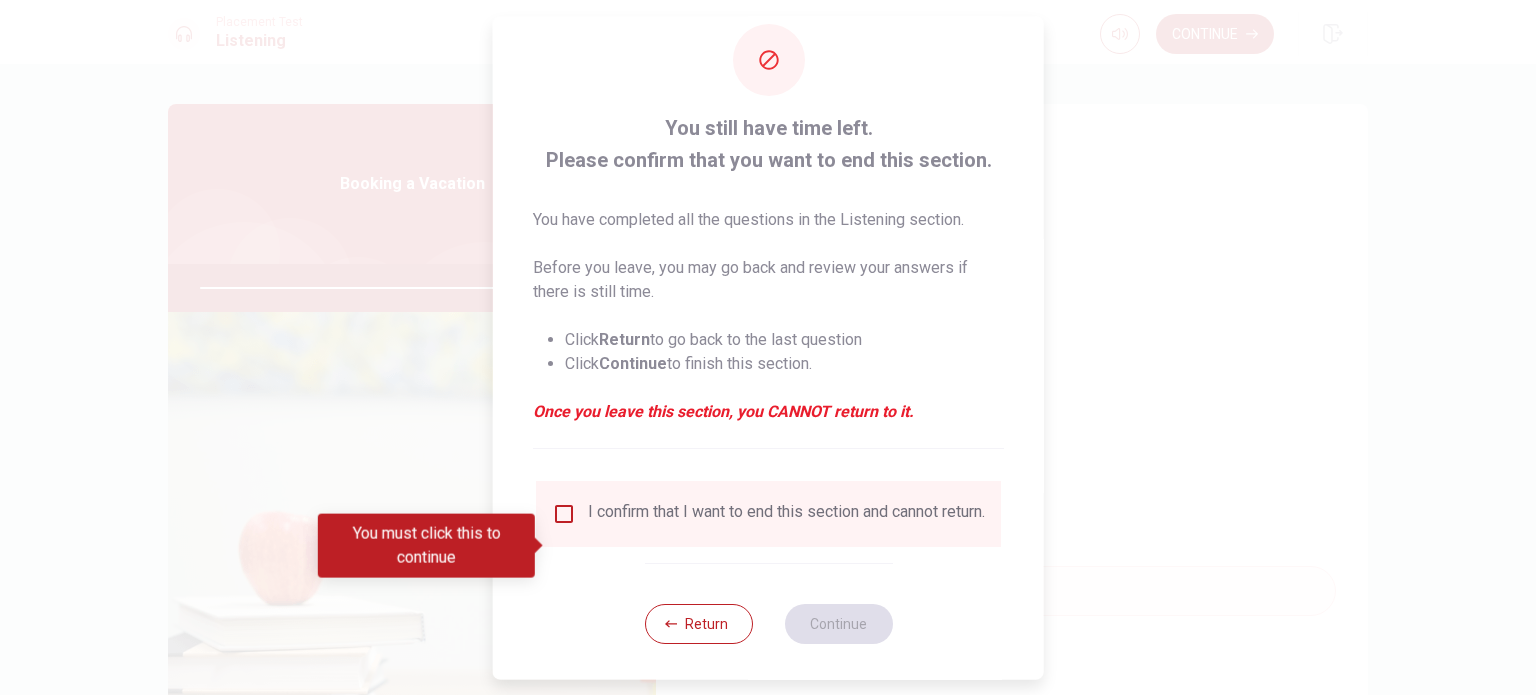 scroll, scrollTop: 50, scrollLeft: 0, axis: vertical 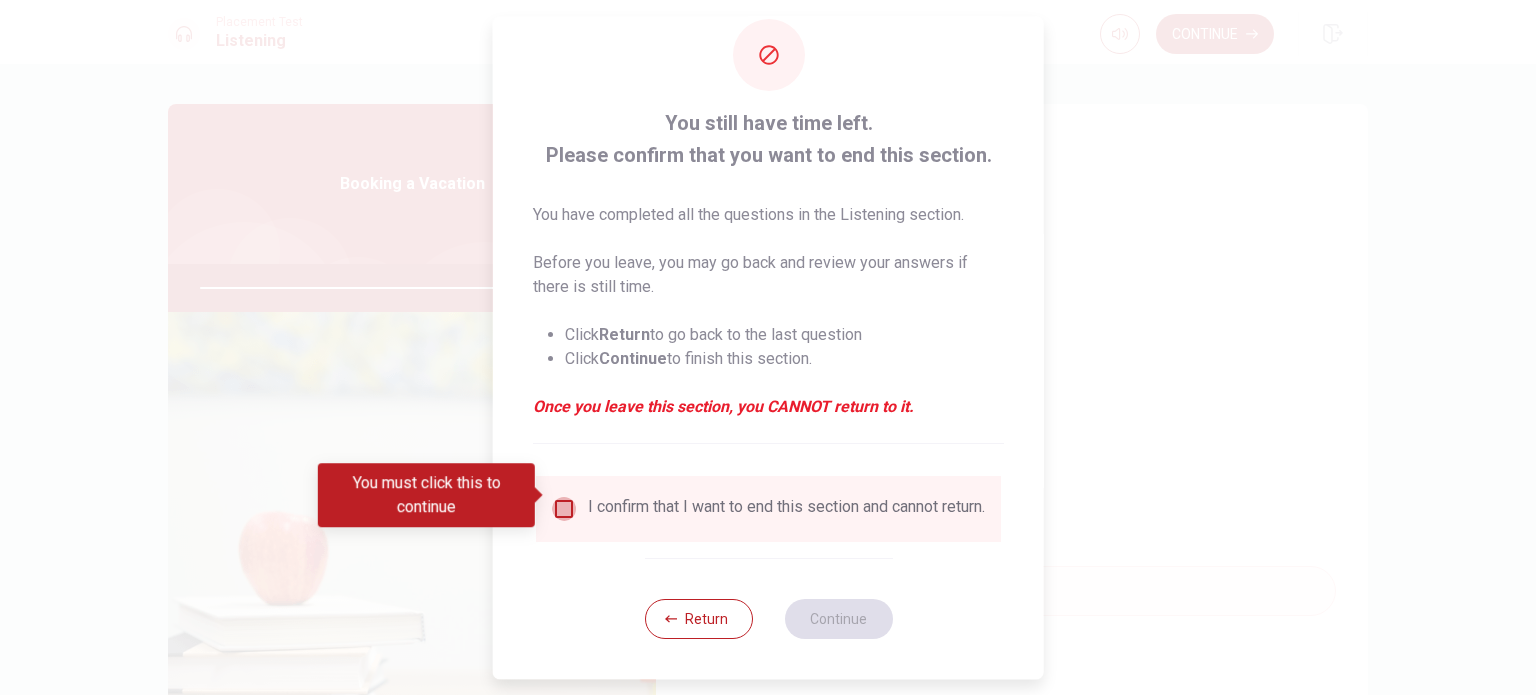click at bounding box center (564, 509) 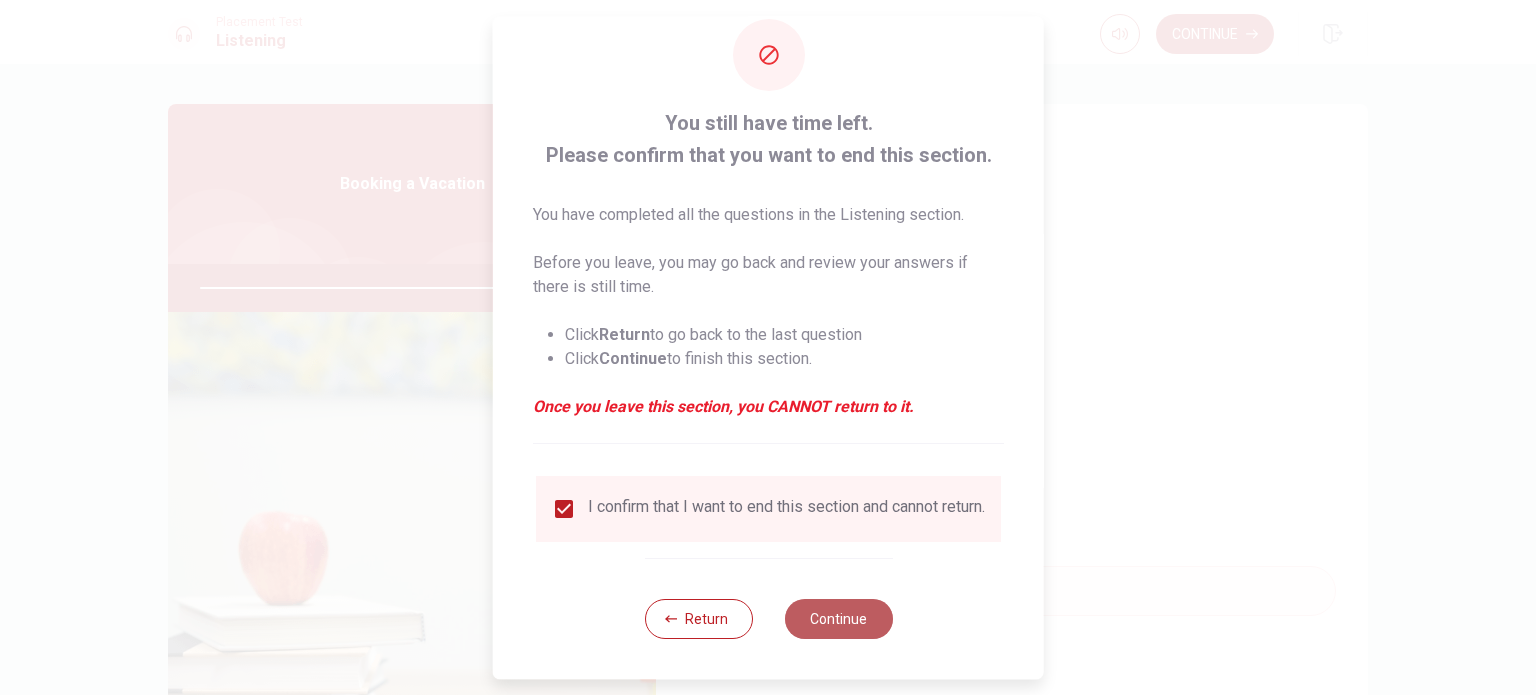 click on "Continue" at bounding box center (838, 619) 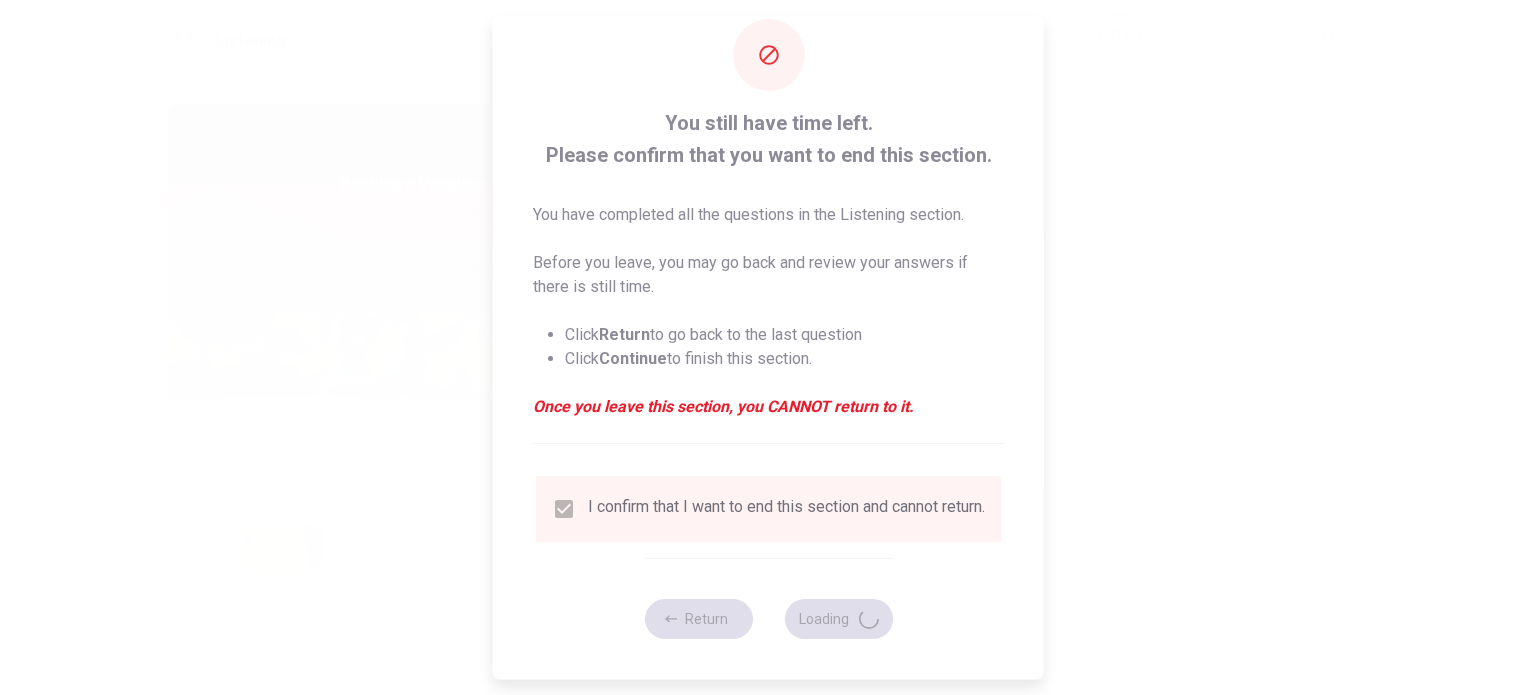 type on "91" 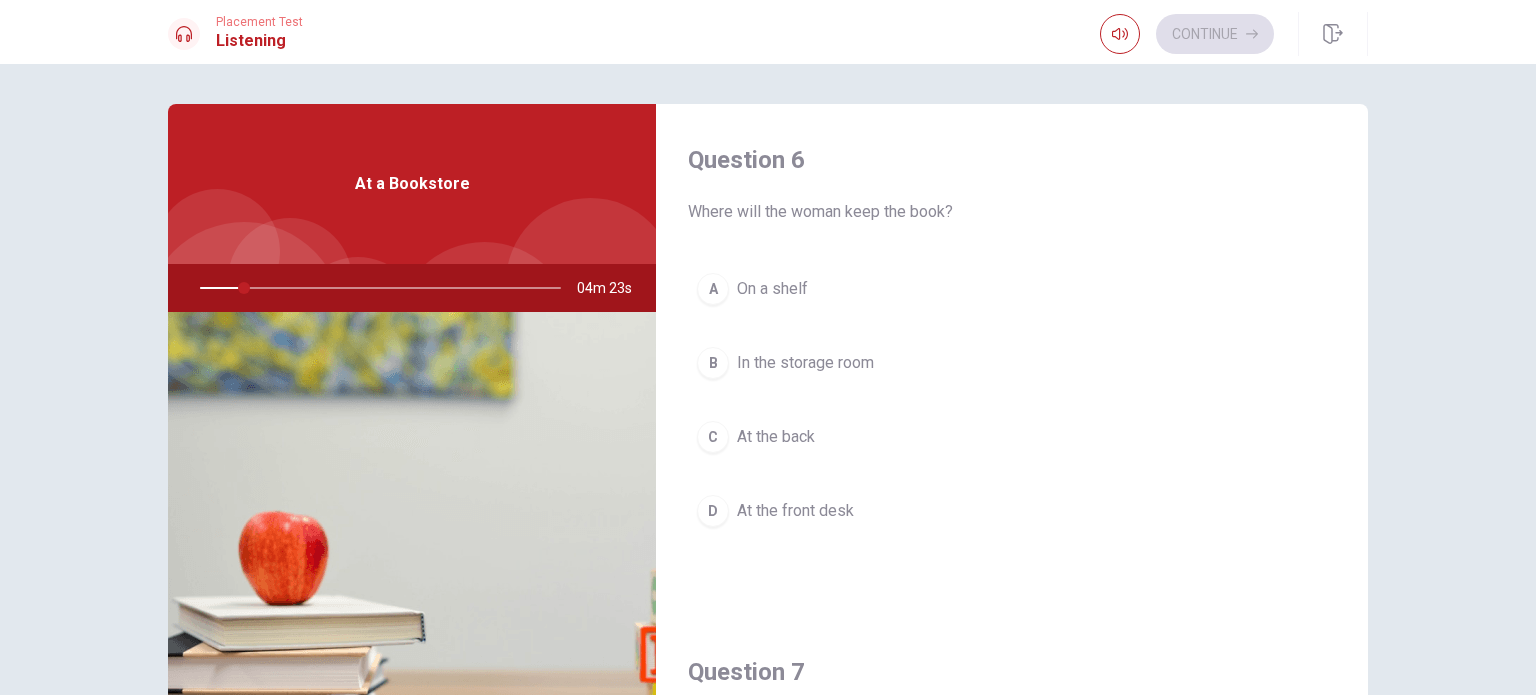 click on "At a Bookstore" at bounding box center (412, 184) 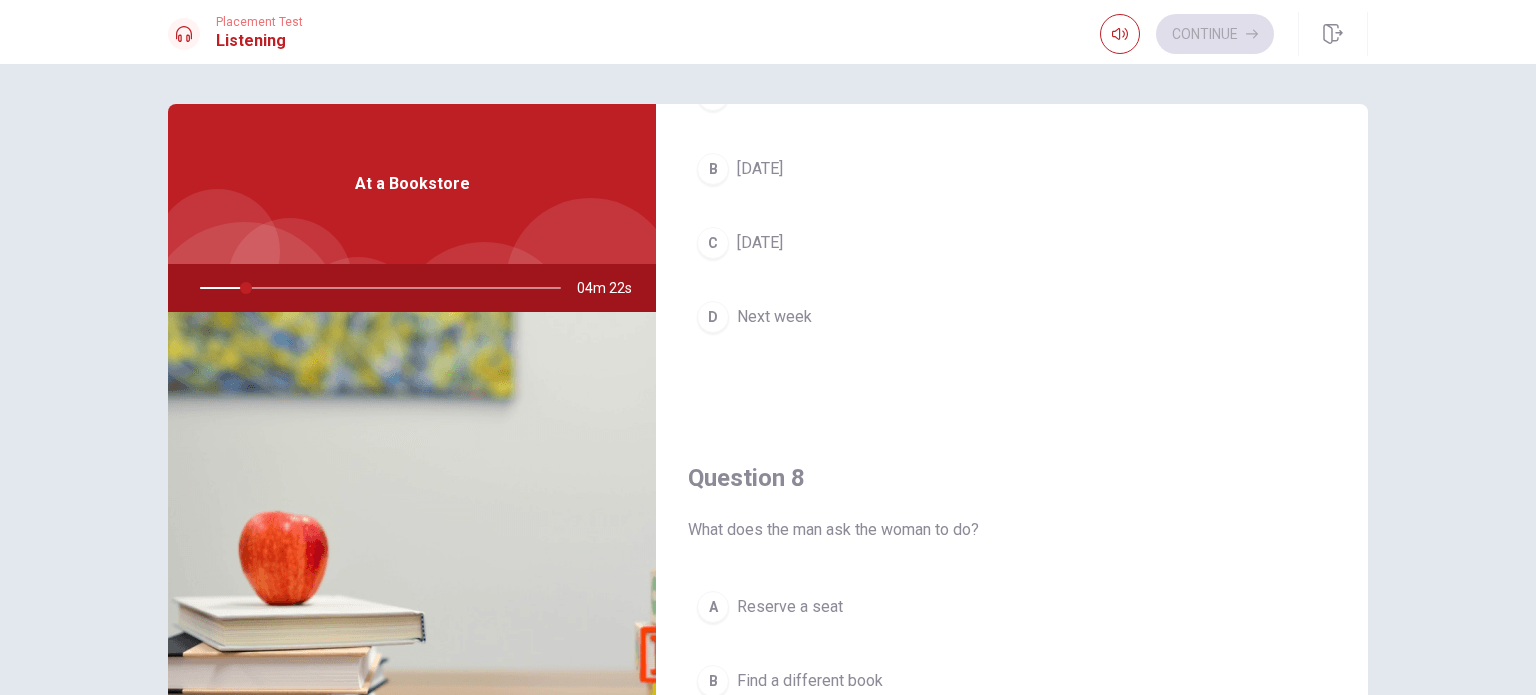 scroll, scrollTop: 800, scrollLeft: 0, axis: vertical 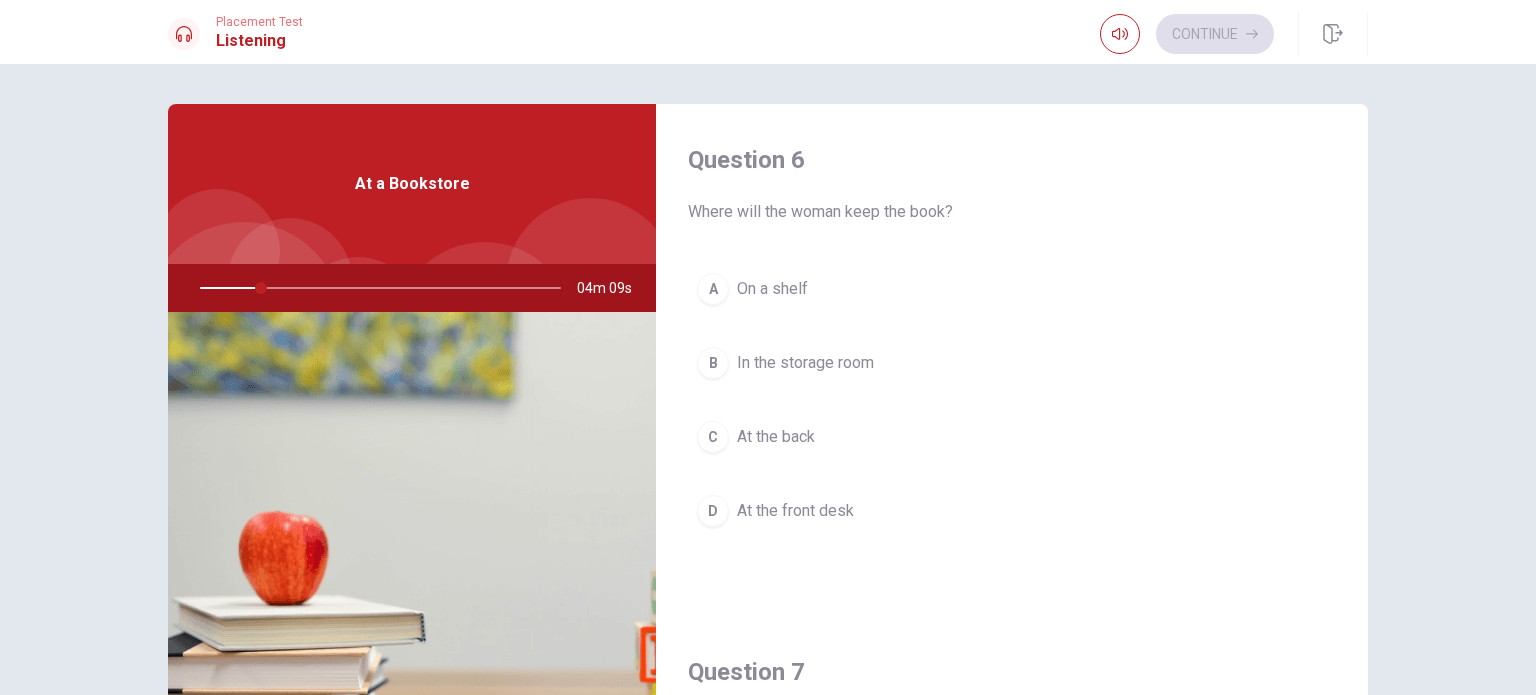 click on "Listening" at bounding box center (259, 41) 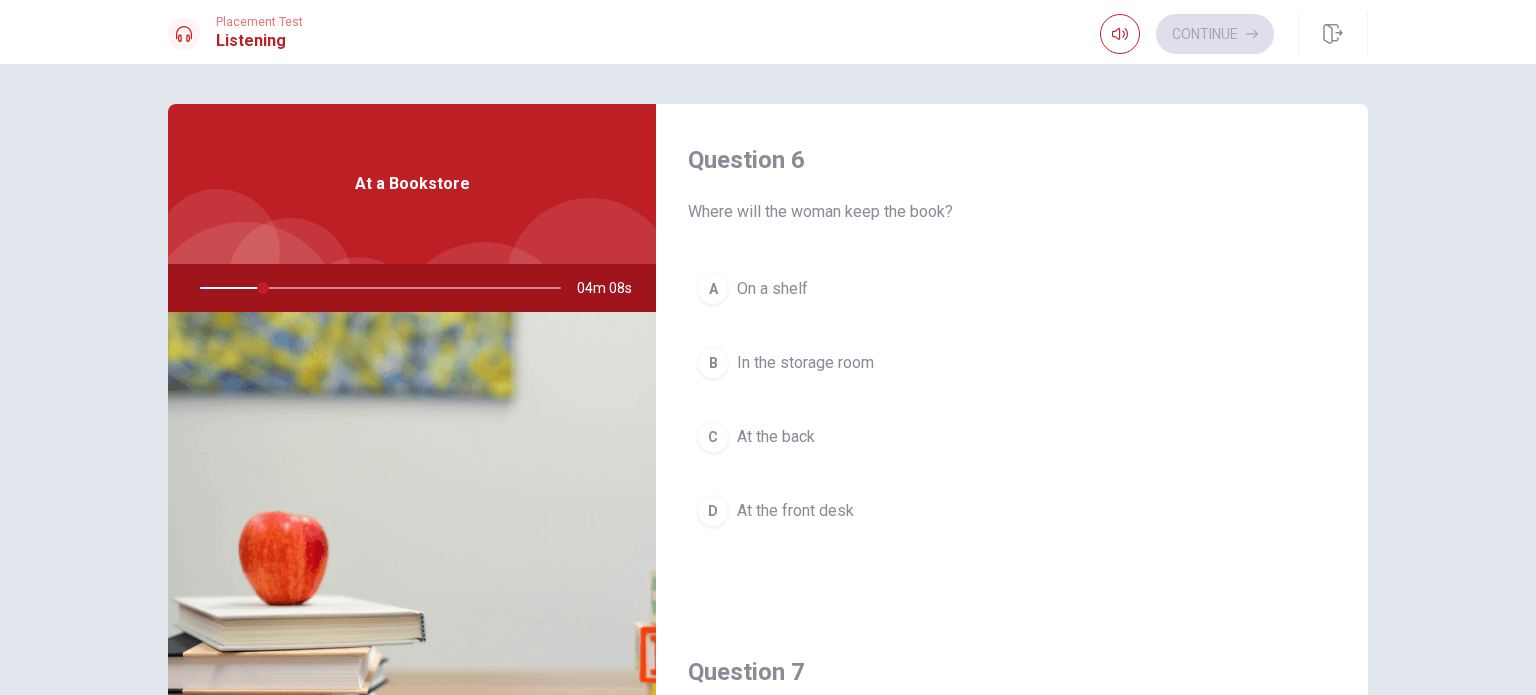 click on "Placement Test" at bounding box center [259, 22] 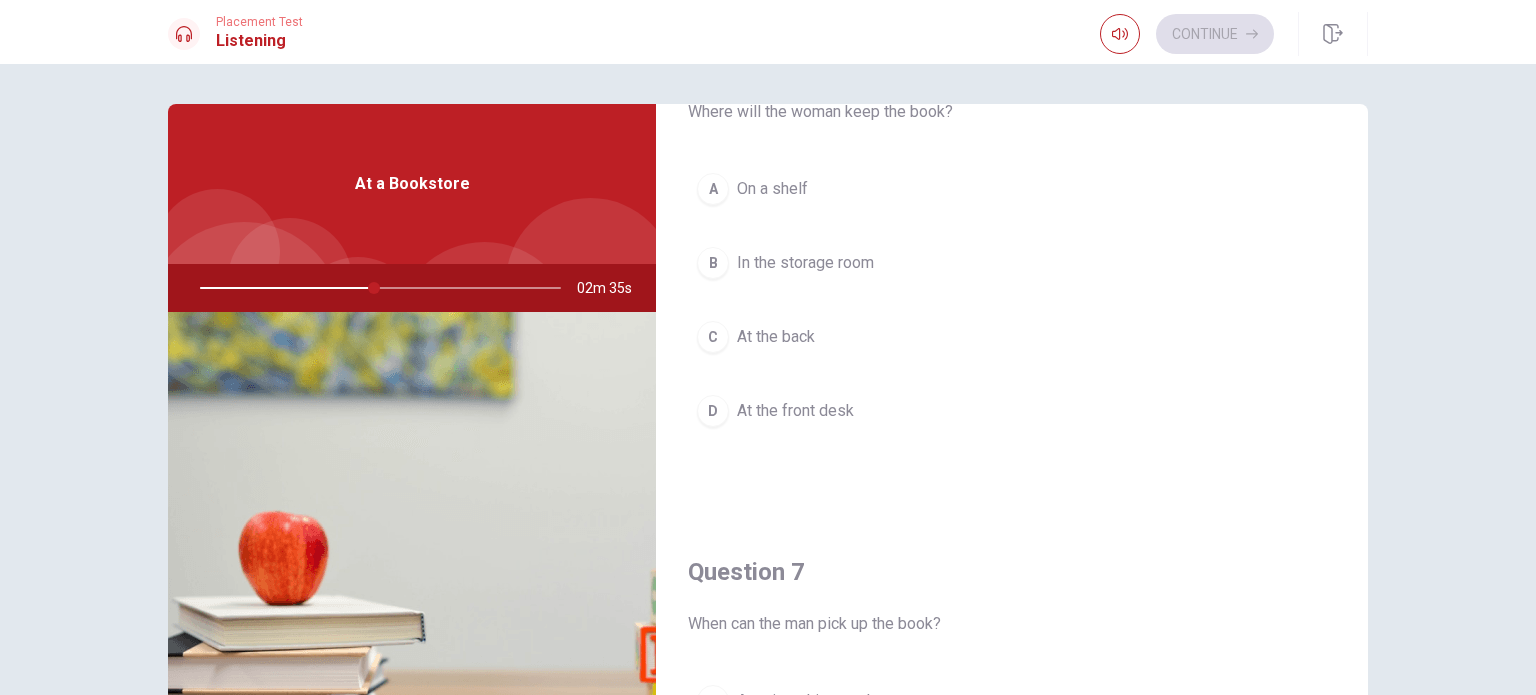scroll, scrollTop: 0, scrollLeft: 0, axis: both 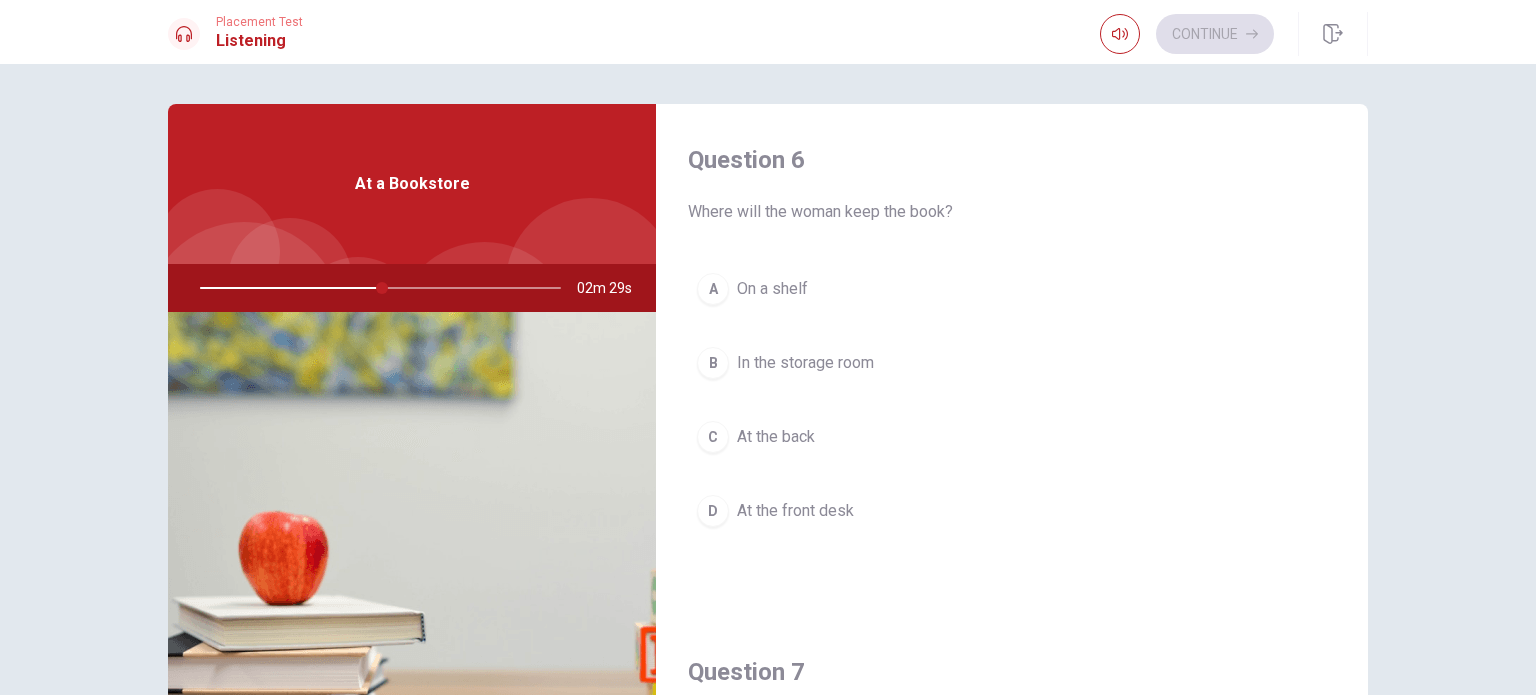 click on "On a shelf" at bounding box center (772, 289) 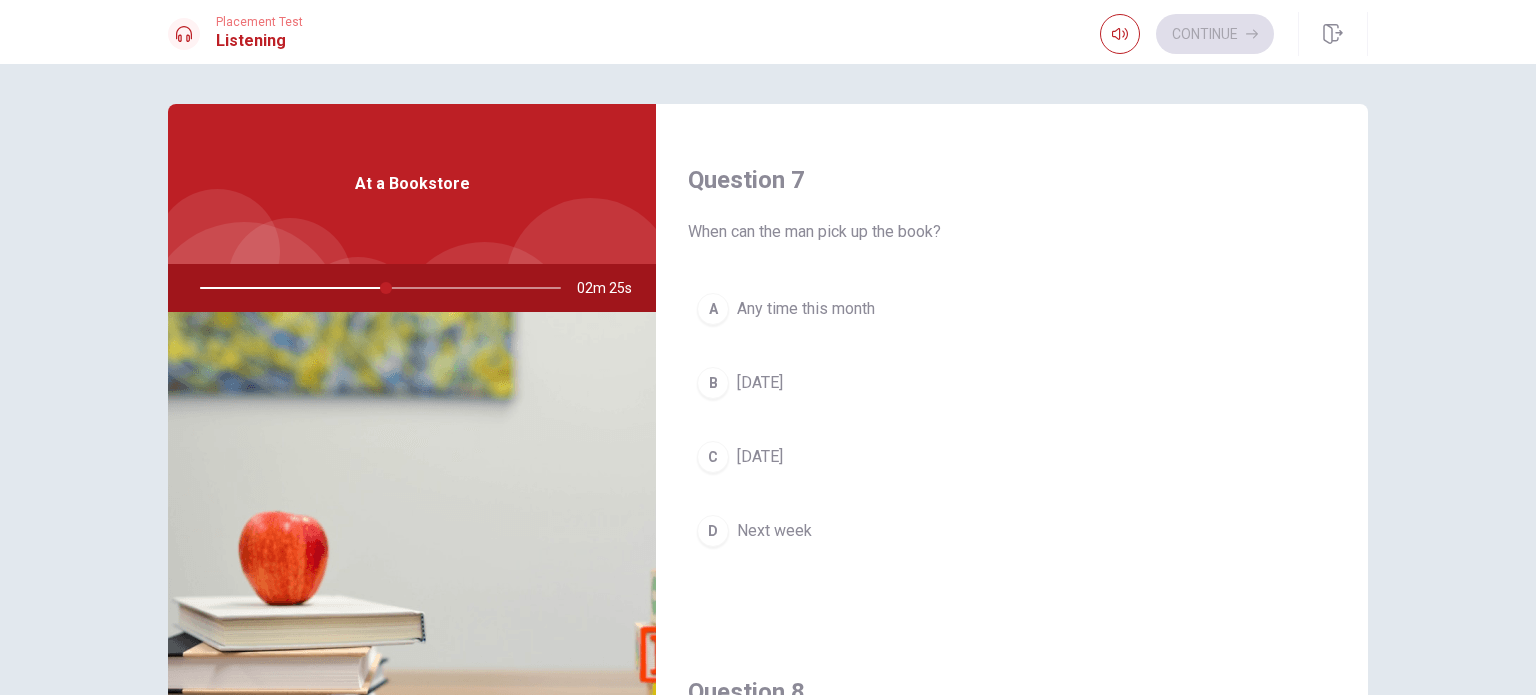 scroll, scrollTop: 500, scrollLeft: 0, axis: vertical 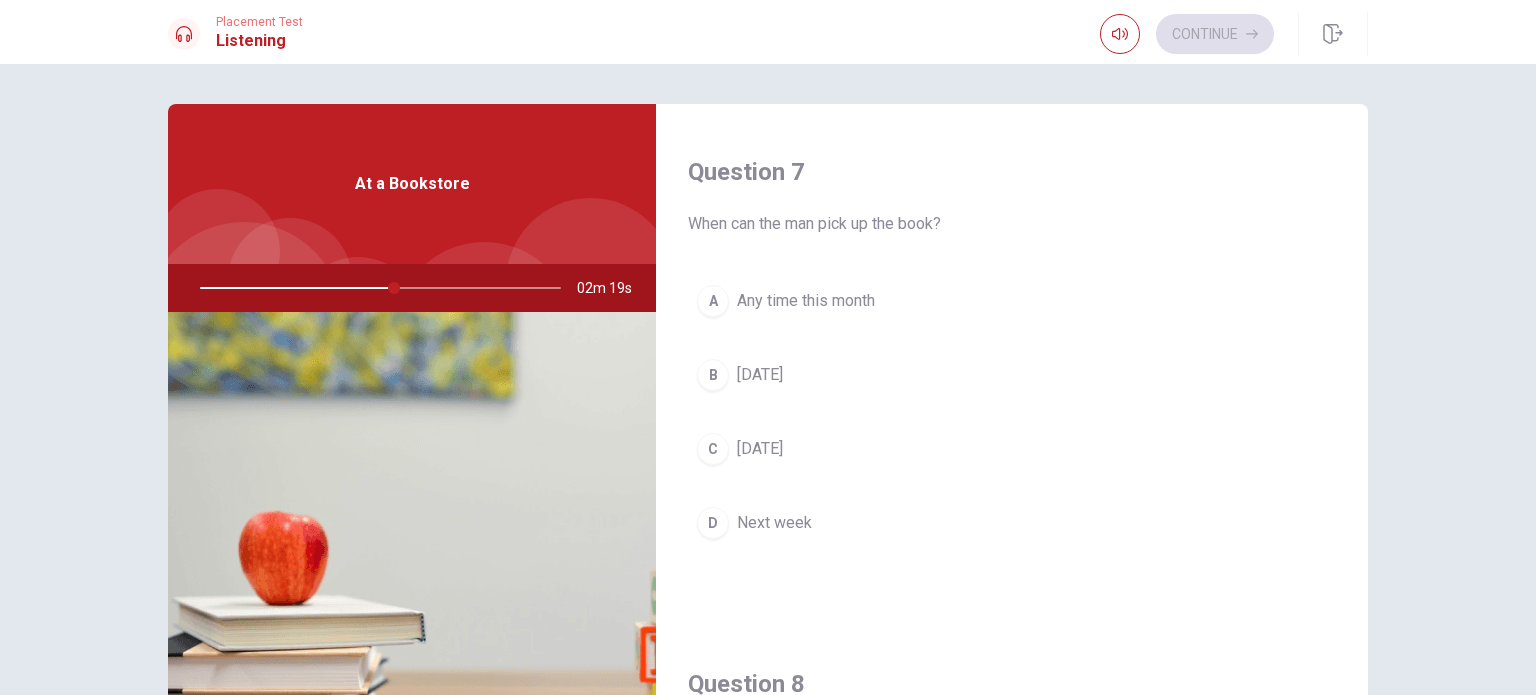 click on "Any time this month" at bounding box center (806, 301) 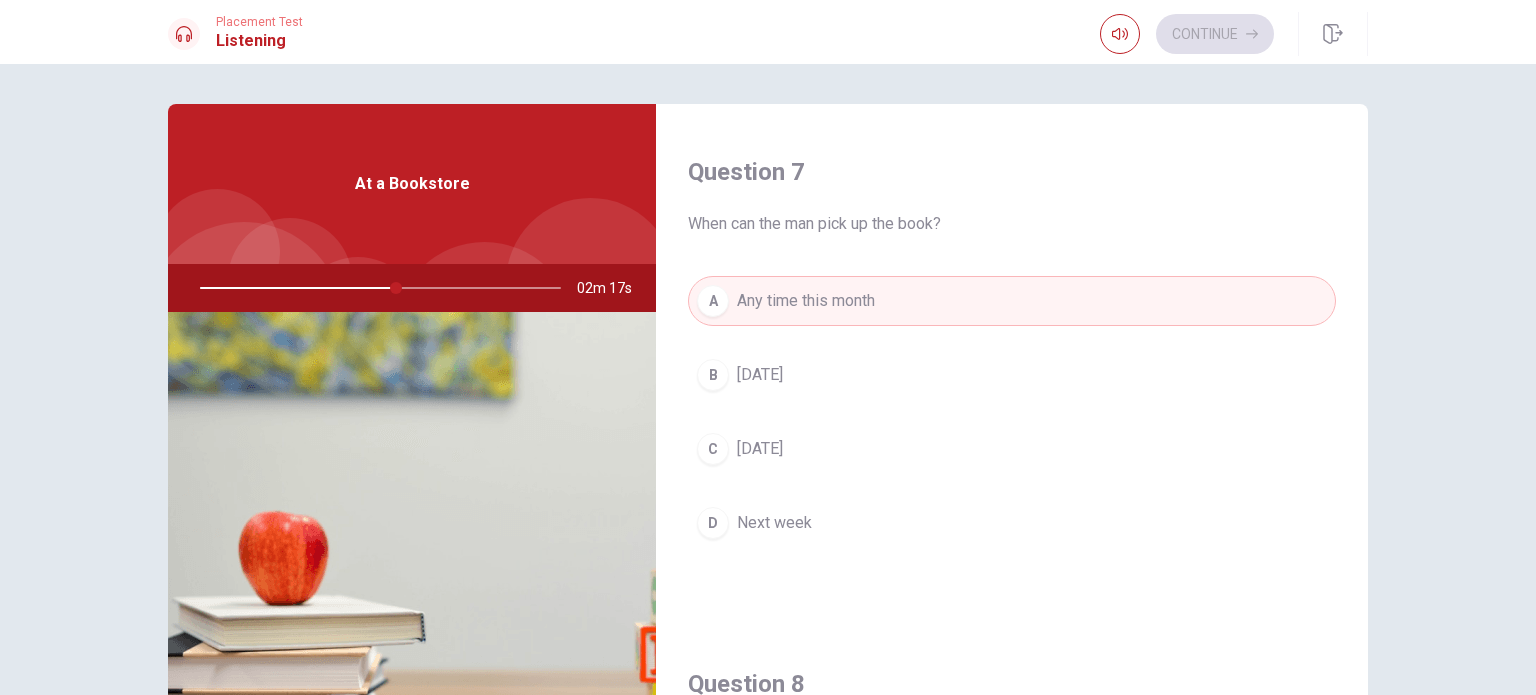 click on "[DATE]" at bounding box center [760, 449] 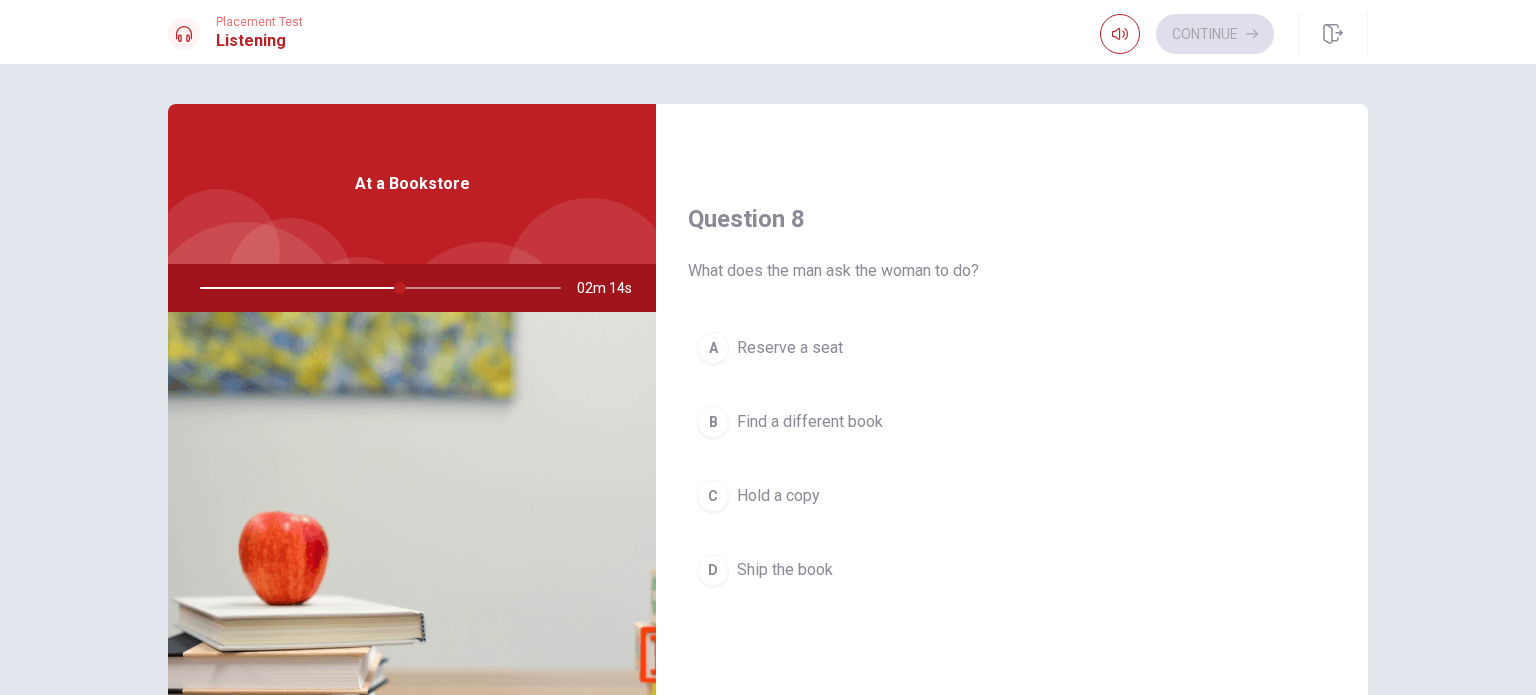 scroll, scrollTop: 1000, scrollLeft: 0, axis: vertical 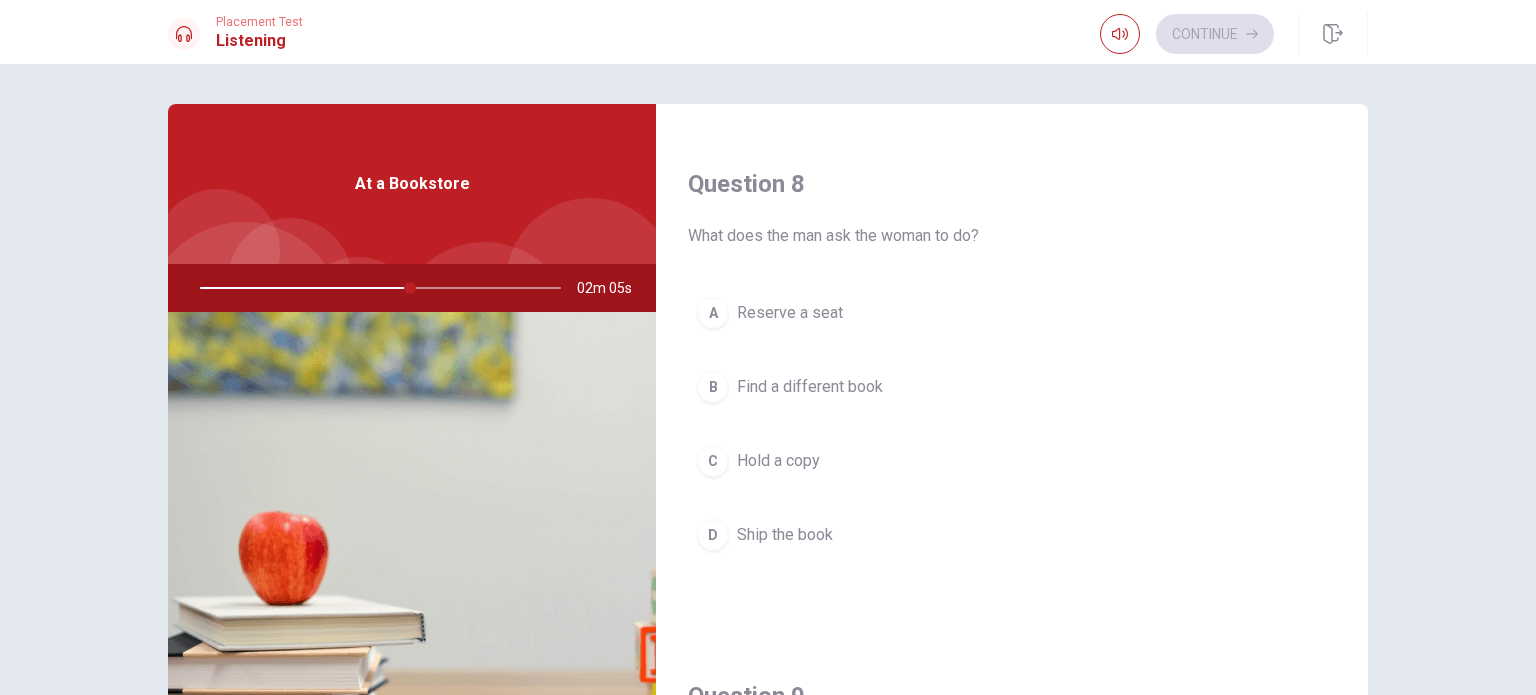 click on "Reserve a seat" at bounding box center [790, 313] 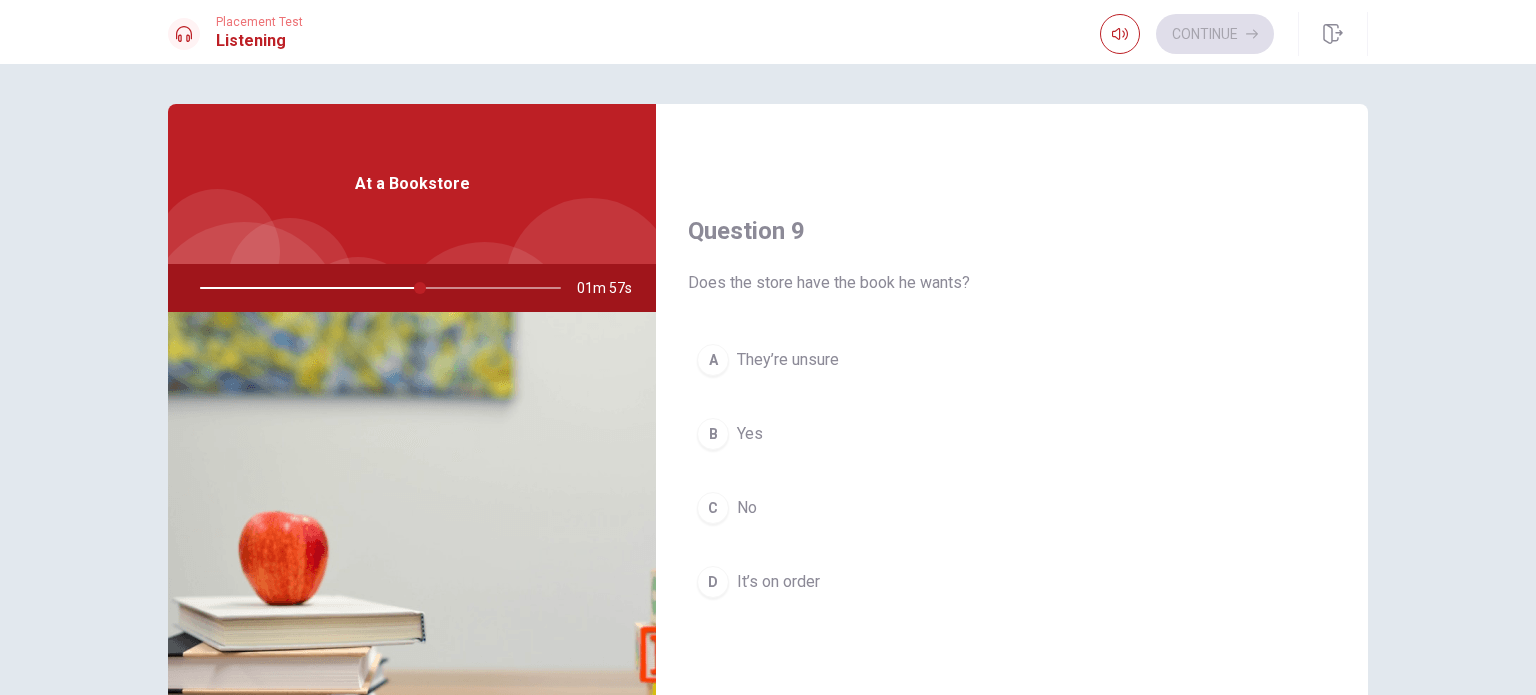 scroll, scrollTop: 1500, scrollLeft: 0, axis: vertical 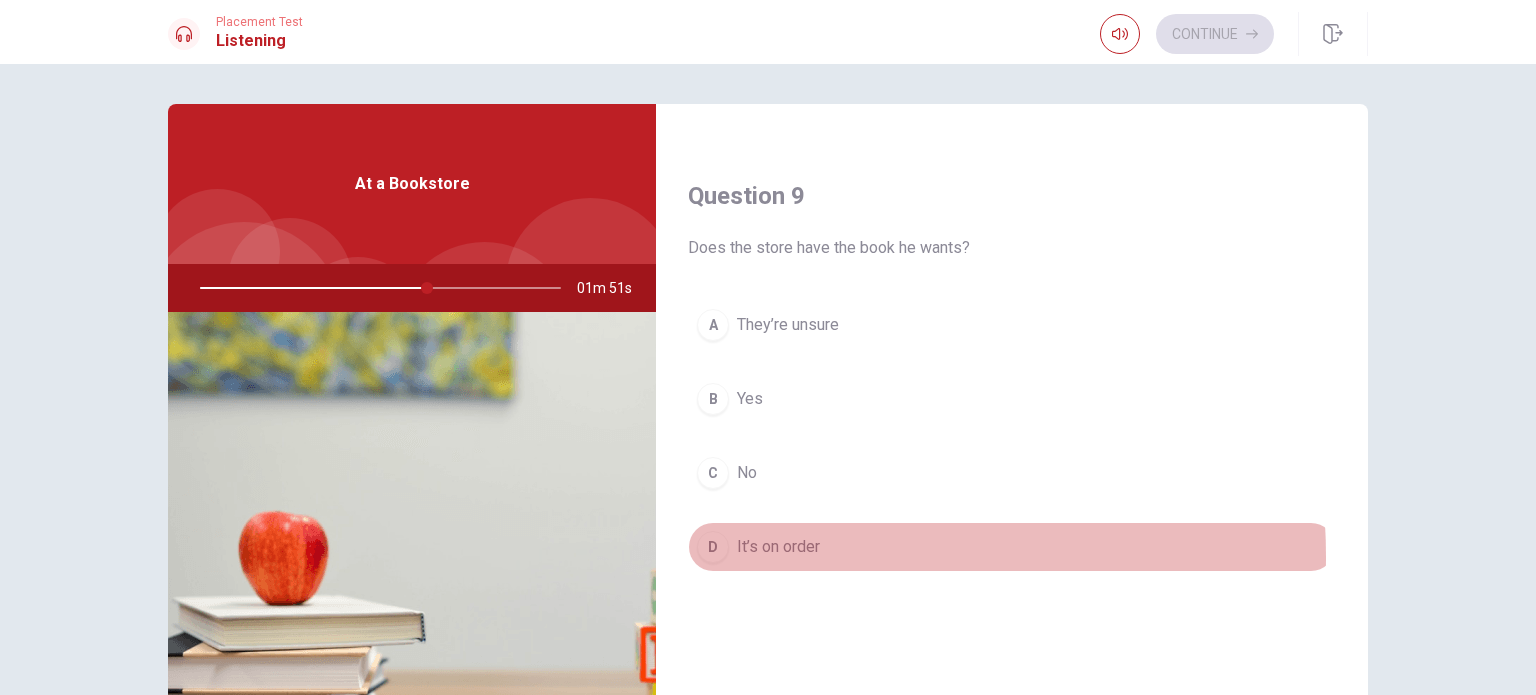 click on "It’s on order" at bounding box center [778, 547] 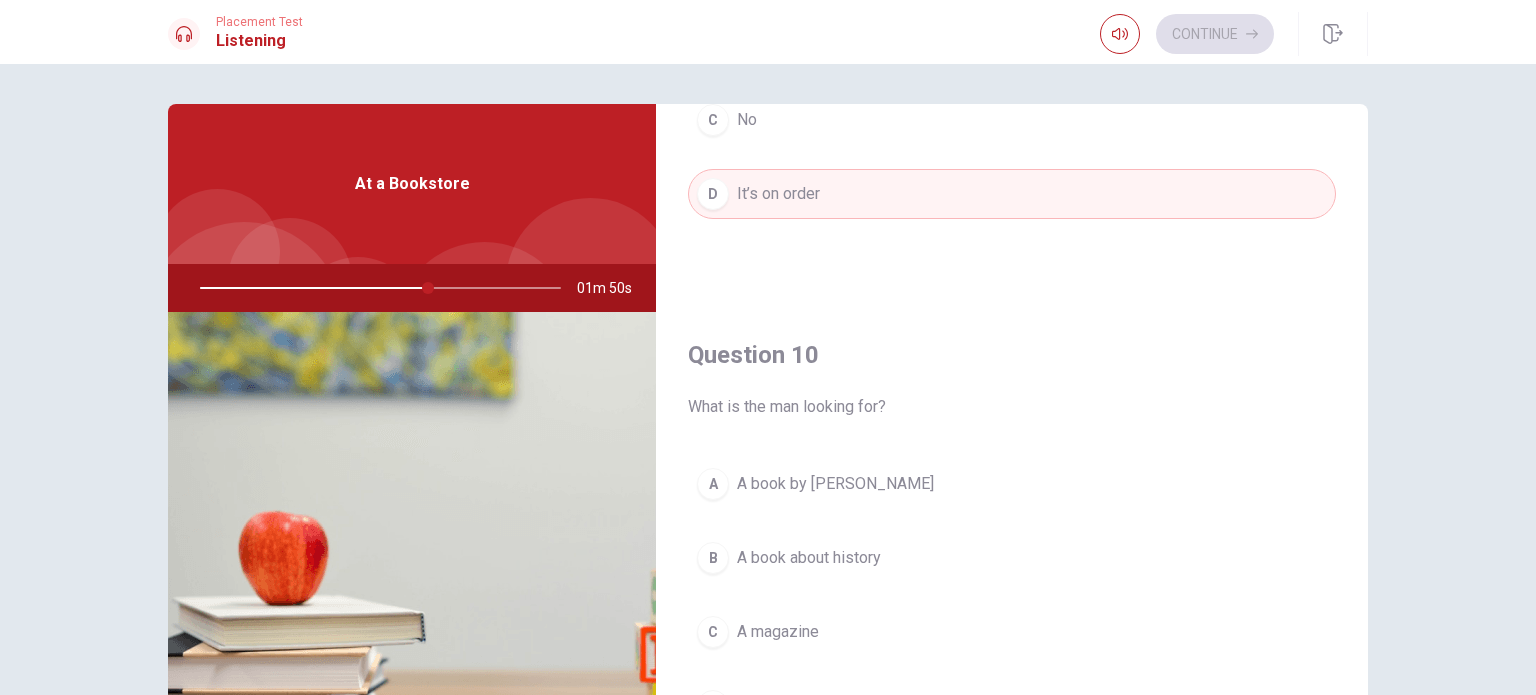 scroll, scrollTop: 1856, scrollLeft: 0, axis: vertical 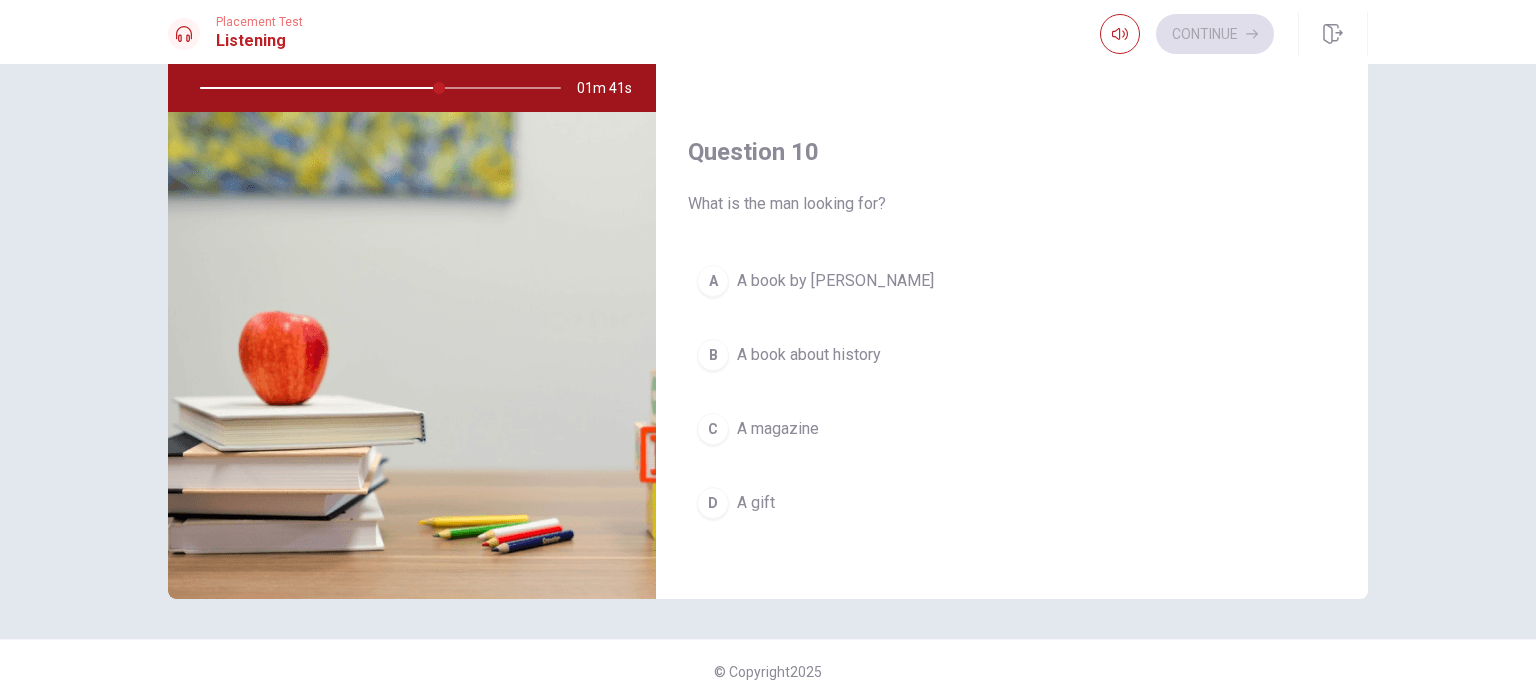 click on "A book by [PERSON_NAME]" at bounding box center [835, 281] 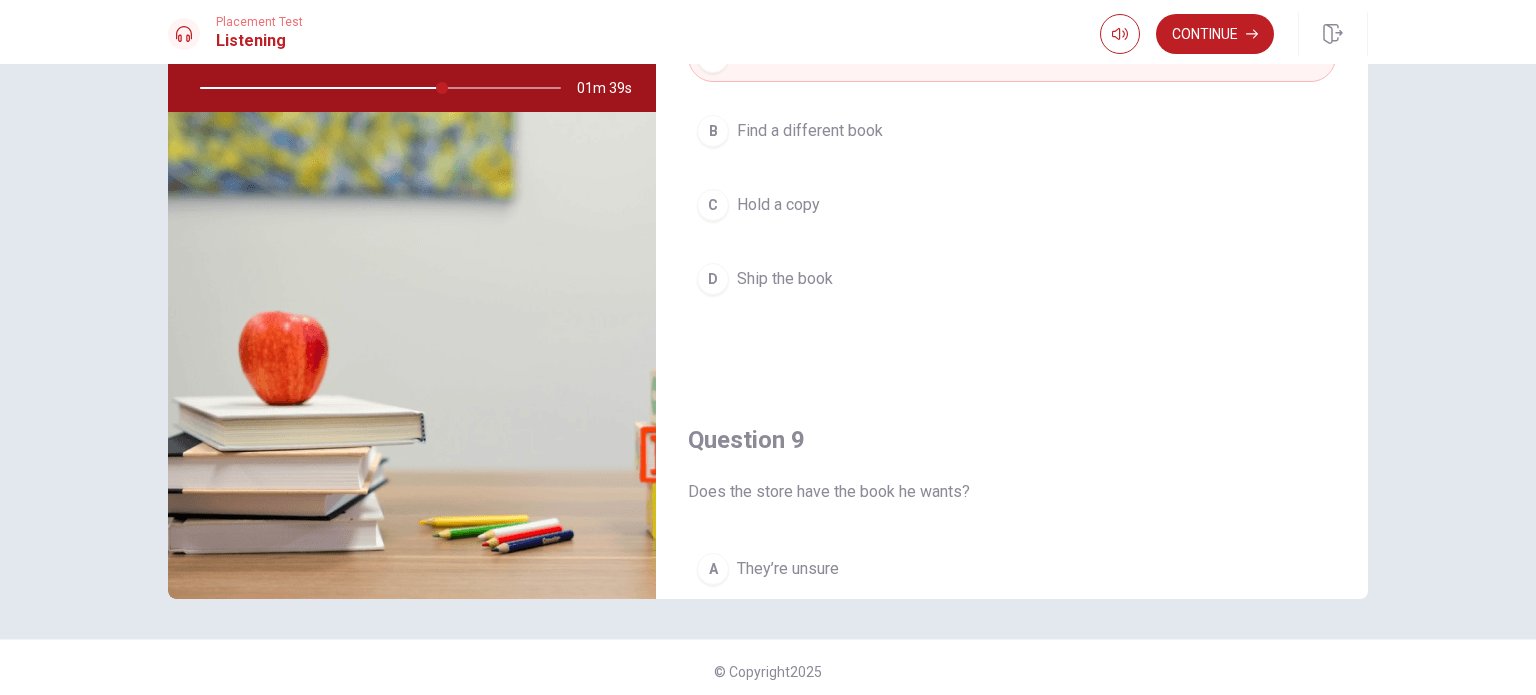 scroll, scrollTop: 356, scrollLeft: 0, axis: vertical 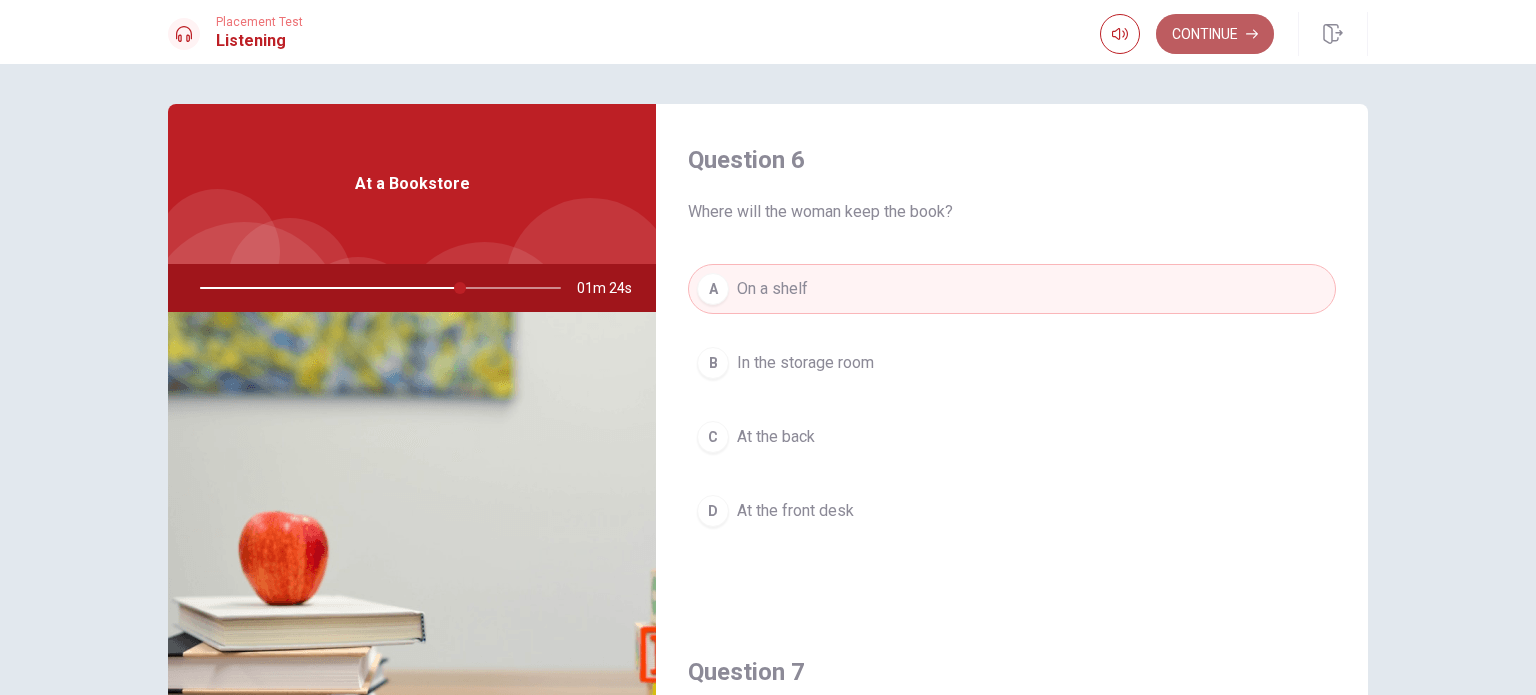click on "Continue" at bounding box center (1215, 34) 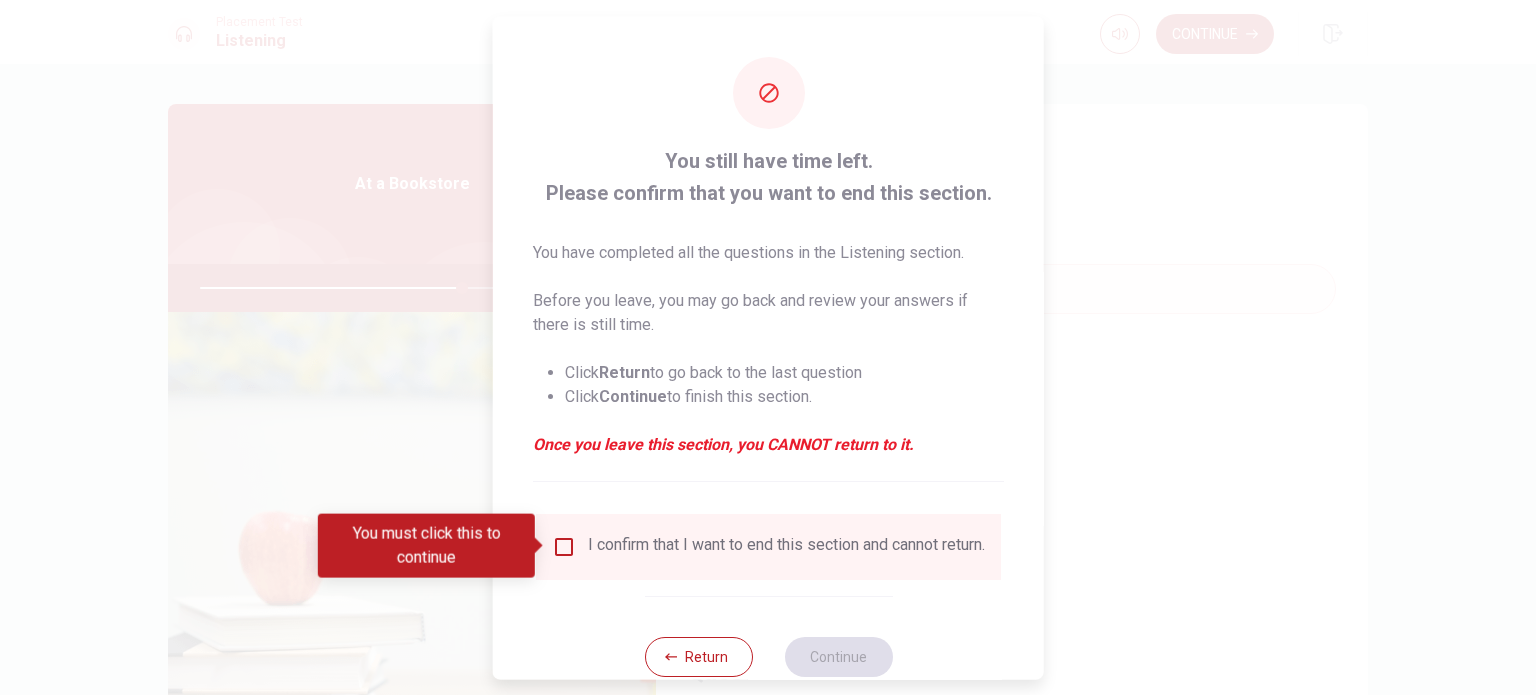 click at bounding box center (564, 546) 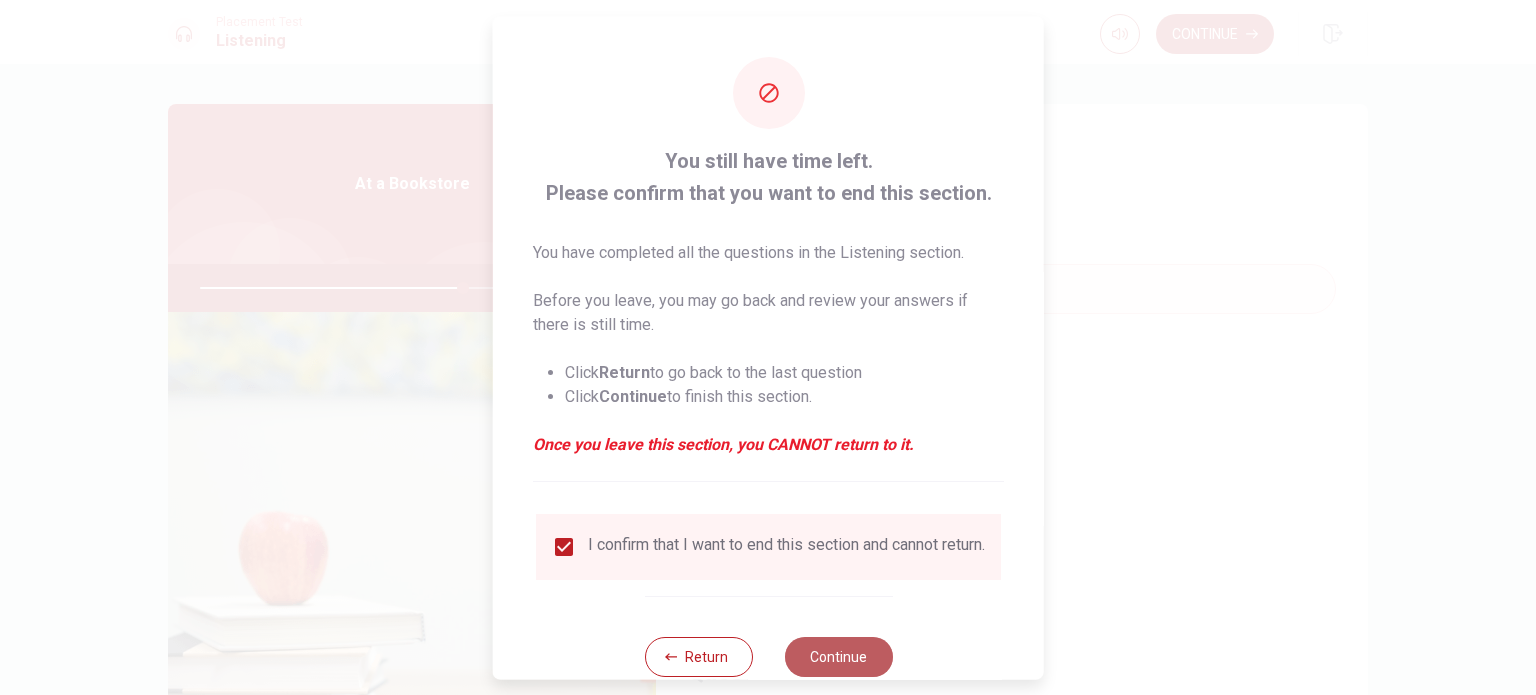 click on "Continue" at bounding box center [838, 656] 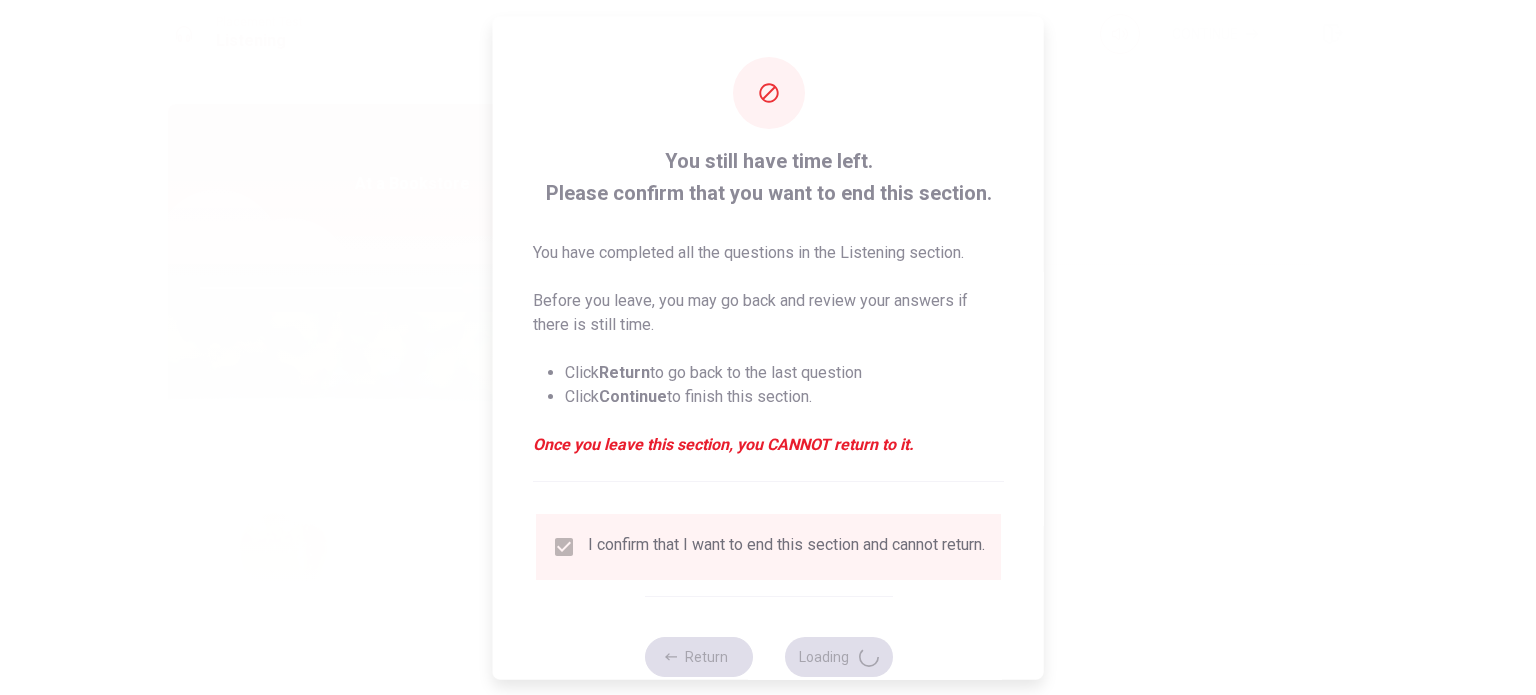 type on "75" 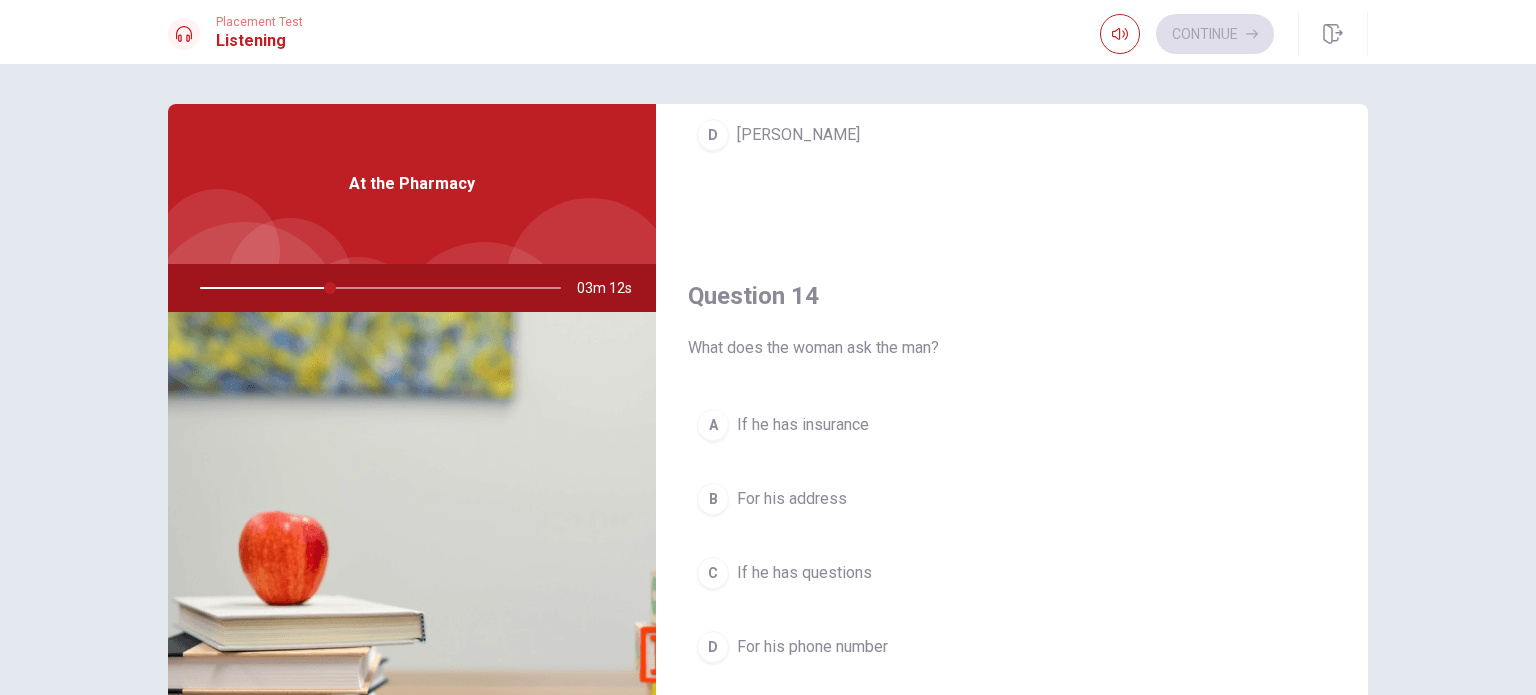 scroll, scrollTop: 1856, scrollLeft: 0, axis: vertical 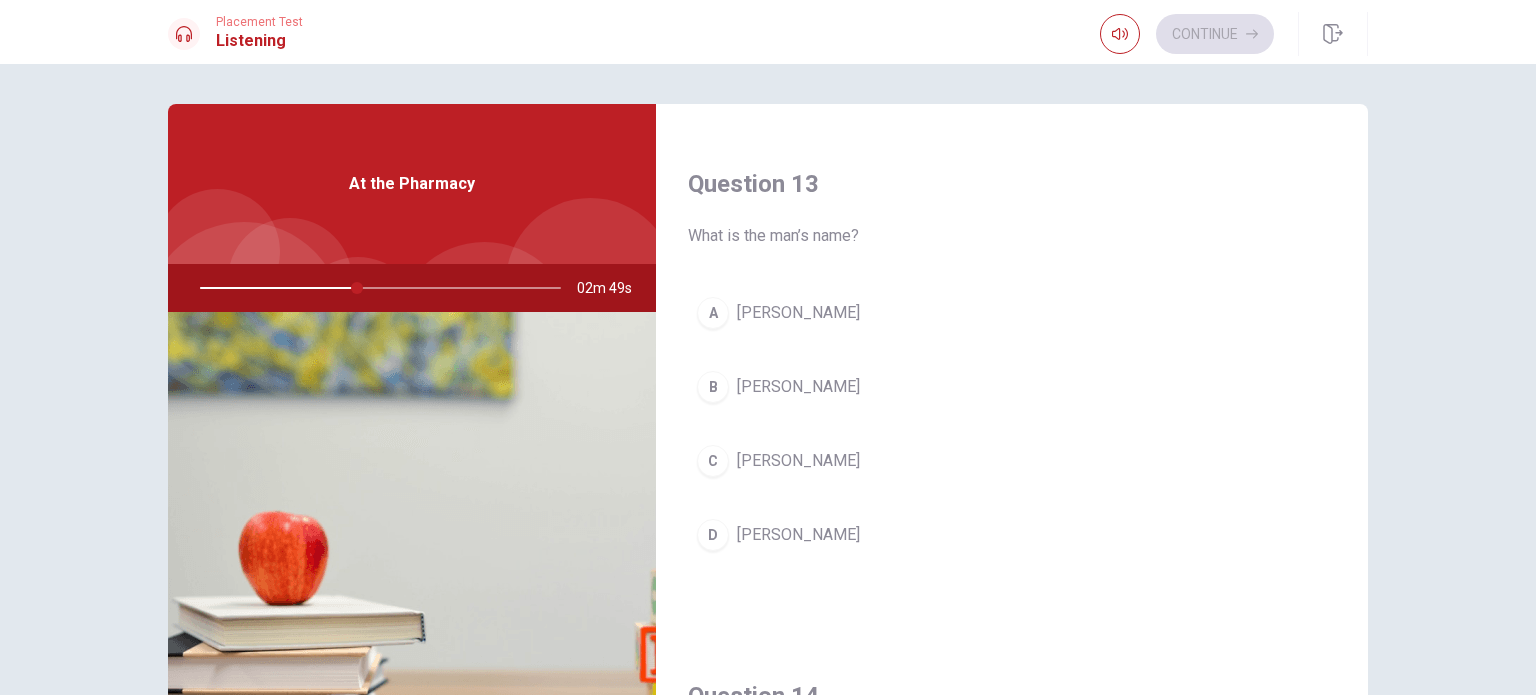 click on "[PERSON_NAME]" at bounding box center (798, 461) 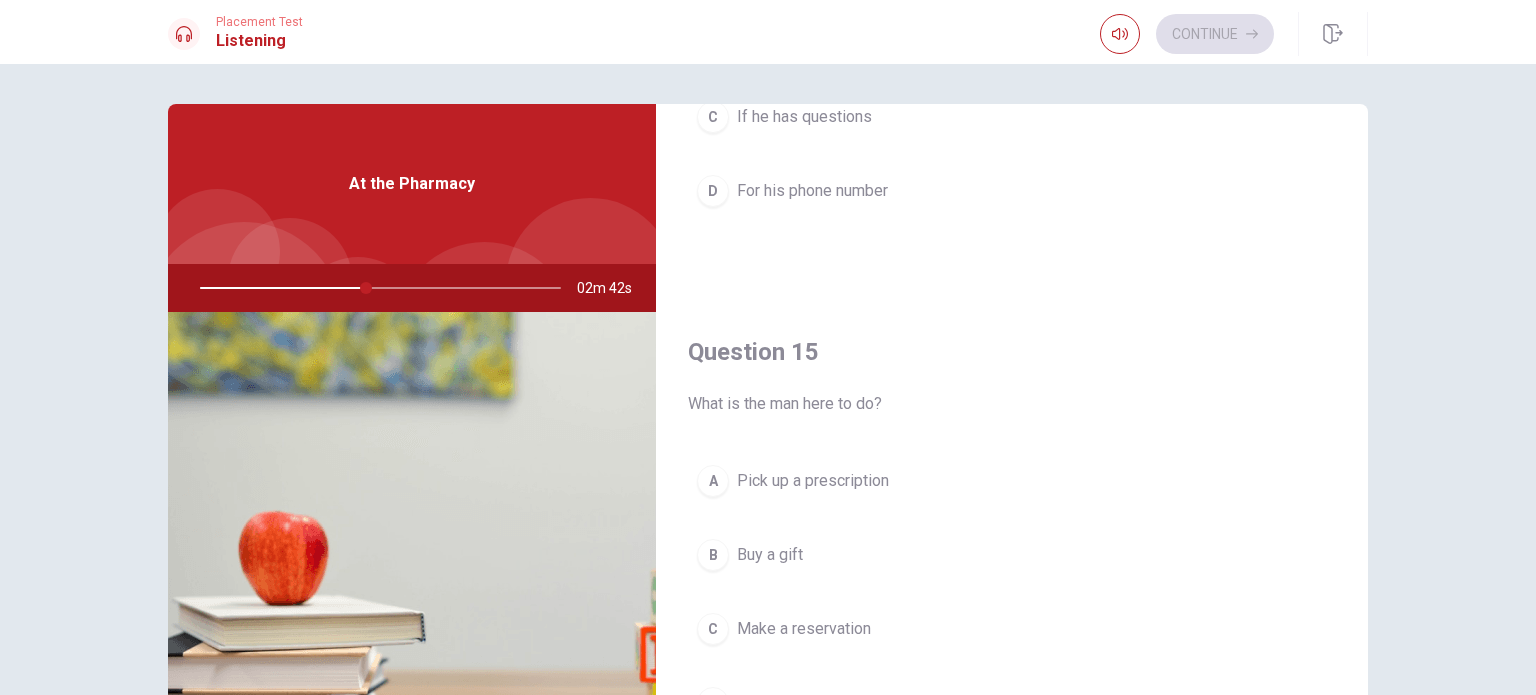 scroll, scrollTop: 1856, scrollLeft: 0, axis: vertical 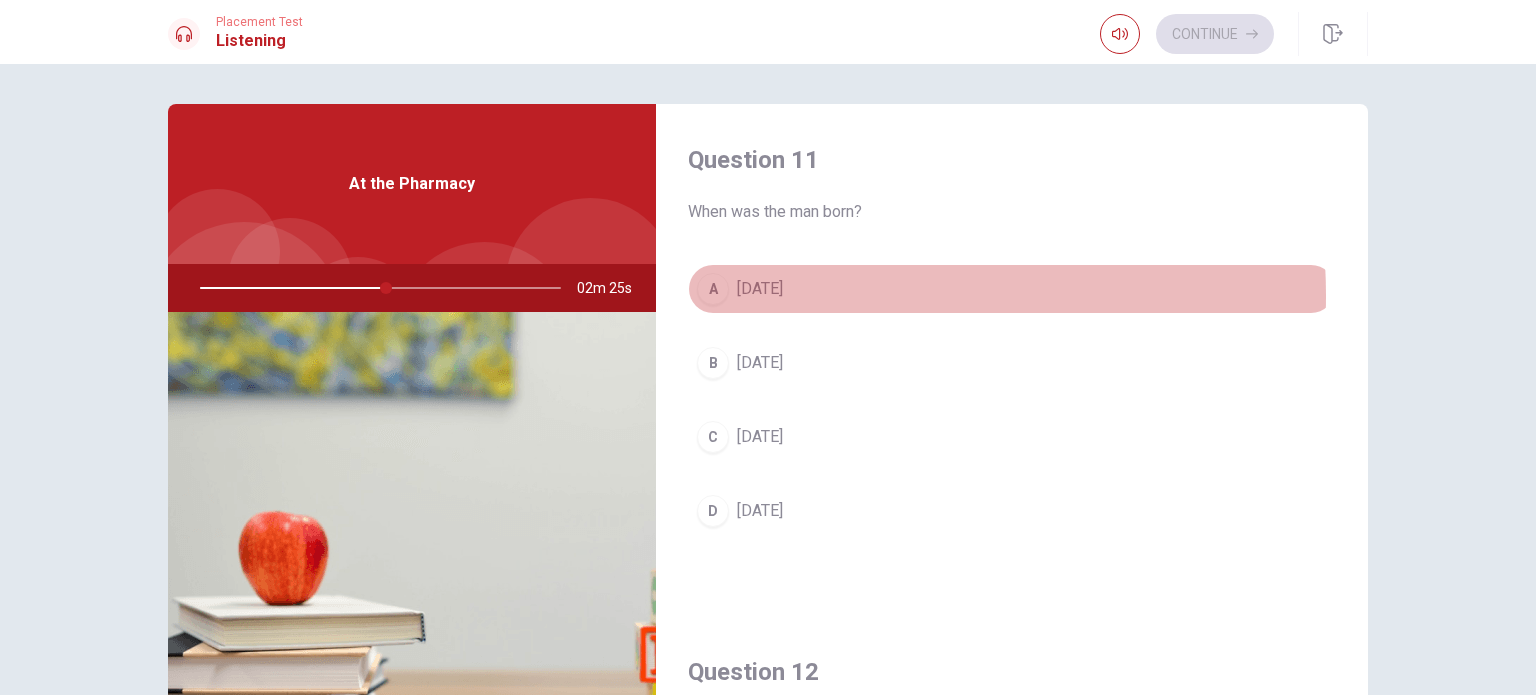click on "[DATE]" at bounding box center (760, 289) 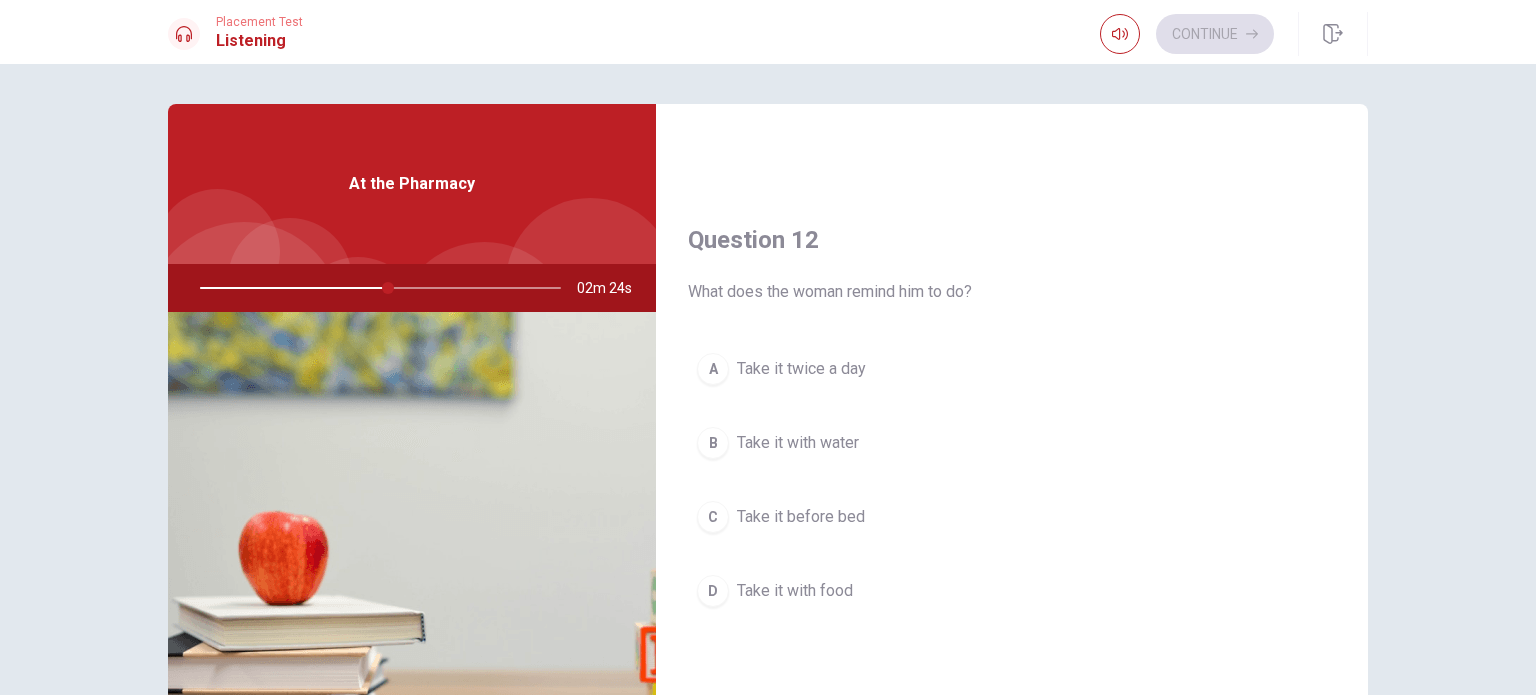 scroll, scrollTop: 500, scrollLeft: 0, axis: vertical 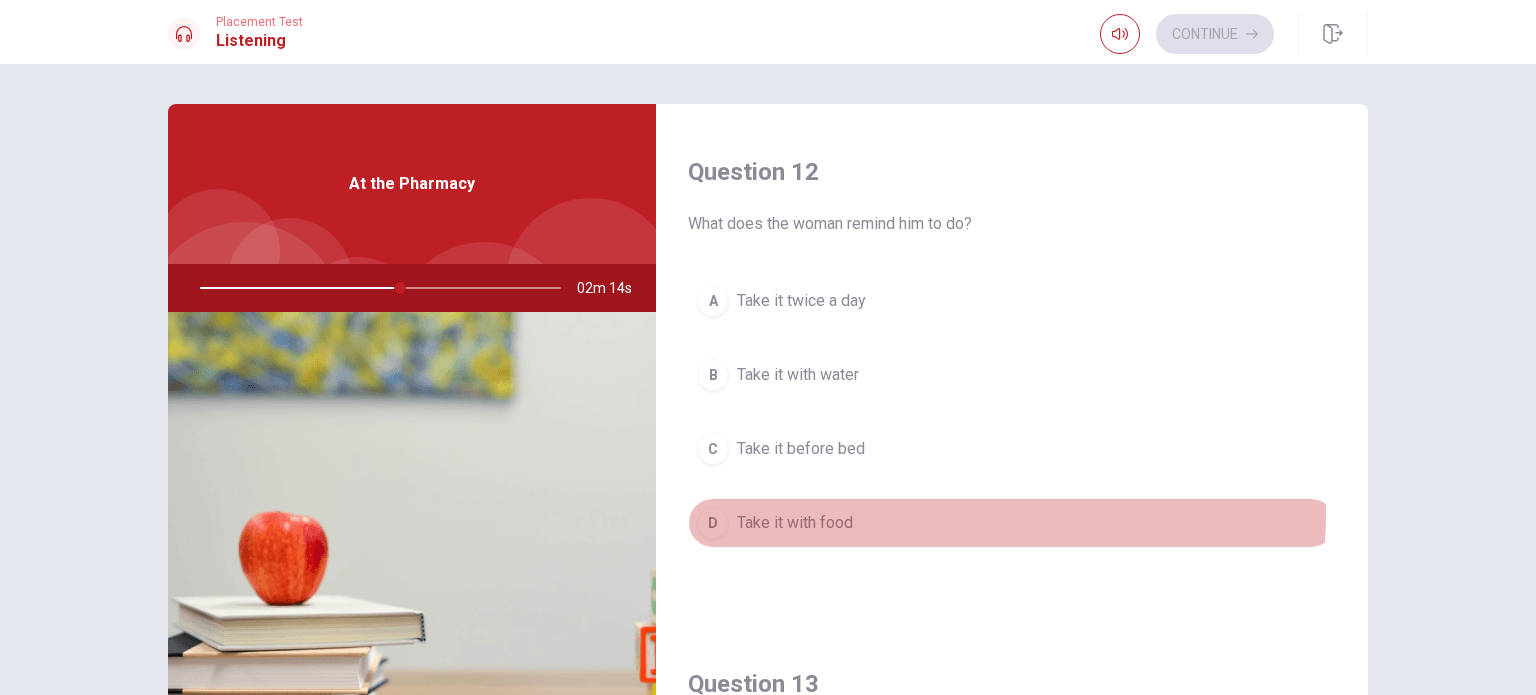 click on "Take it with food" at bounding box center [795, 523] 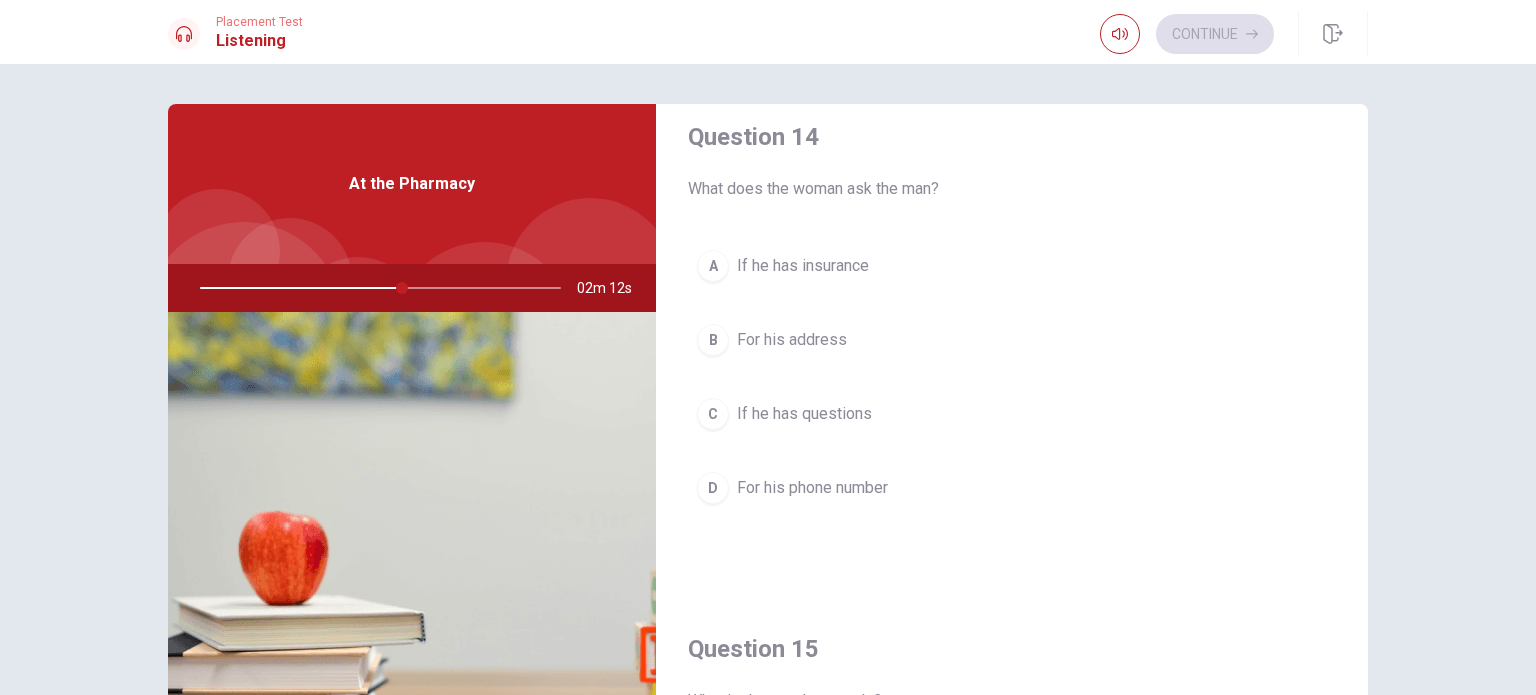 scroll, scrollTop: 1600, scrollLeft: 0, axis: vertical 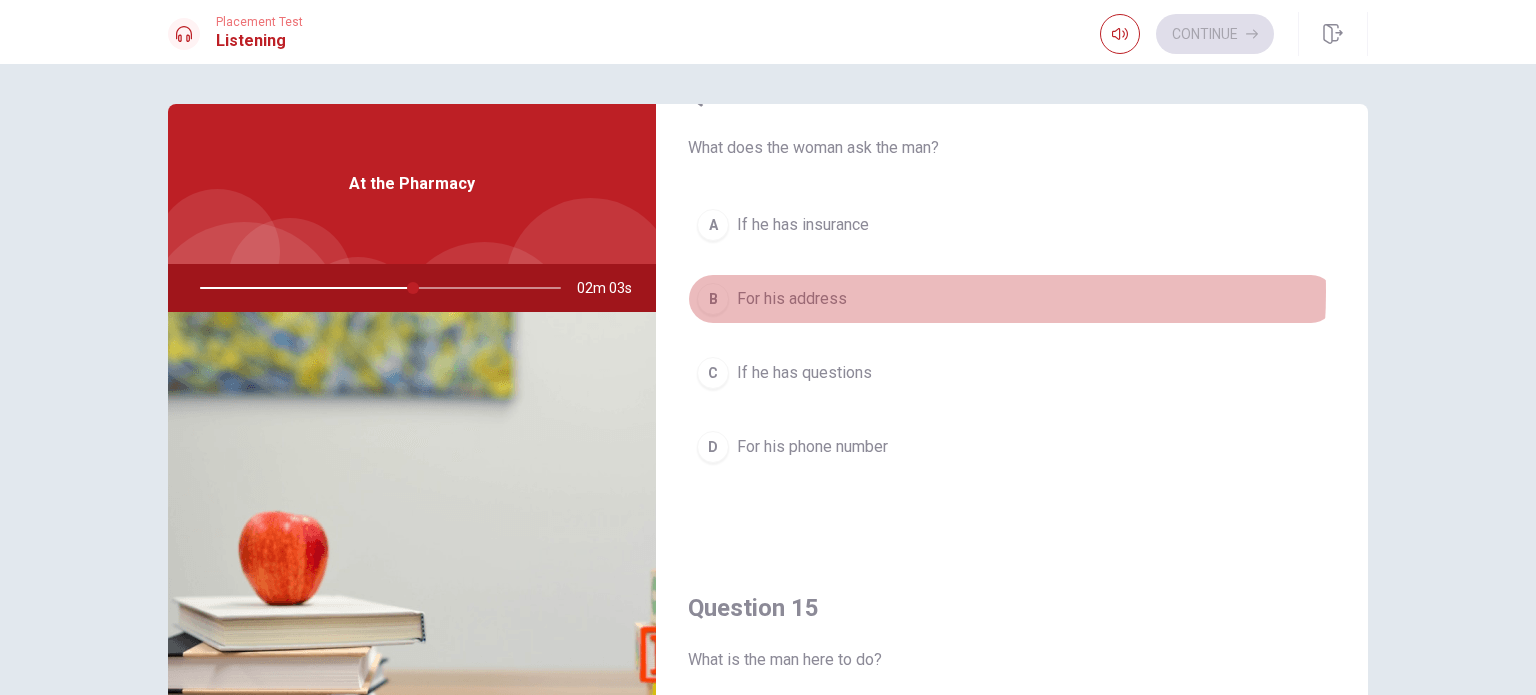 click on "For his address" at bounding box center (792, 299) 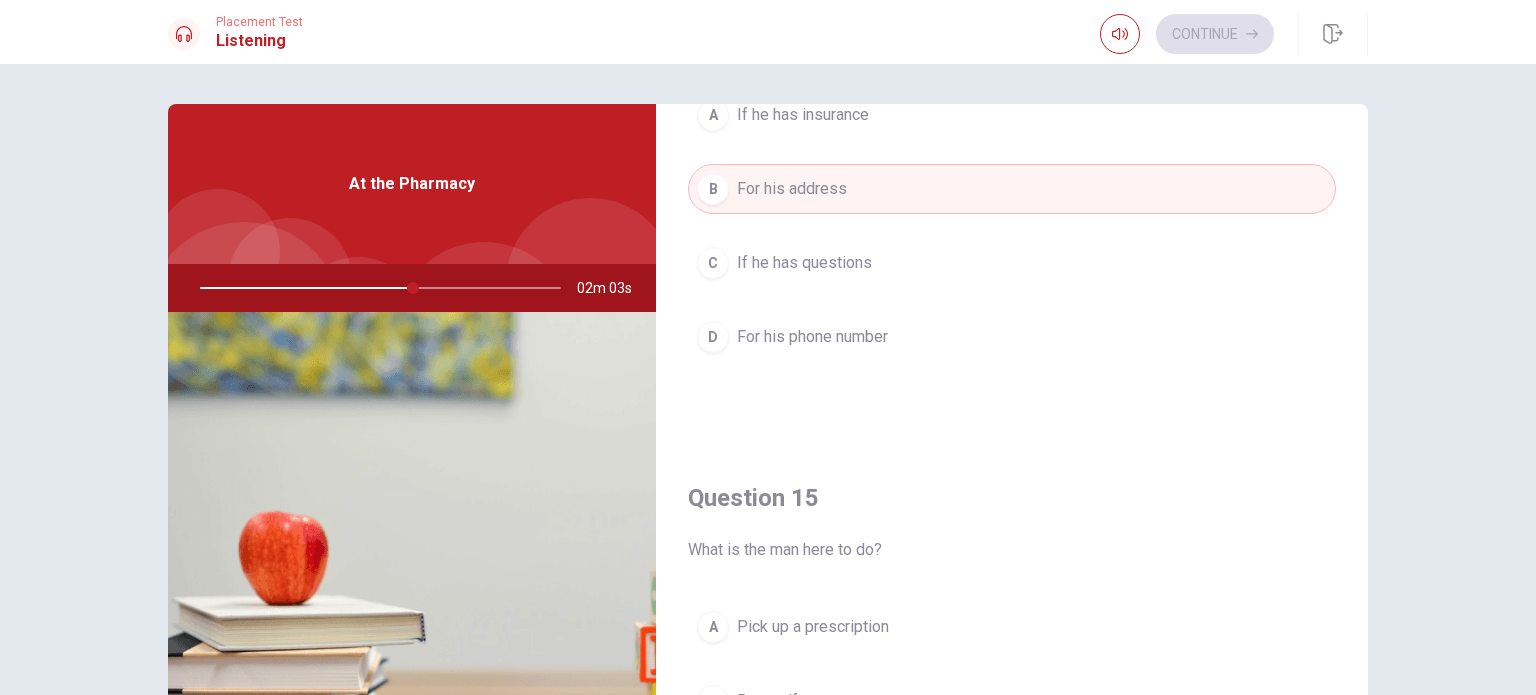 scroll, scrollTop: 1856, scrollLeft: 0, axis: vertical 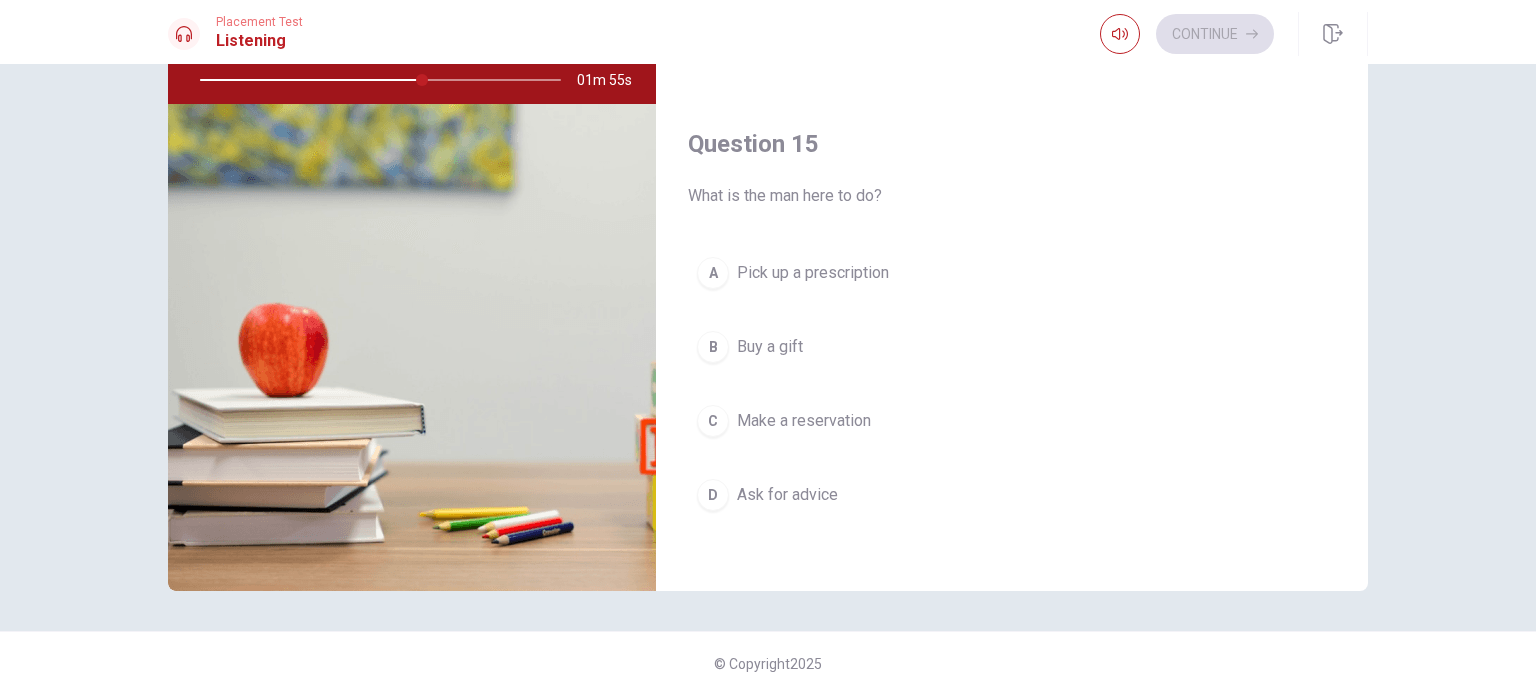 click on "Make a reservation" at bounding box center [804, 421] 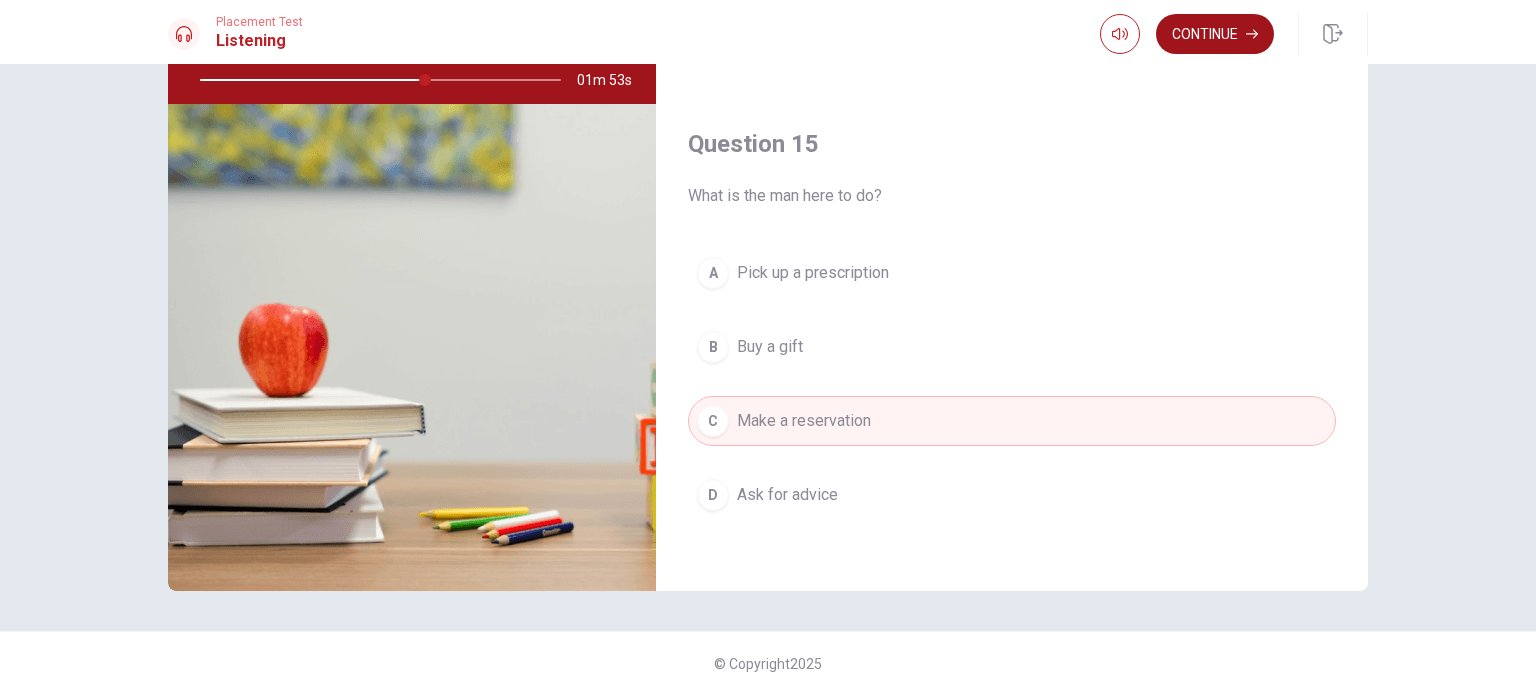 click on "Continue" at bounding box center [1215, 34] 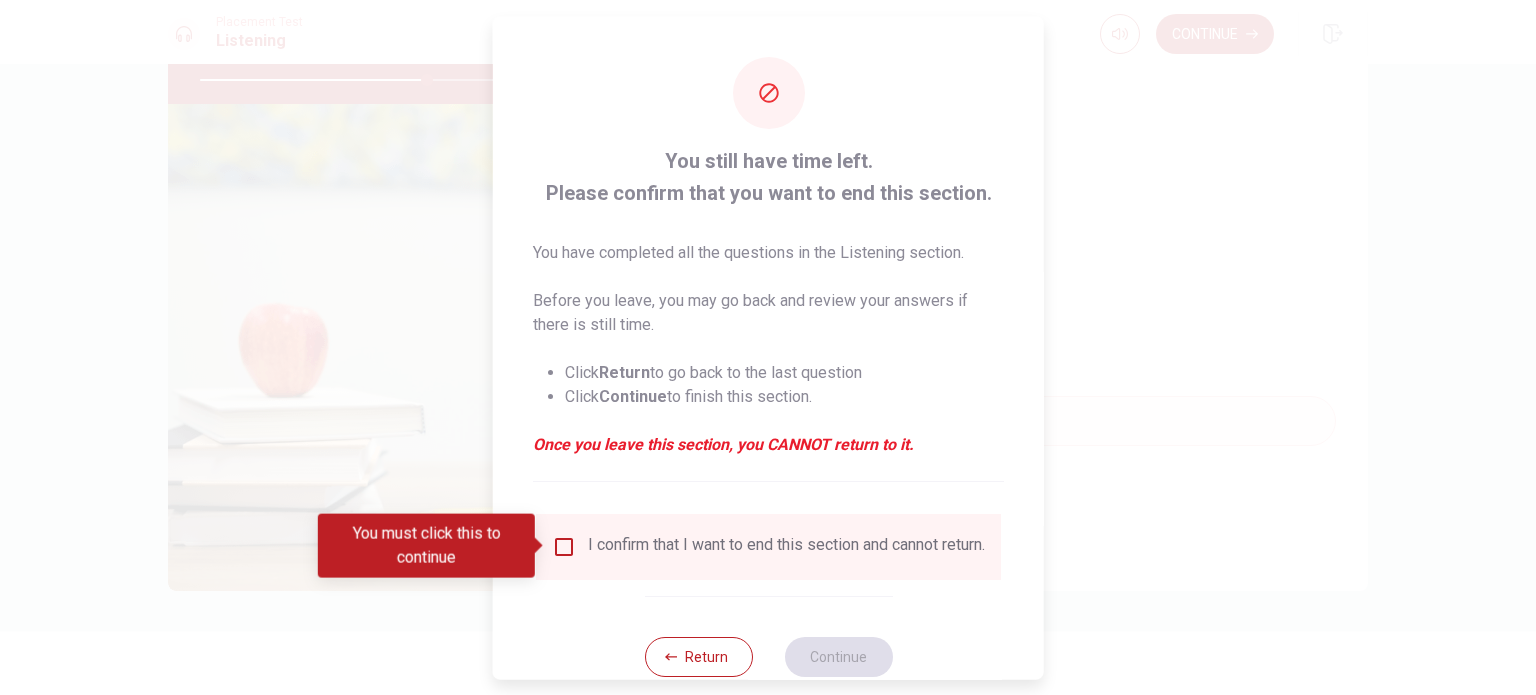 click at bounding box center [564, 546] 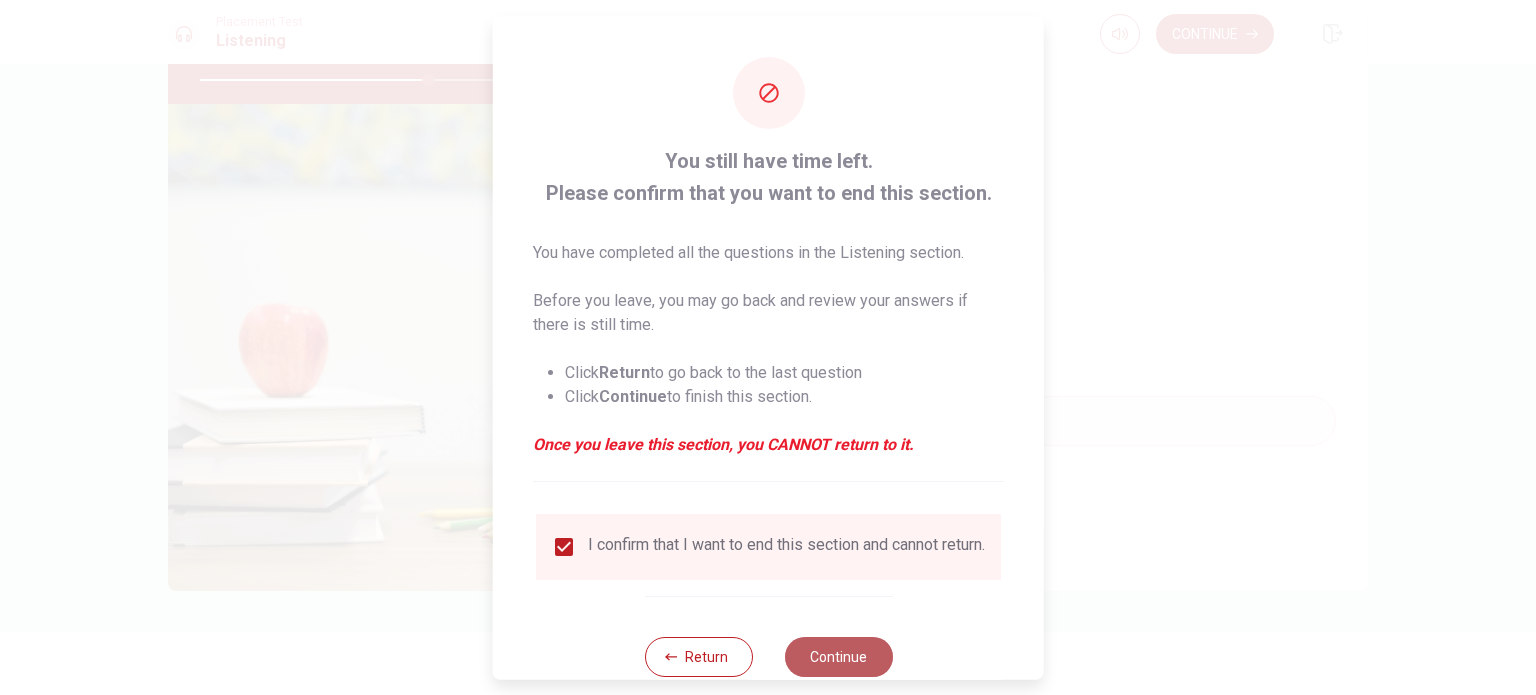 click on "Continue" at bounding box center [838, 656] 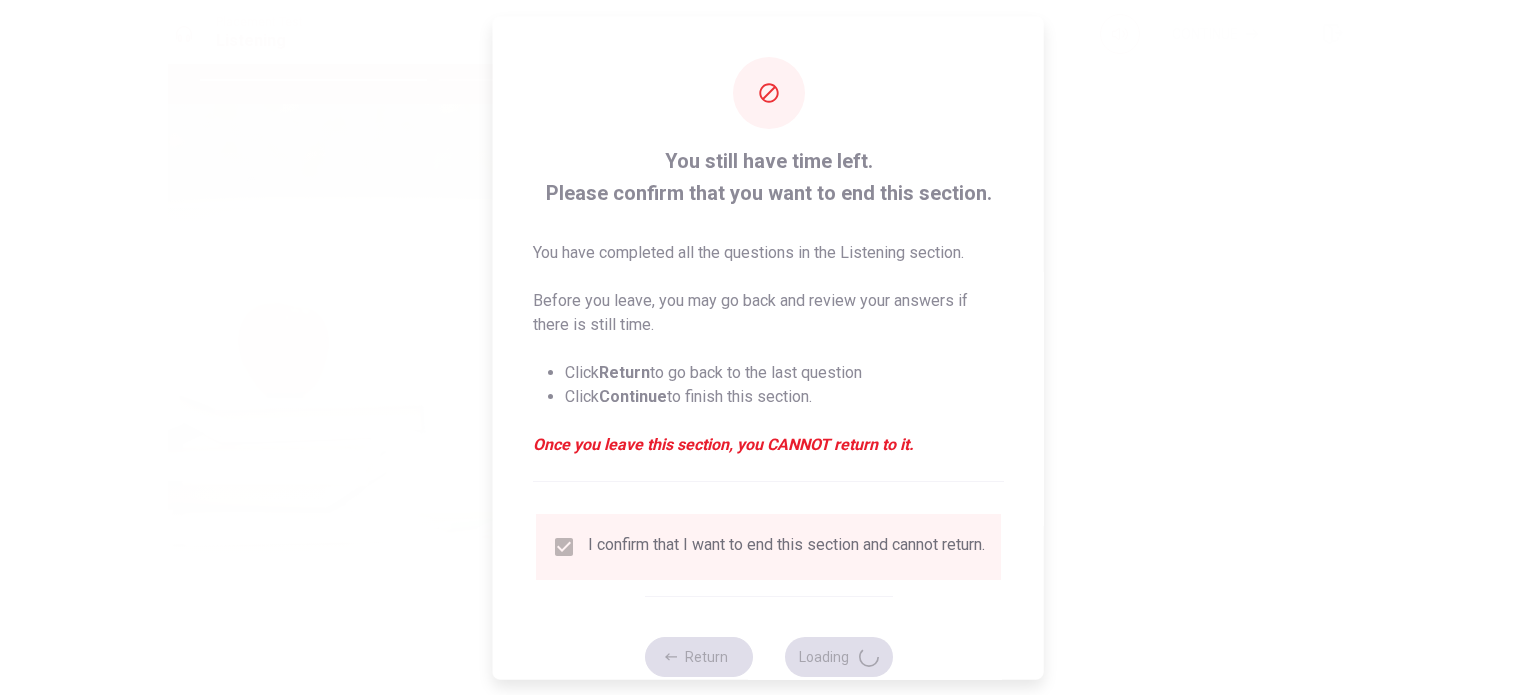 type on "65" 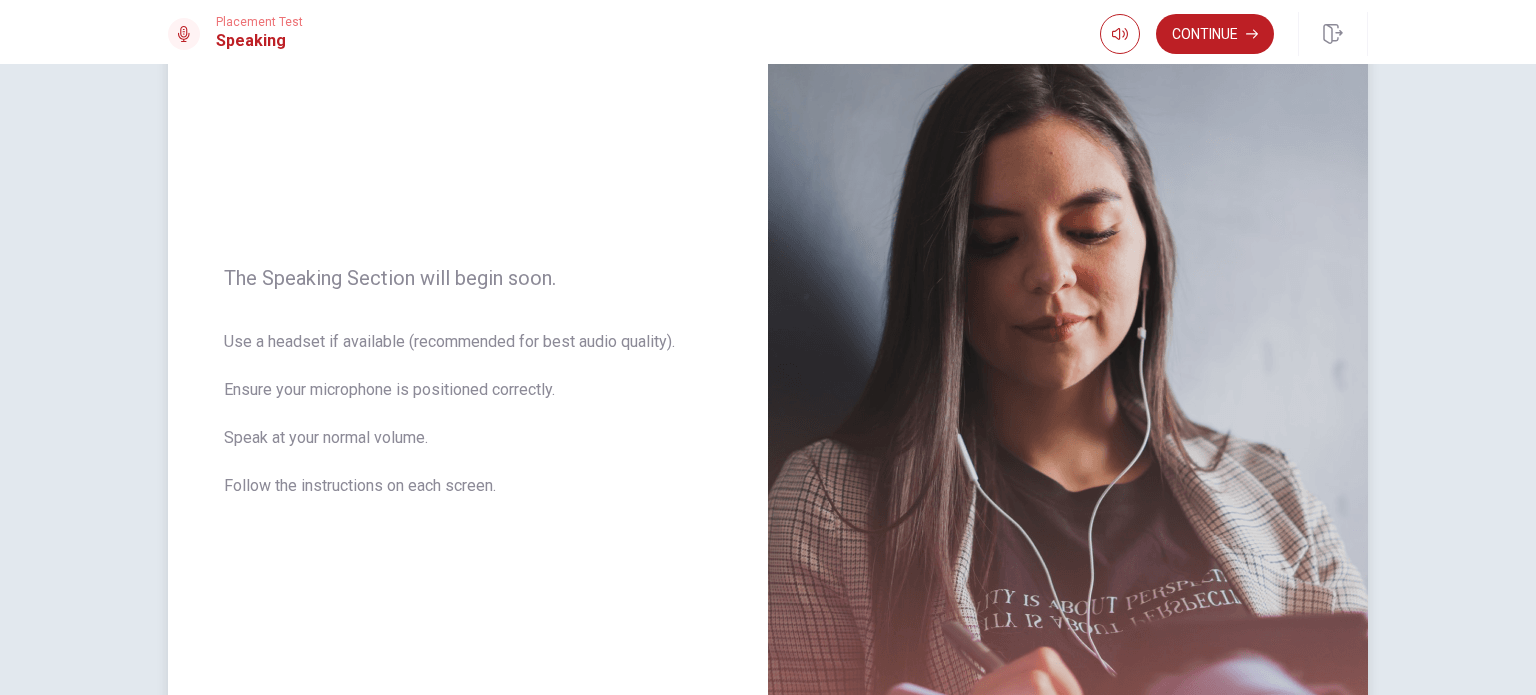 scroll, scrollTop: 84, scrollLeft: 0, axis: vertical 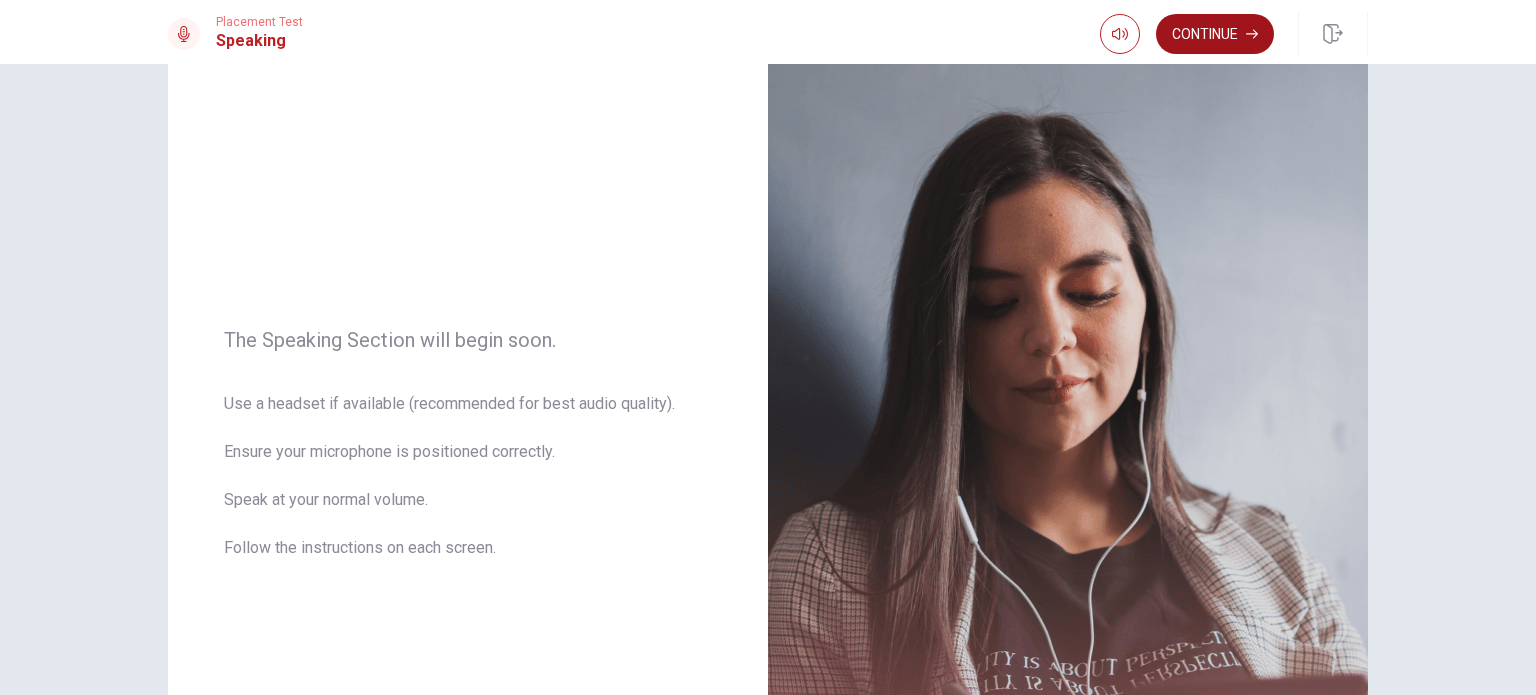 click on "Continue" at bounding box center (1215, 34) 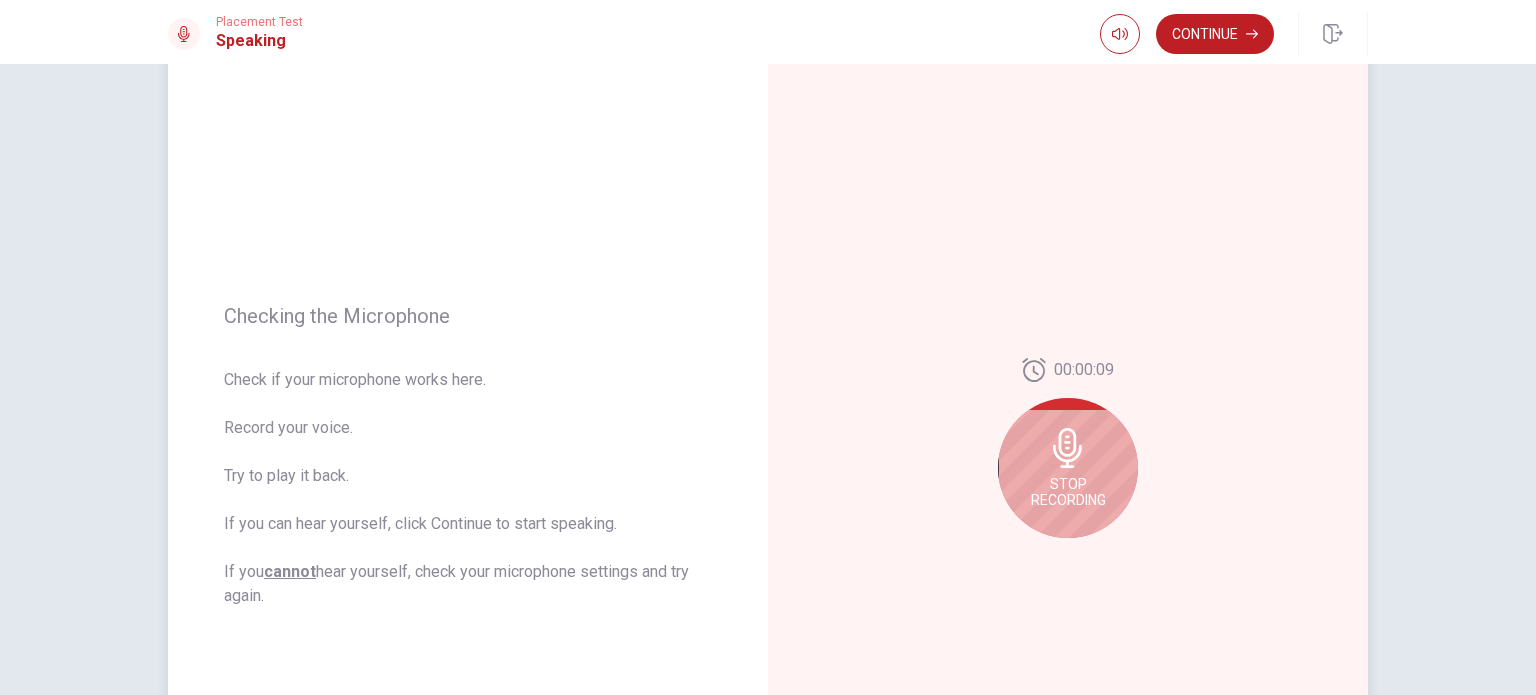 click 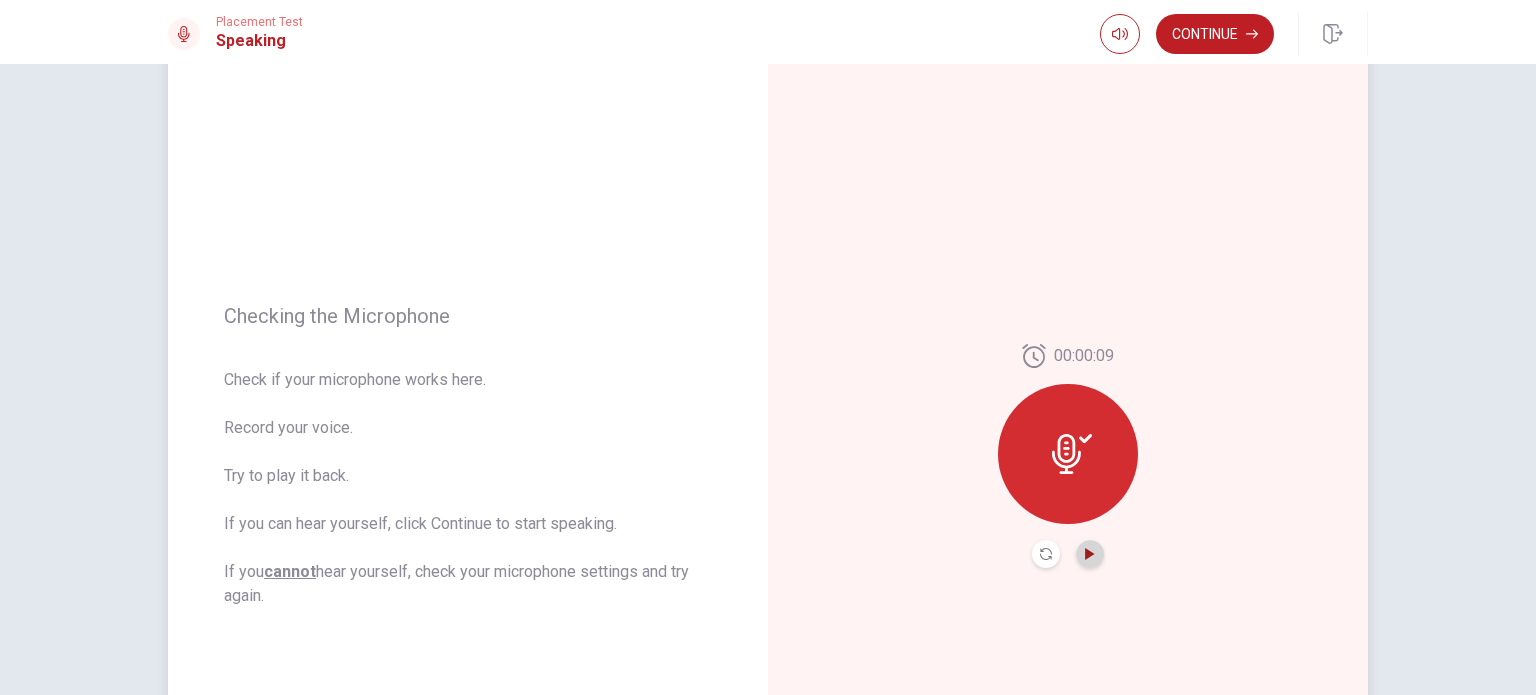 click 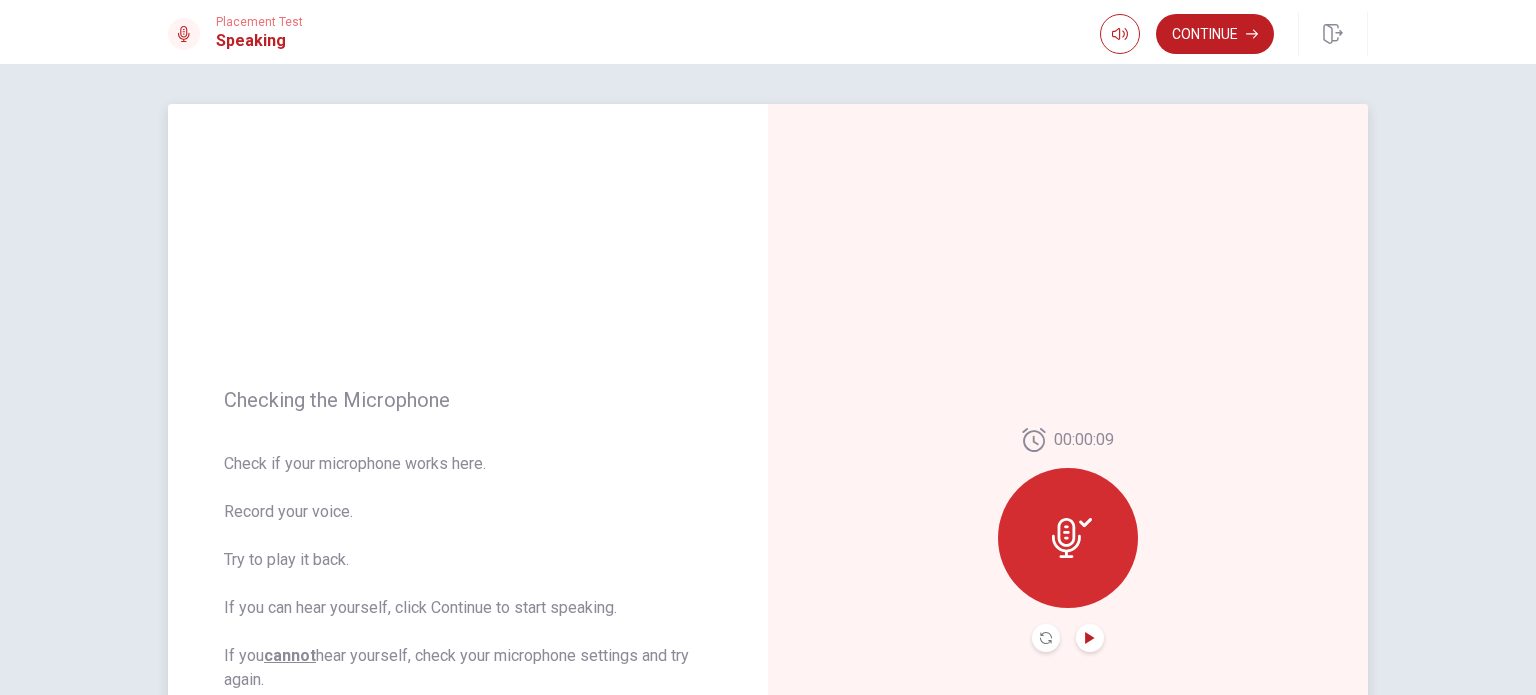 scroll, scrollTop: 0, scrollLeft: 0, axis: both 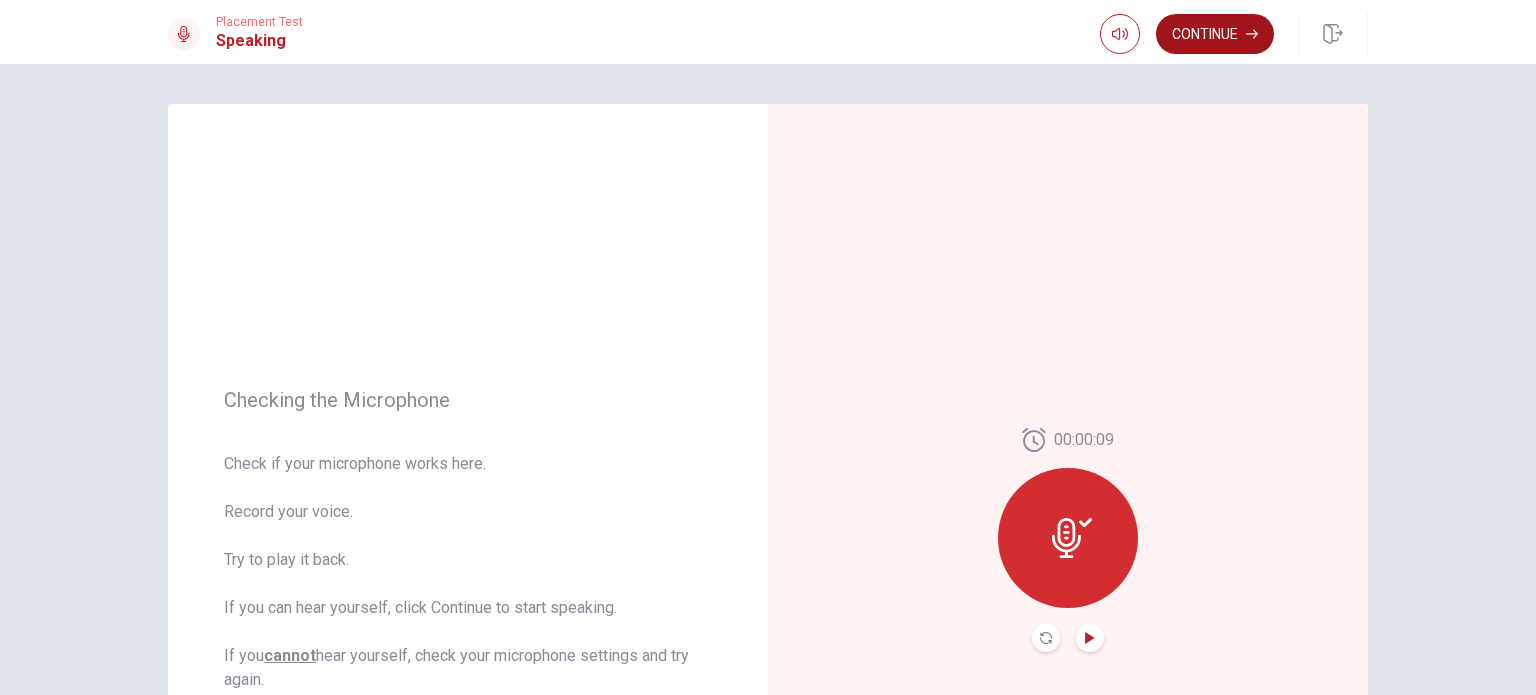 click on "Continue" at bounding box center (1215, 34) 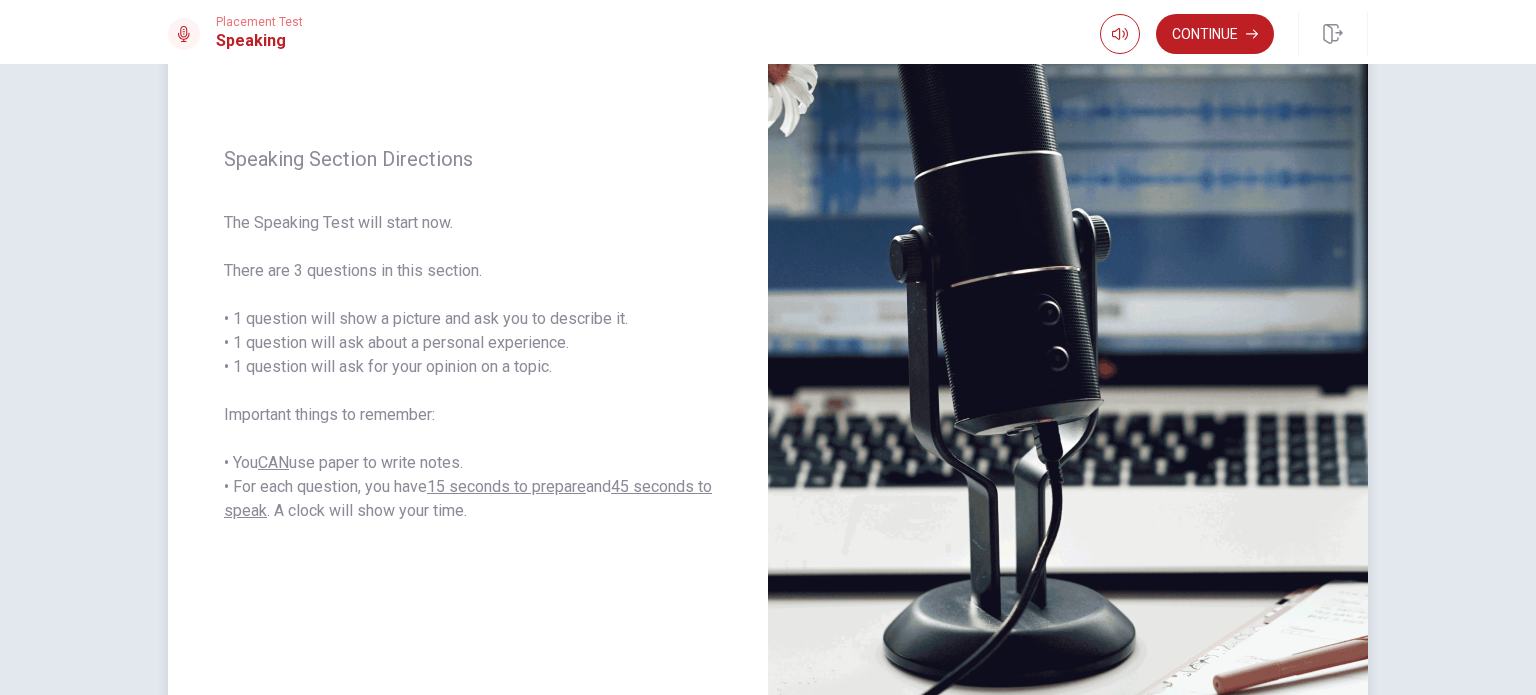 scroll, scrollTop: 184, scrollLeft: 0, axis: vertical 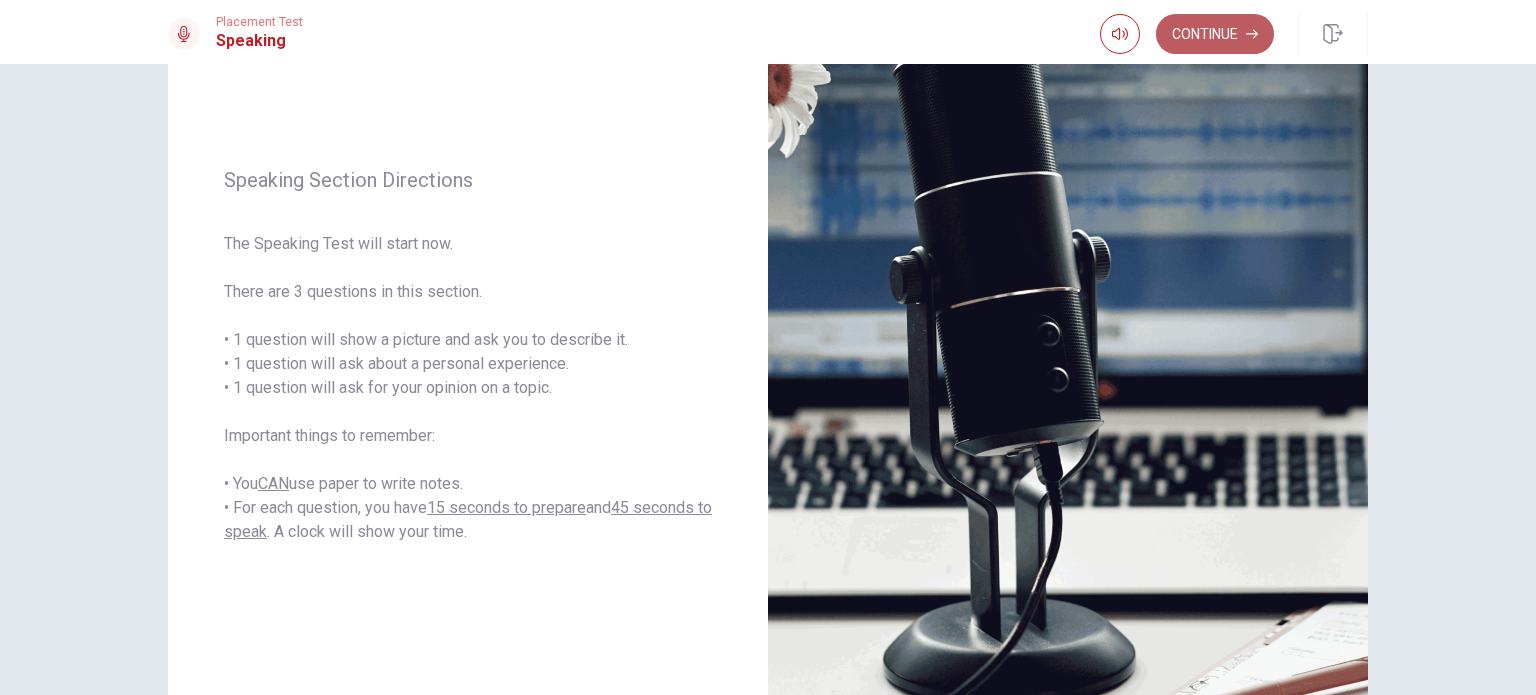 click on "Continue" at bounding box center [1215, 34] 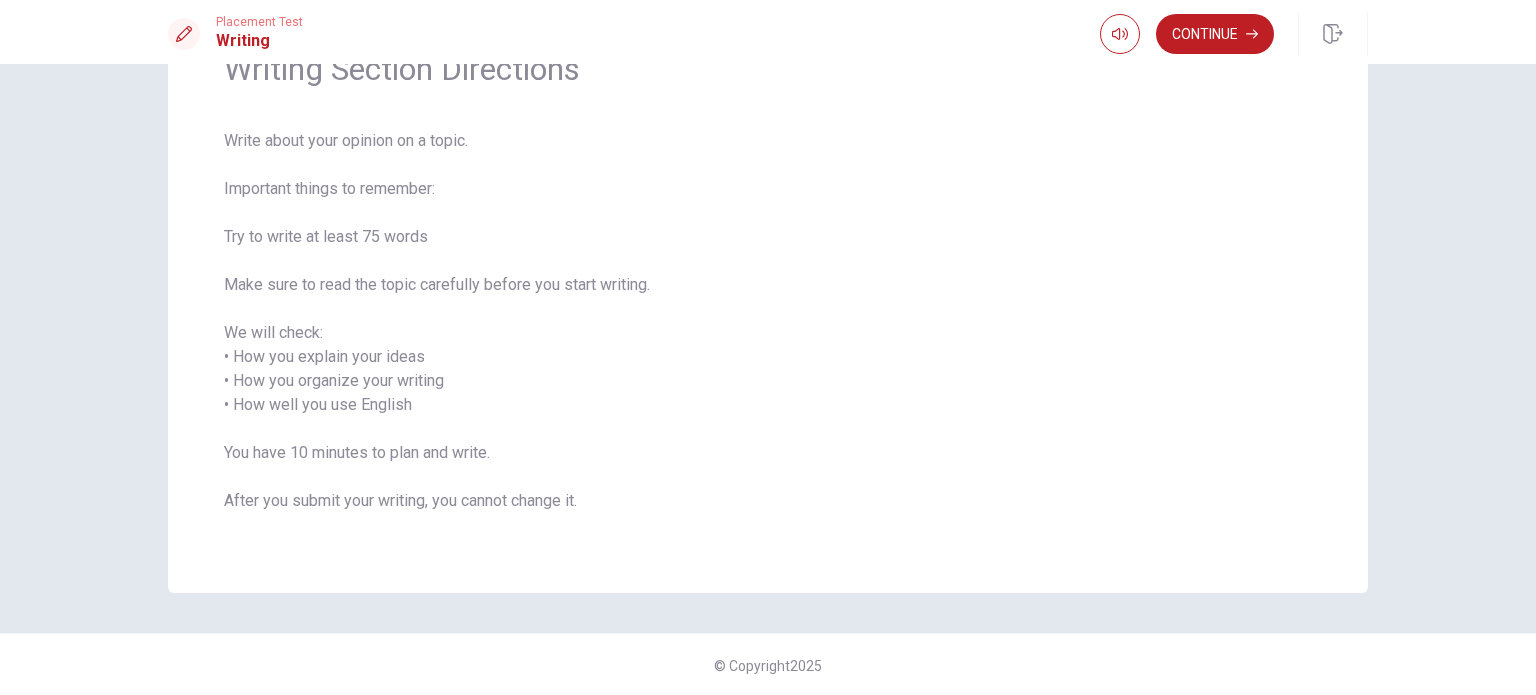 scroll, scrollTop: 112, scrollLeft: 0, axis: vertical 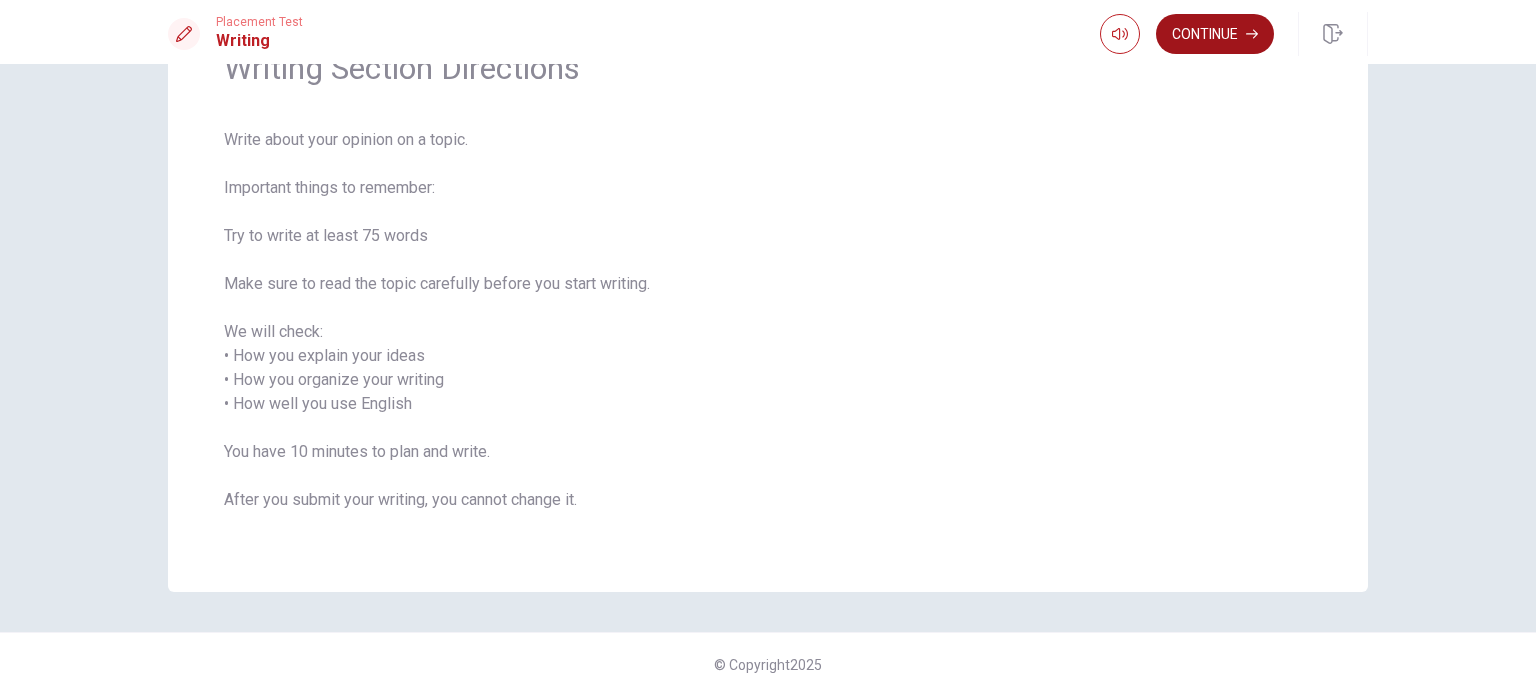 click on "Continue" at bounding box center (1215, 34) 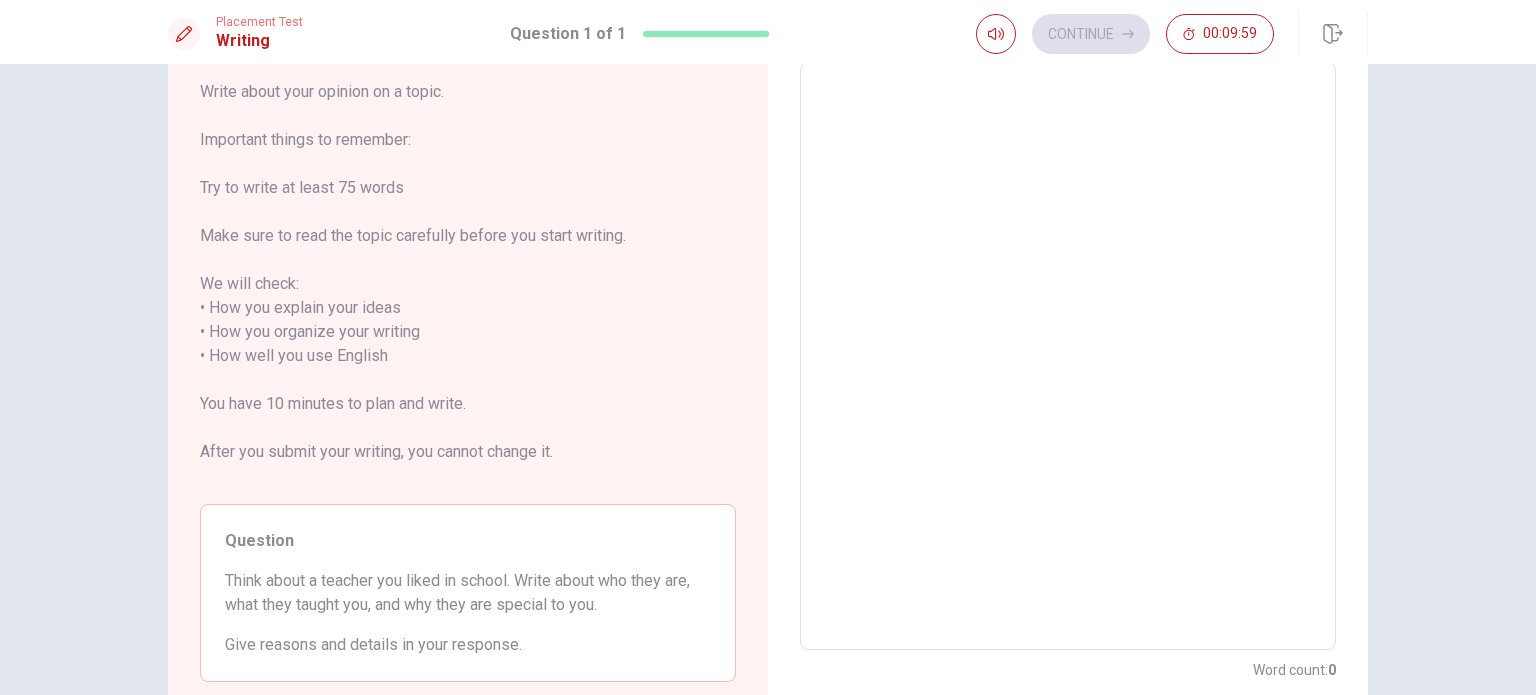 scroll, scrollTop: 0, scrollLeft: 0, axis: both 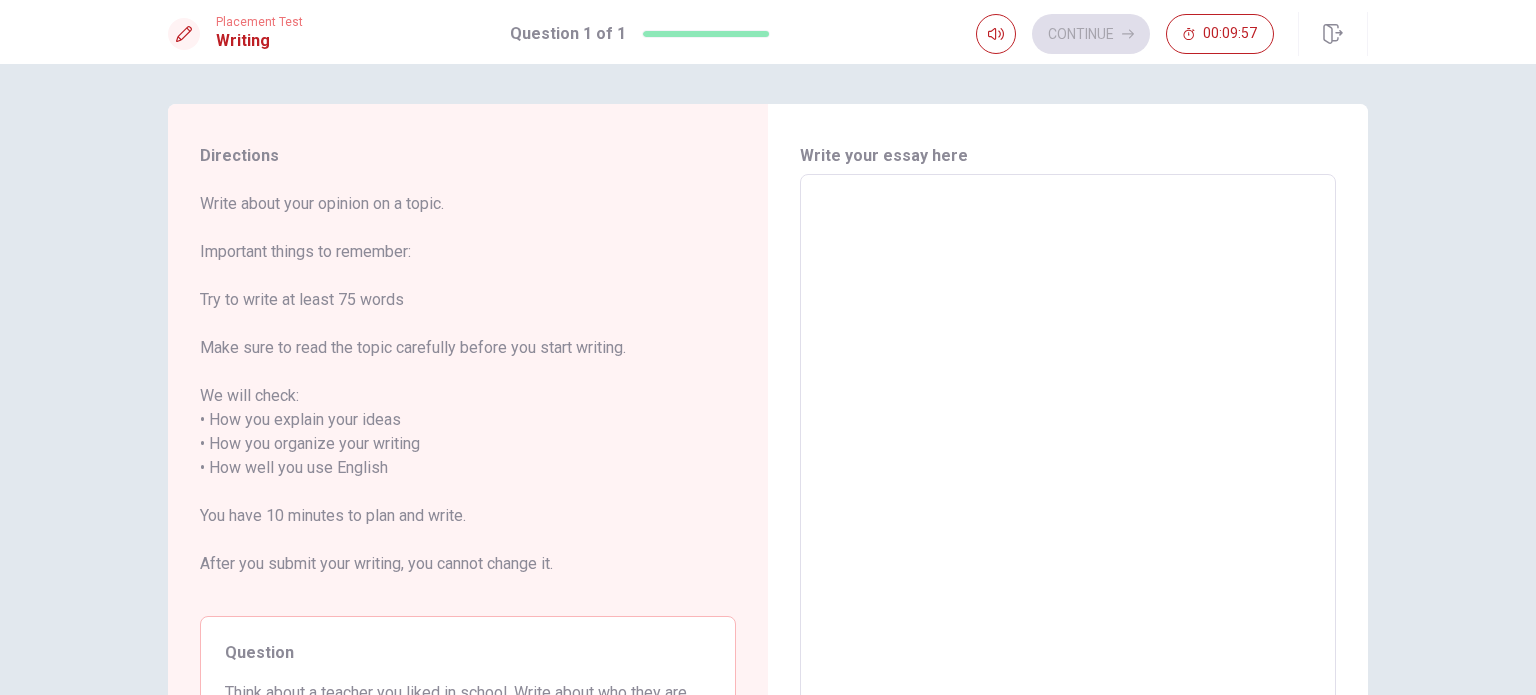 click at bounding box center [1068, 468] 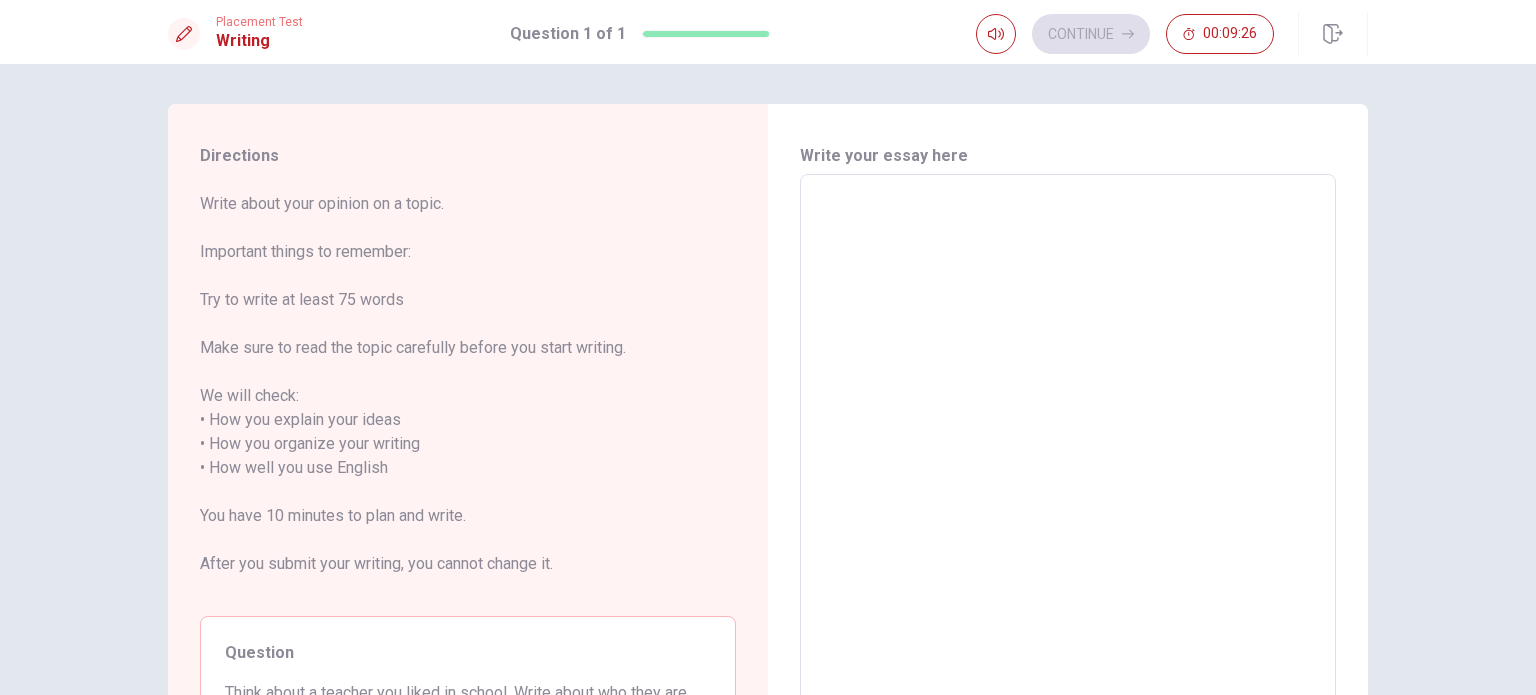 scroll, scrollTop: 100, scrollLeft: 0, axis: vertical 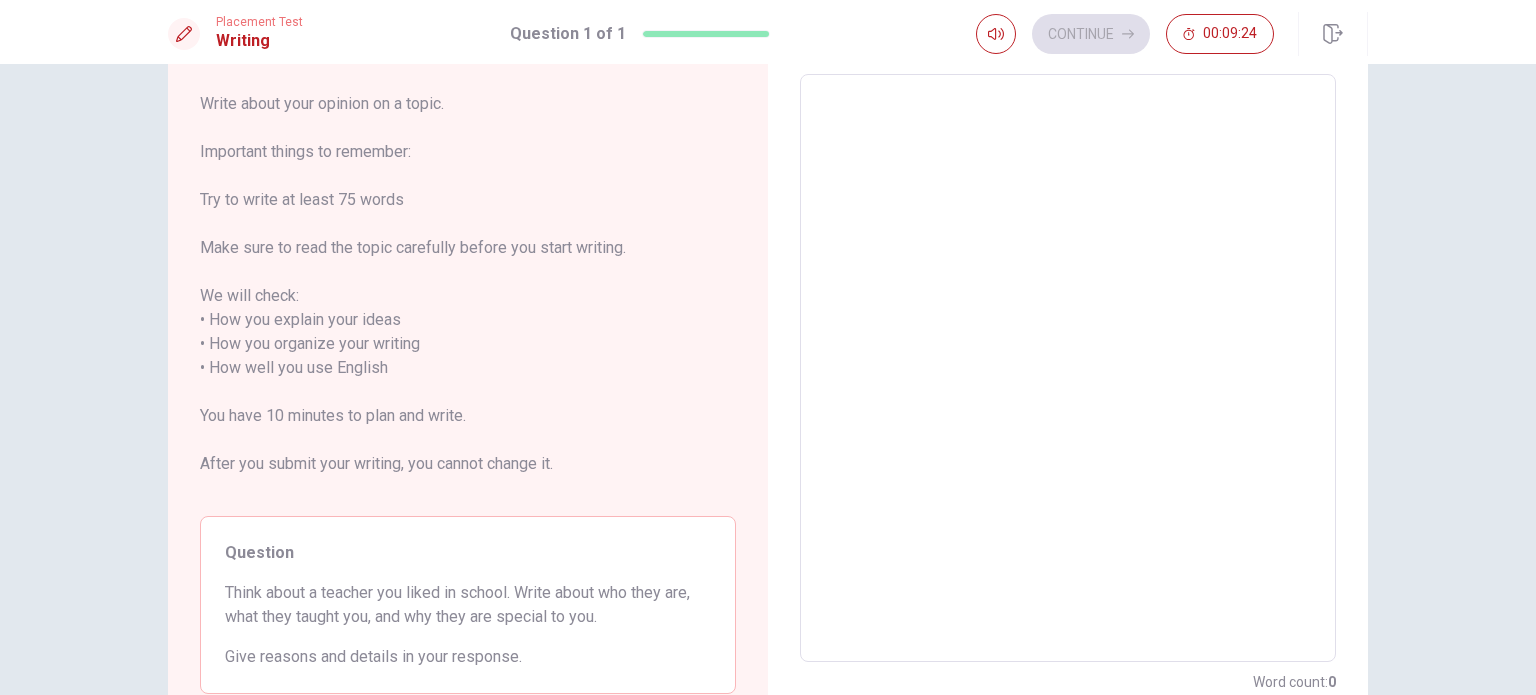 type on "E" 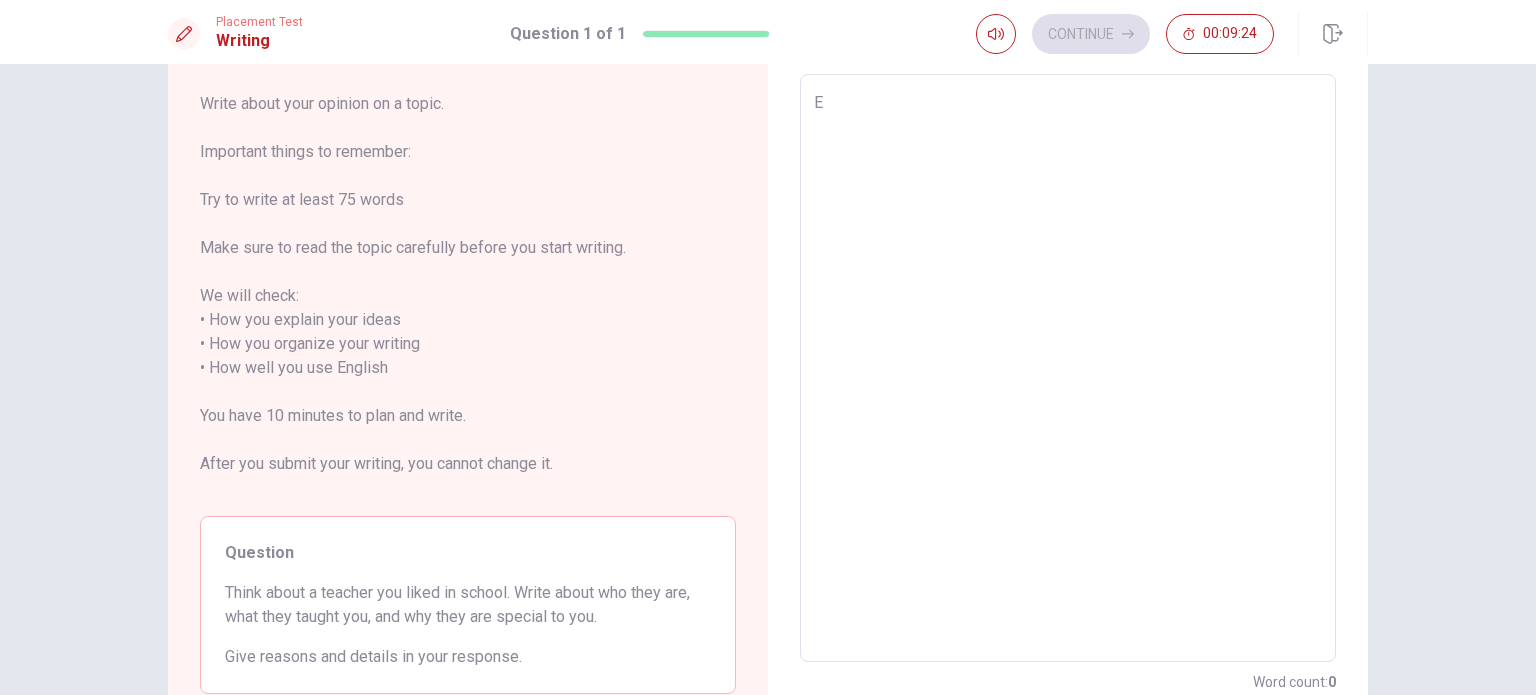 type on "x" 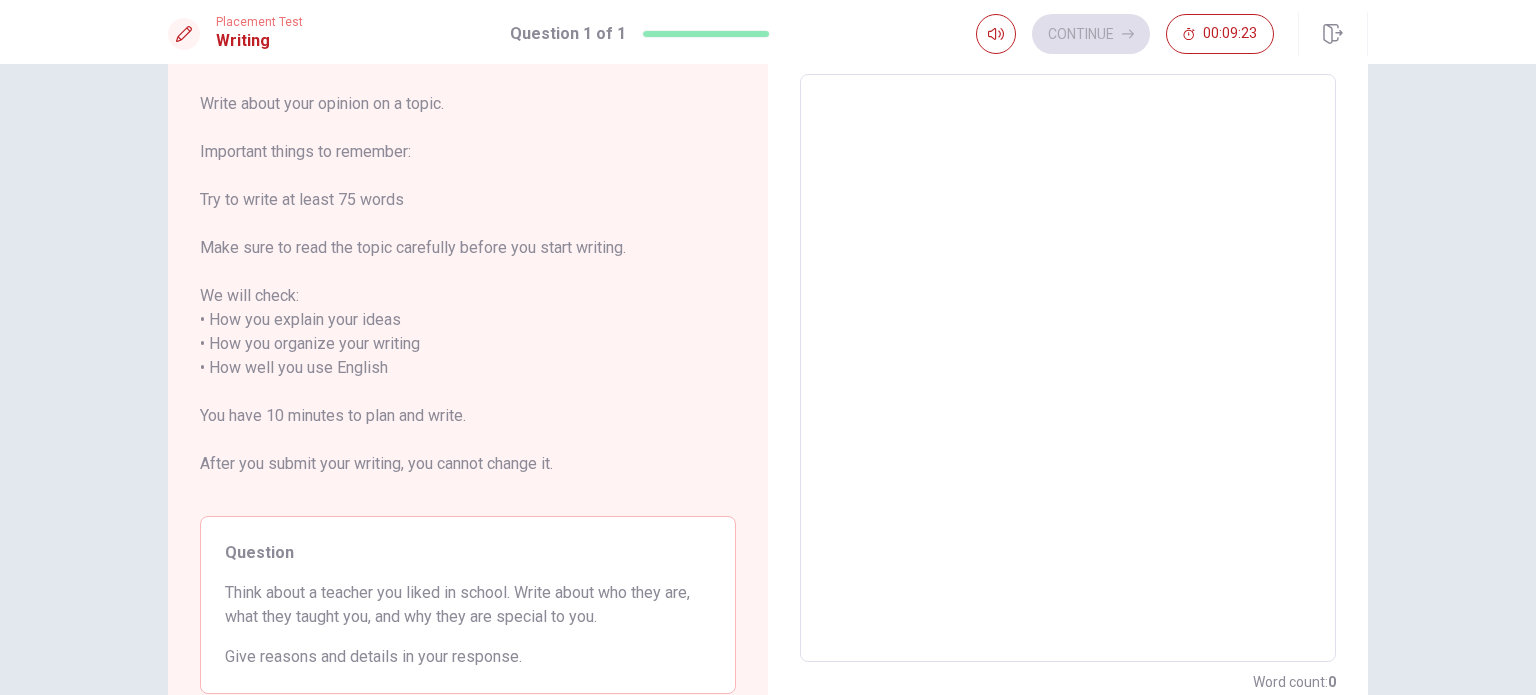 type on "I" 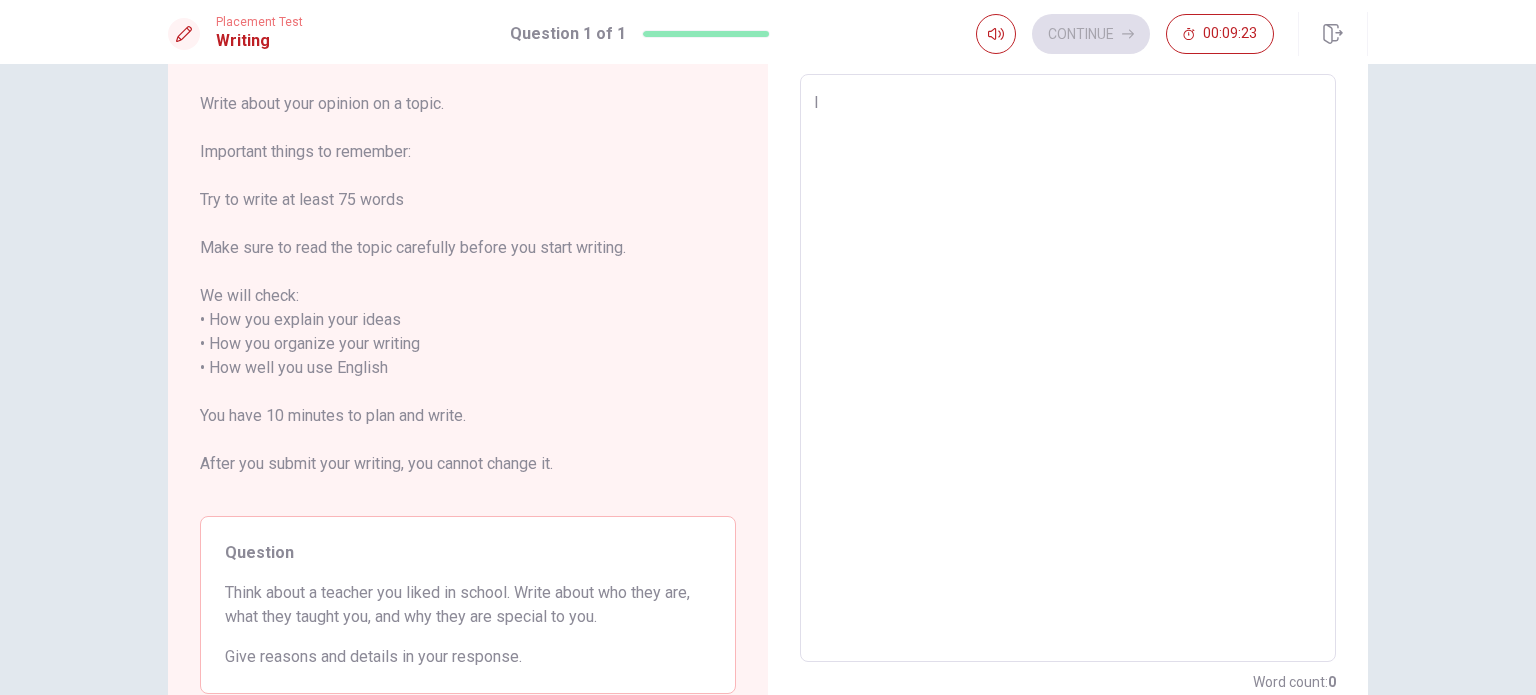 type on "x" 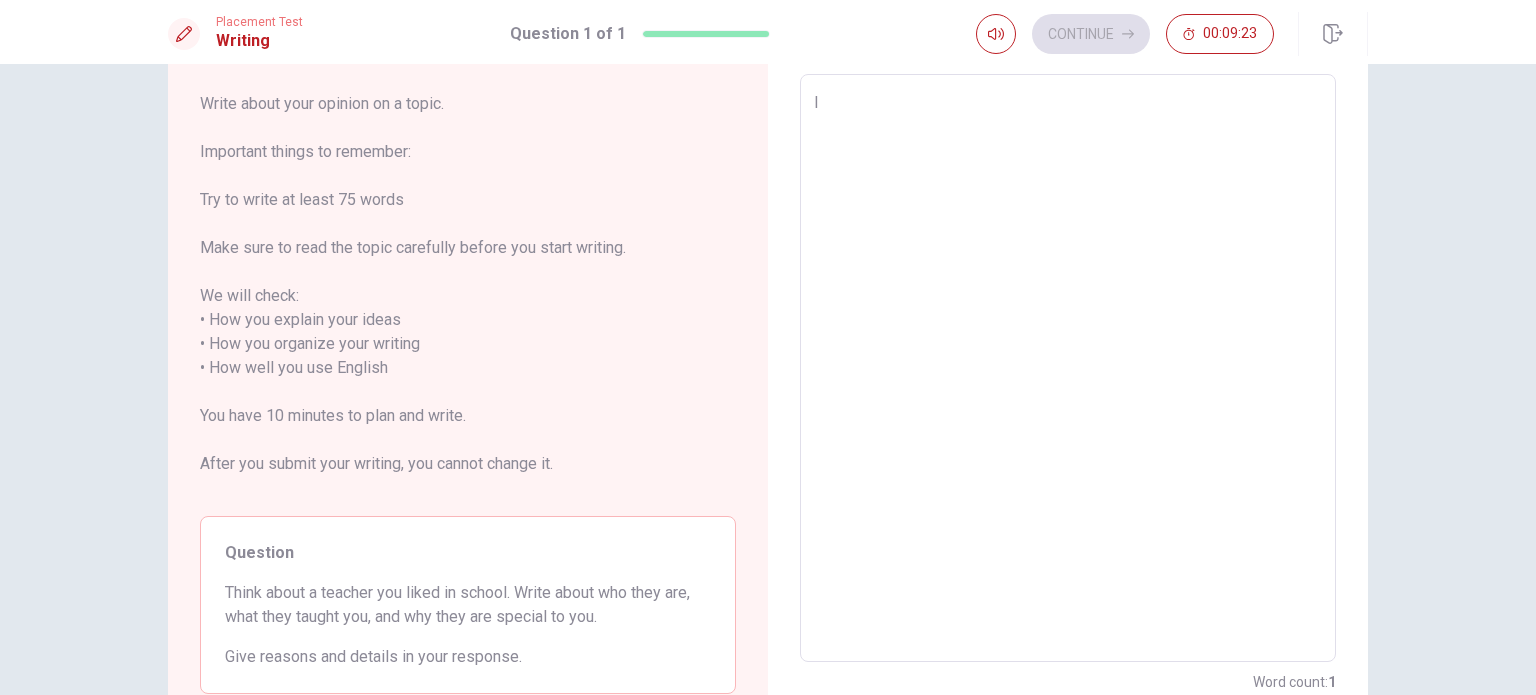 type on "In" 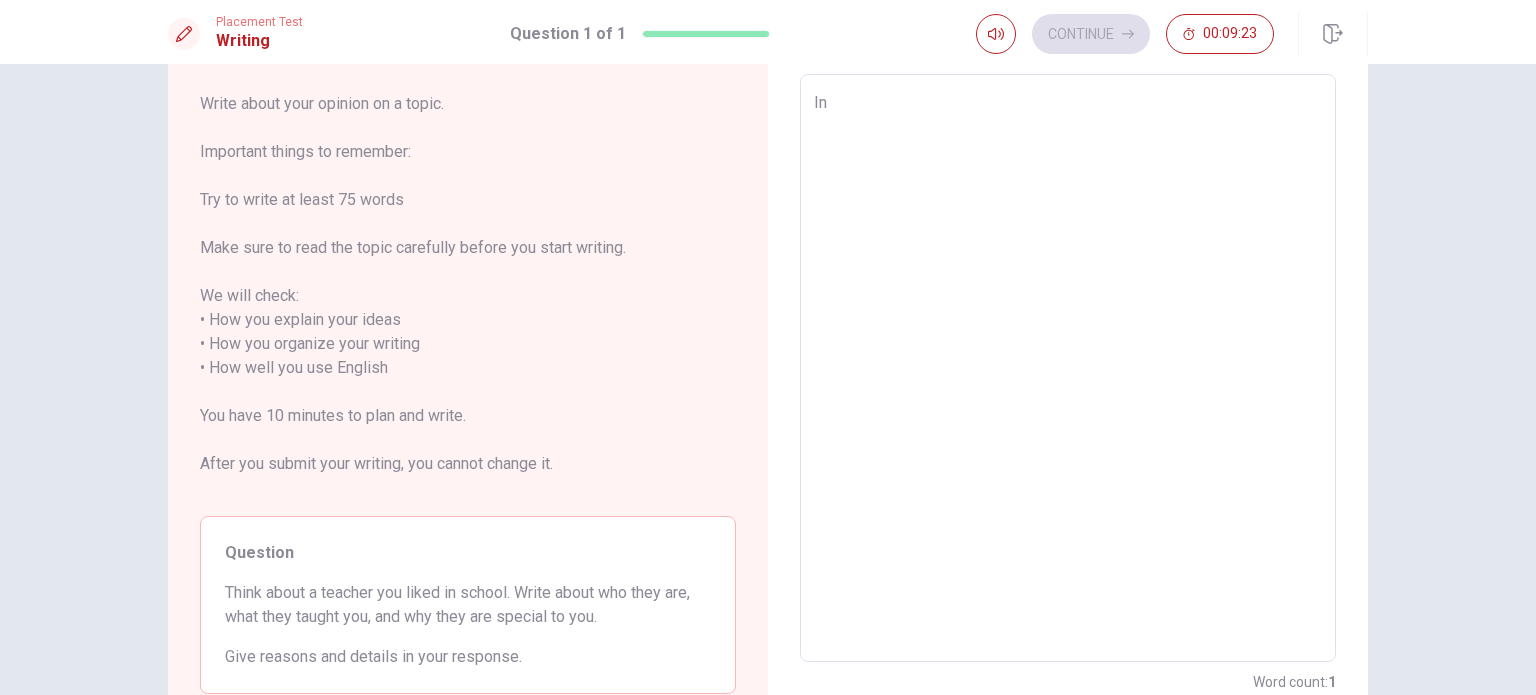 type on "x" 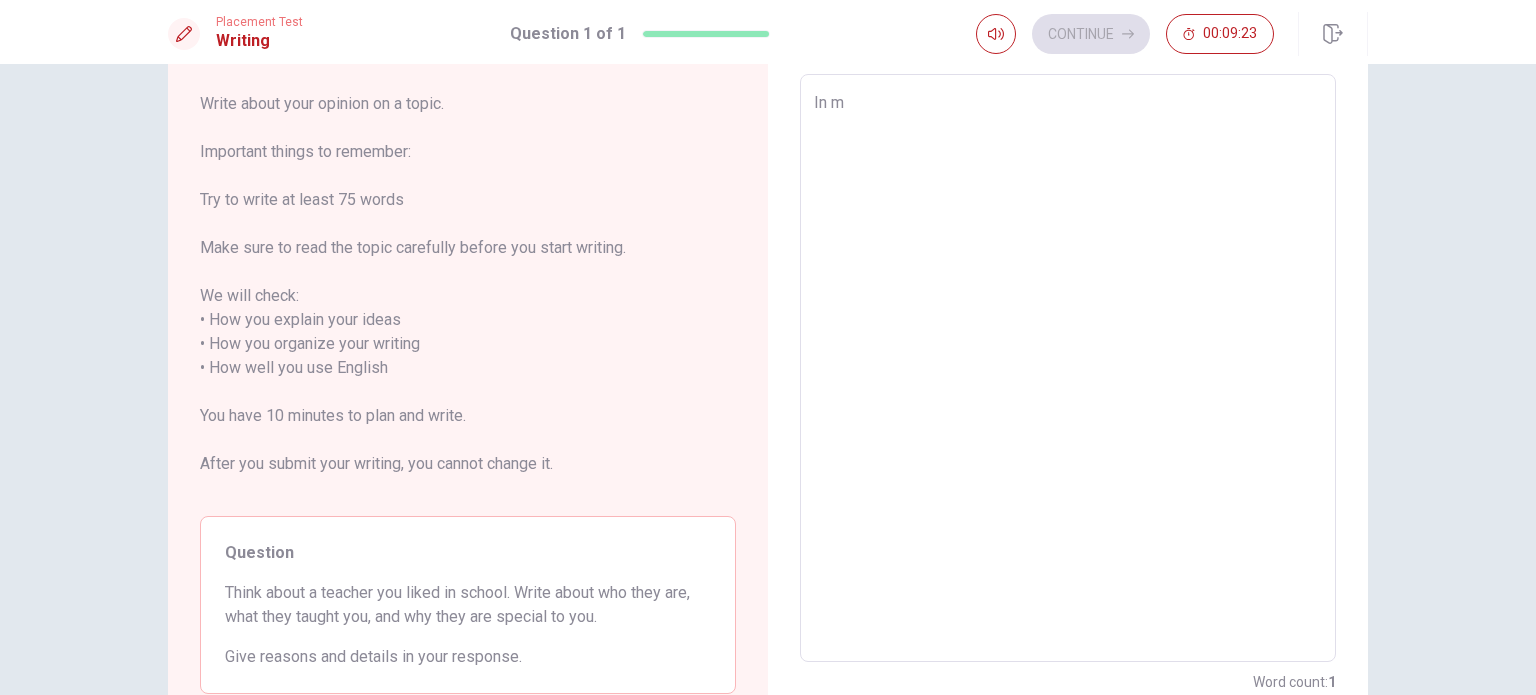 type on "x" 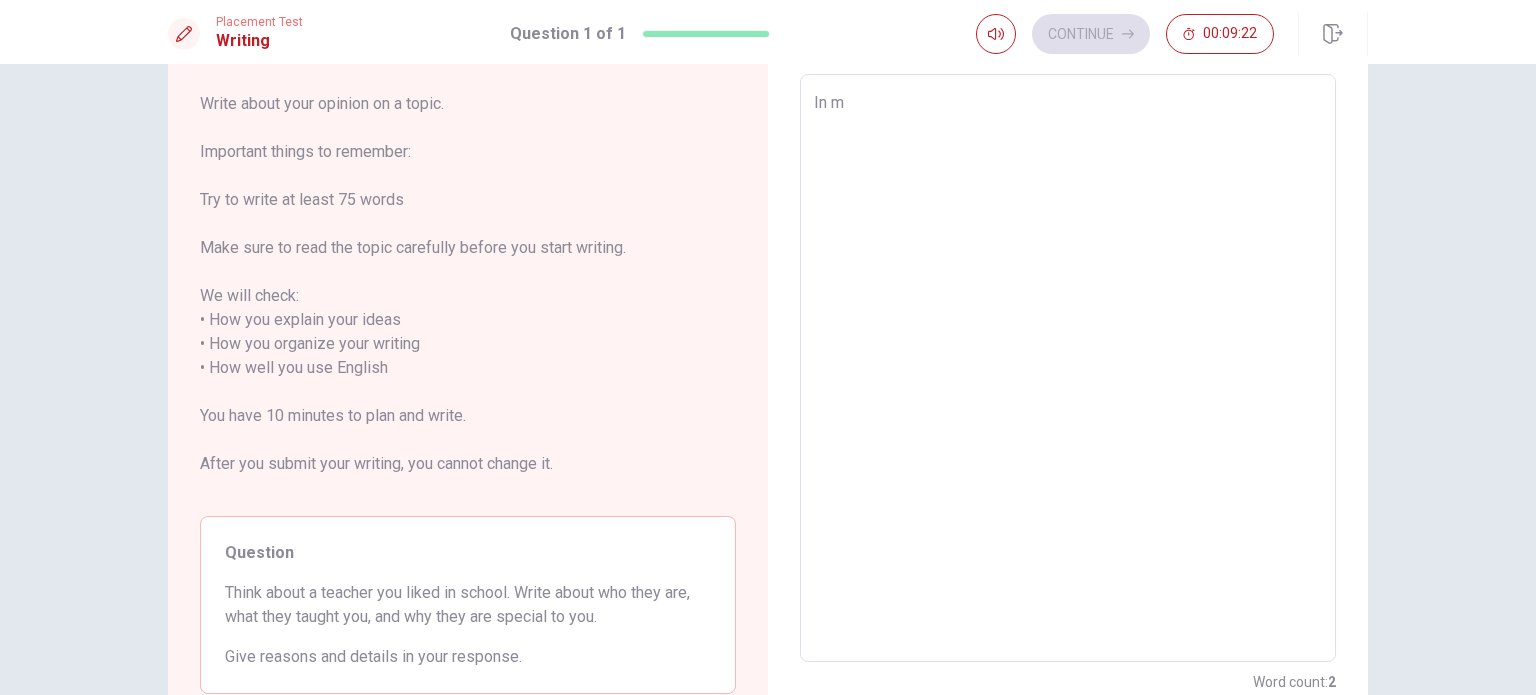 type on "In my" 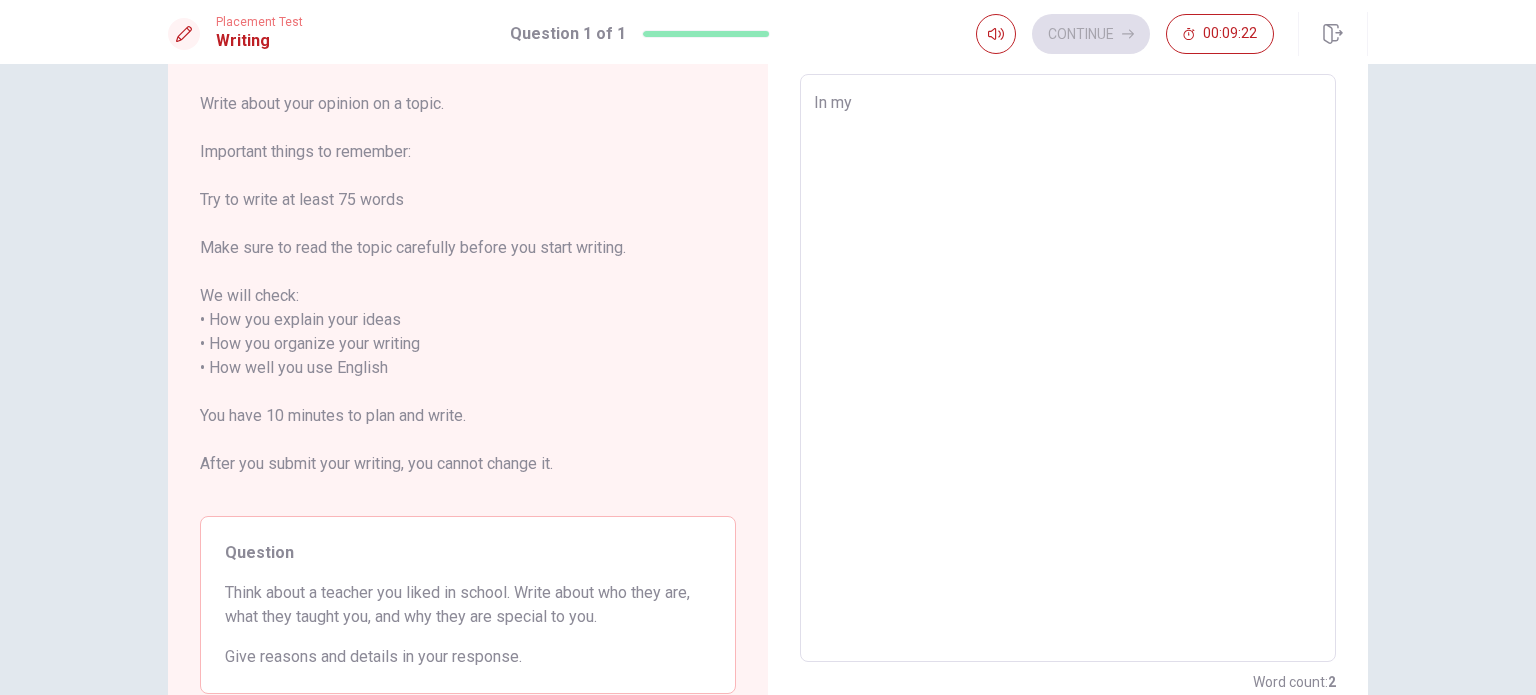 type on "x" 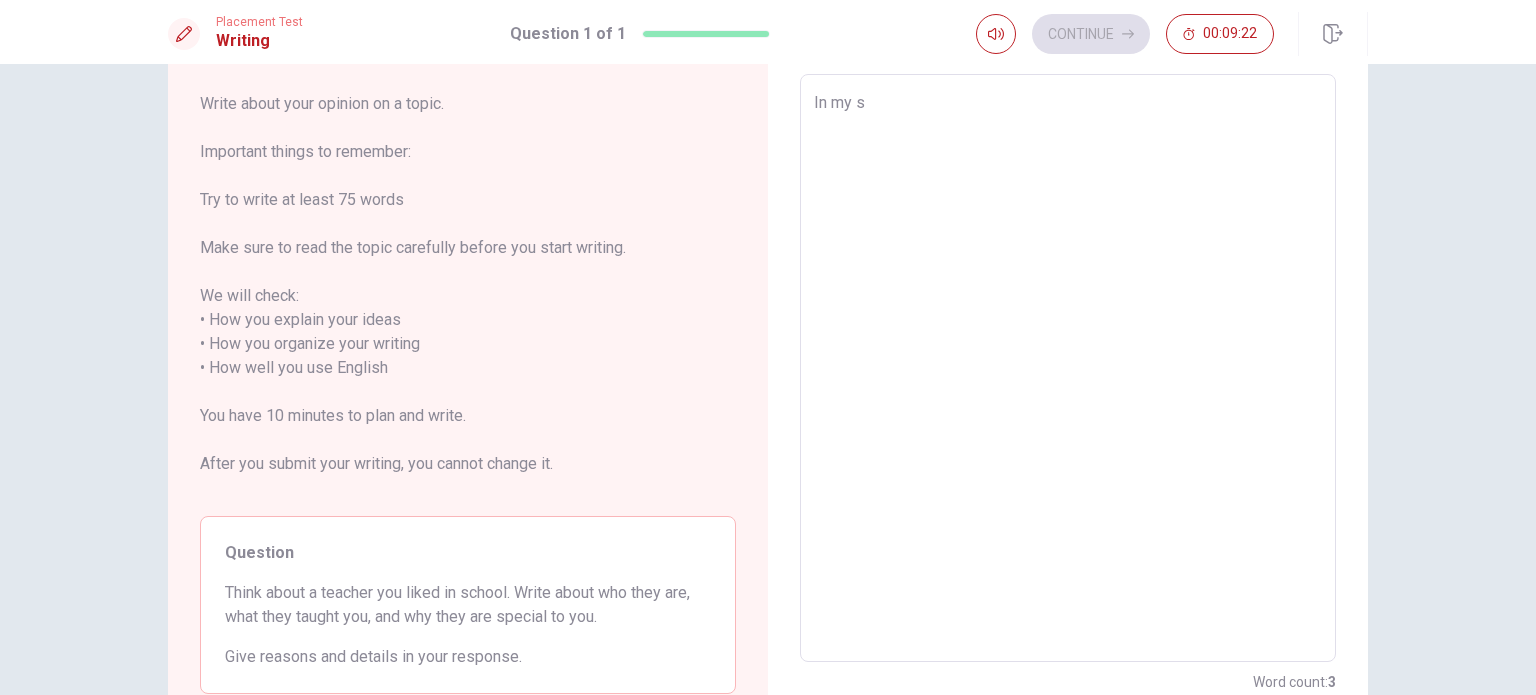 type on "x" 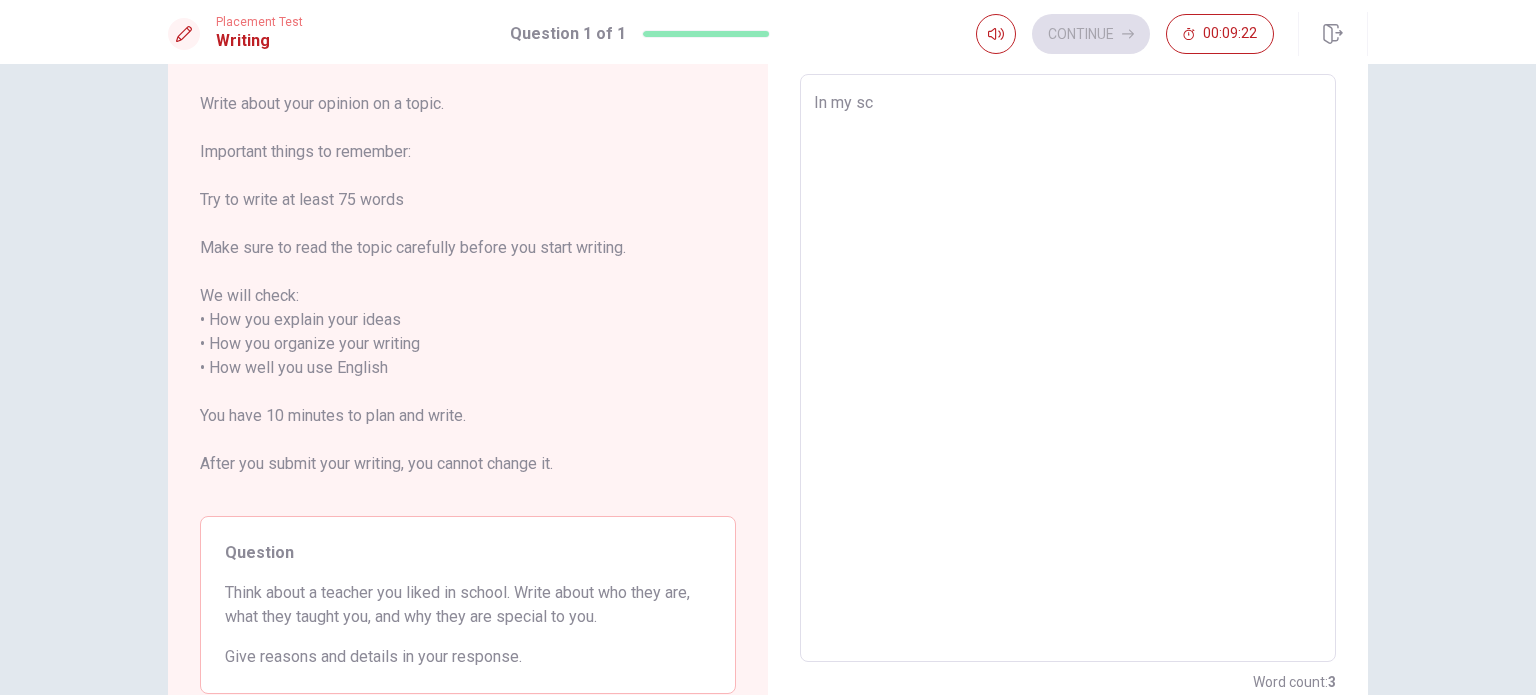 type on "x" 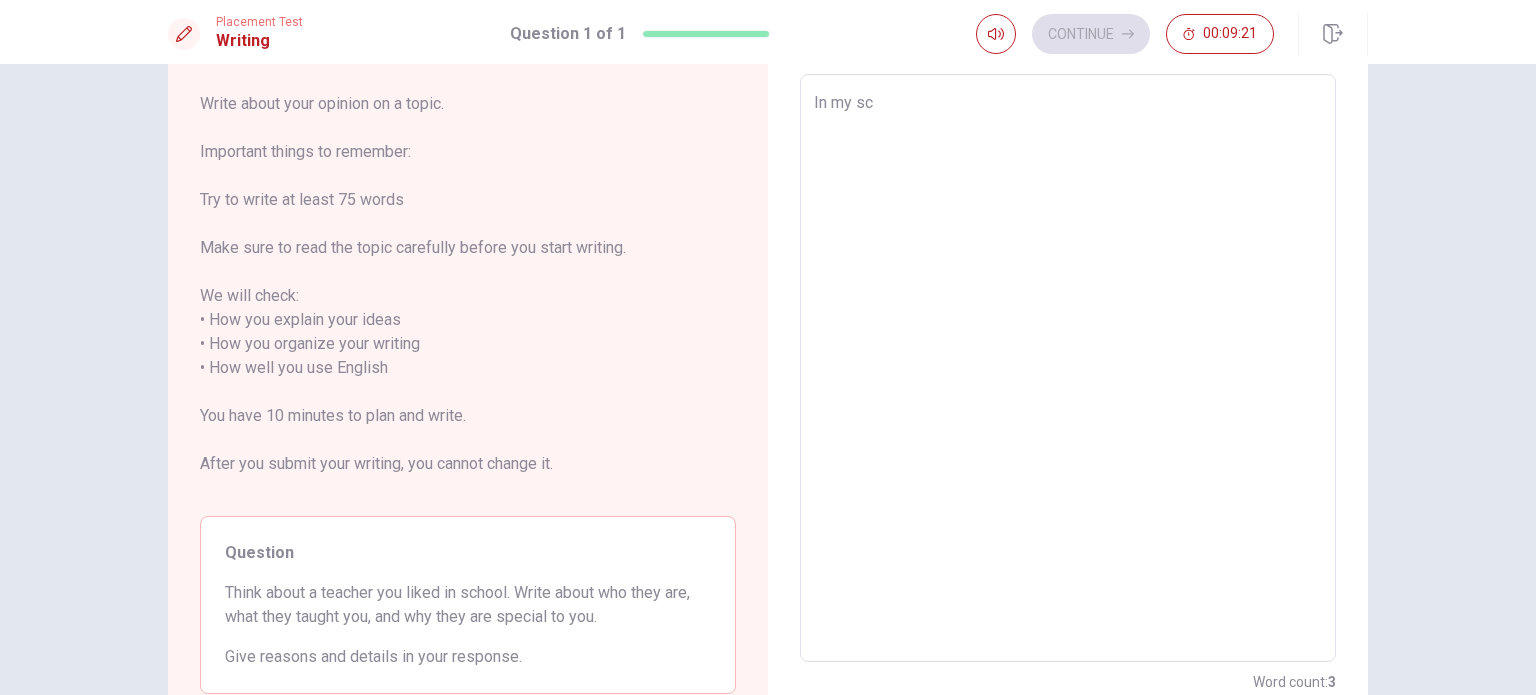 type on "In my sch" 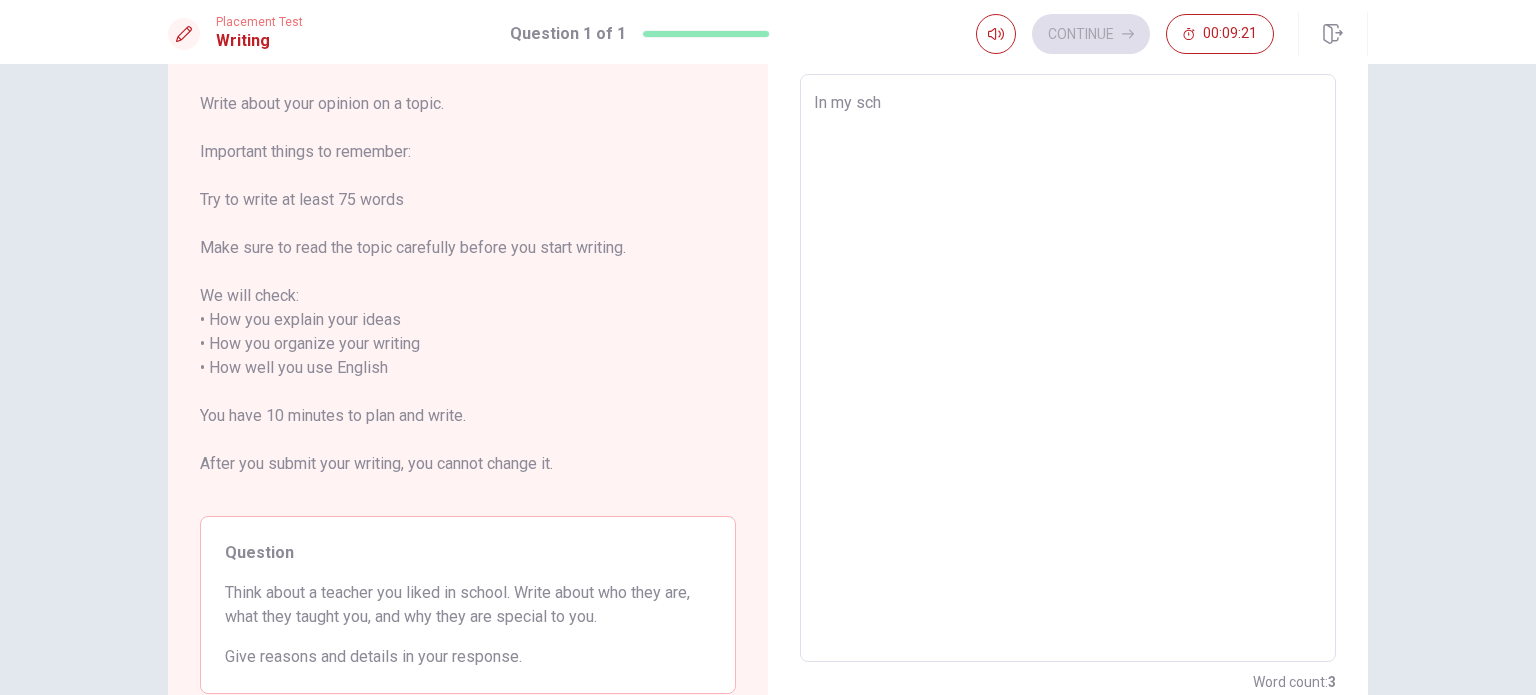 type on "x" 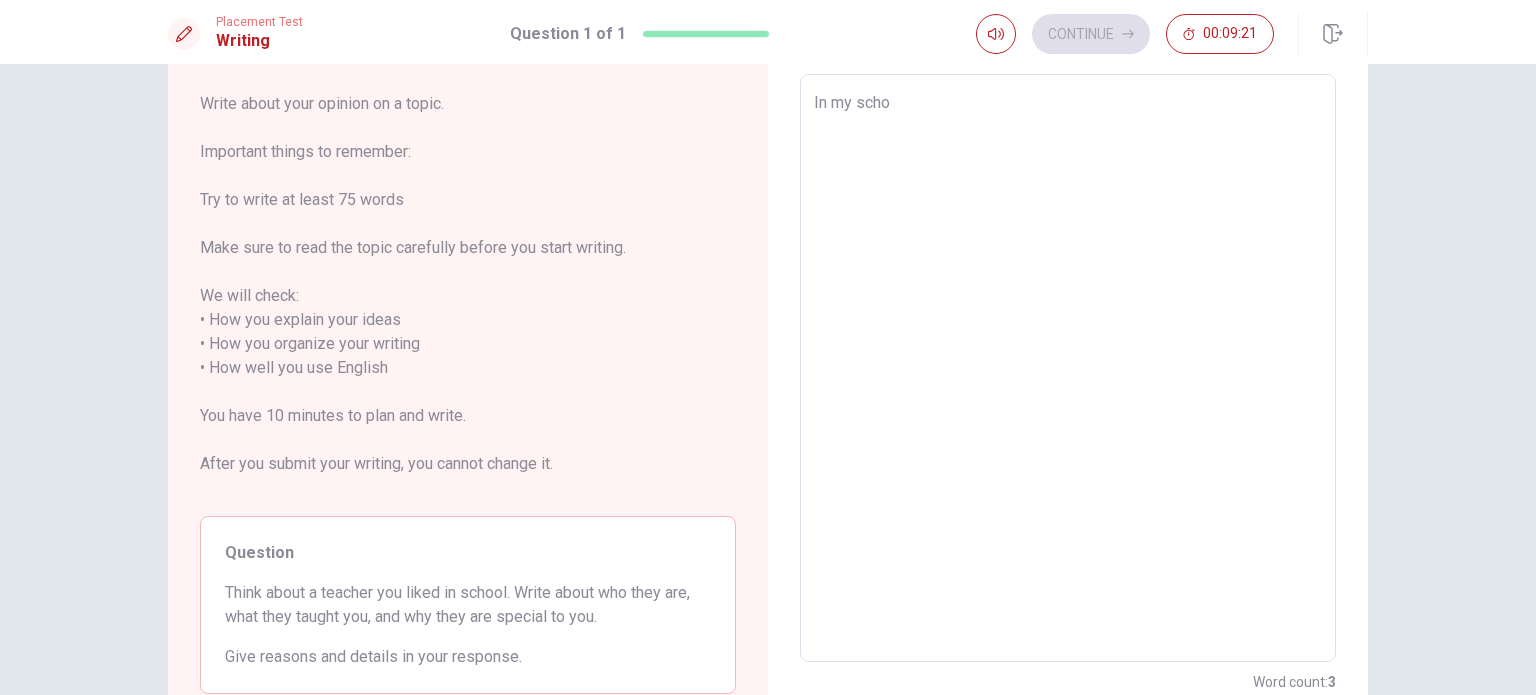type on "x" 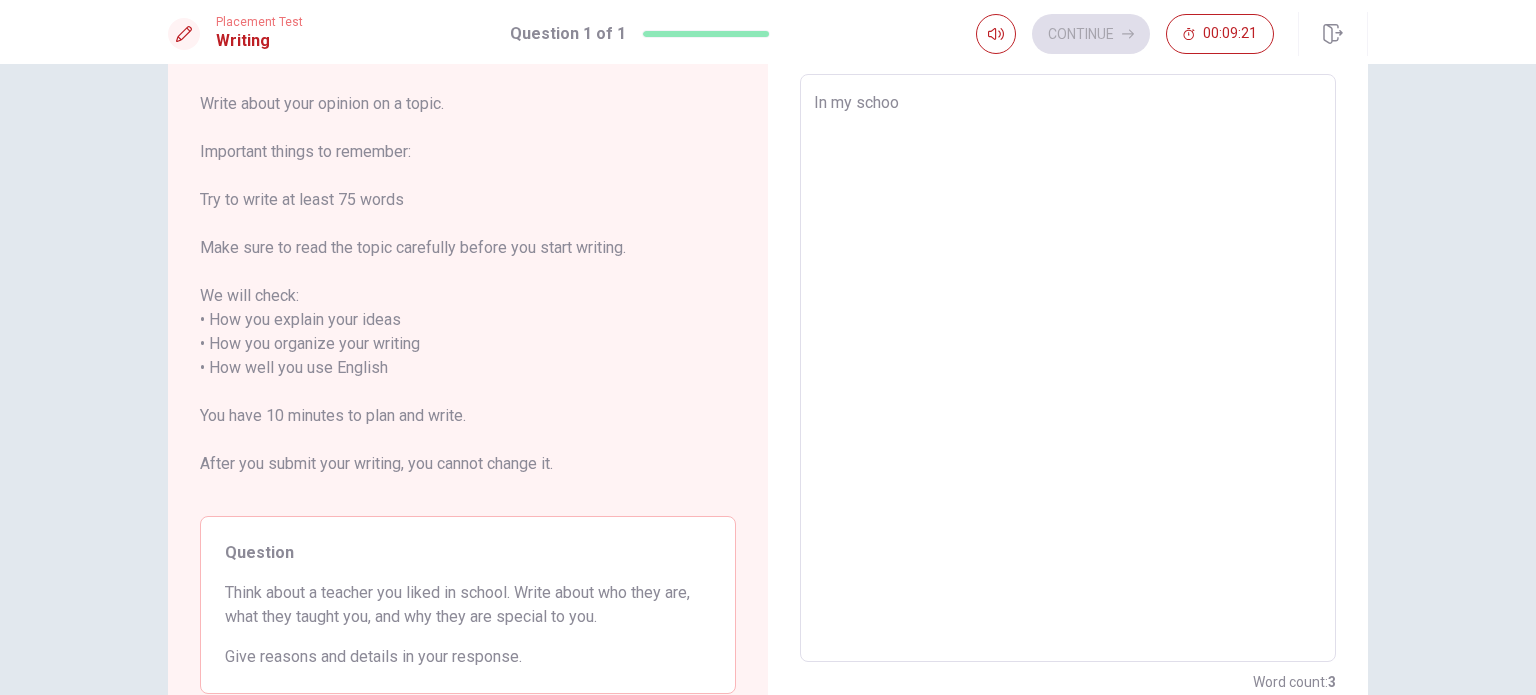 type on "x" 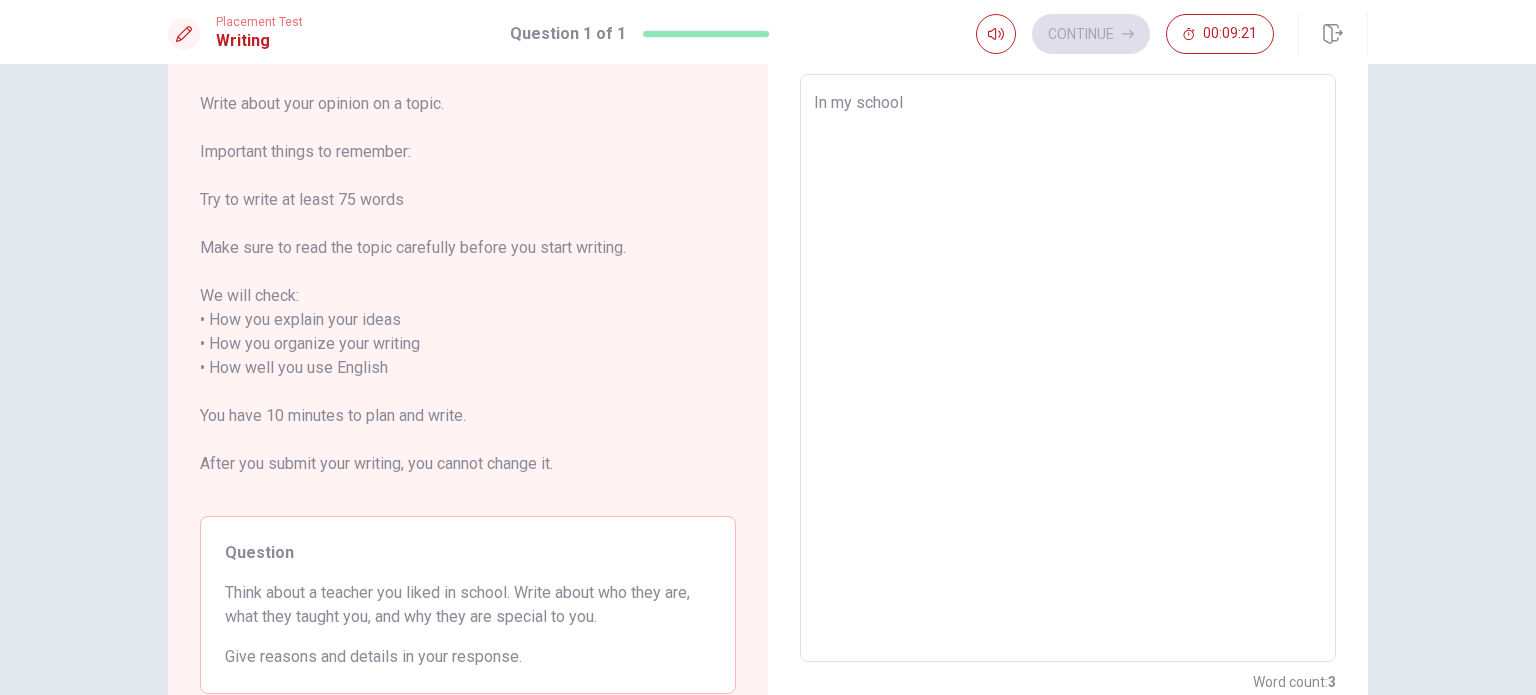 type on "x" 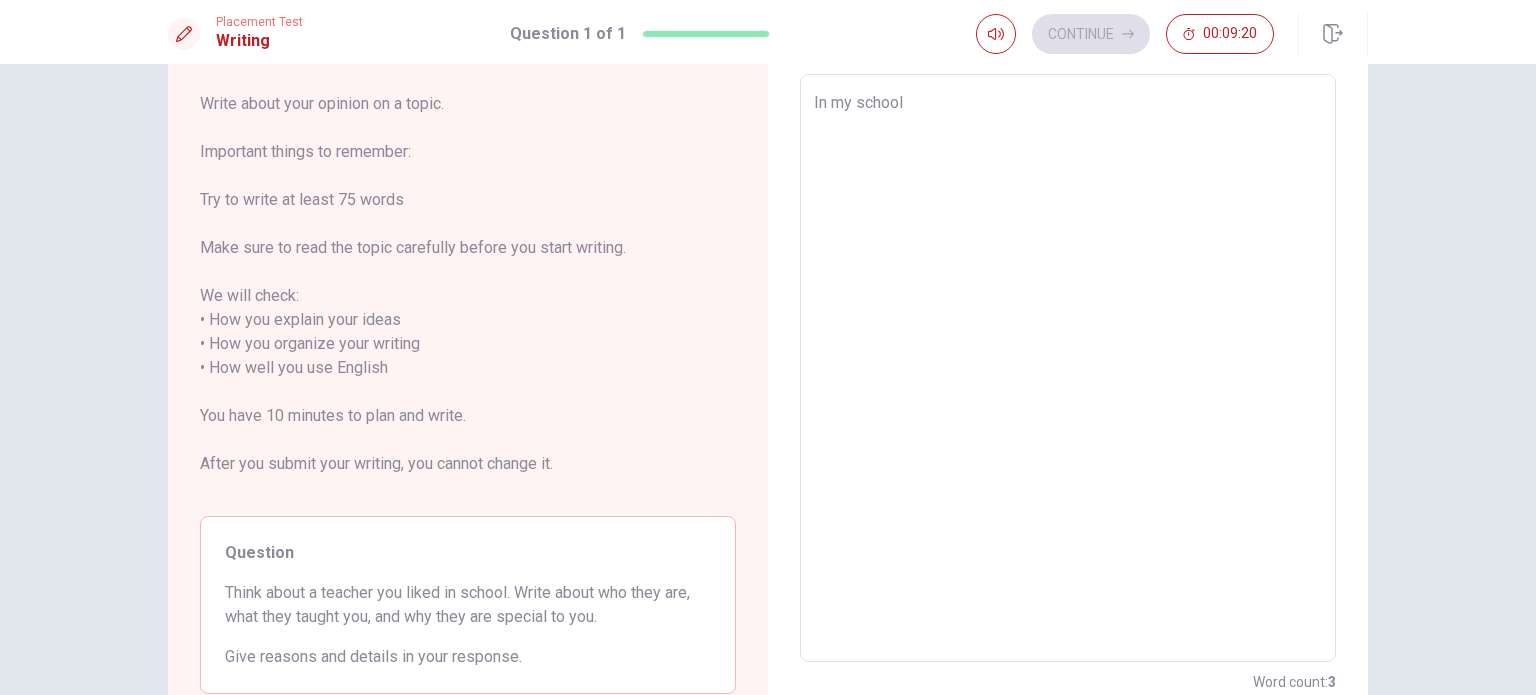 type on "In my school" 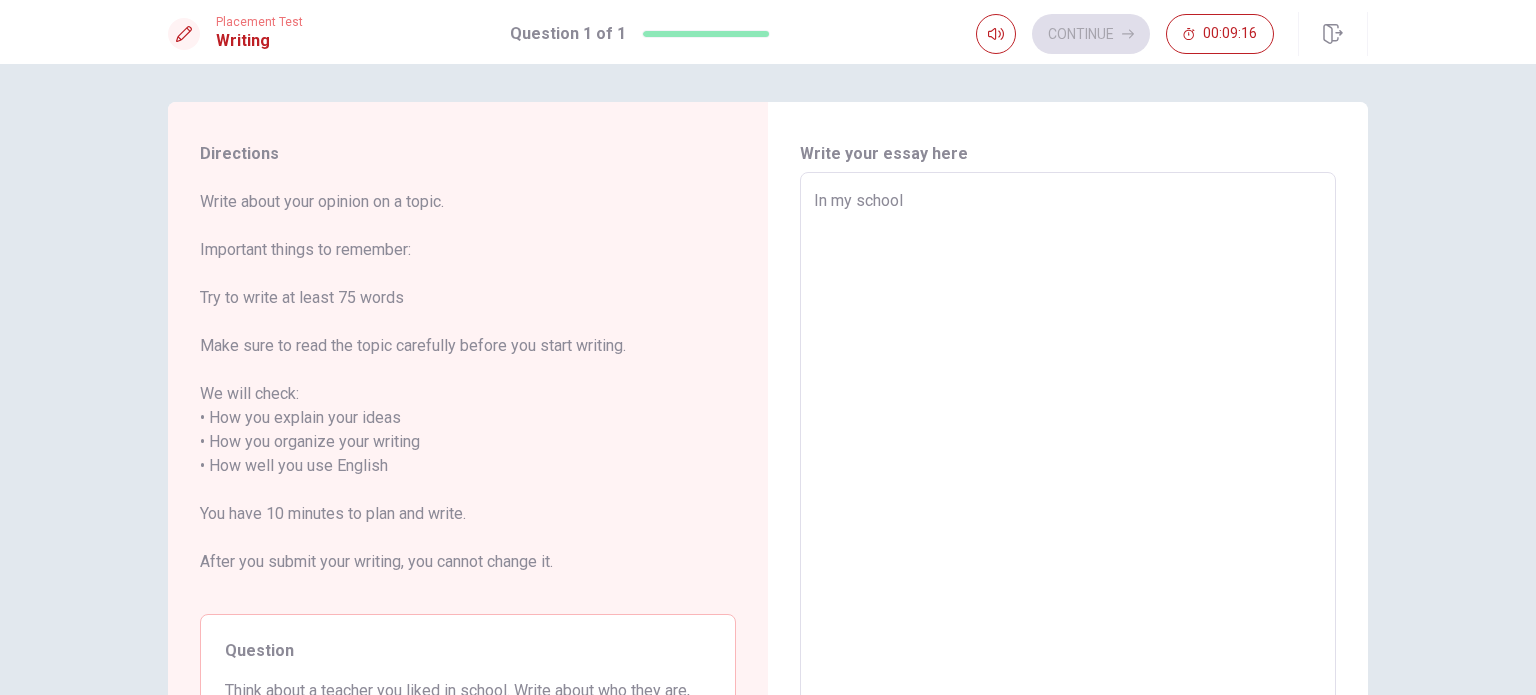 scroll, scrollTop: 0, scrollLeft: 0, axis: both 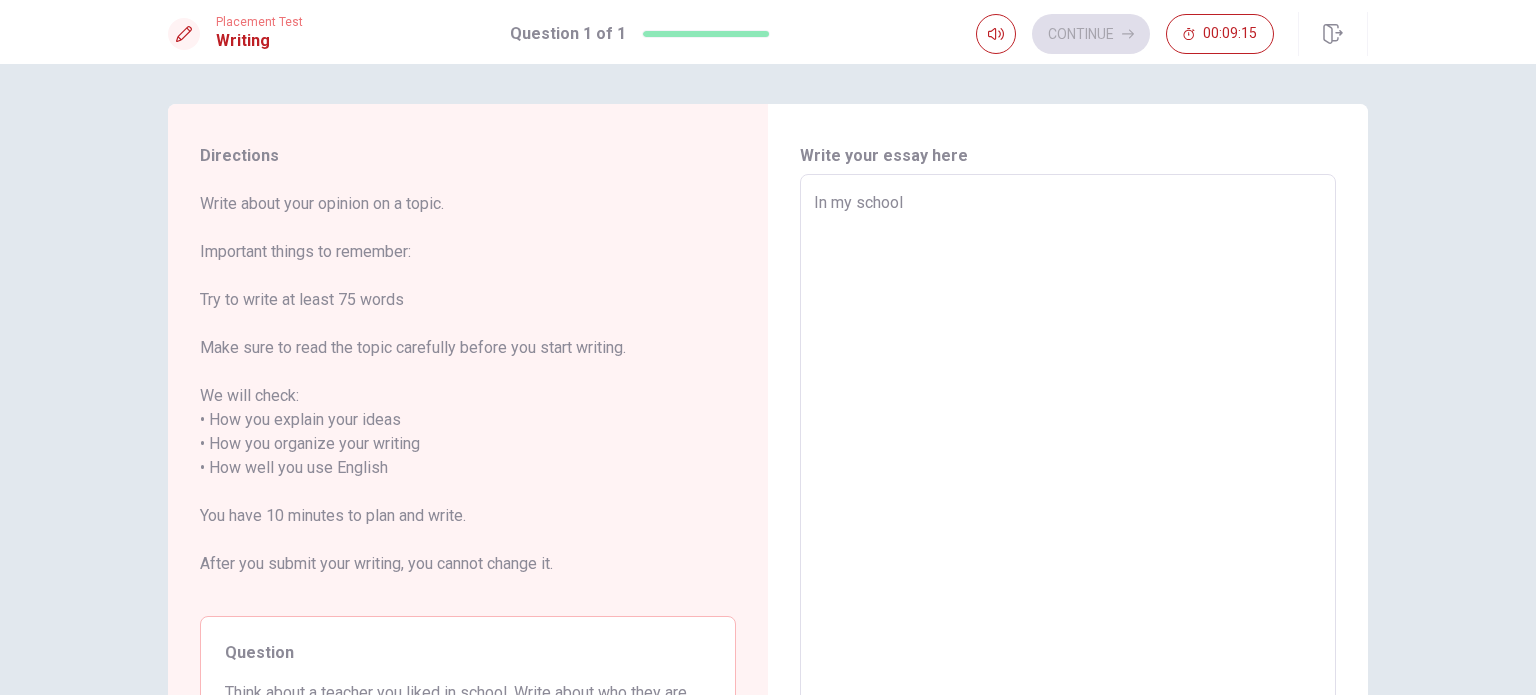 click on "In my school" at bounding box center [1068, 468] 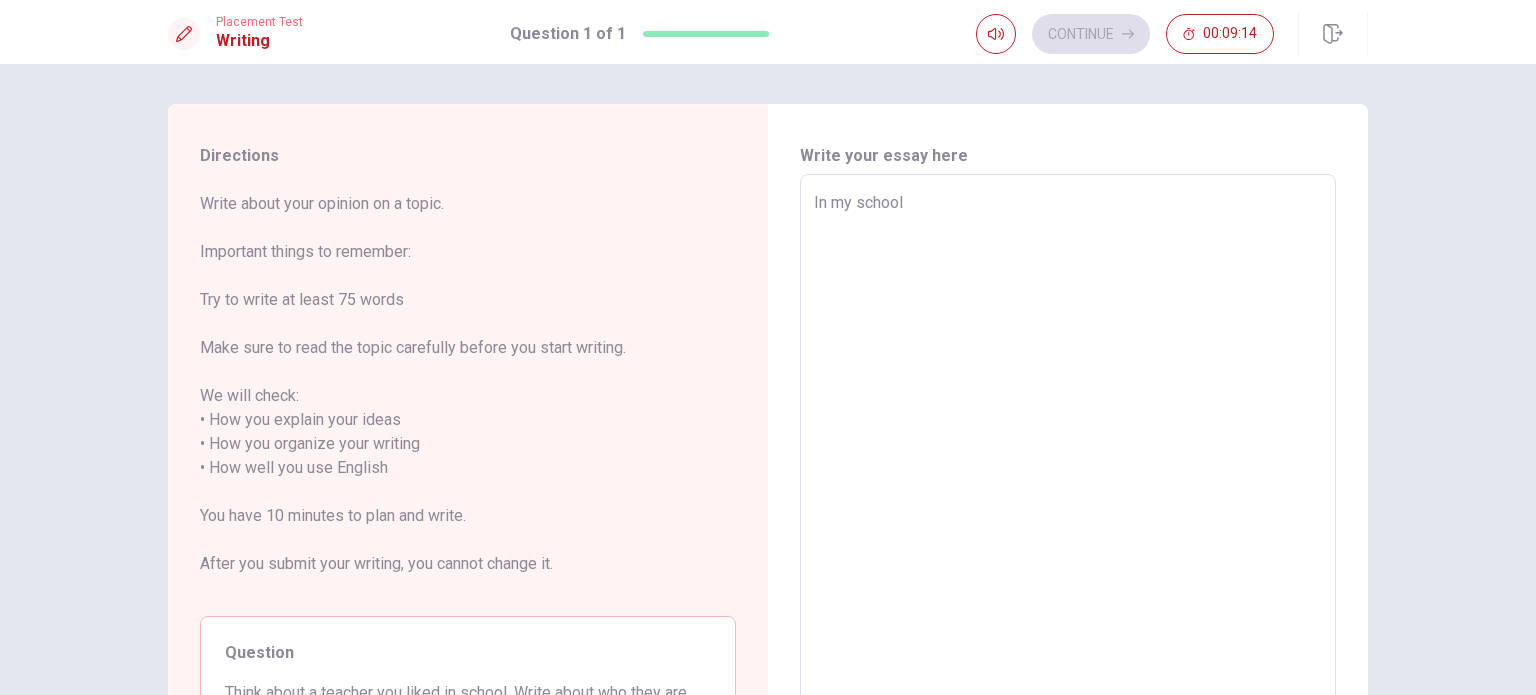 type on "In my school i" 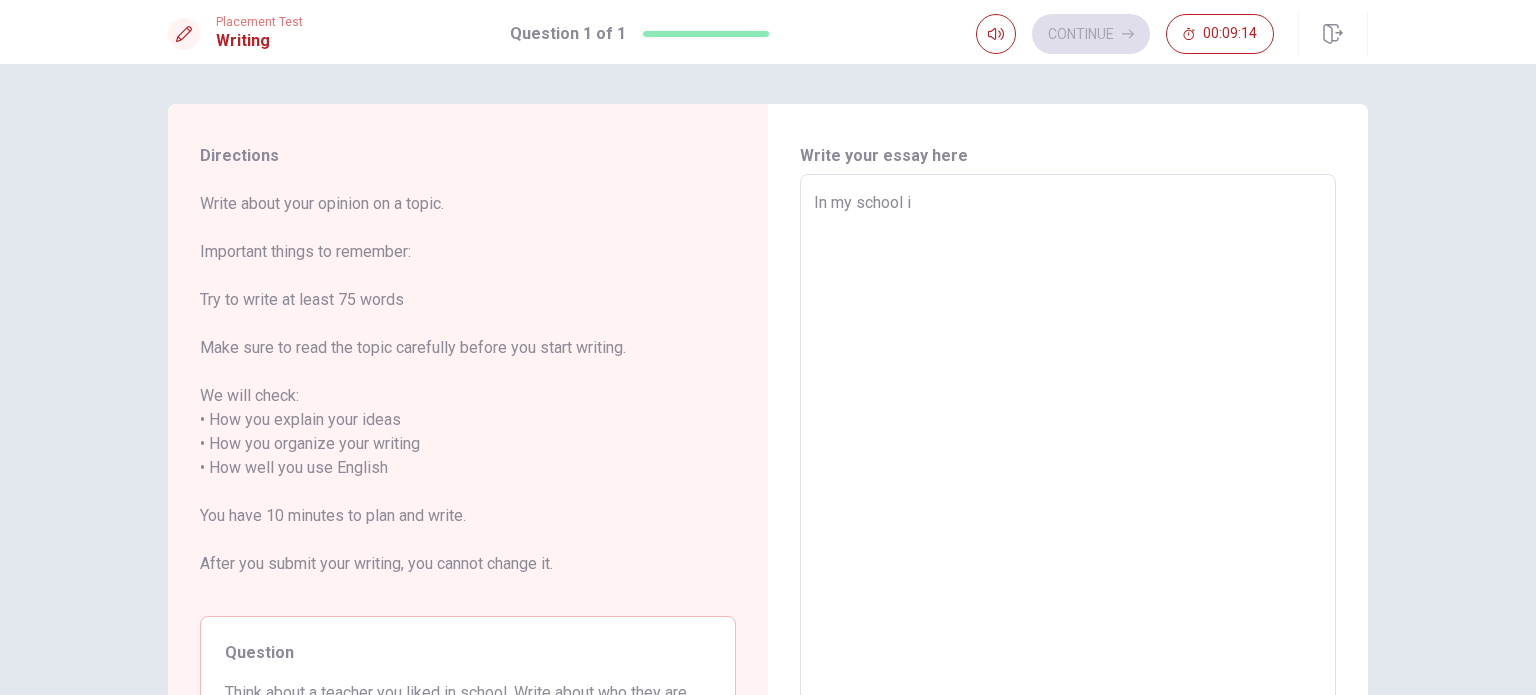 type on "x" 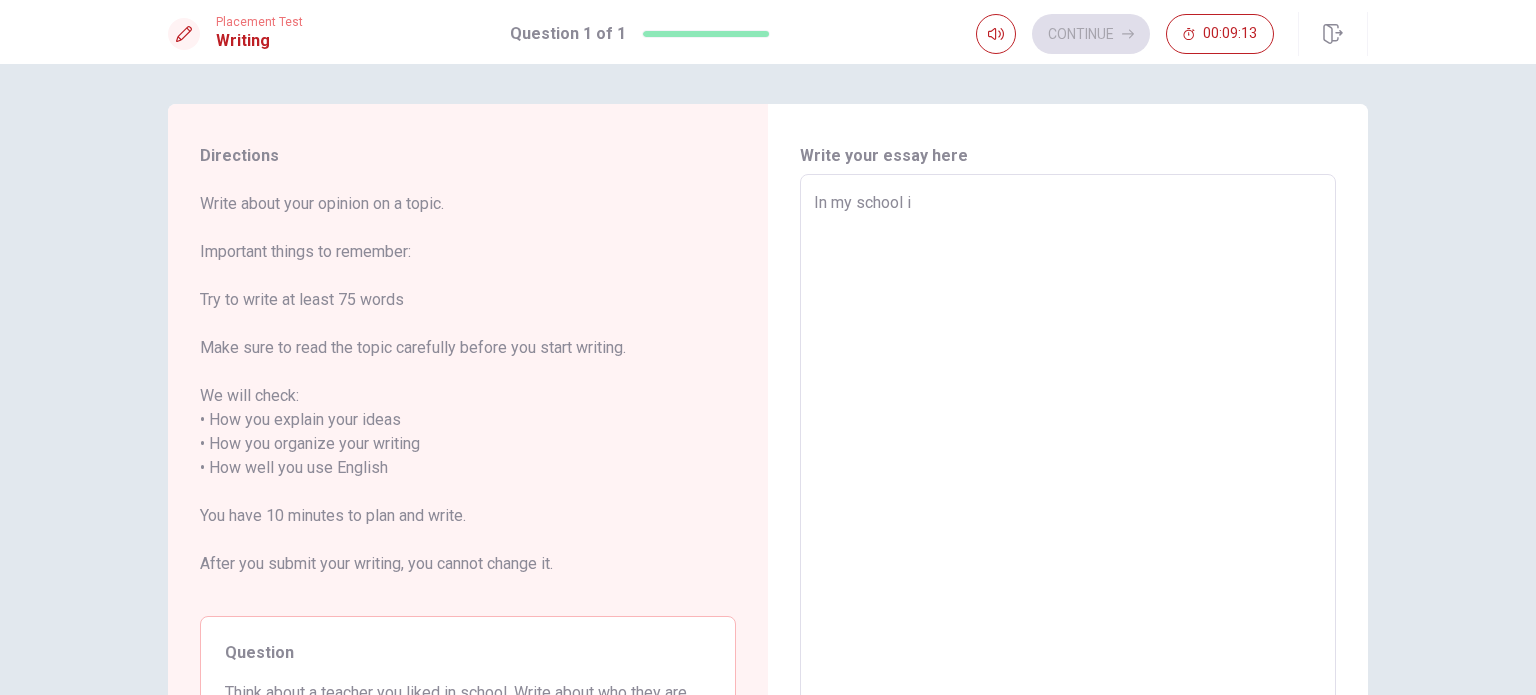 type on "In my school i h" 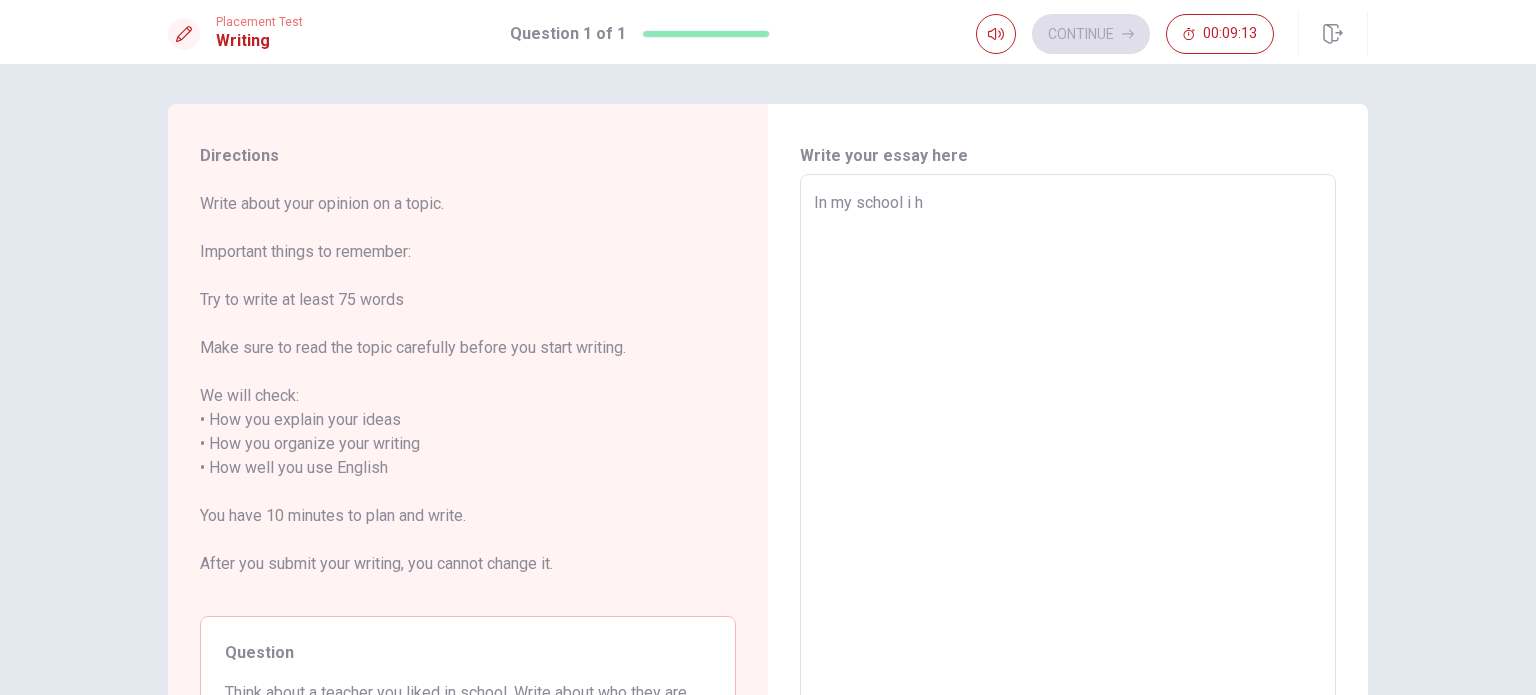 type on "x" 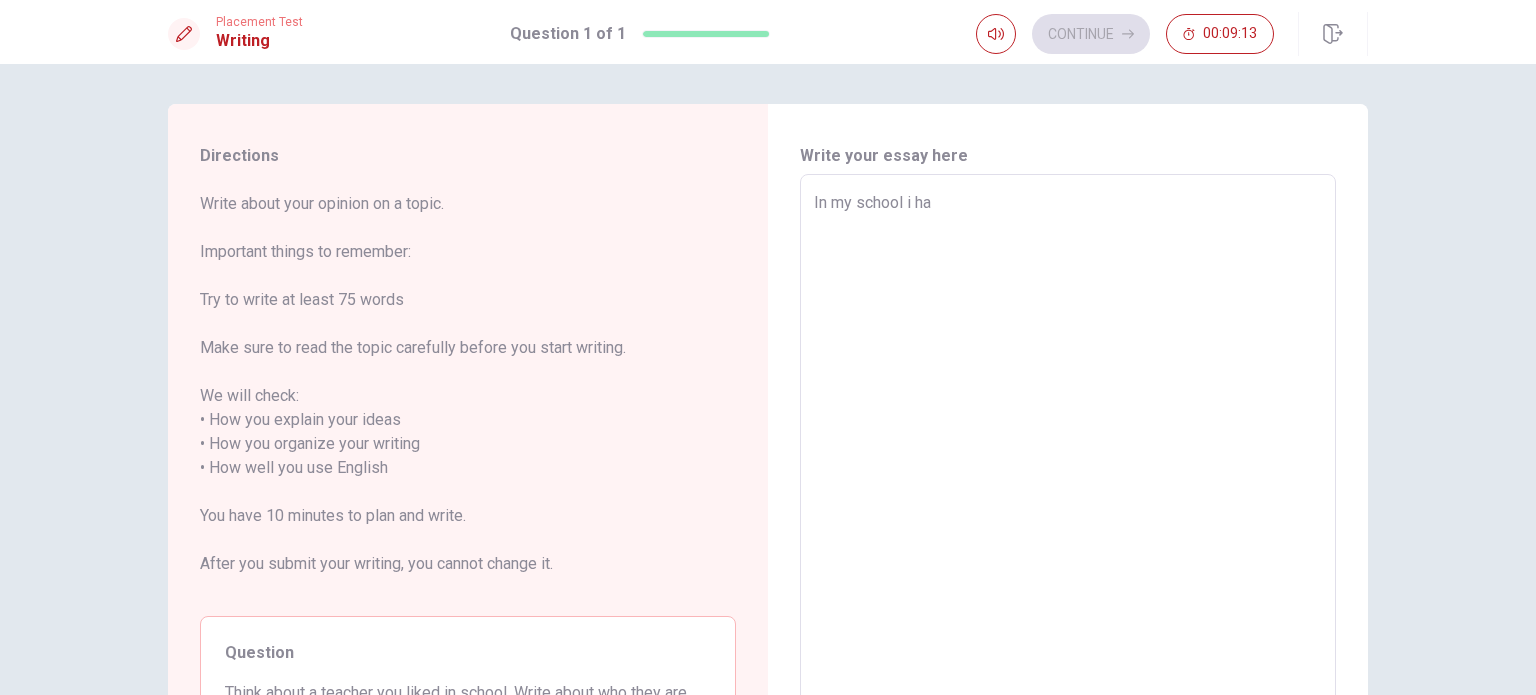 type on "x" 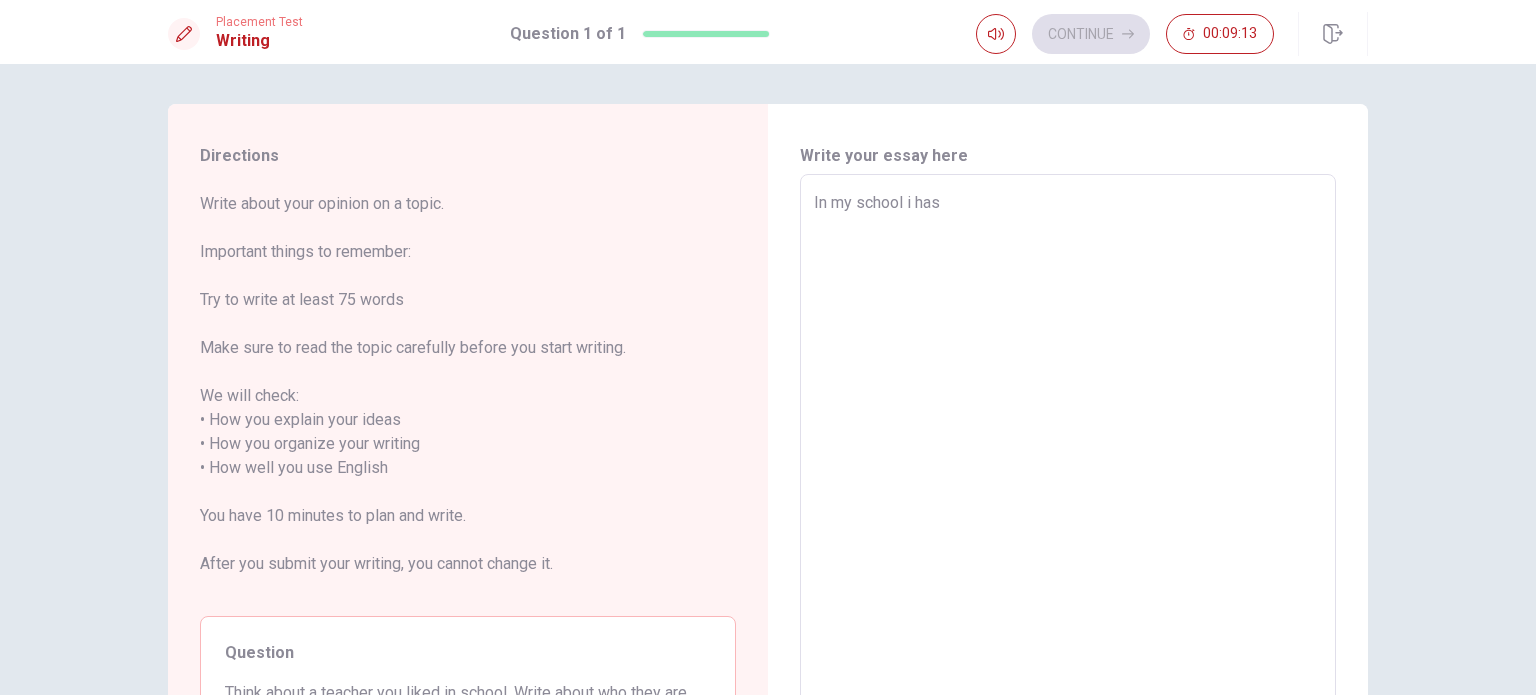 type on "x" 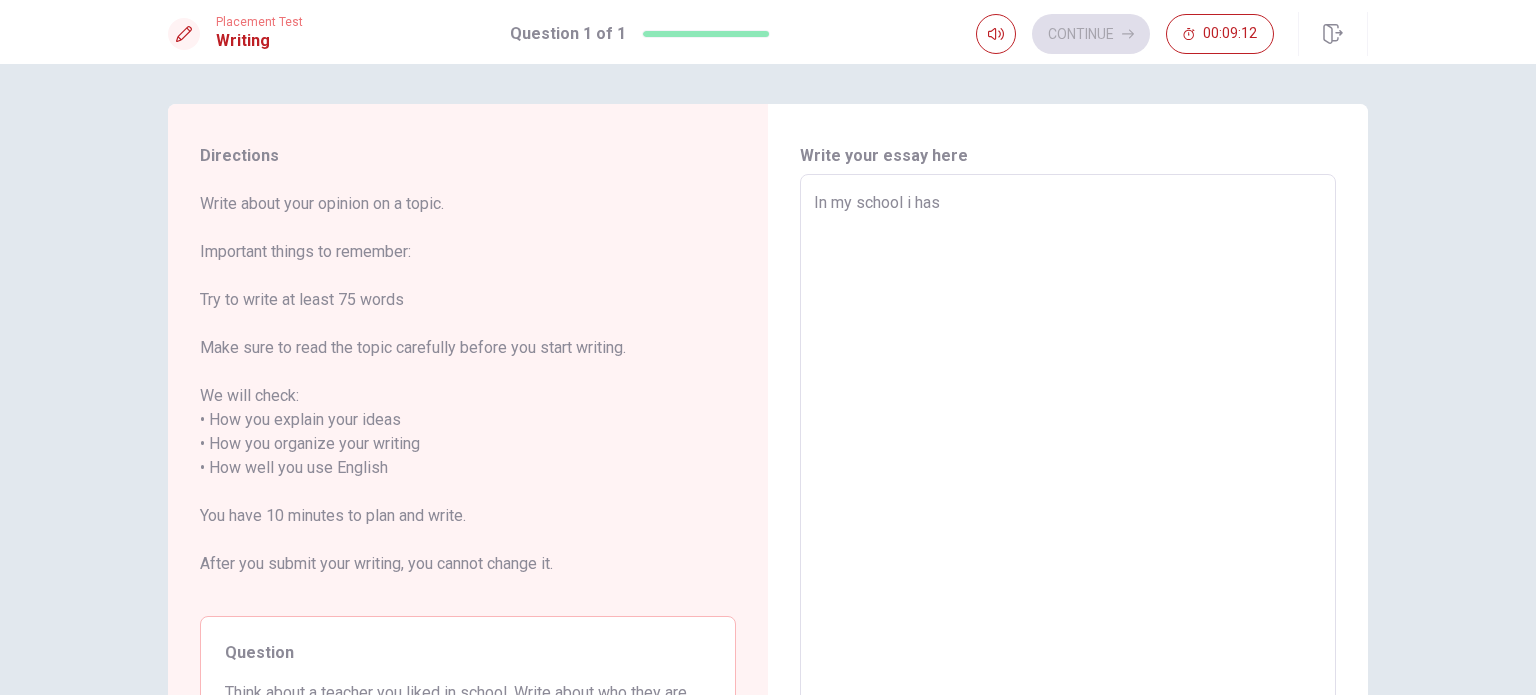 type on "x" 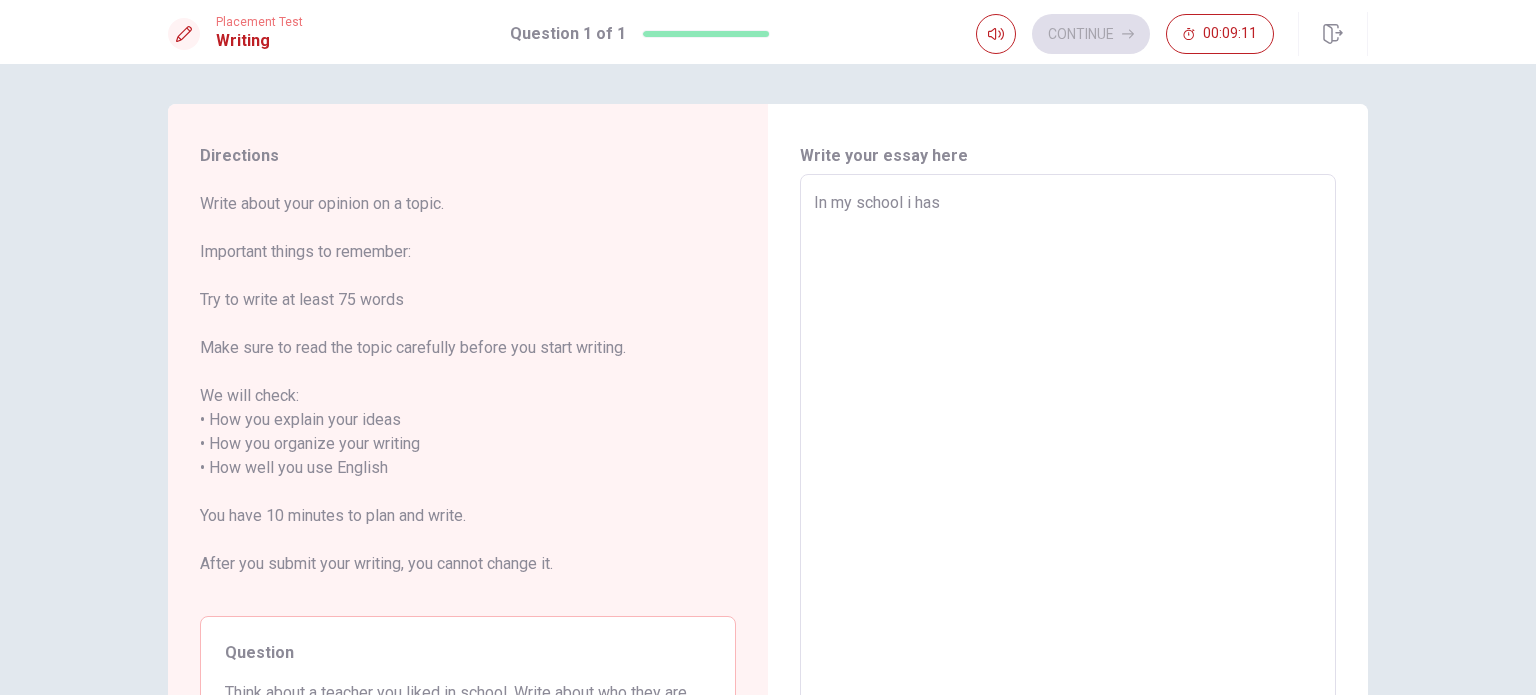 type on "In my school i has v" 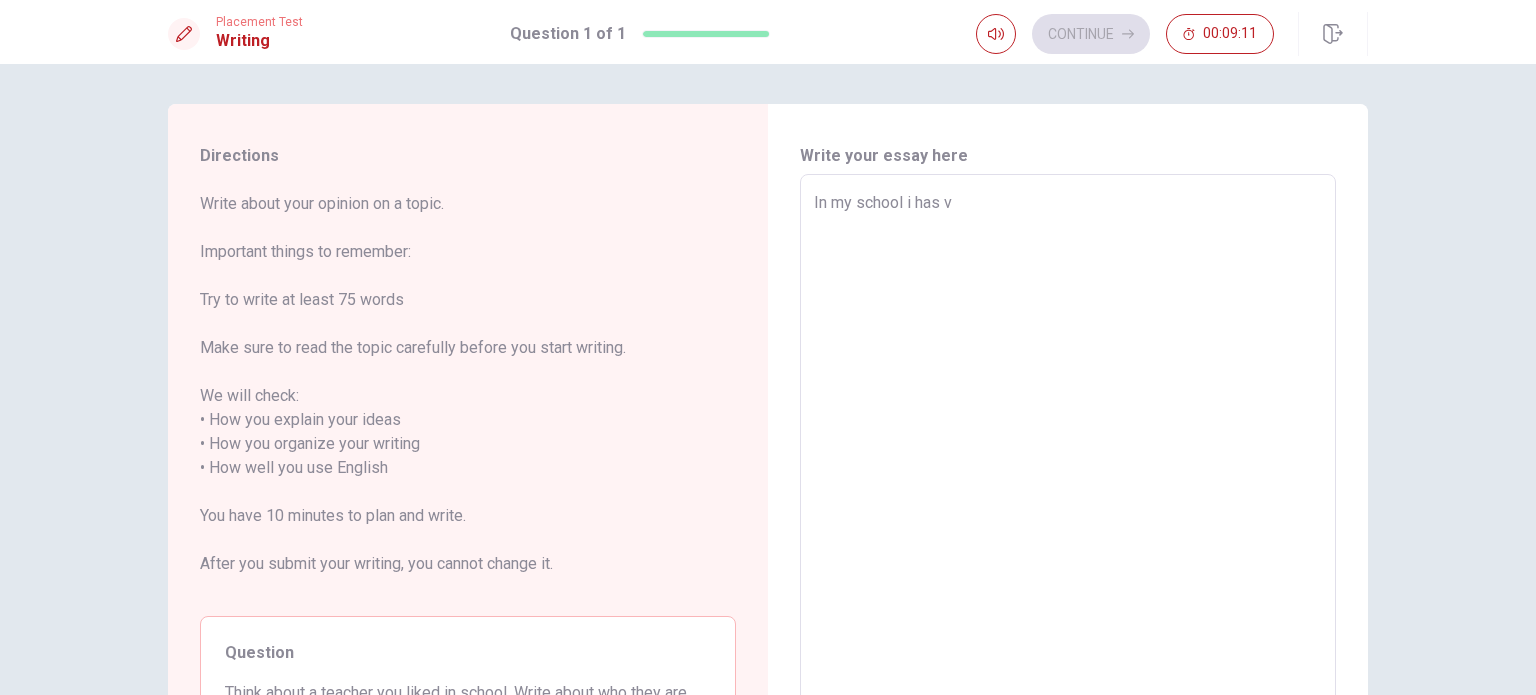 type on "x" 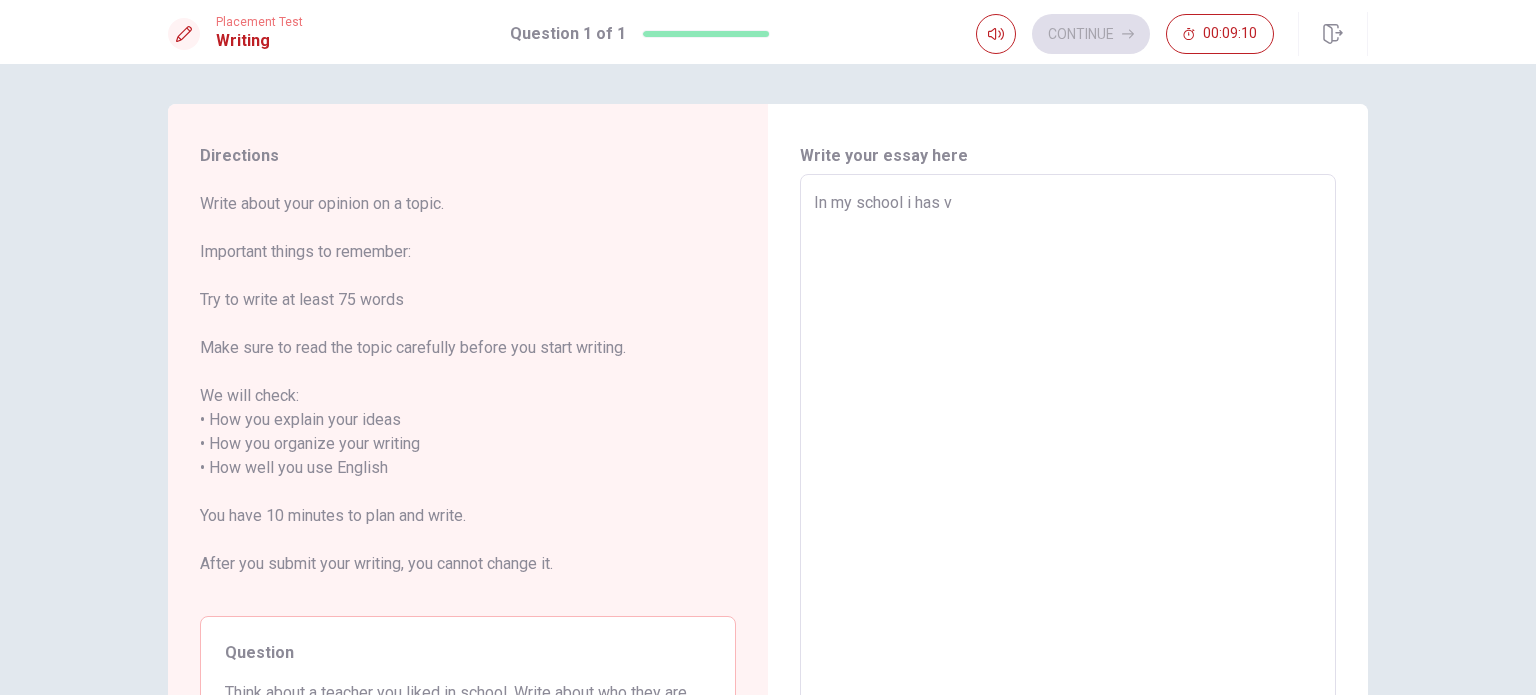 type on "In my school i has" 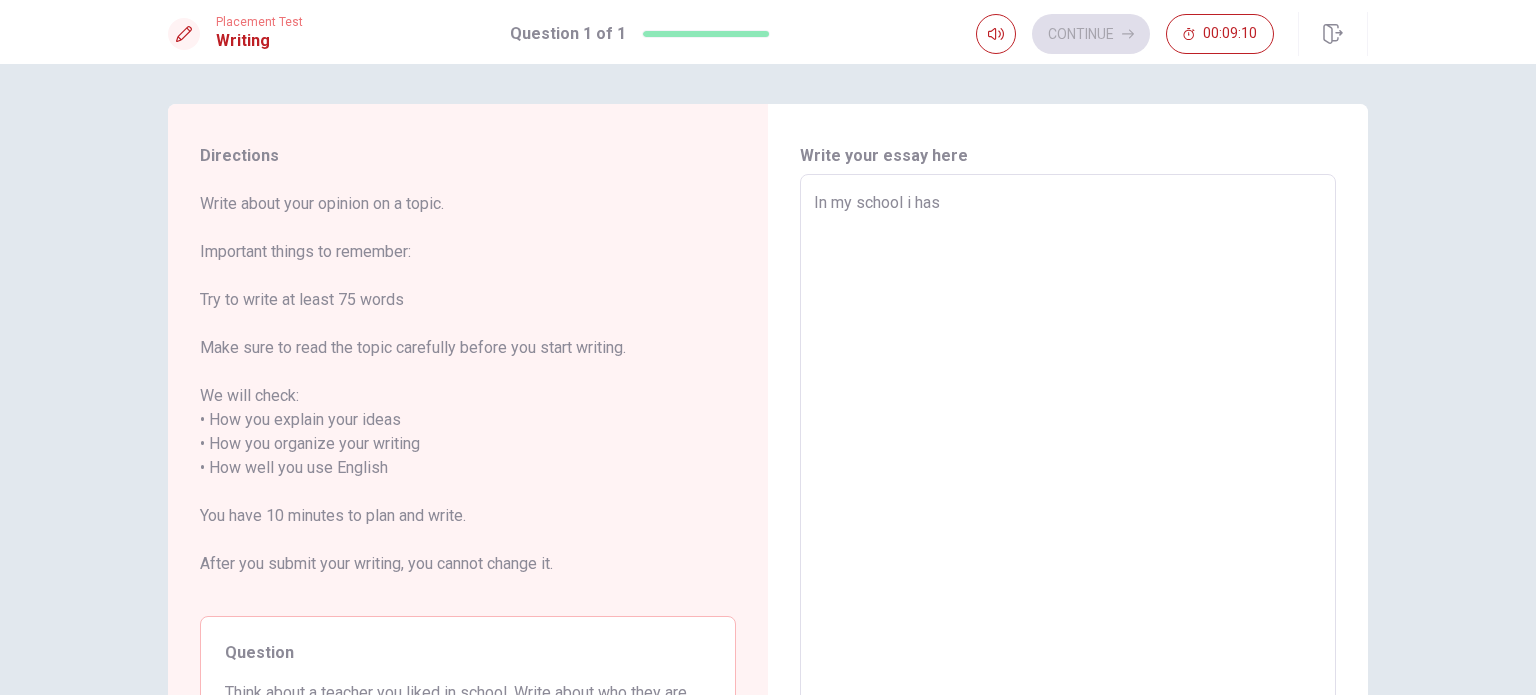 type on "x" 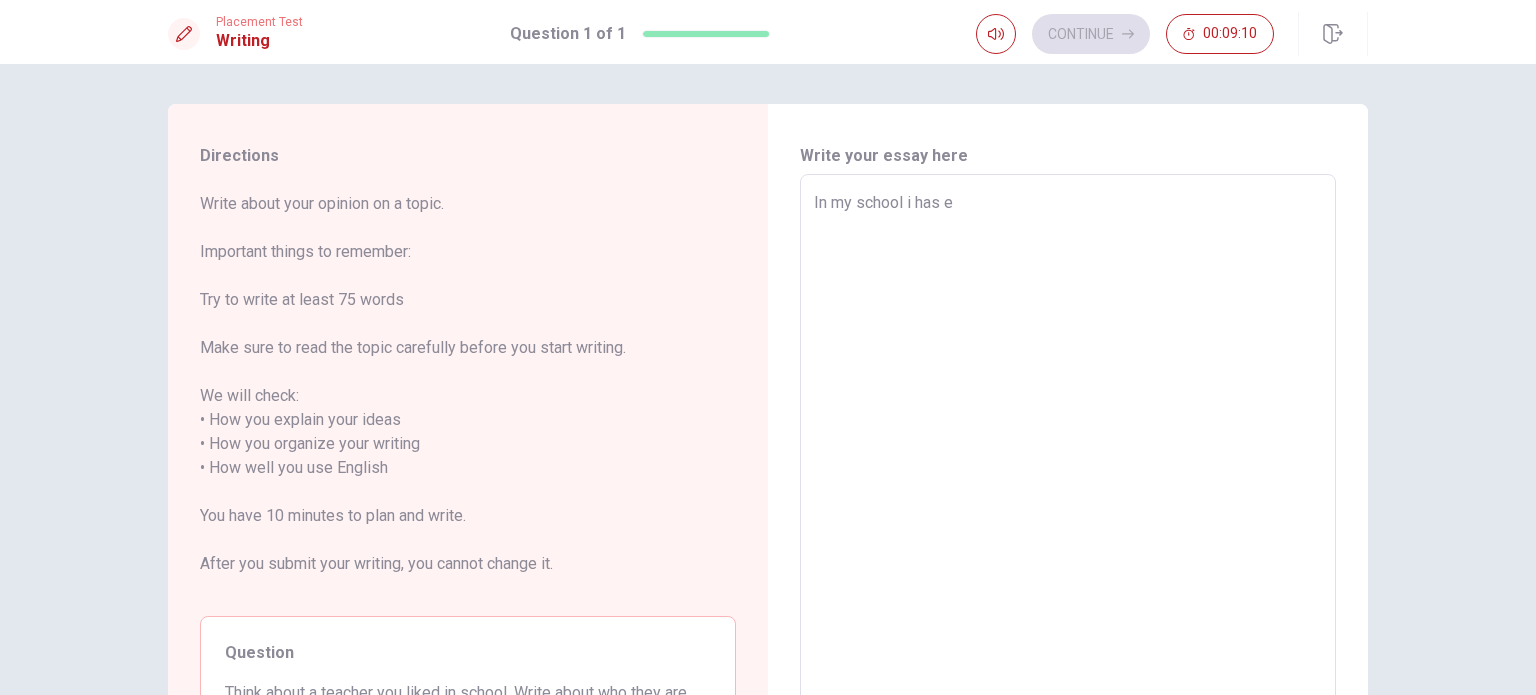 type on "x" 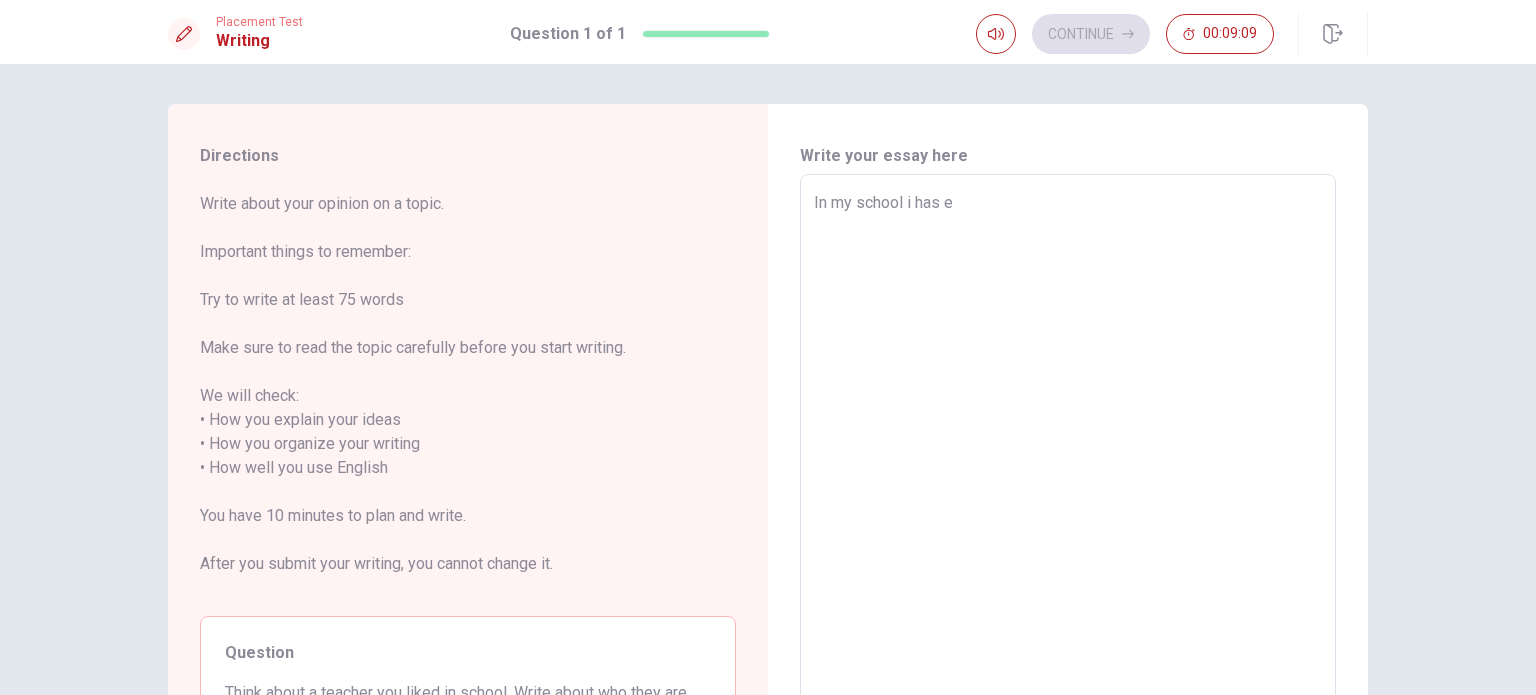 type on "In my school i has ev" 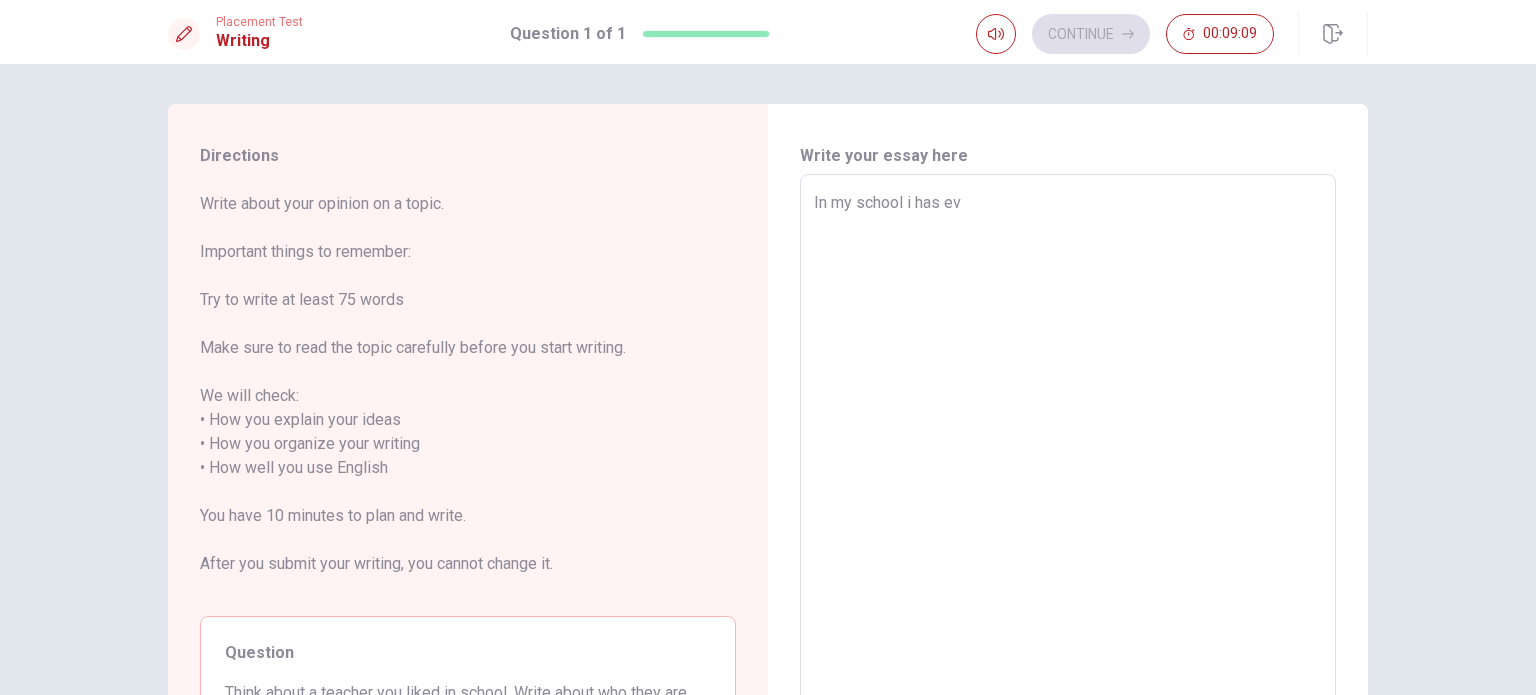 type on "x" 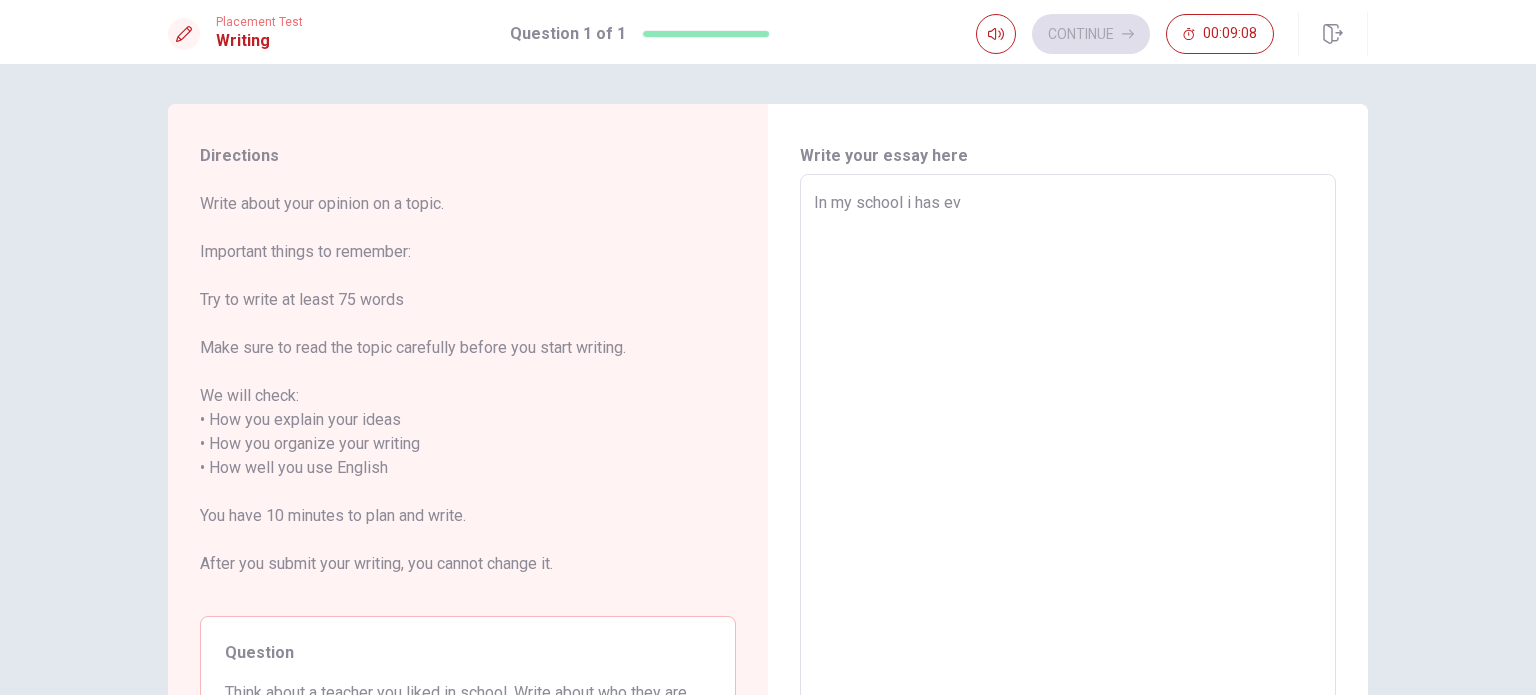 type on "In my school i has e" 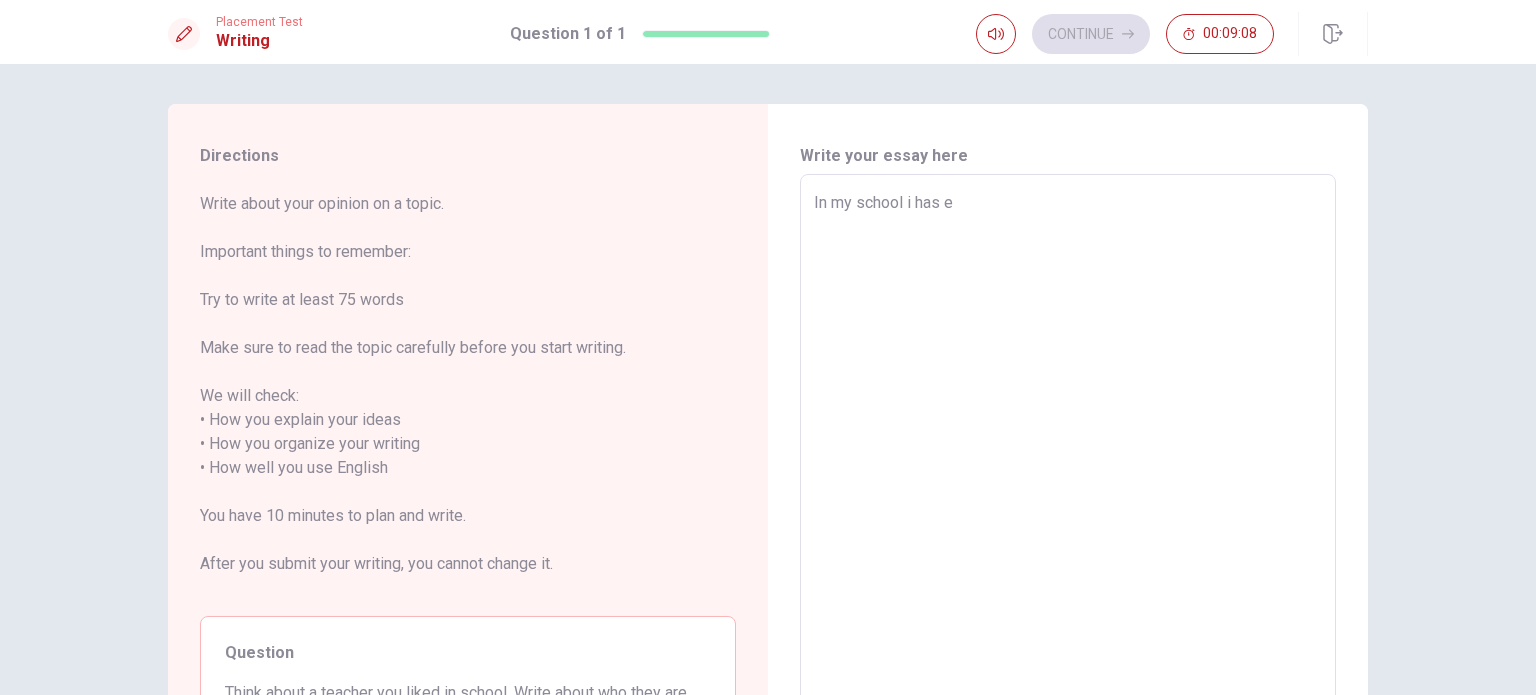 type on "x" 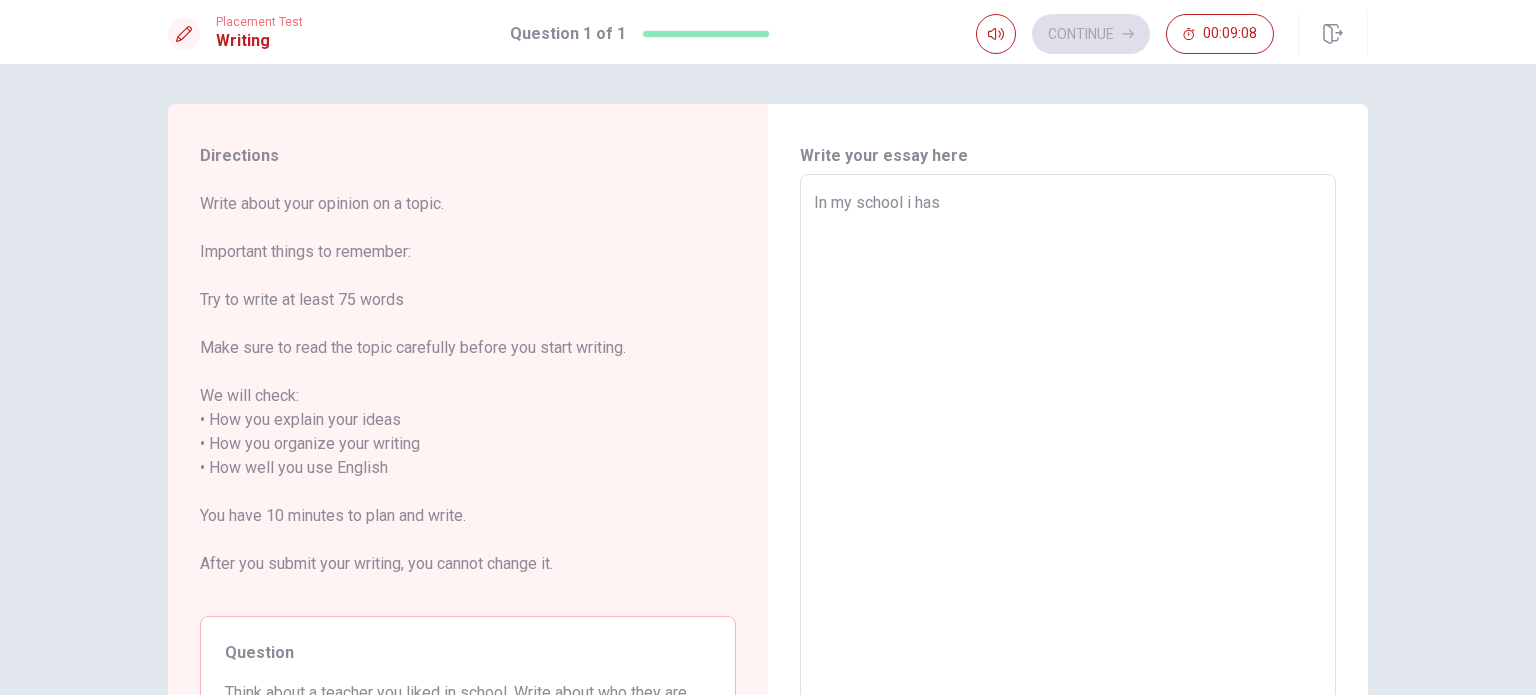 type on "x" 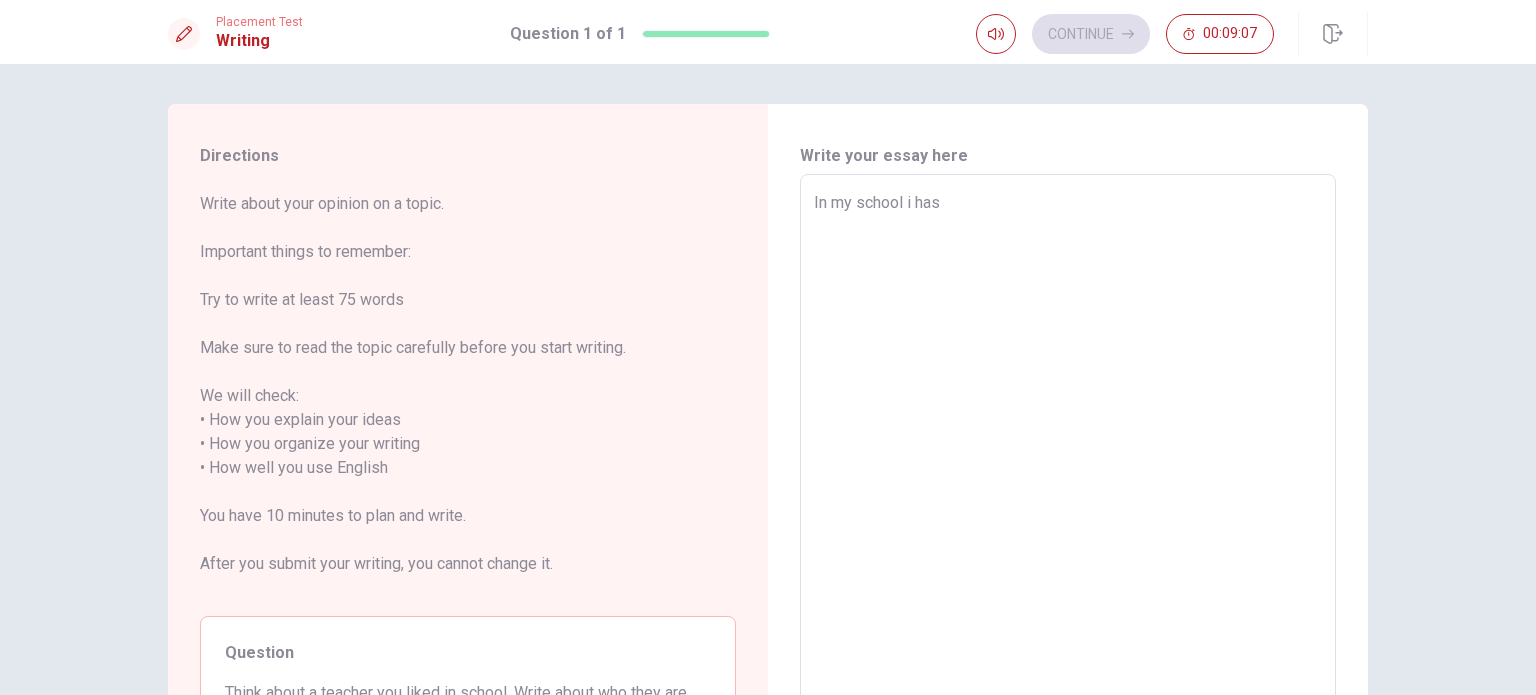type on "In my school i has m" 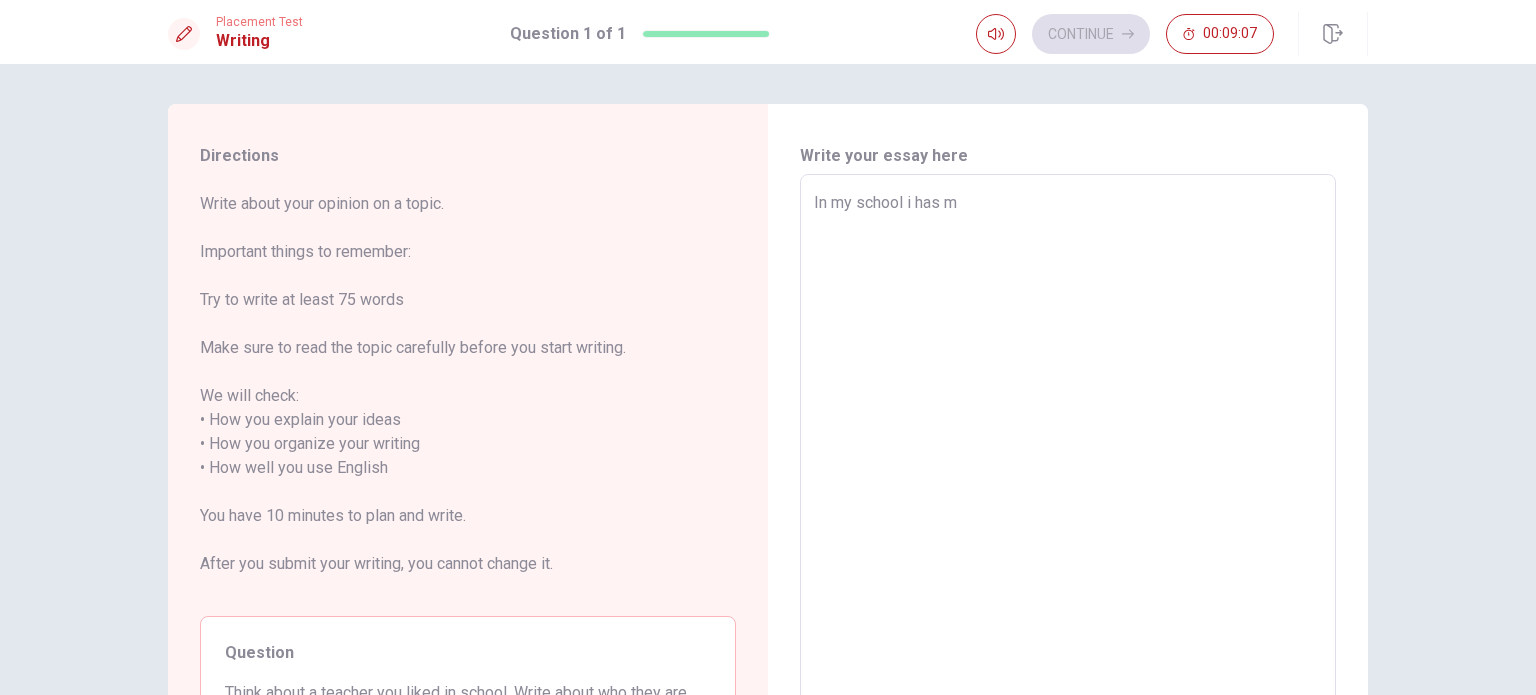 type on "x" 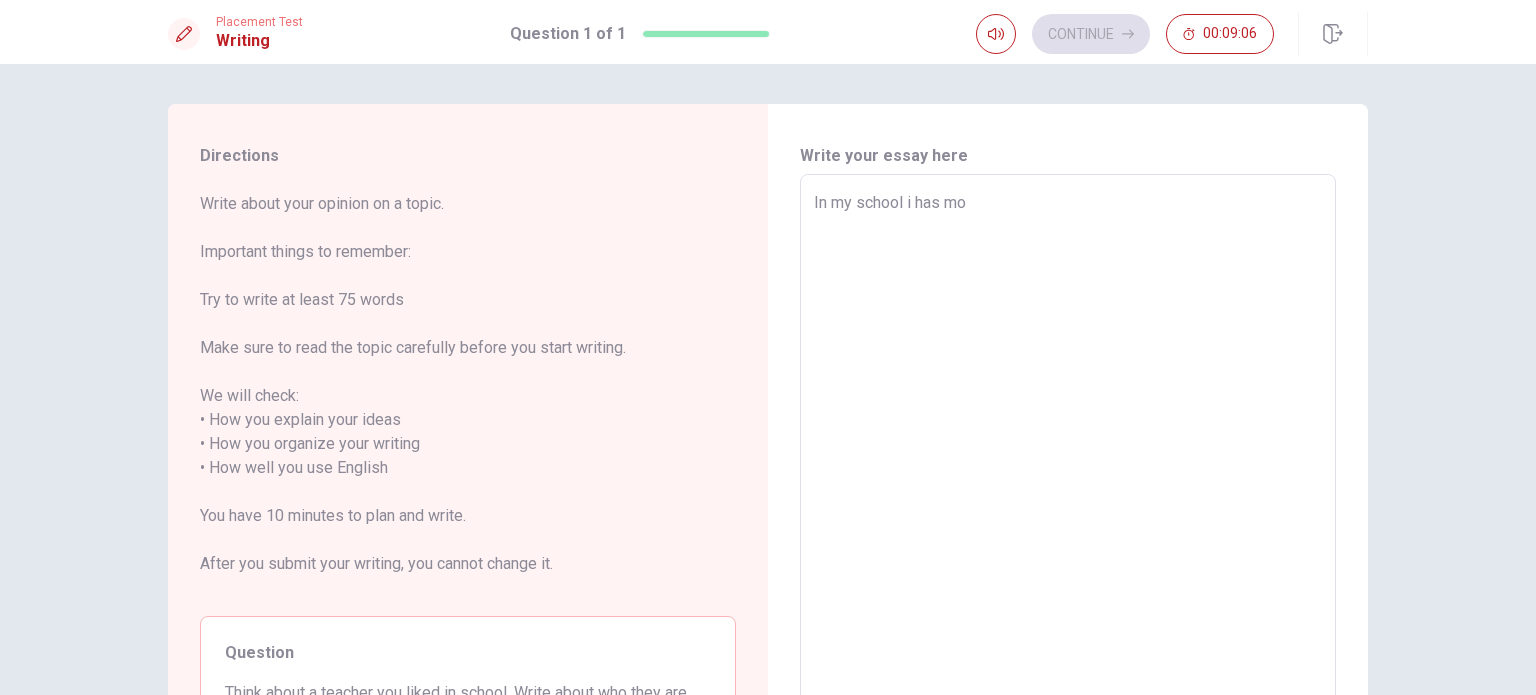 type on "In my school i has mor" 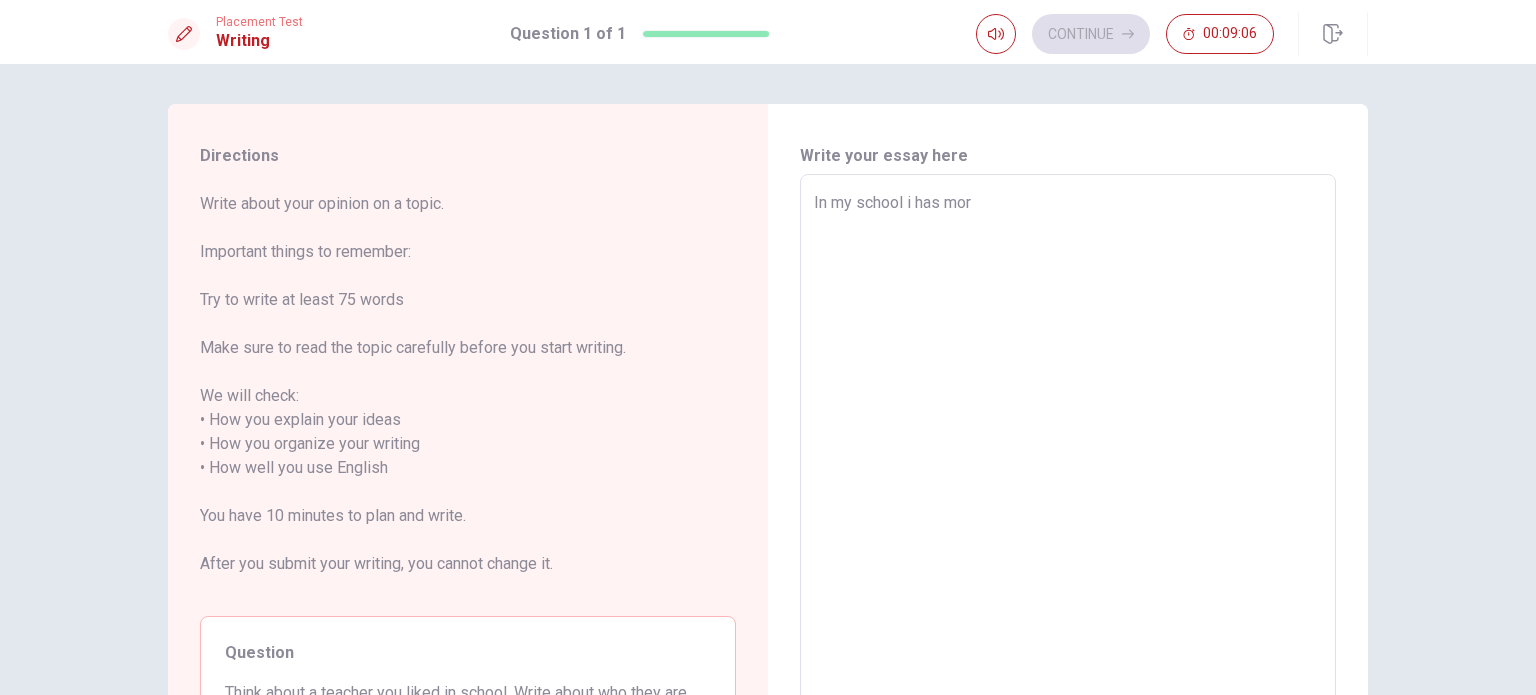 type on "In my school i has more" 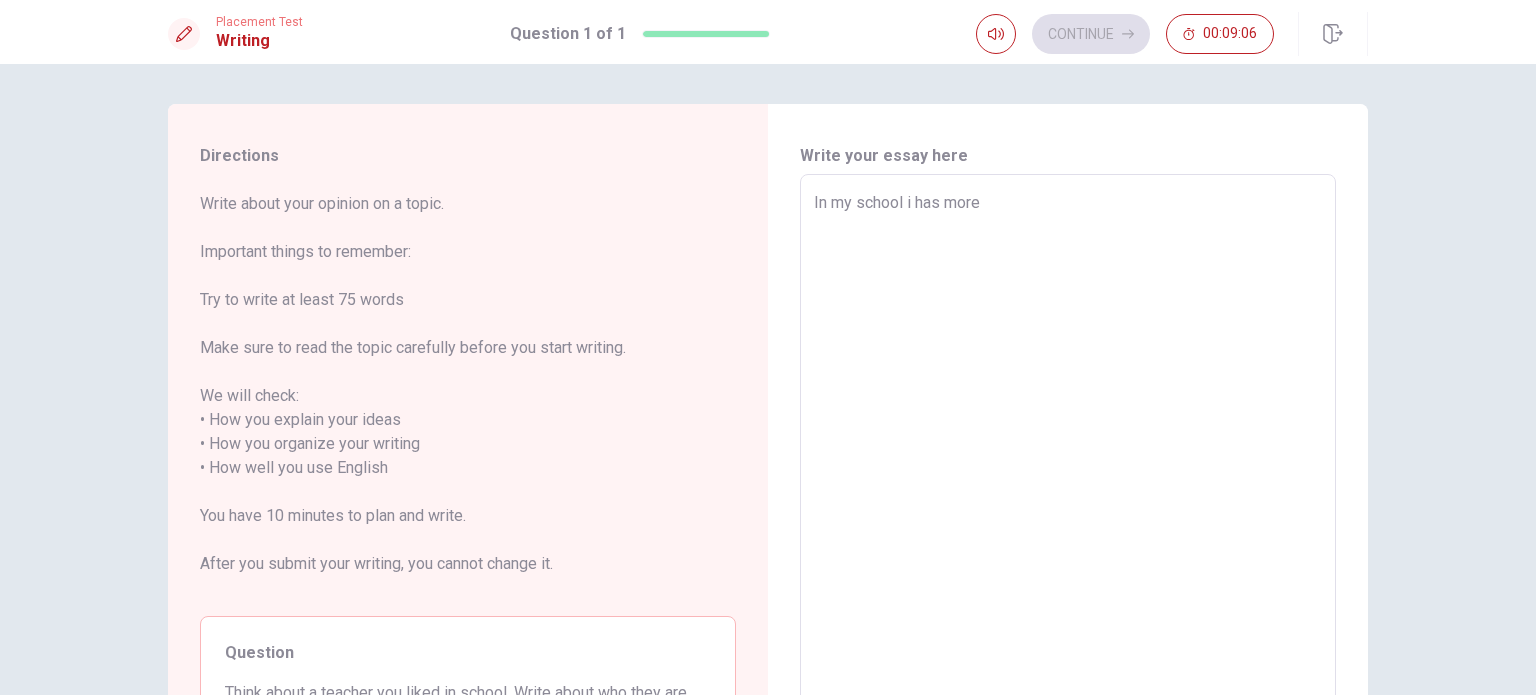 type on "In my school i has more" 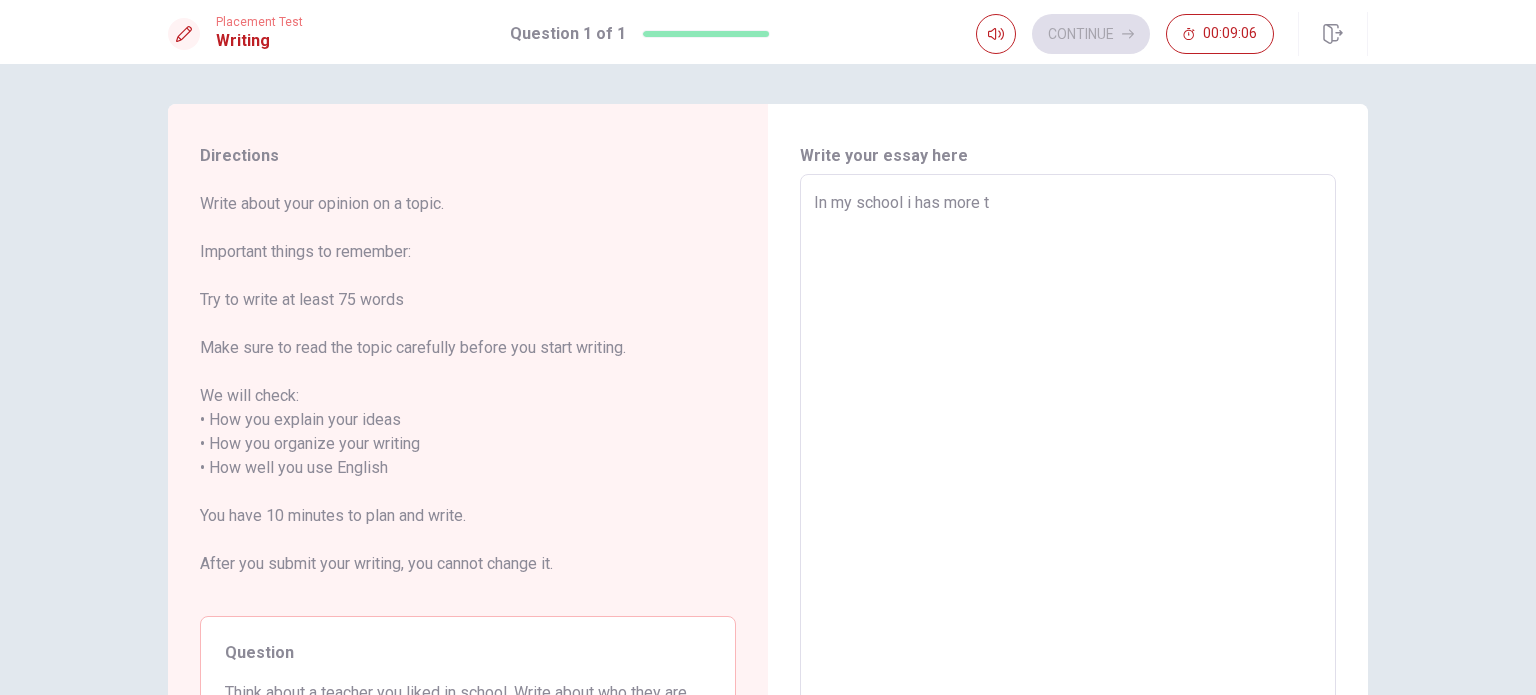 type on "x" 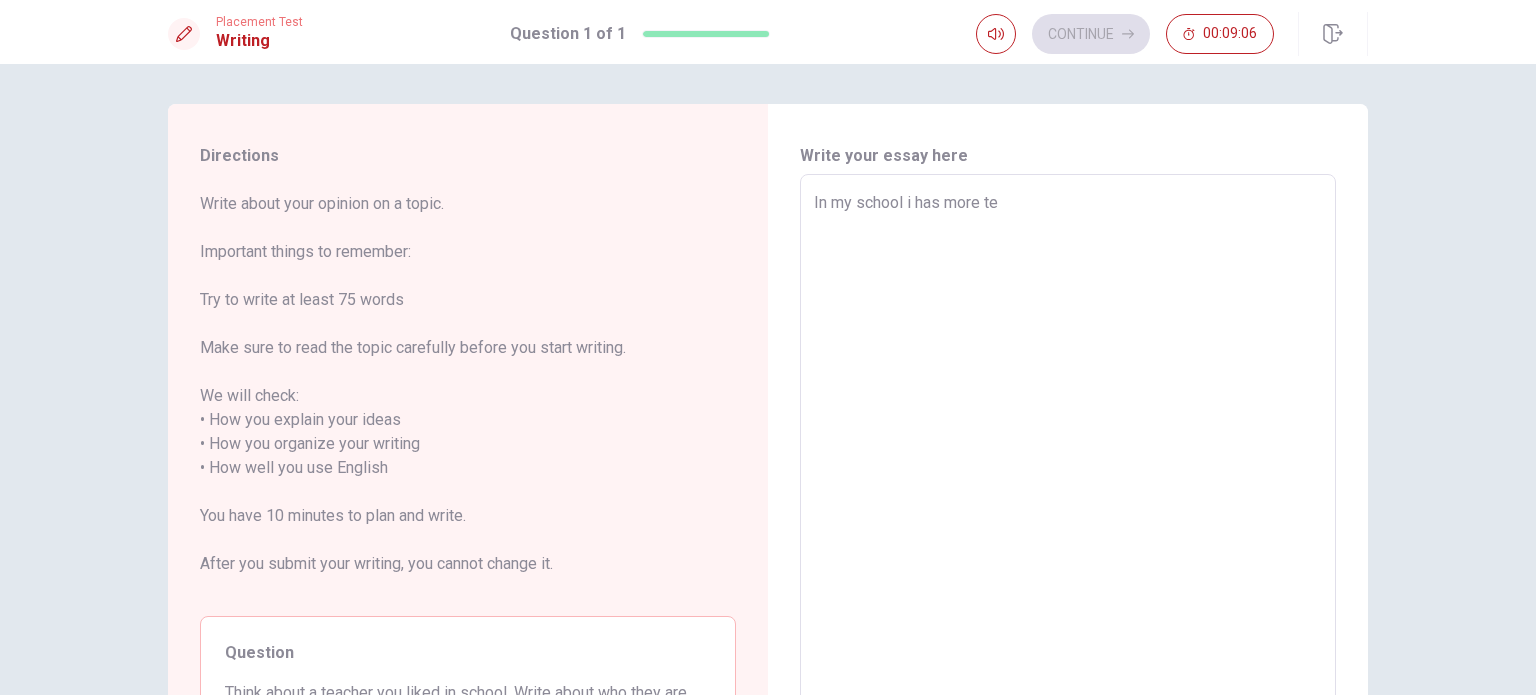 type on "x" 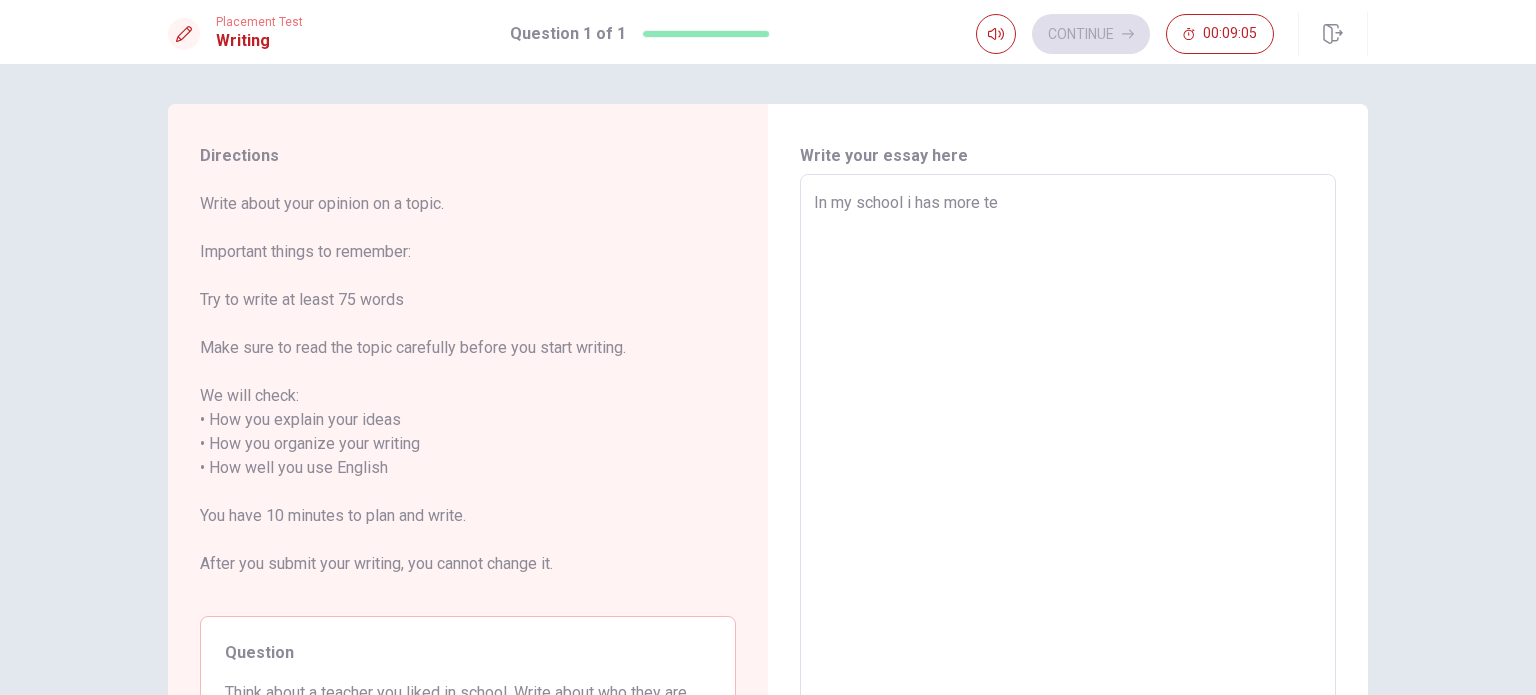 type on "In my school i has more tea" 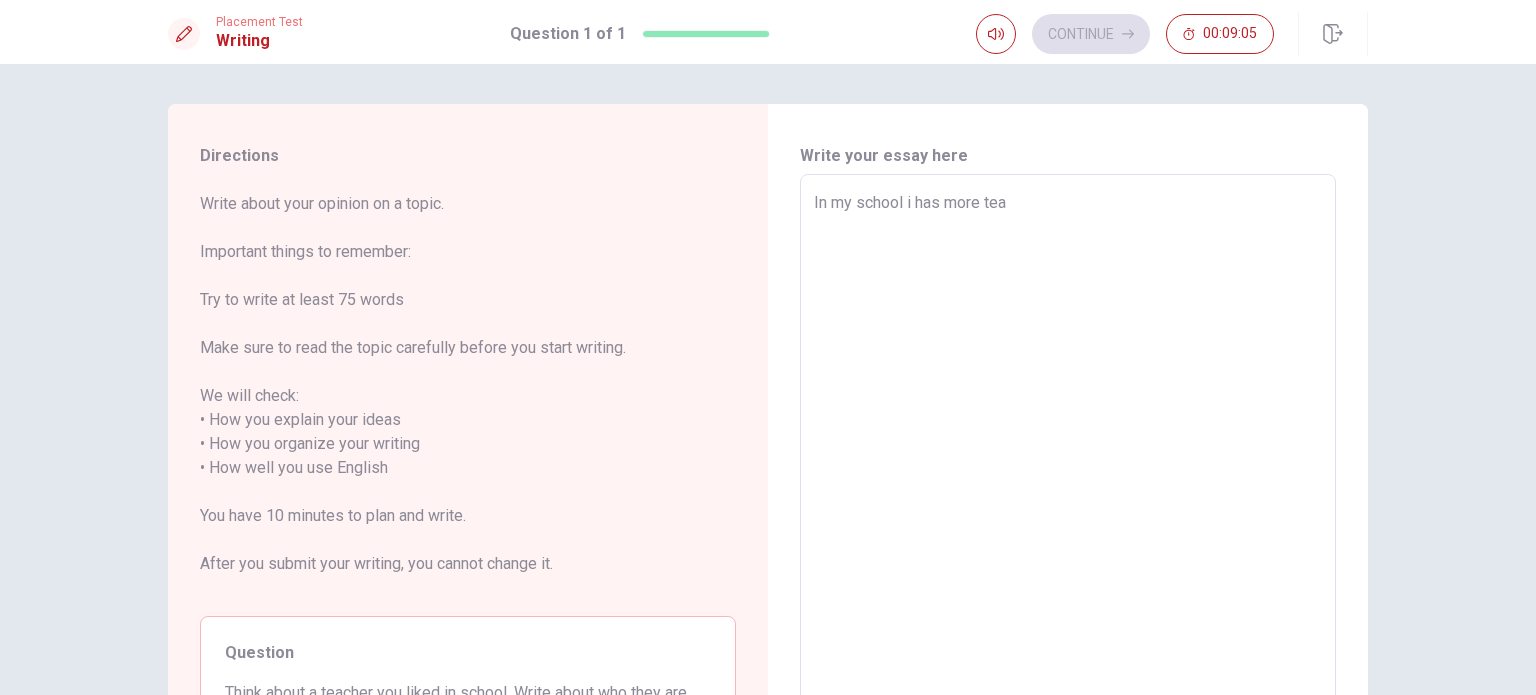 type on "x" 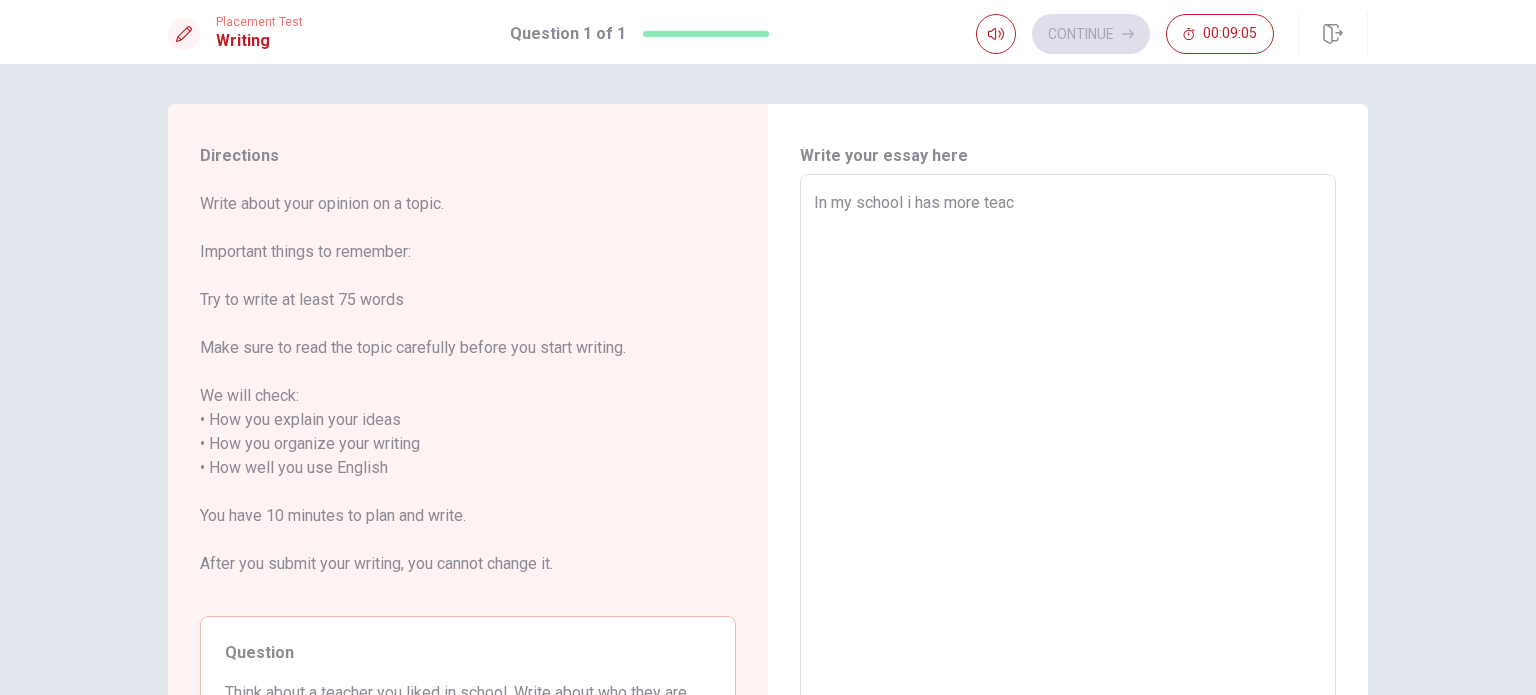 type on "x" 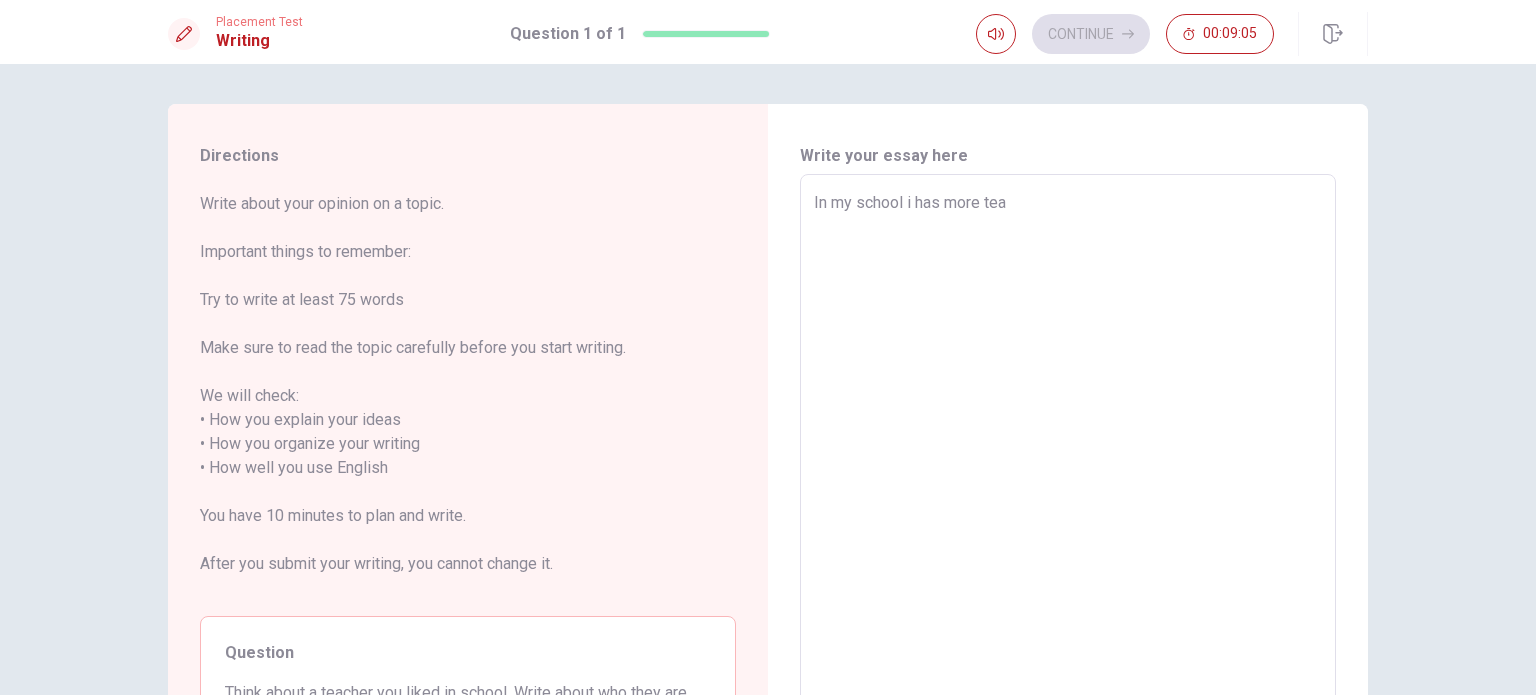 type on "x" 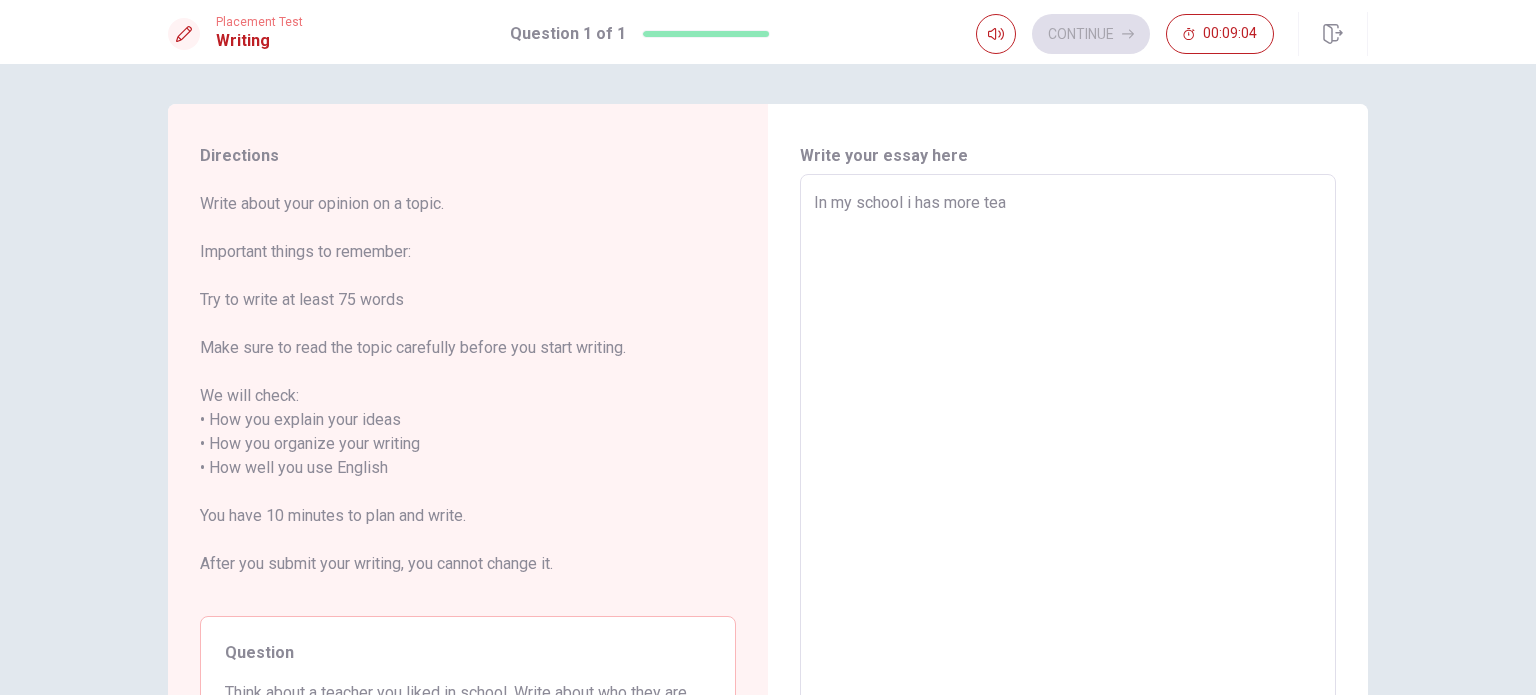 type on "In my school i has more te" 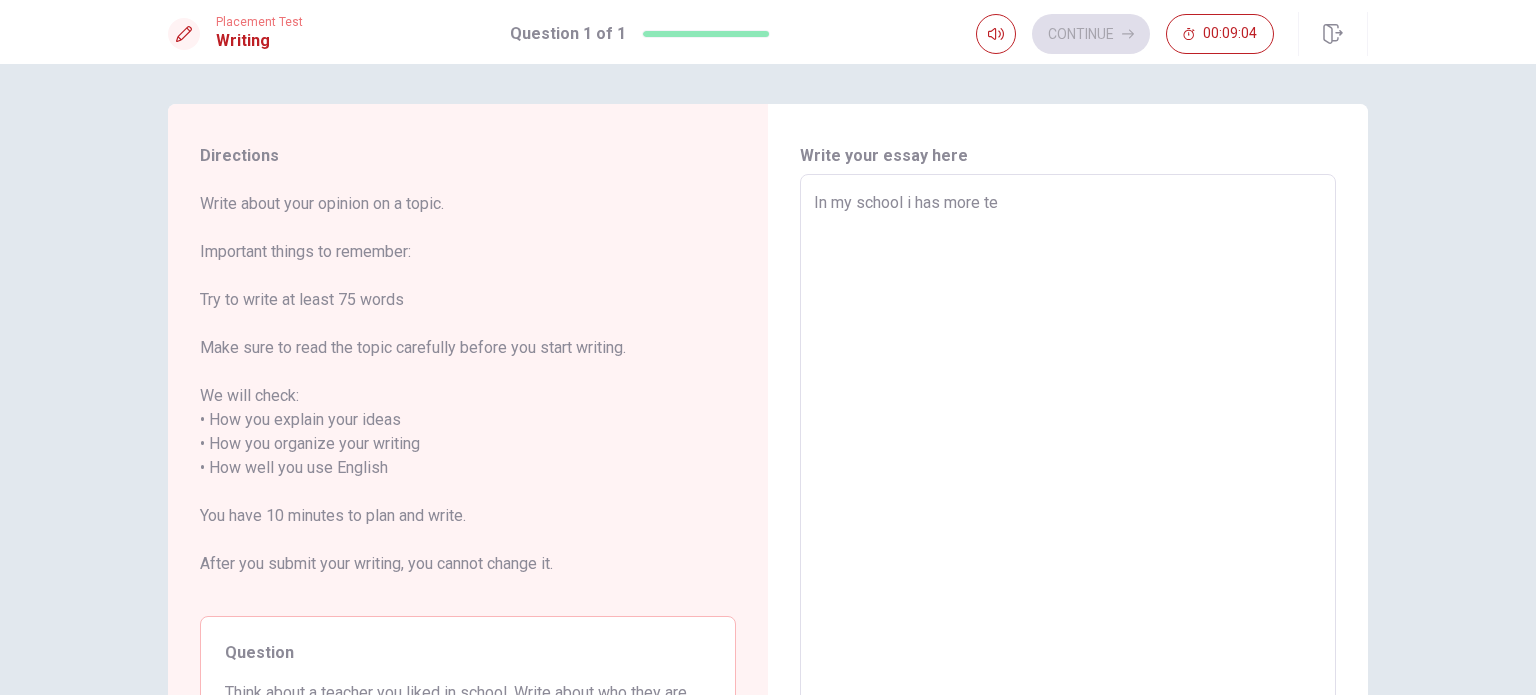 type on "x" 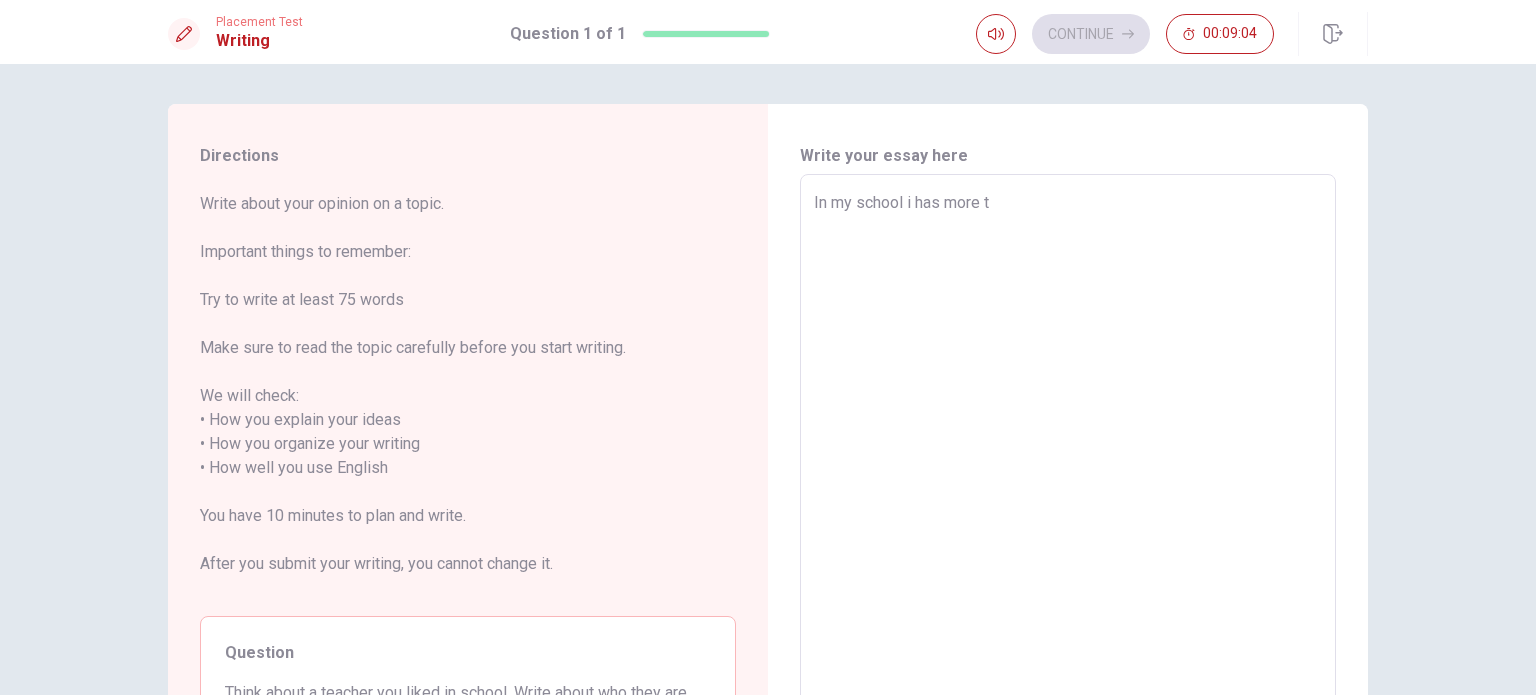 type on "x" 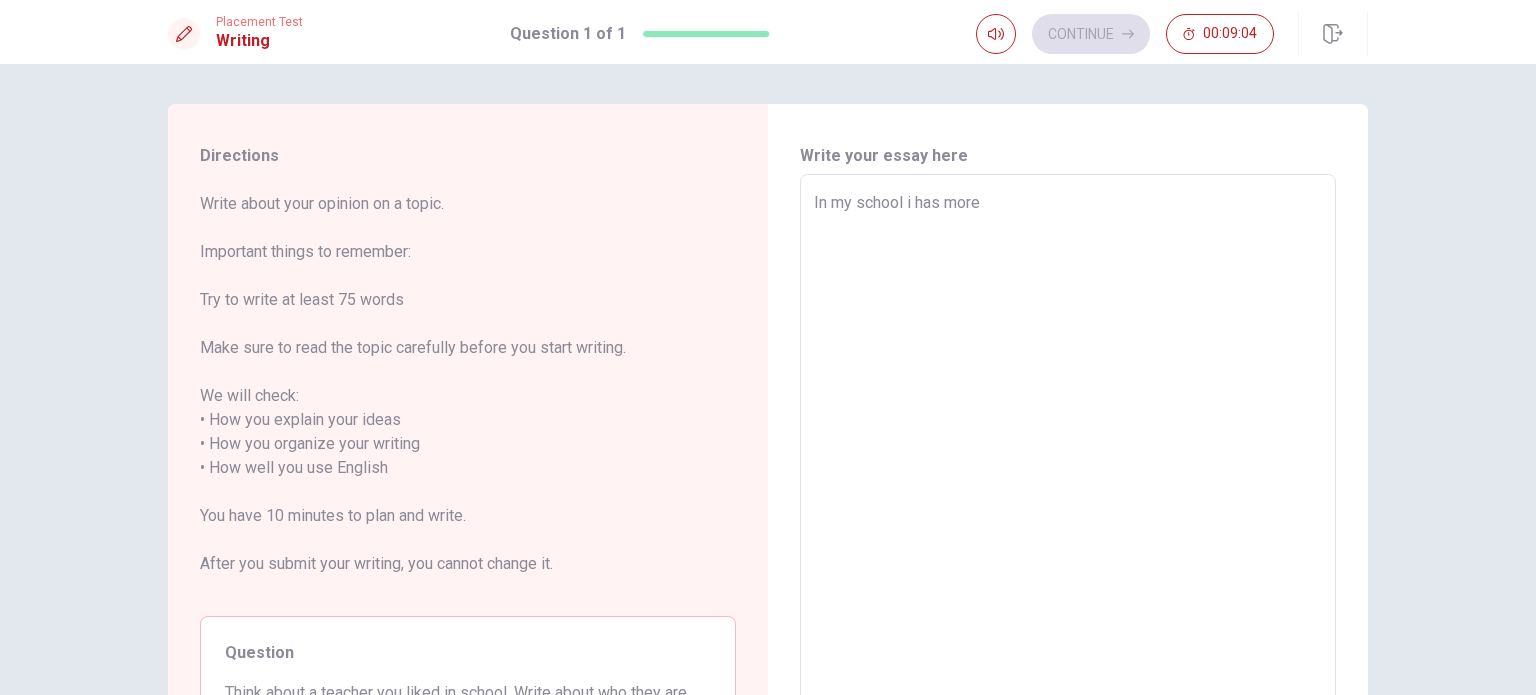 type on "x" 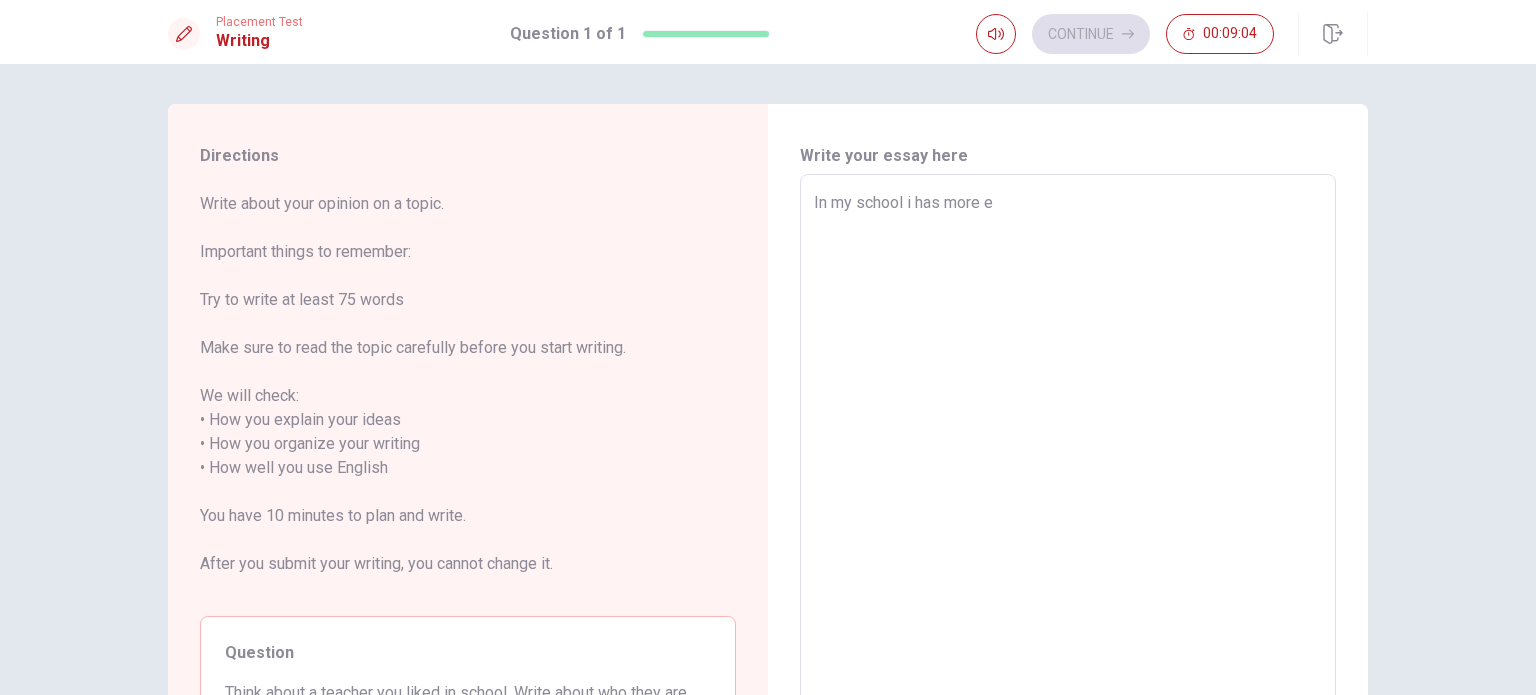 type on "x" 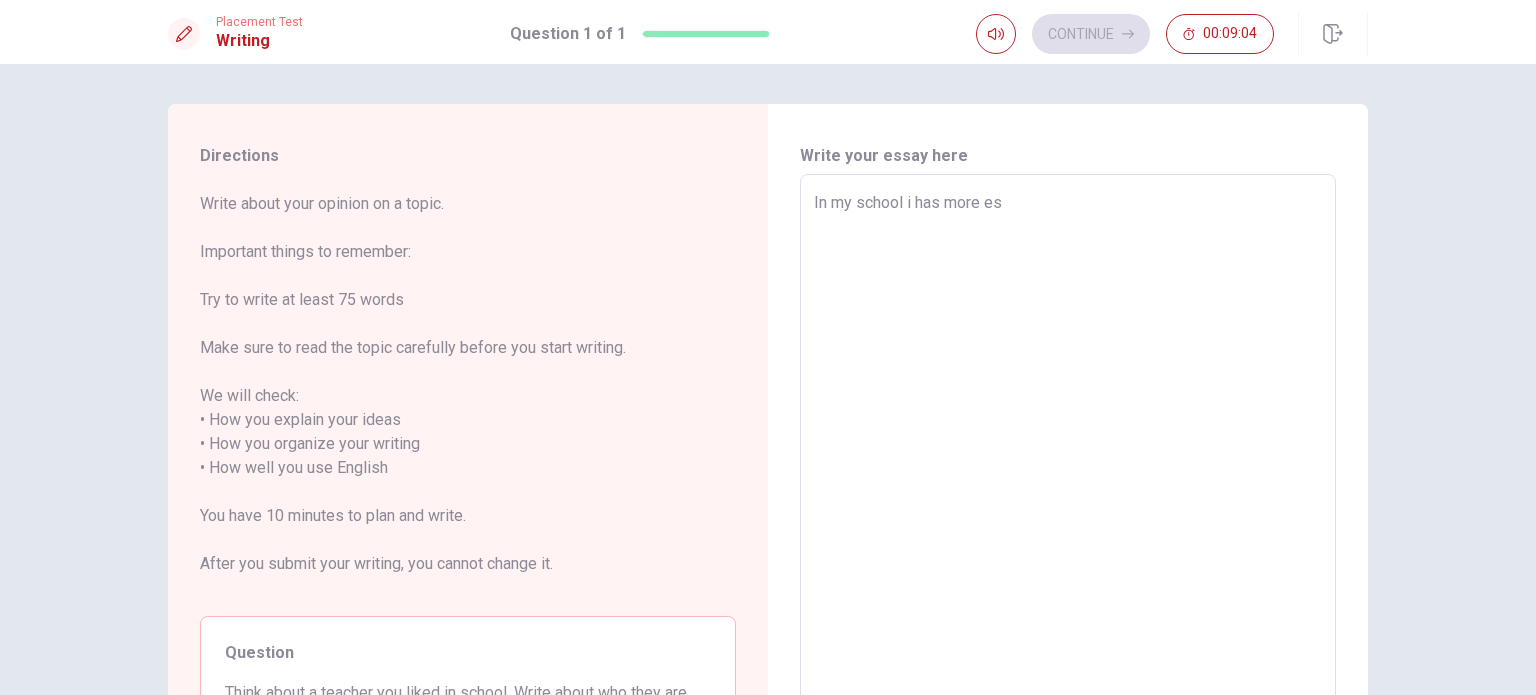 type on "x" 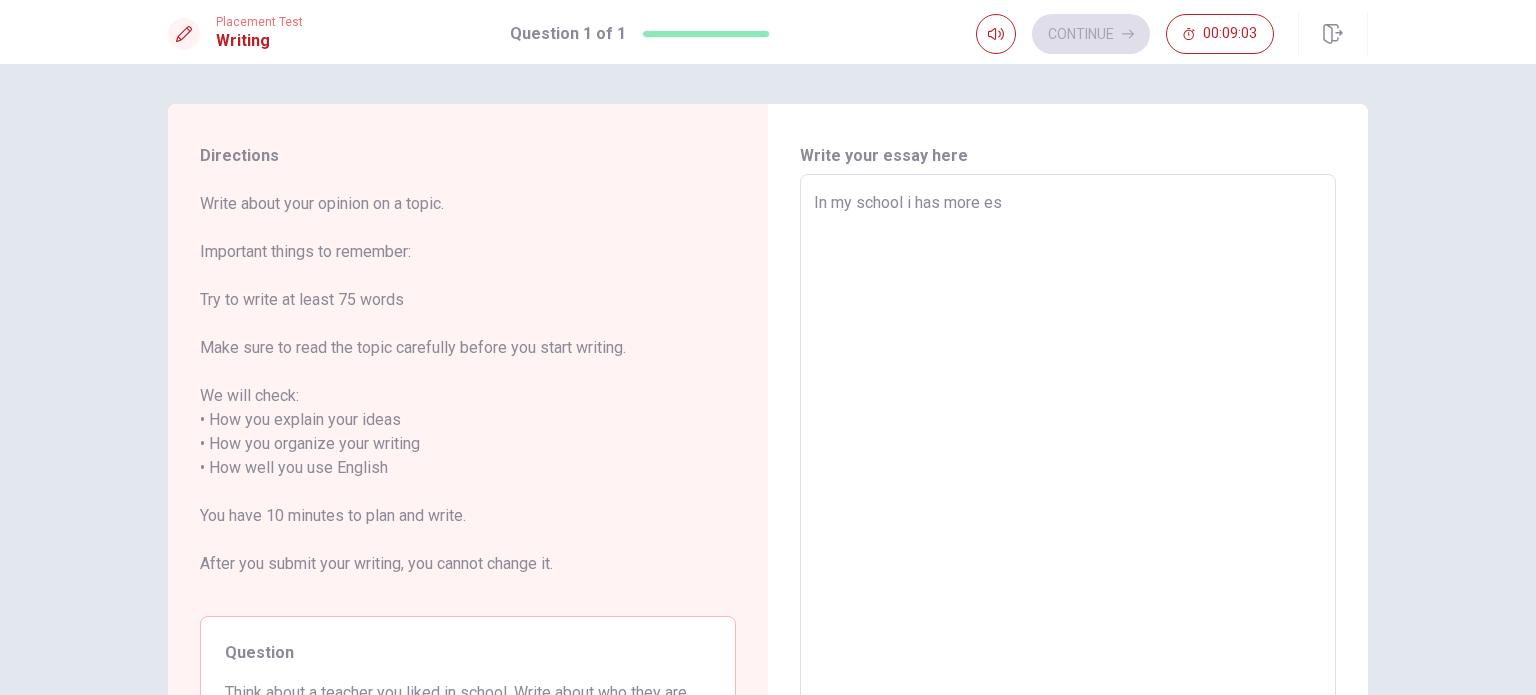 type on "In my school i has more esp" 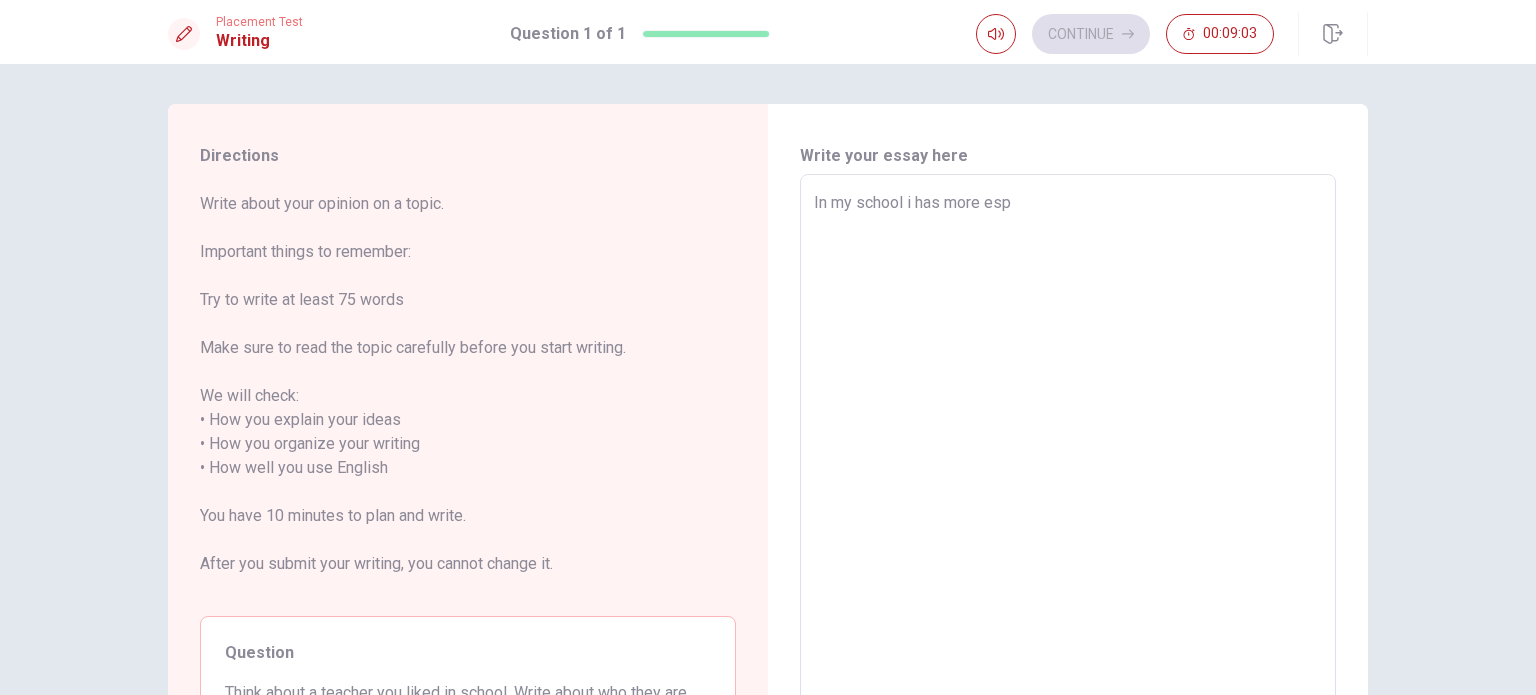 type on "x" 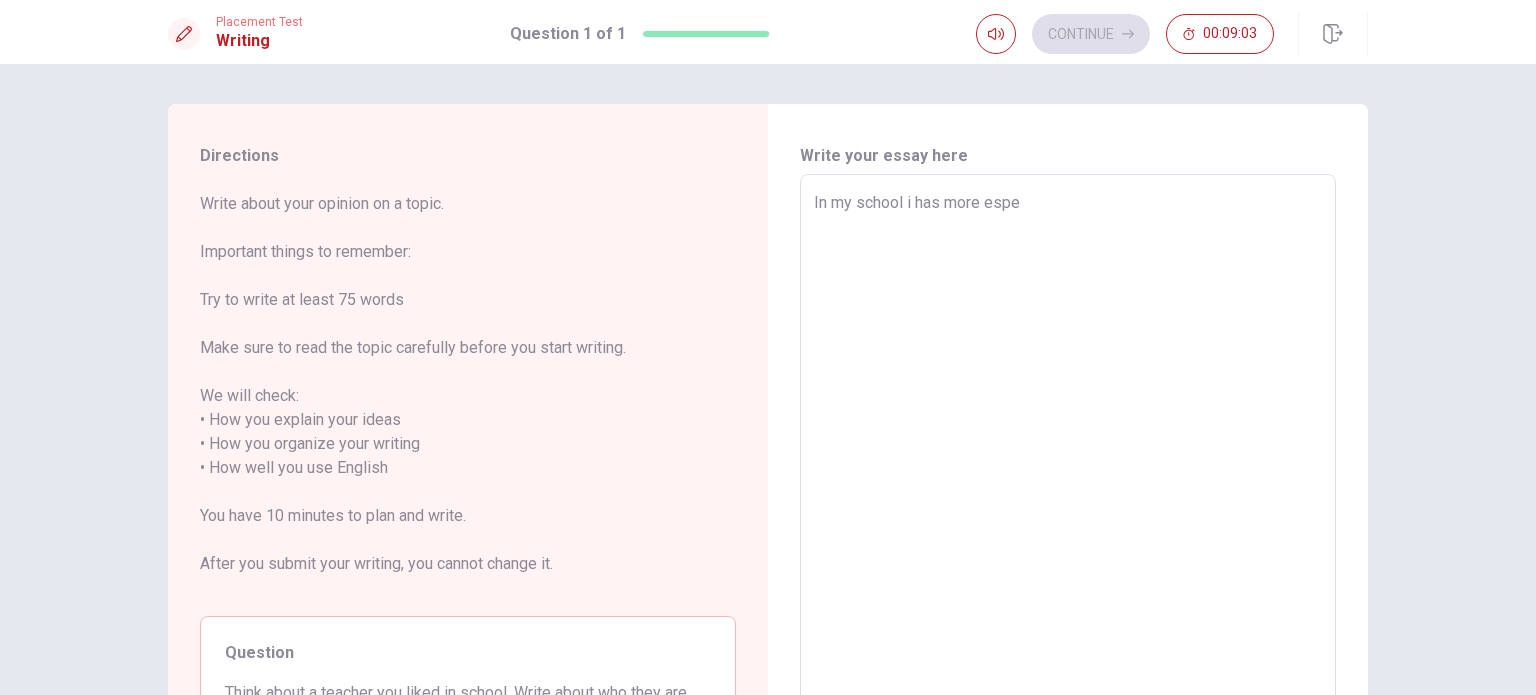 type on "x" 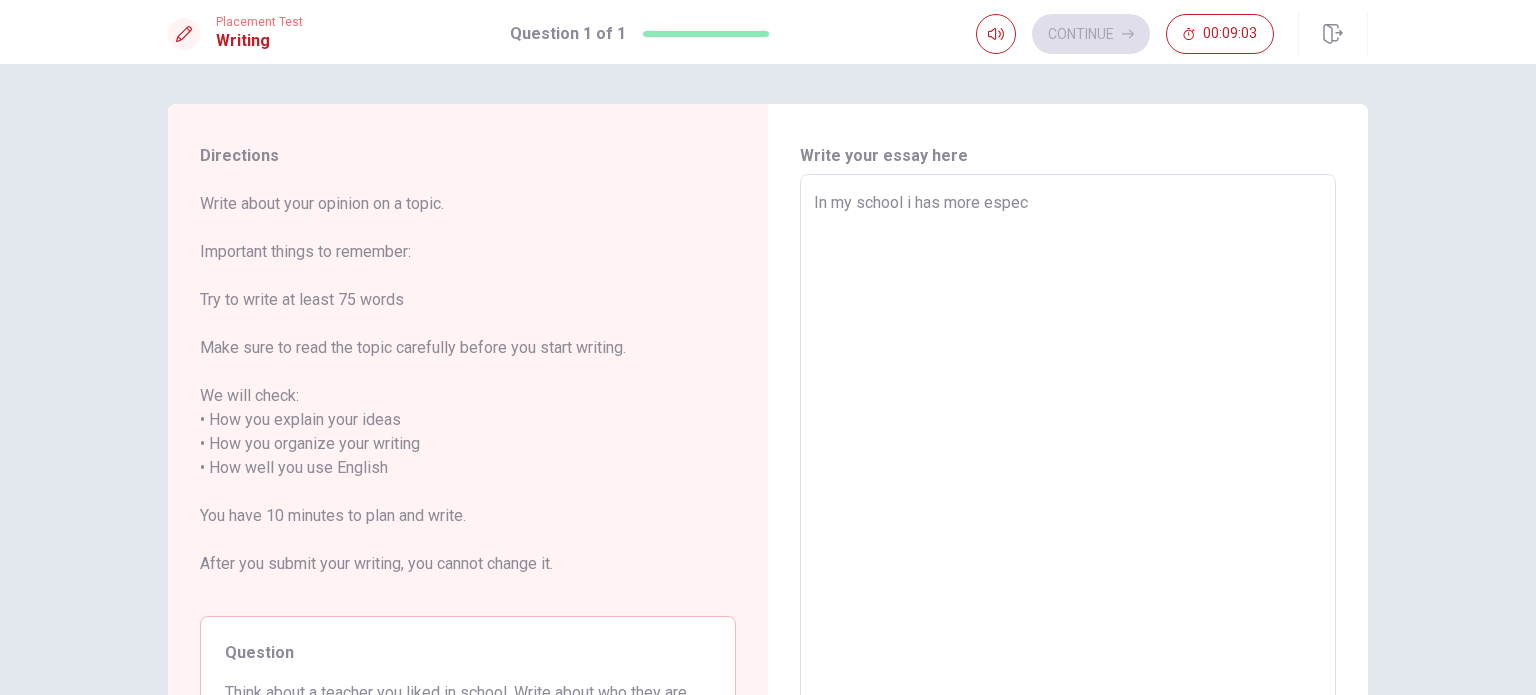 type on "x" 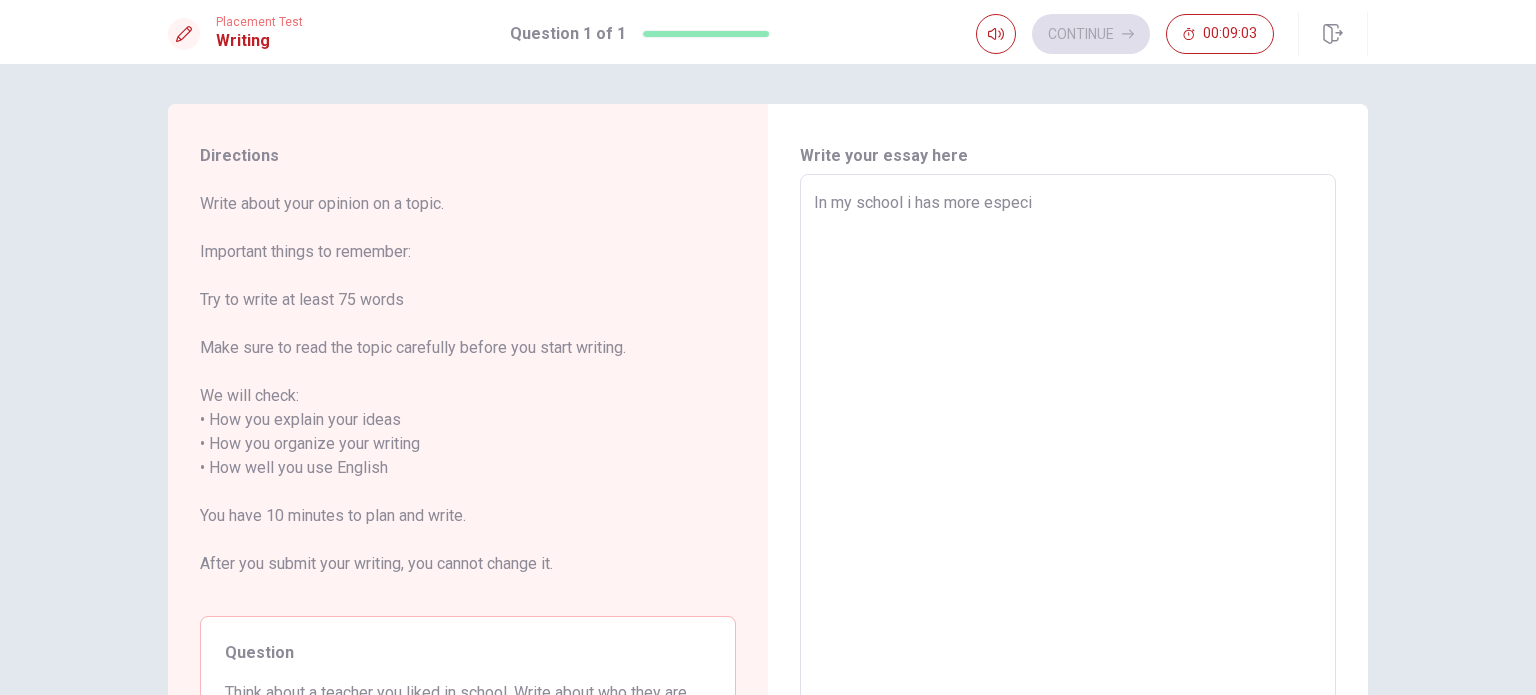 type on "x" 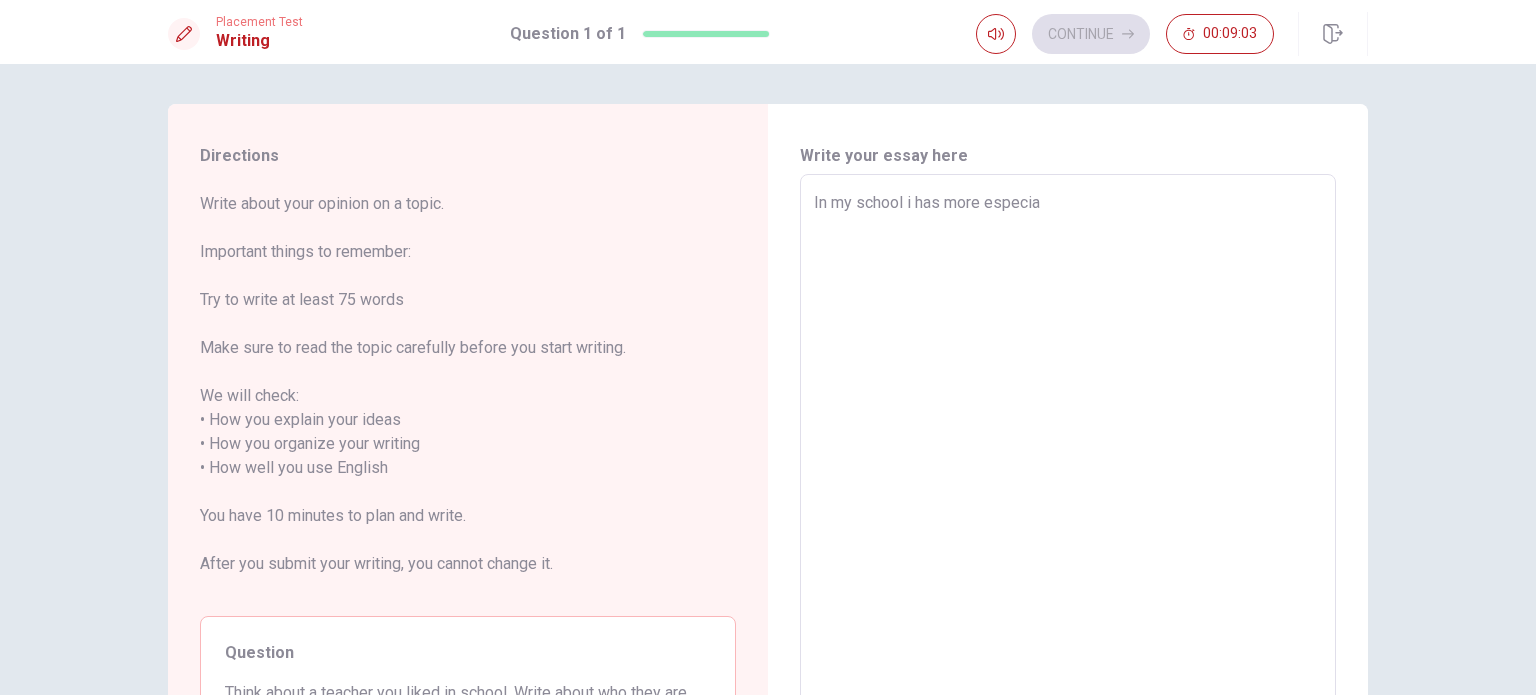 type on "x" 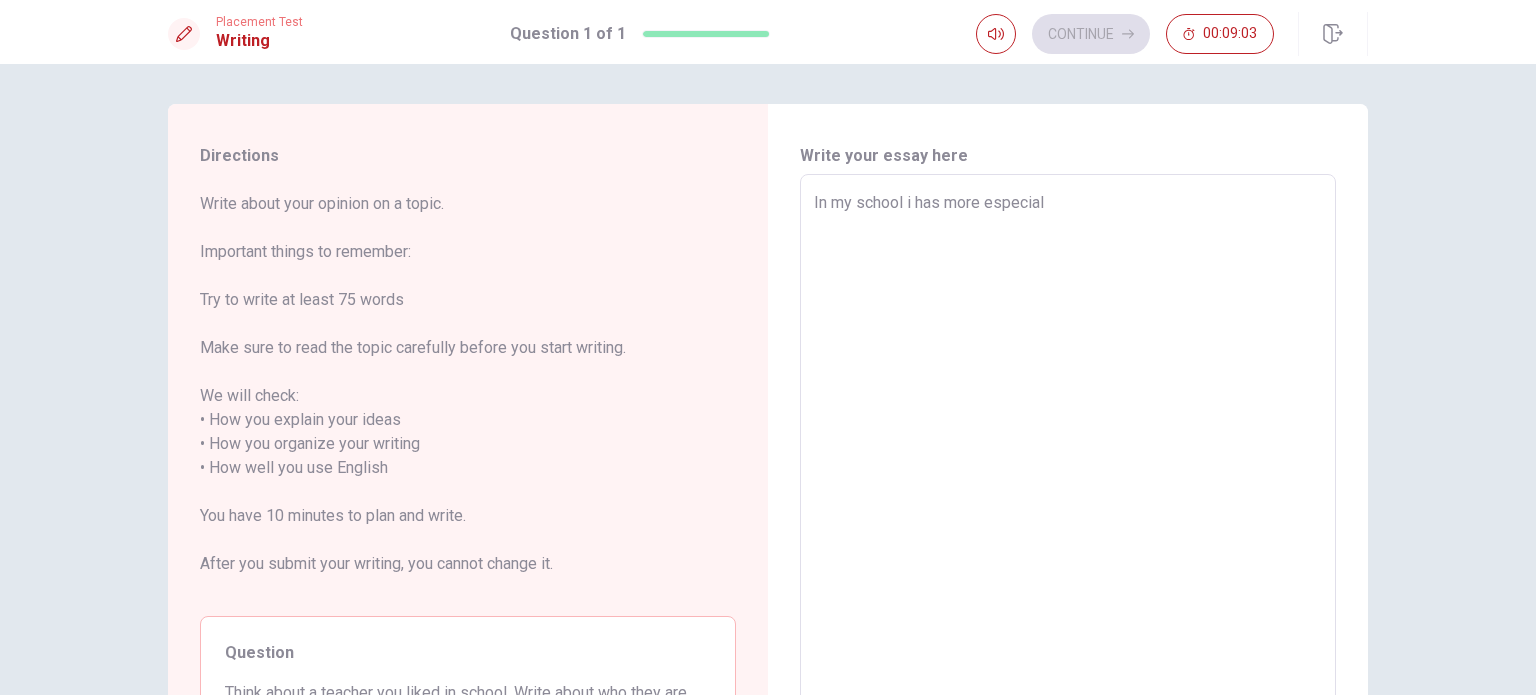 type on "x" 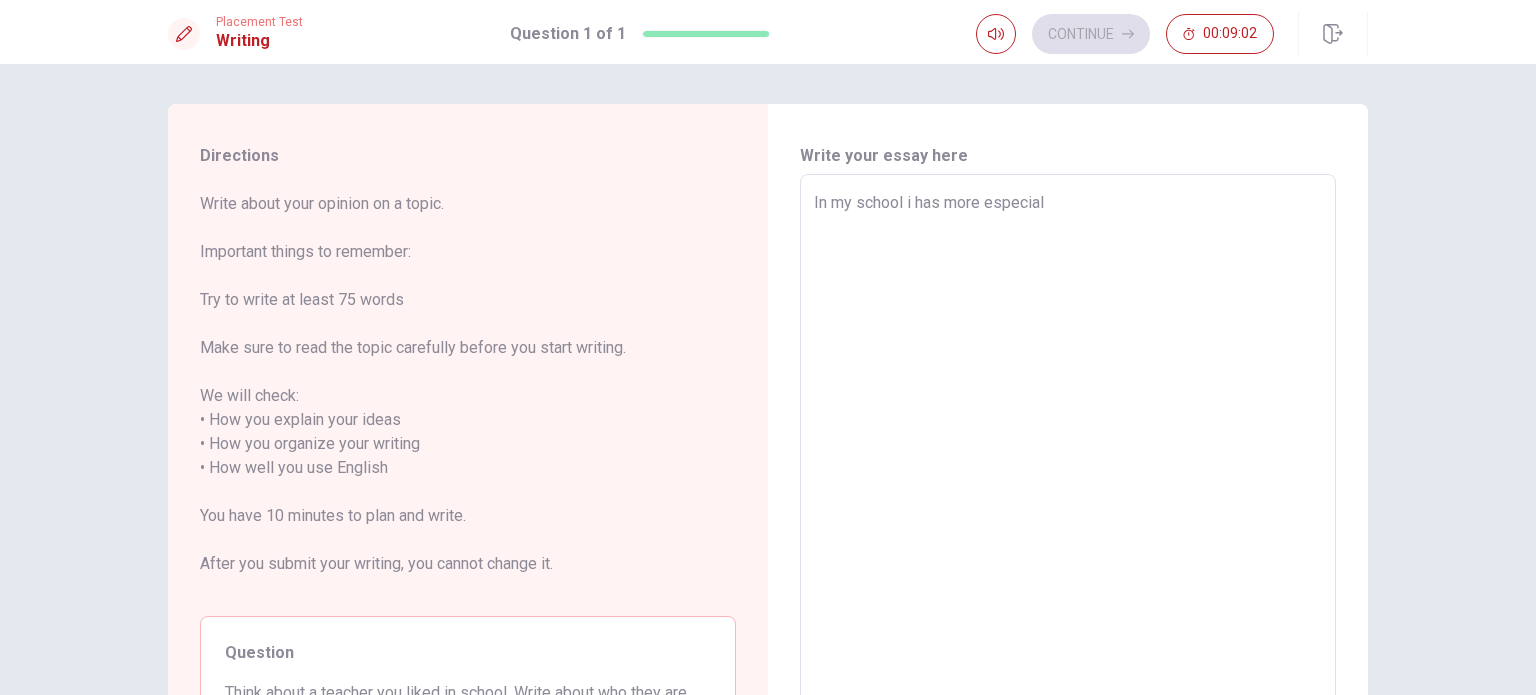 type on "In my school i has more especial t" 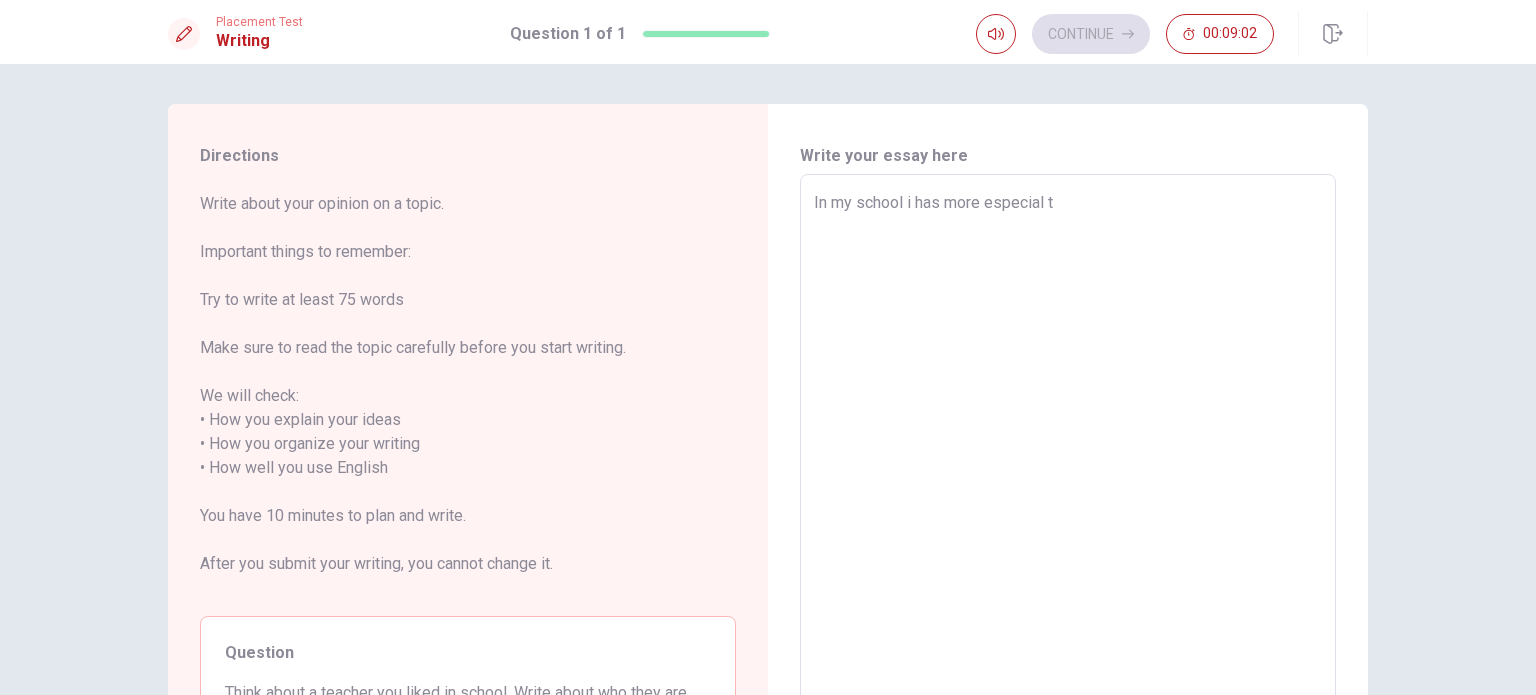type on "x" 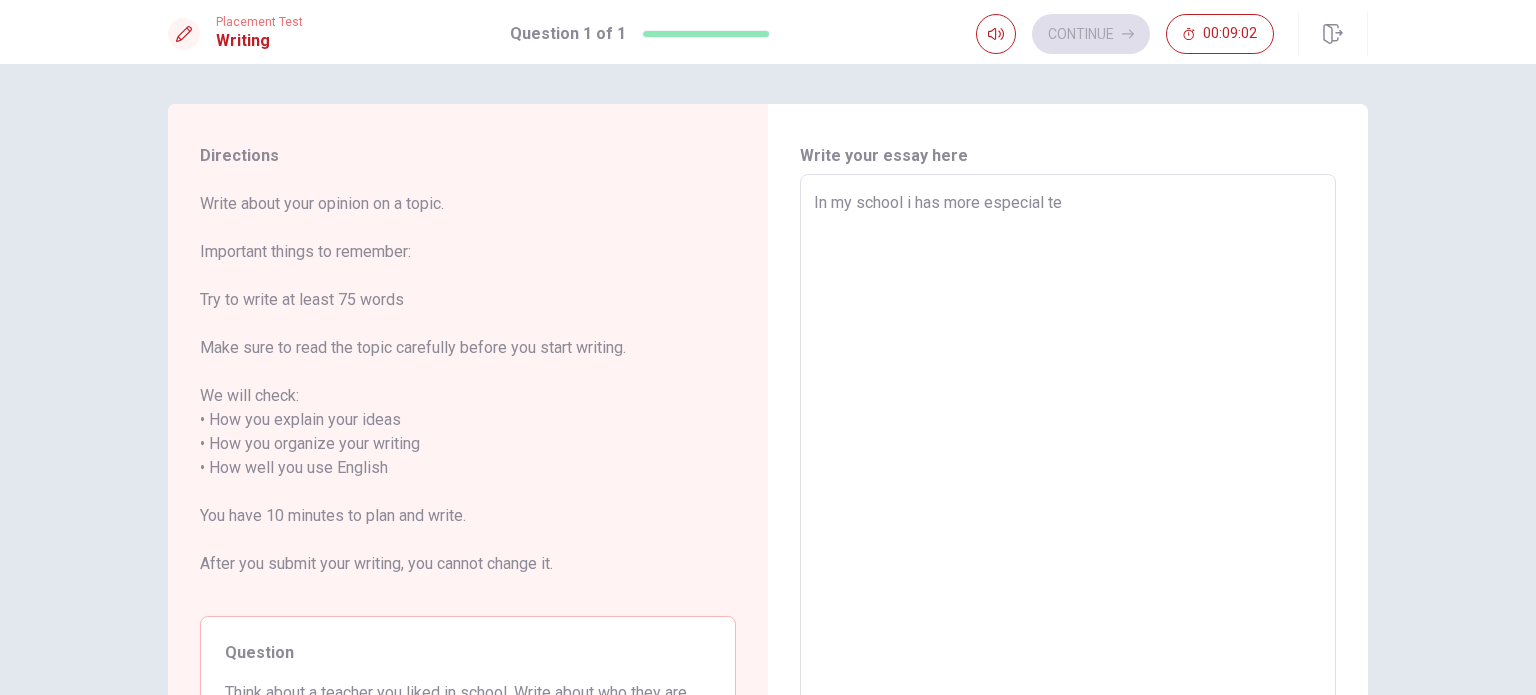 type on "x" 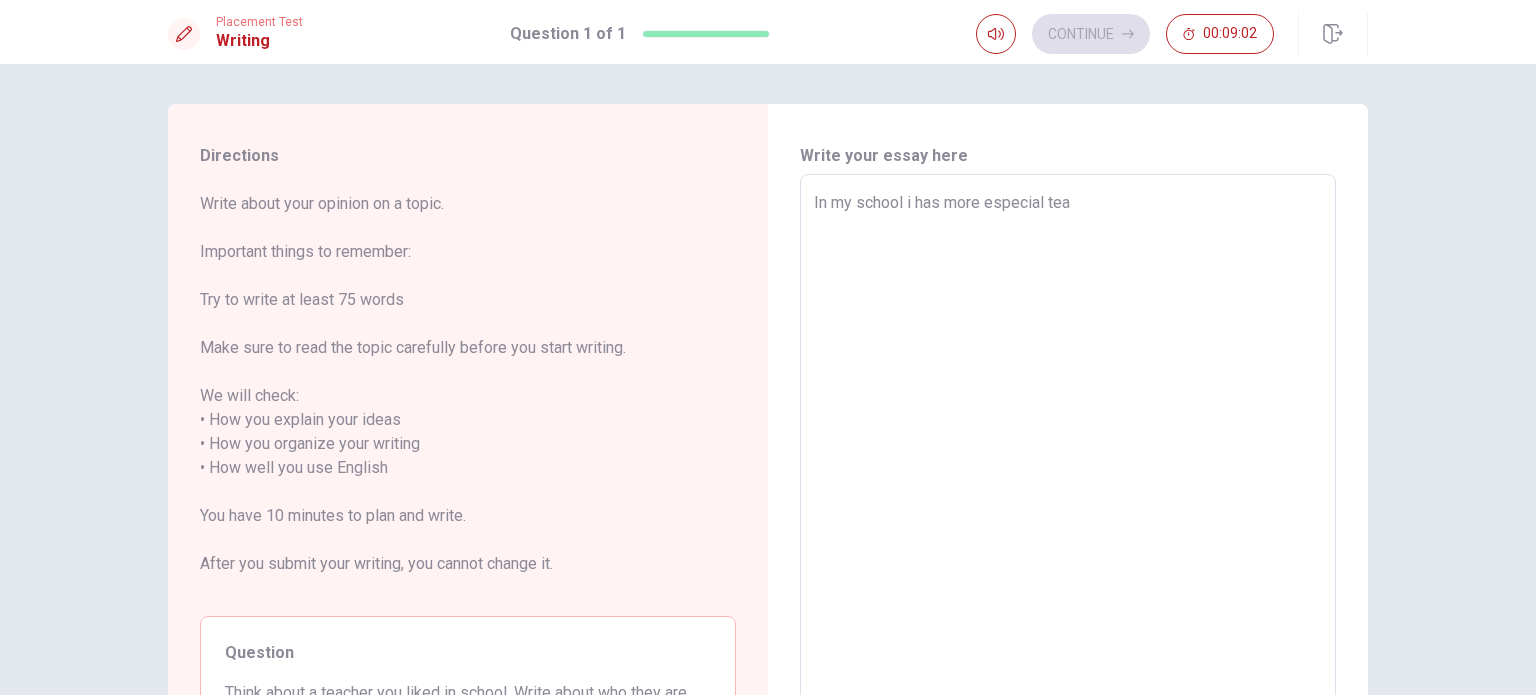 type on "x" 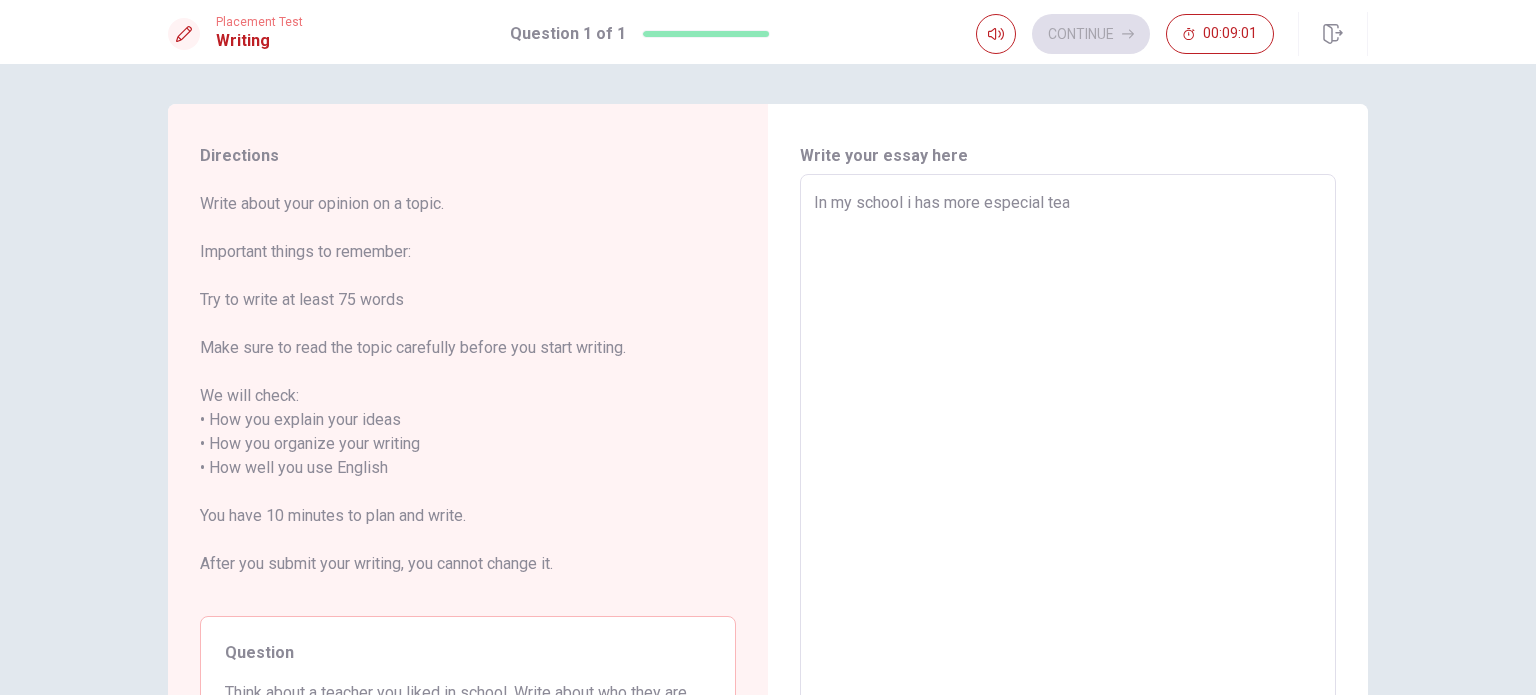 type on "In my school i has more especial teac" 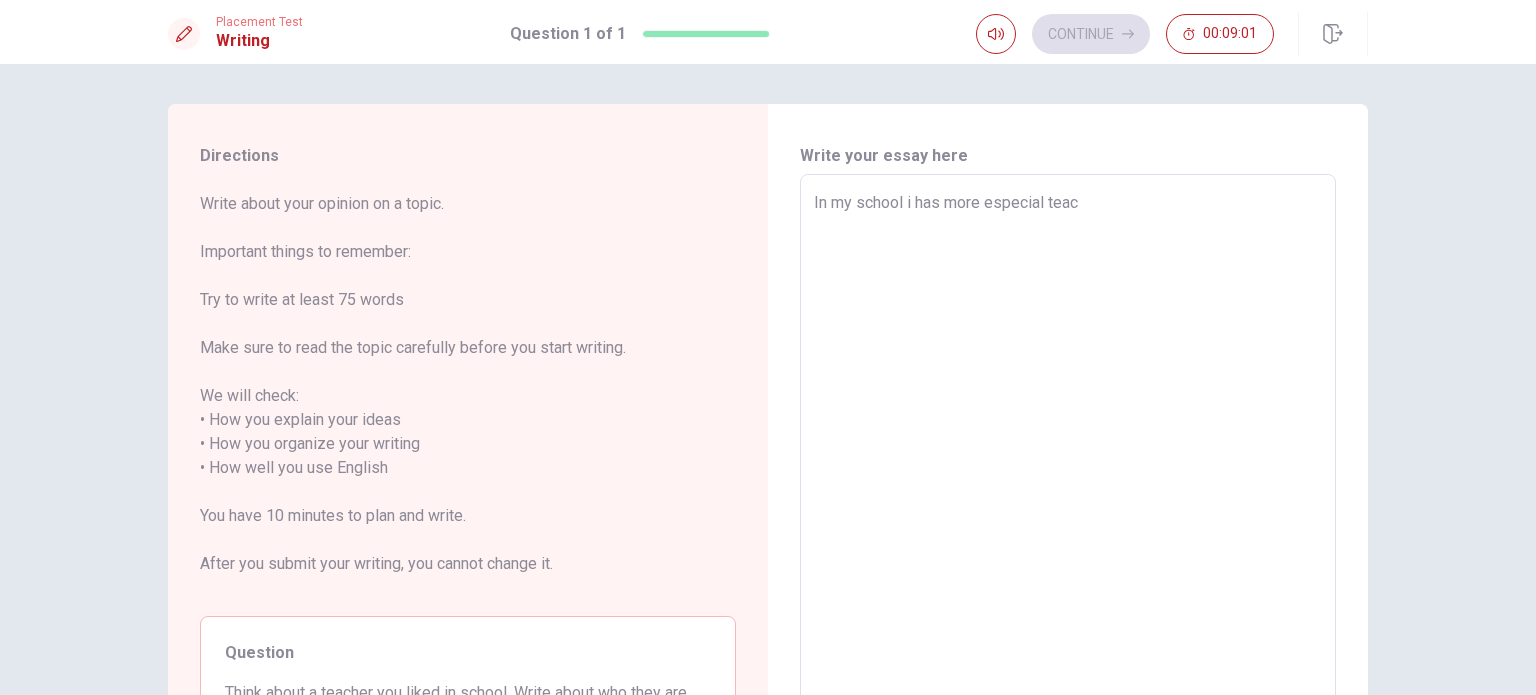type on "x" 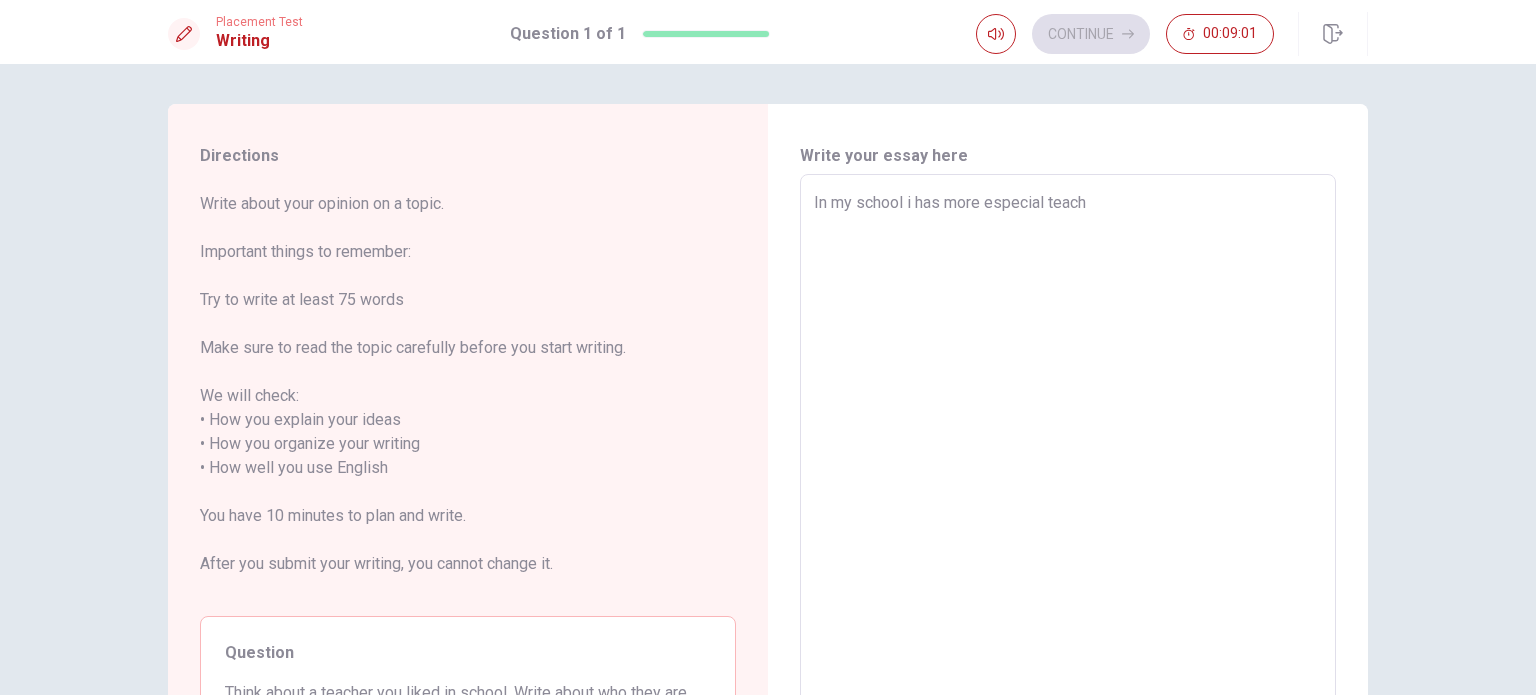 type on "x" 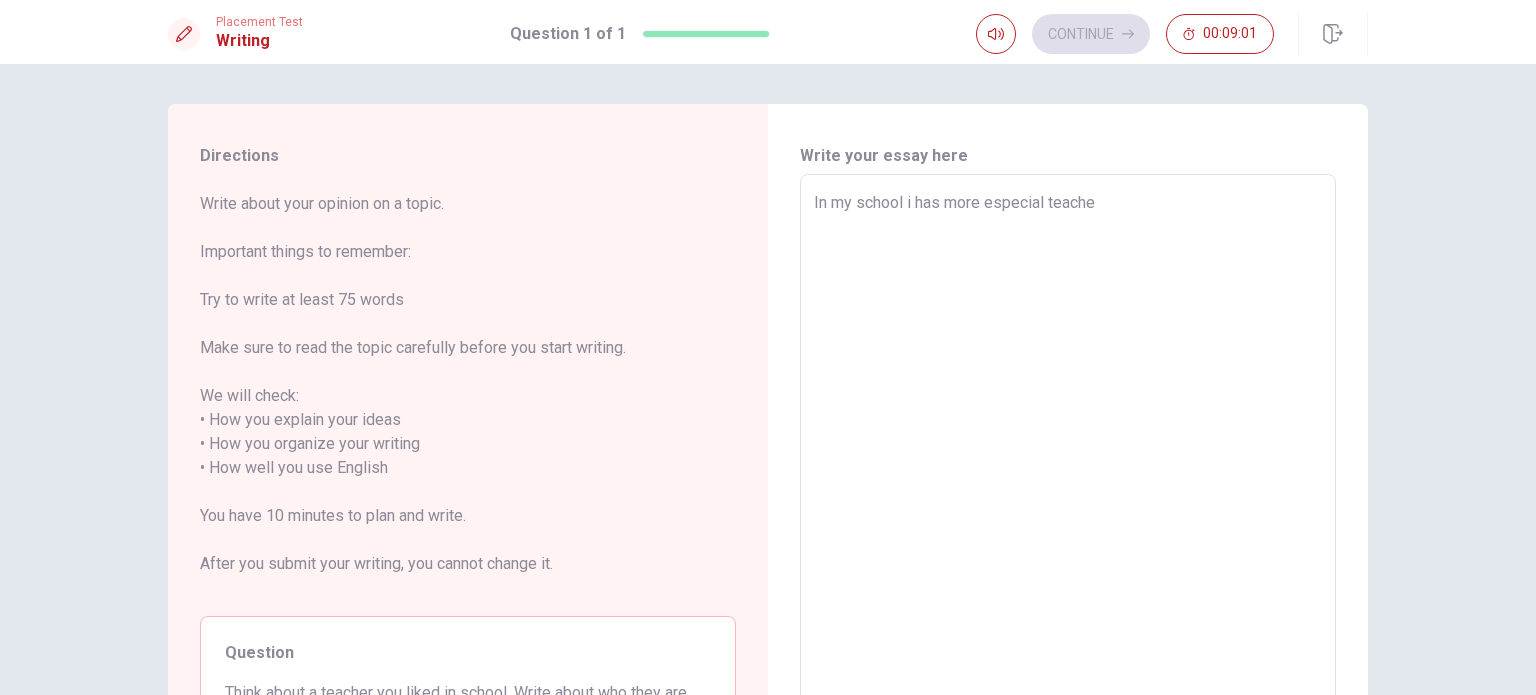 type on "x" 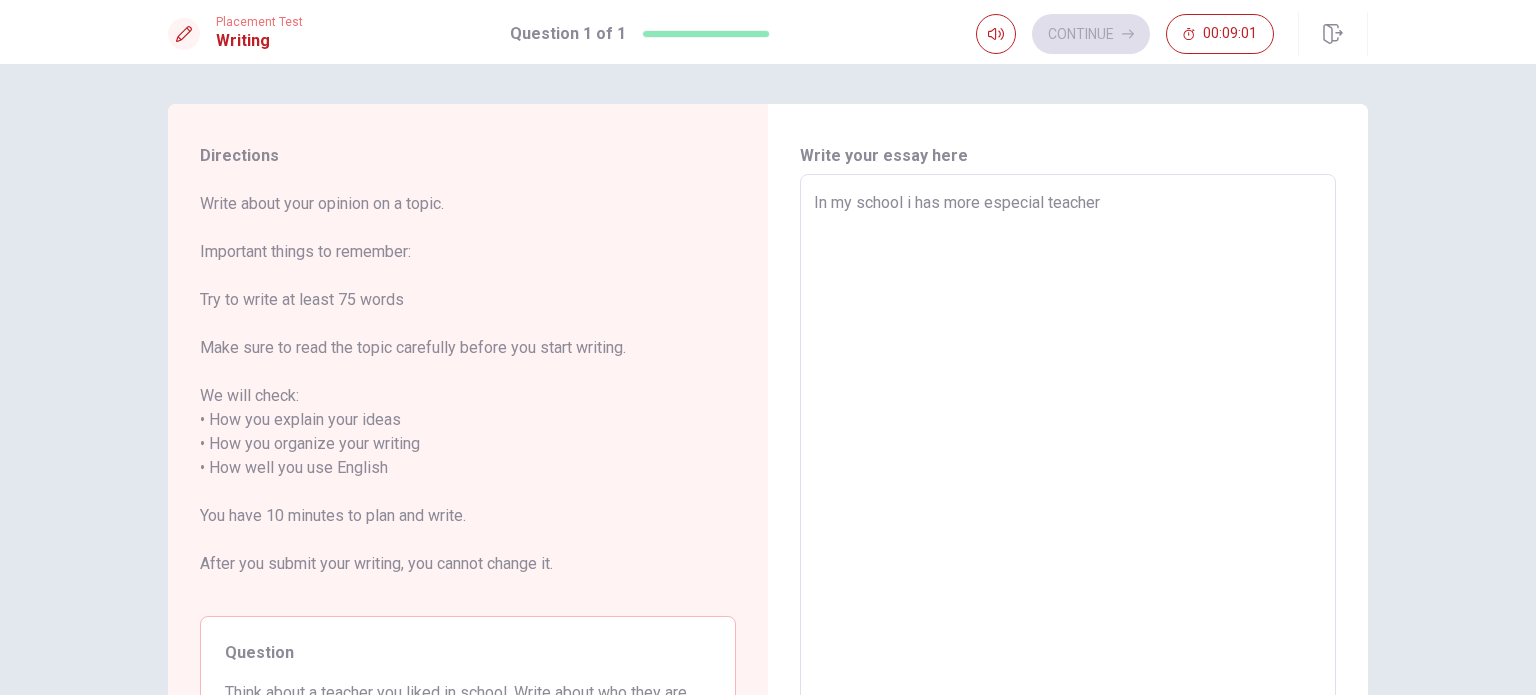 type on "x" 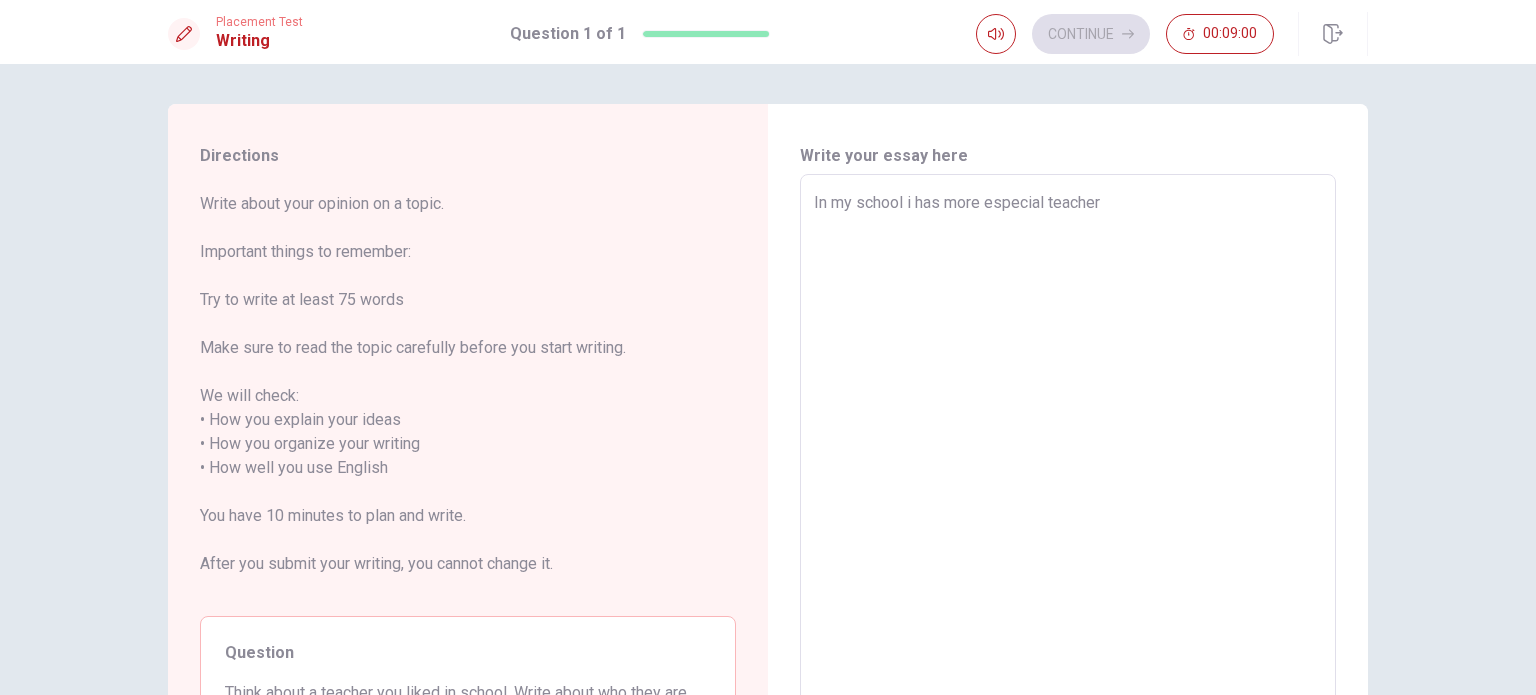 type on "In my school i has more especial teacher," 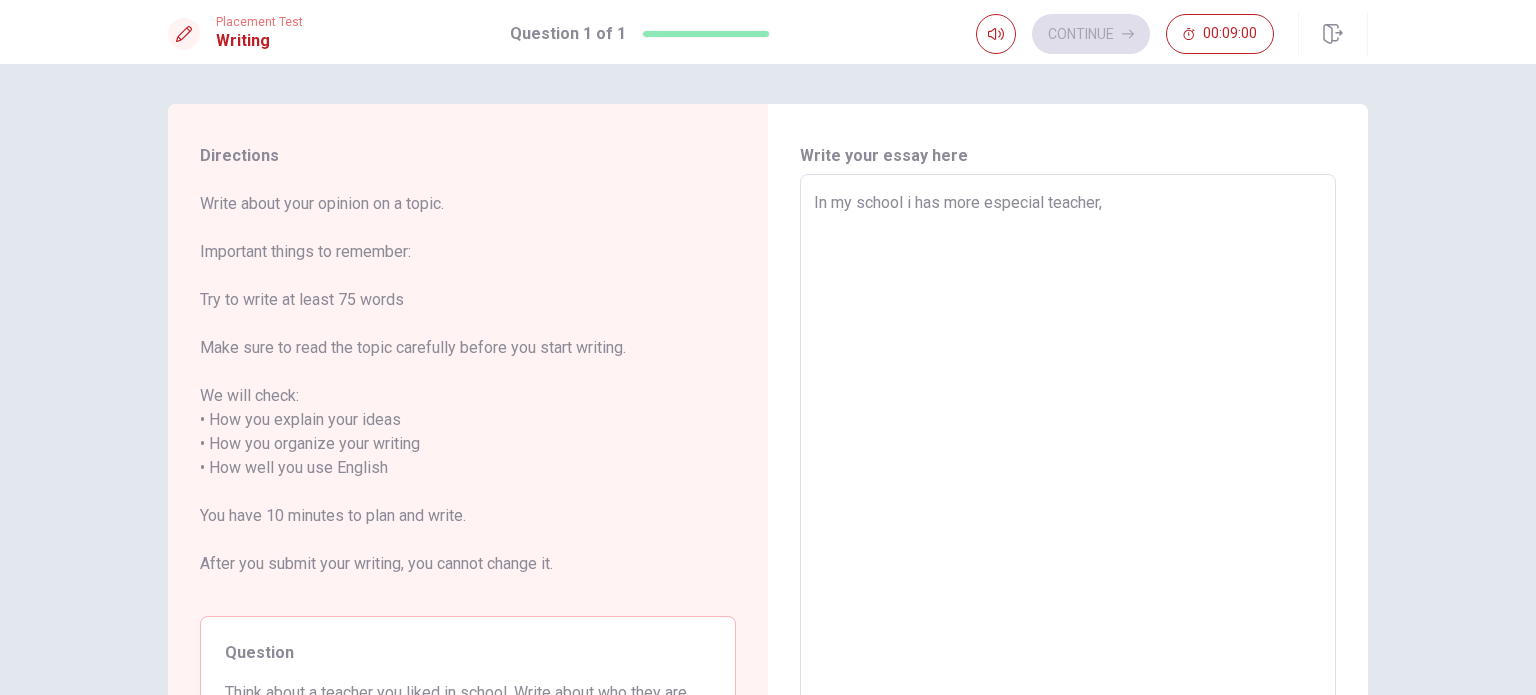 type on "x" 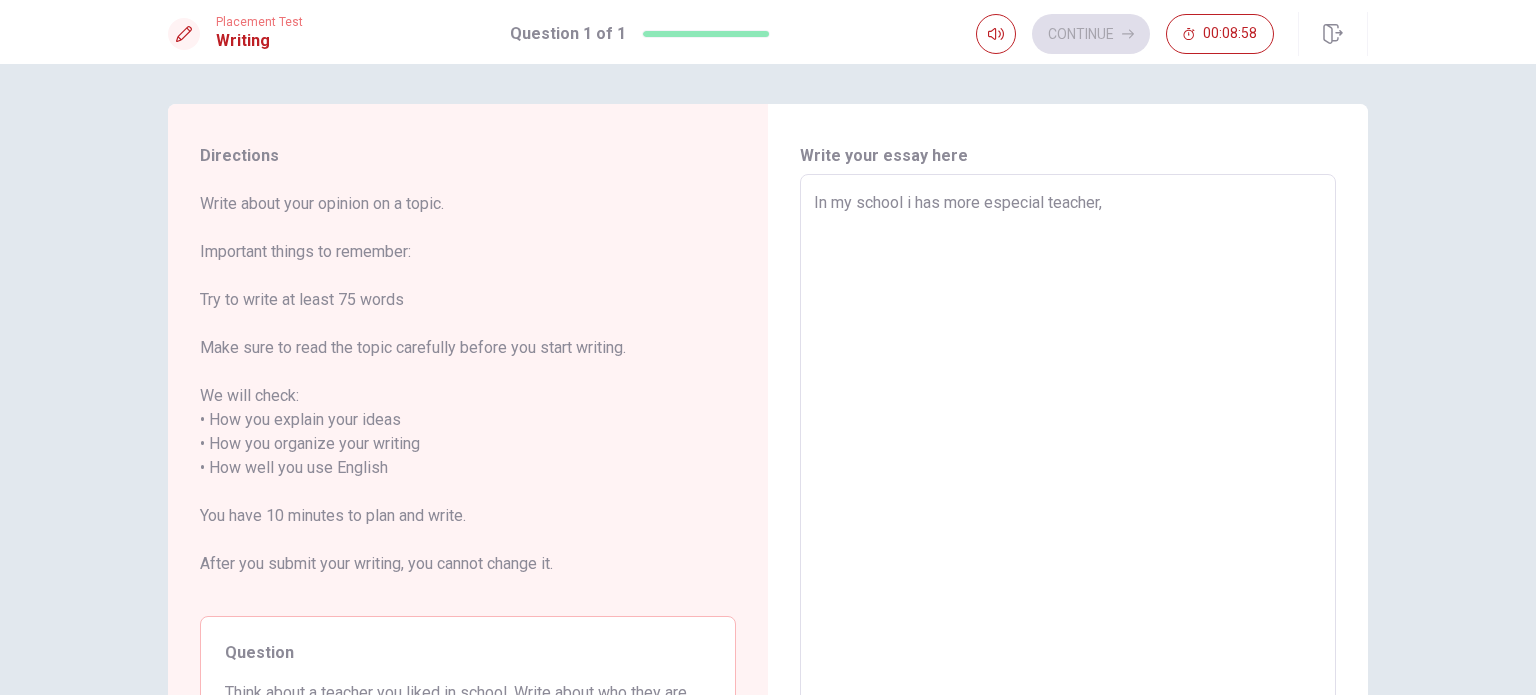 type on "x" 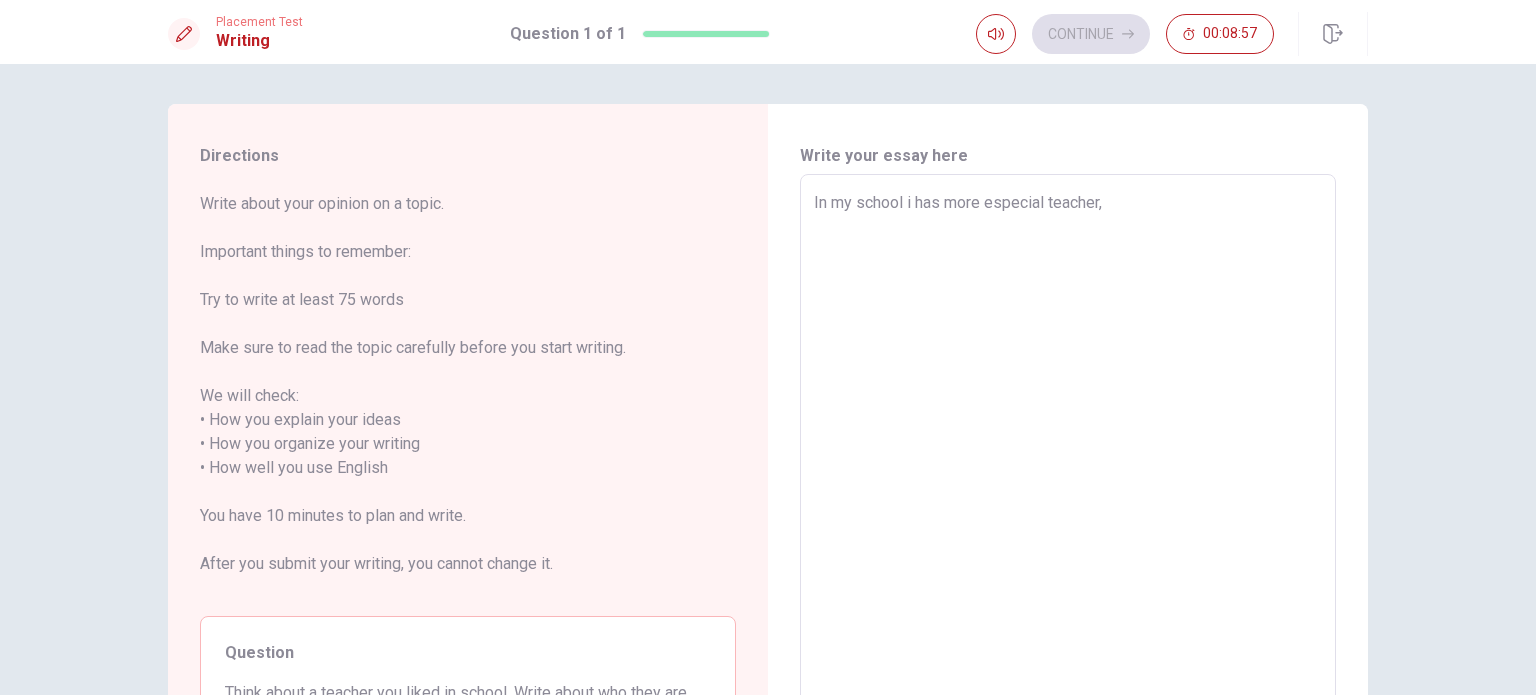 type on "In my school i has more especial teacher, b" 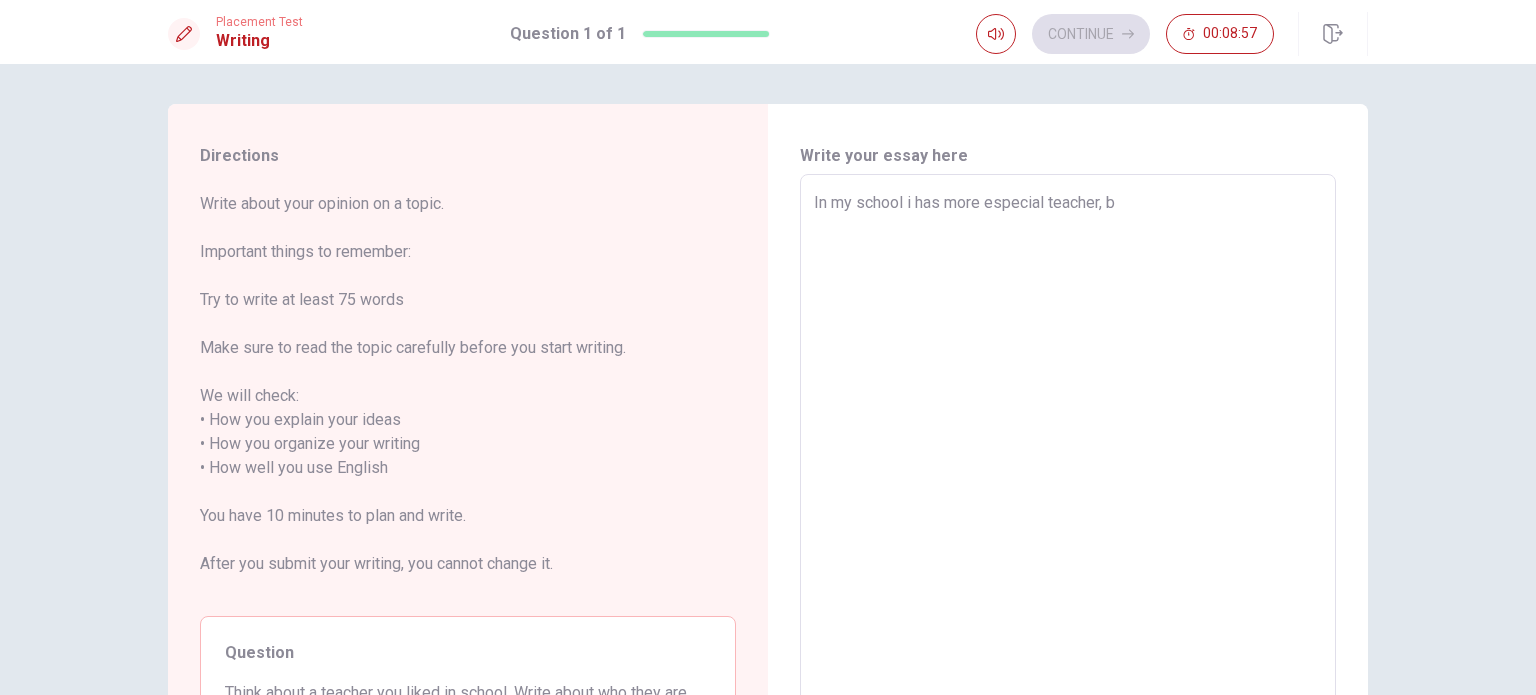 type on "x" 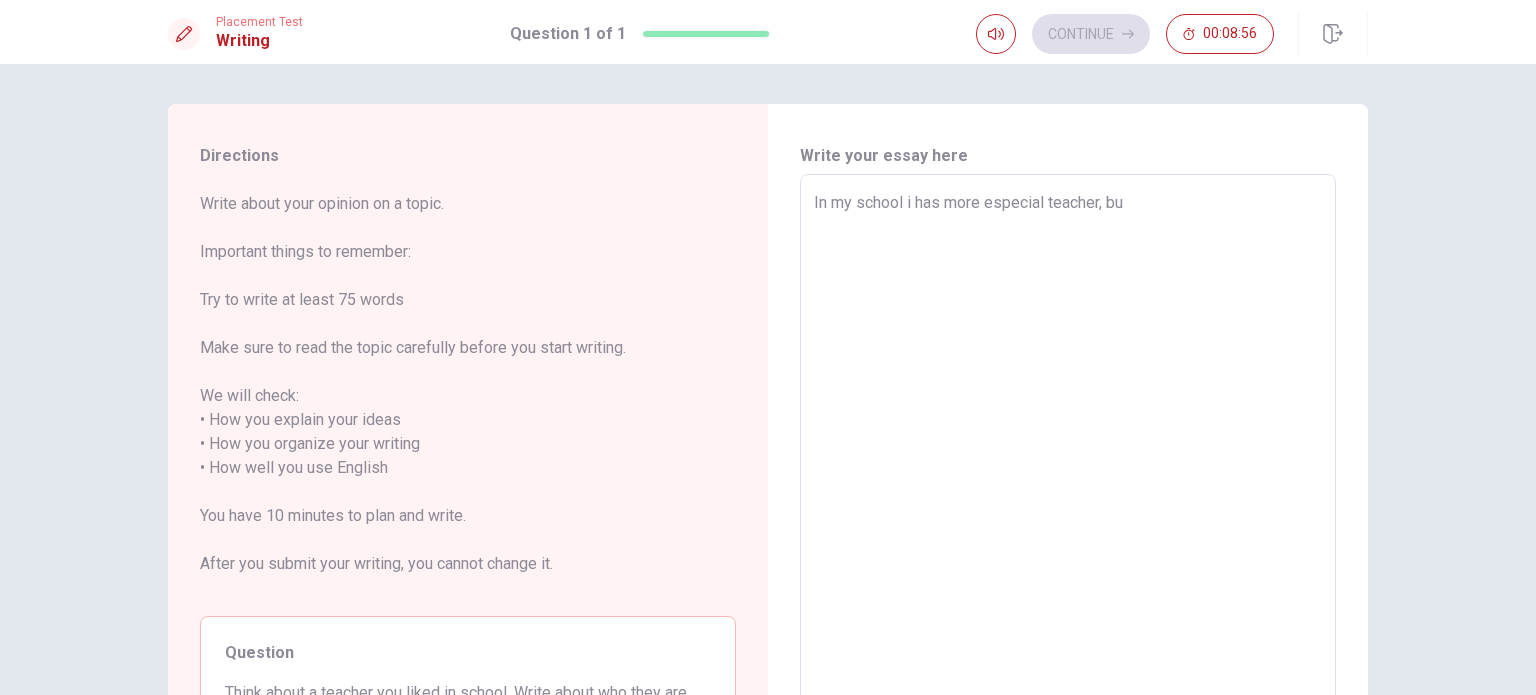 type on "x" 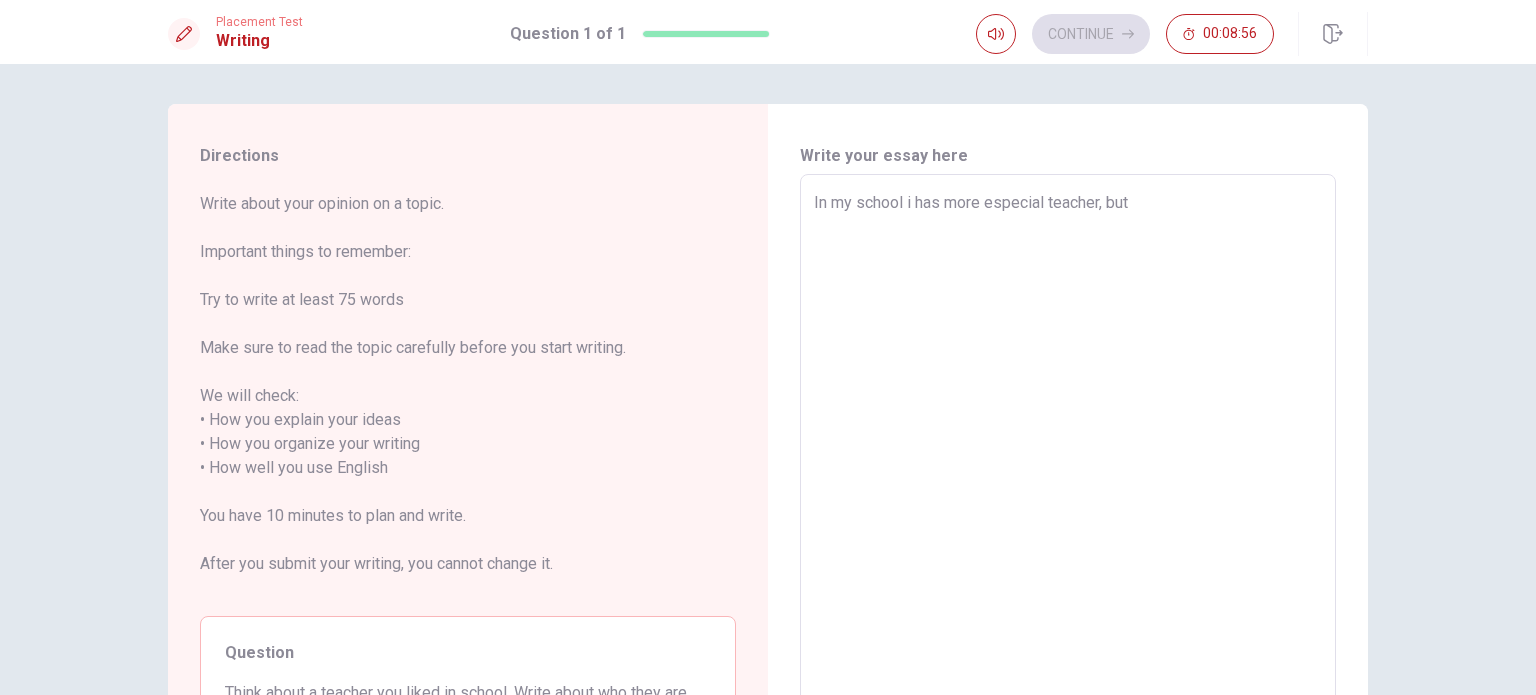 type on "x" 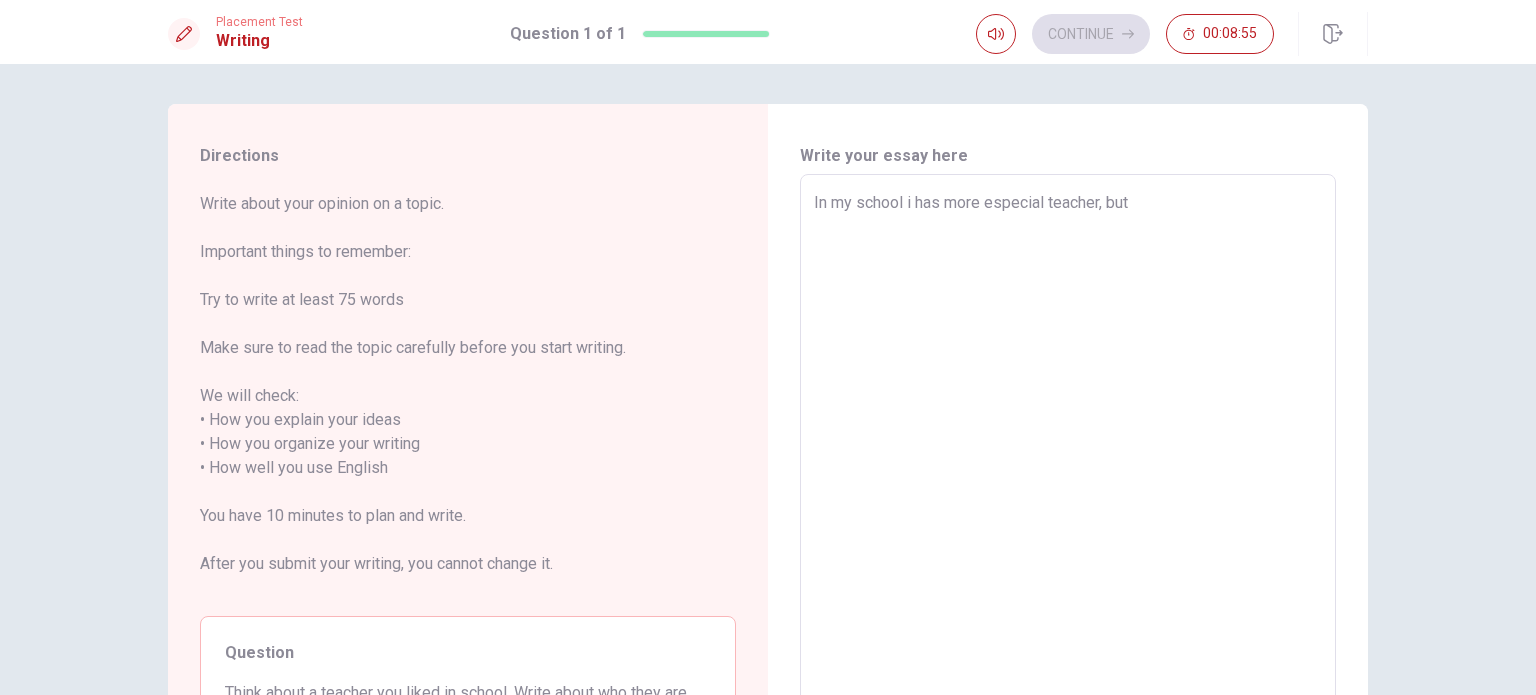 type on "x" 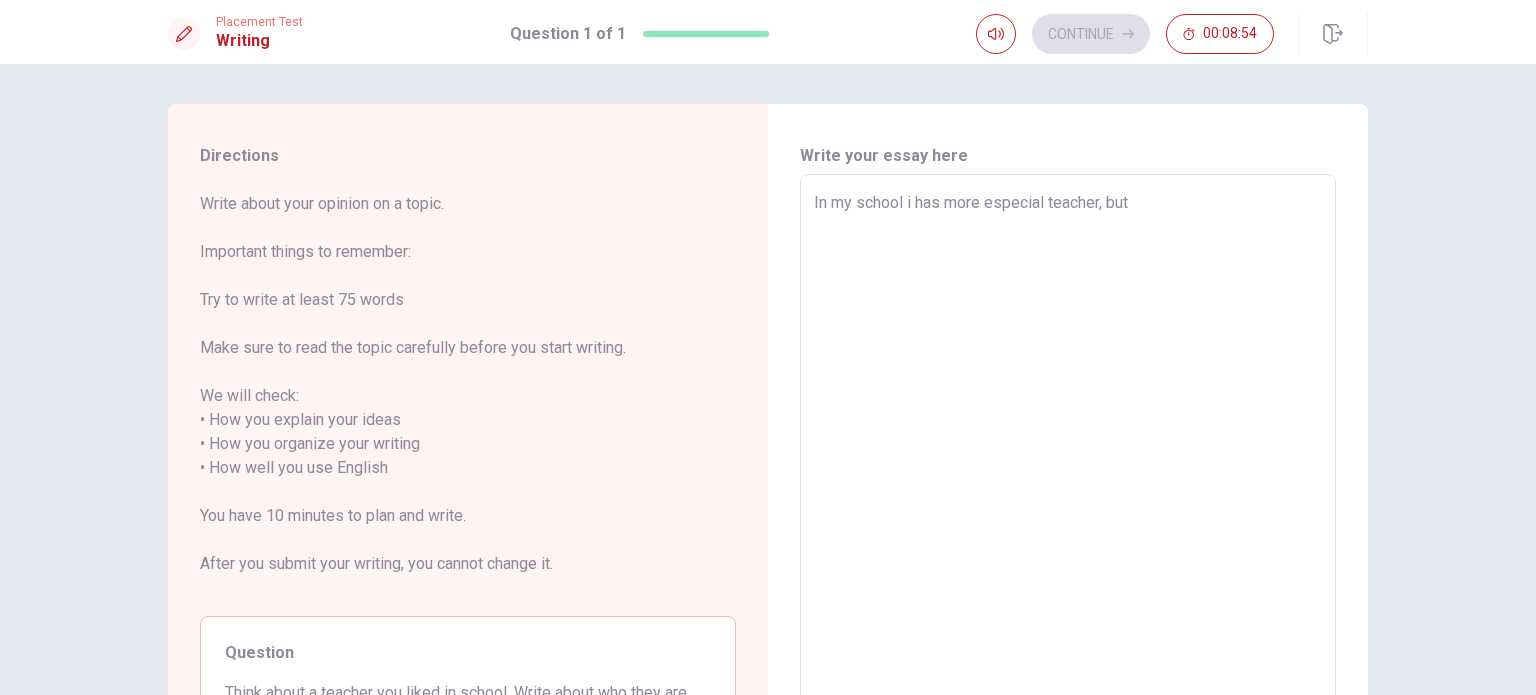 type on "In my school i has more especial teacher, but s" 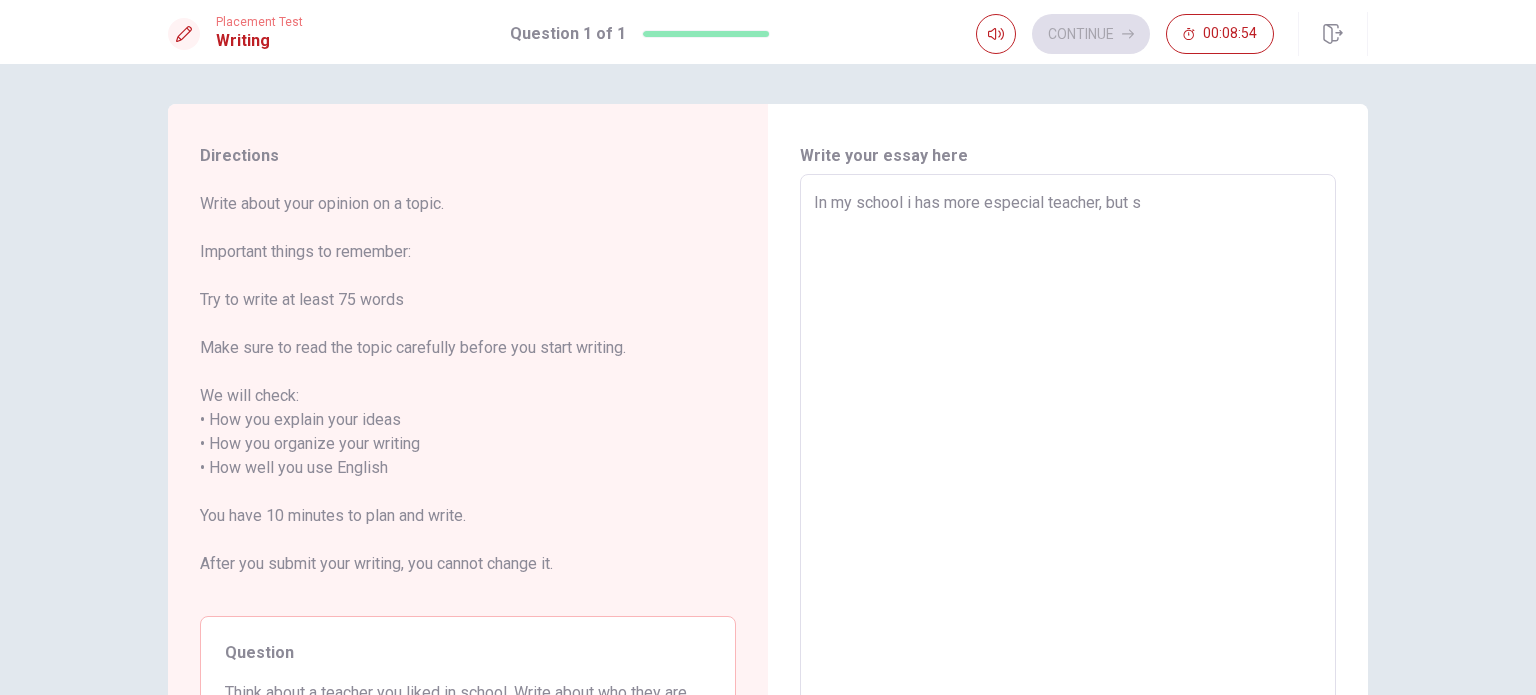 type on "x" 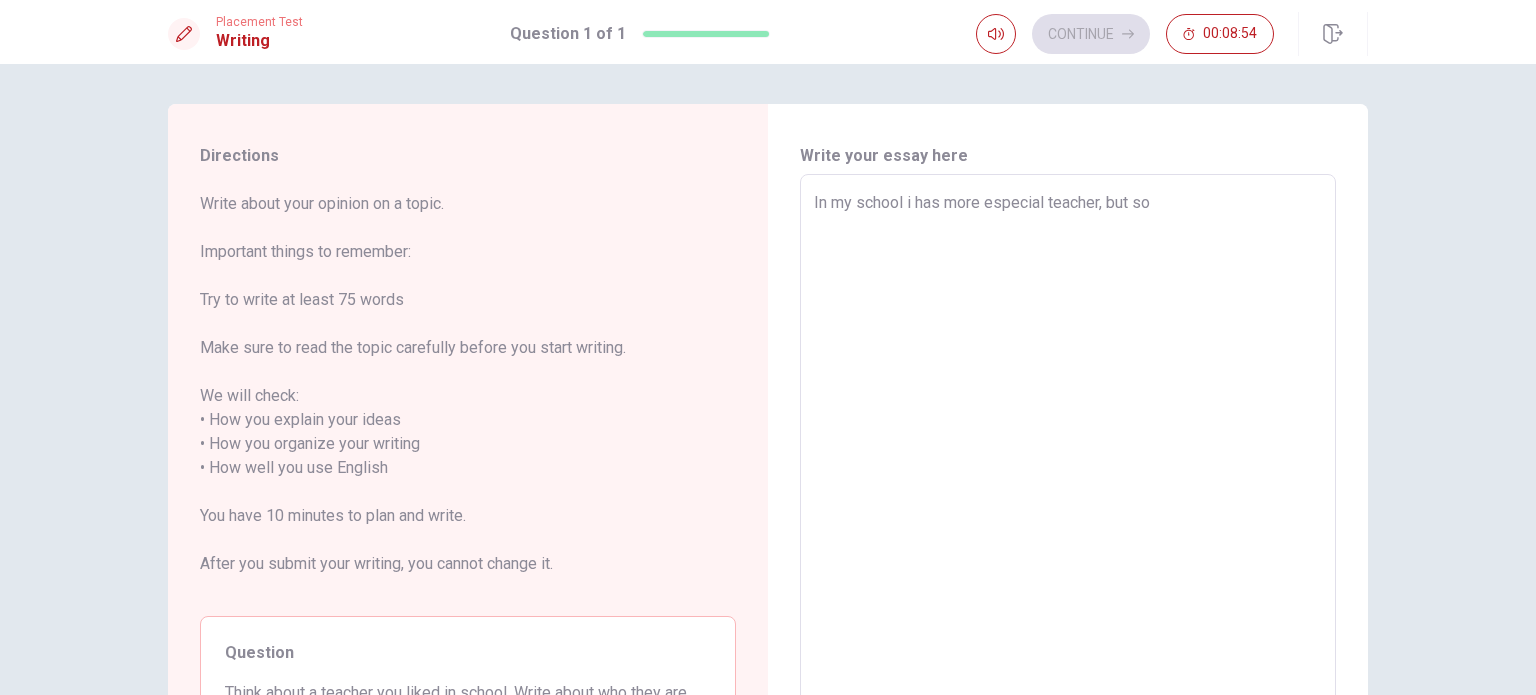 type on "x" 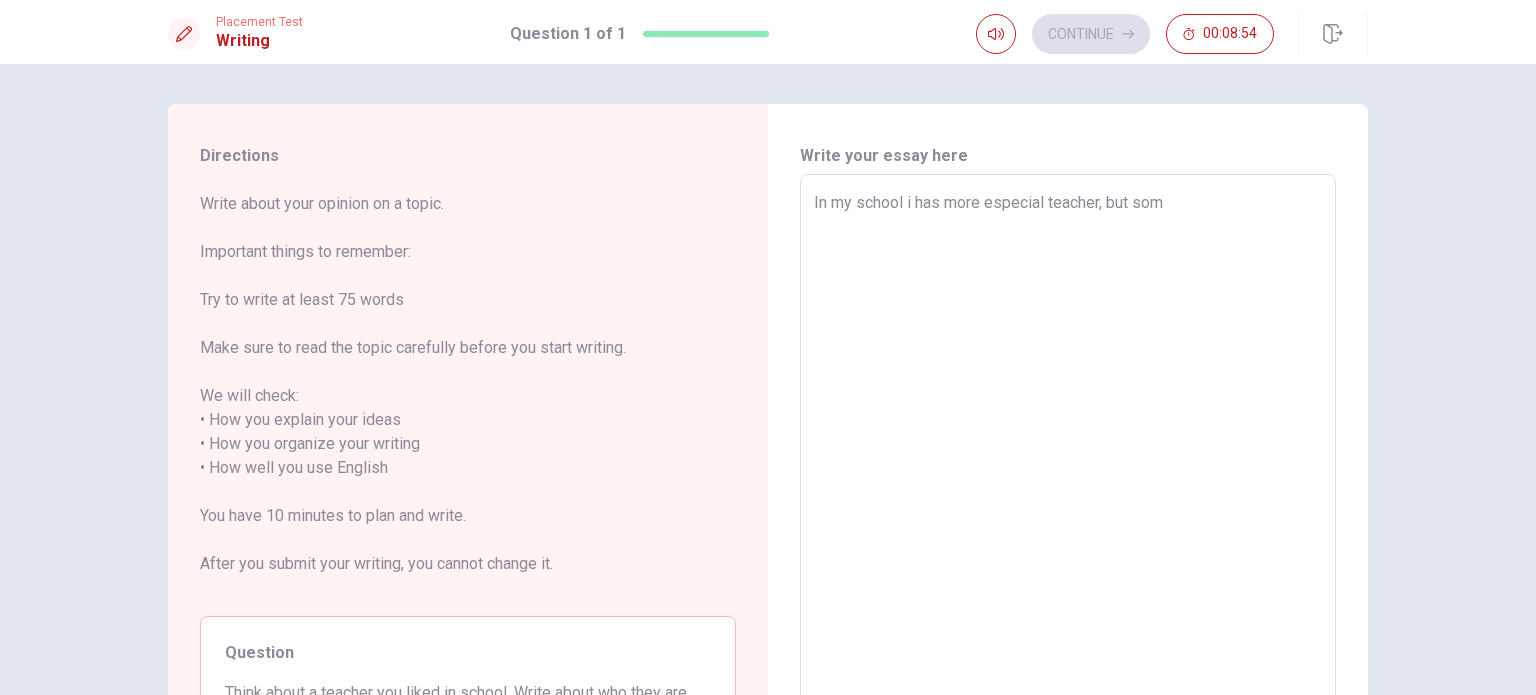 type on "x" 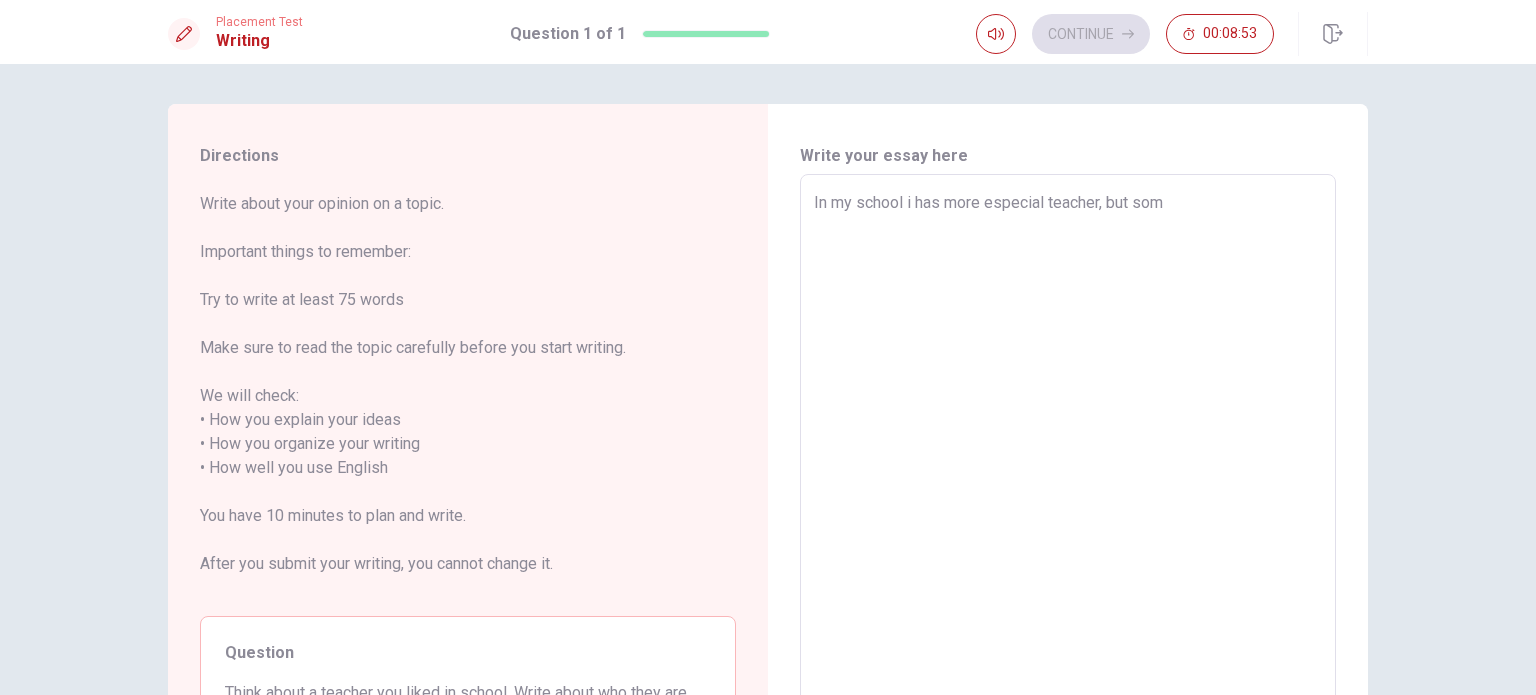 type on "In my school i has more especial teacher, but so" 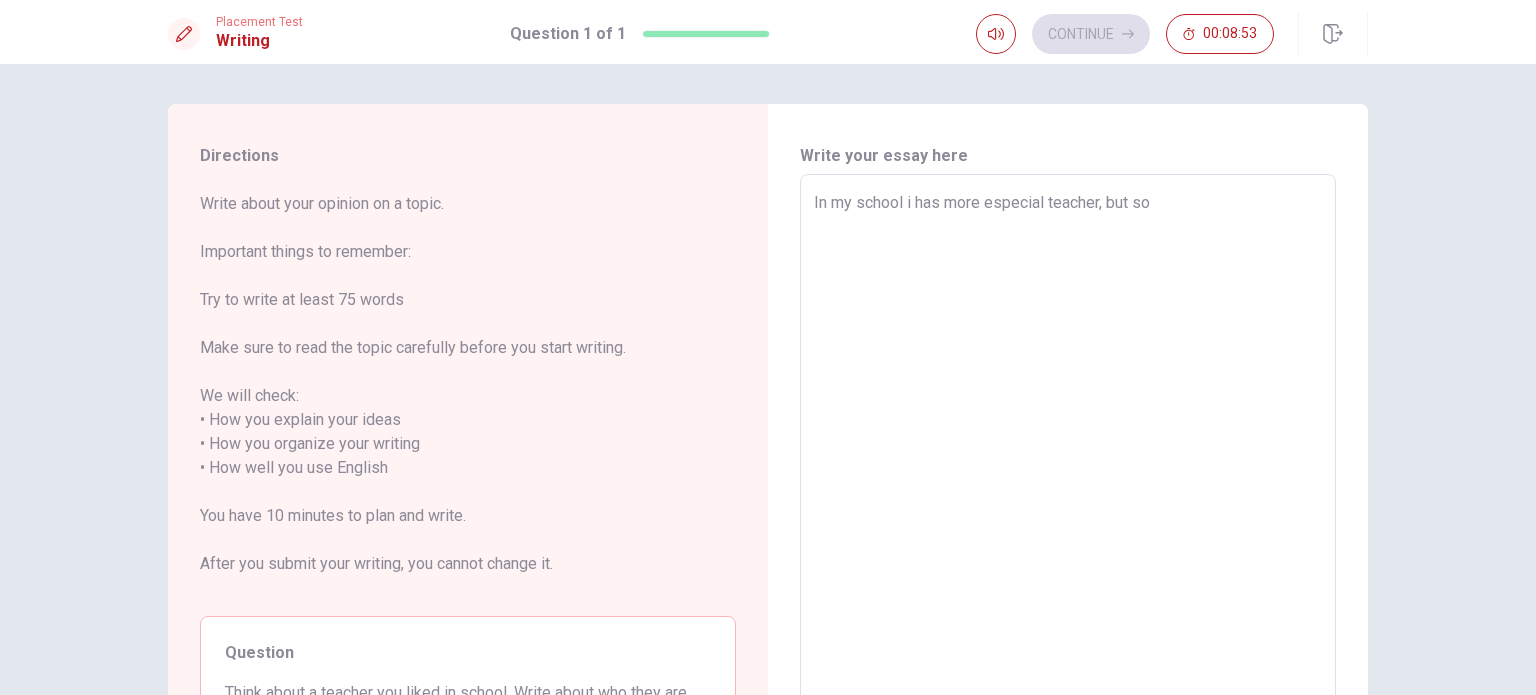 type on "x" 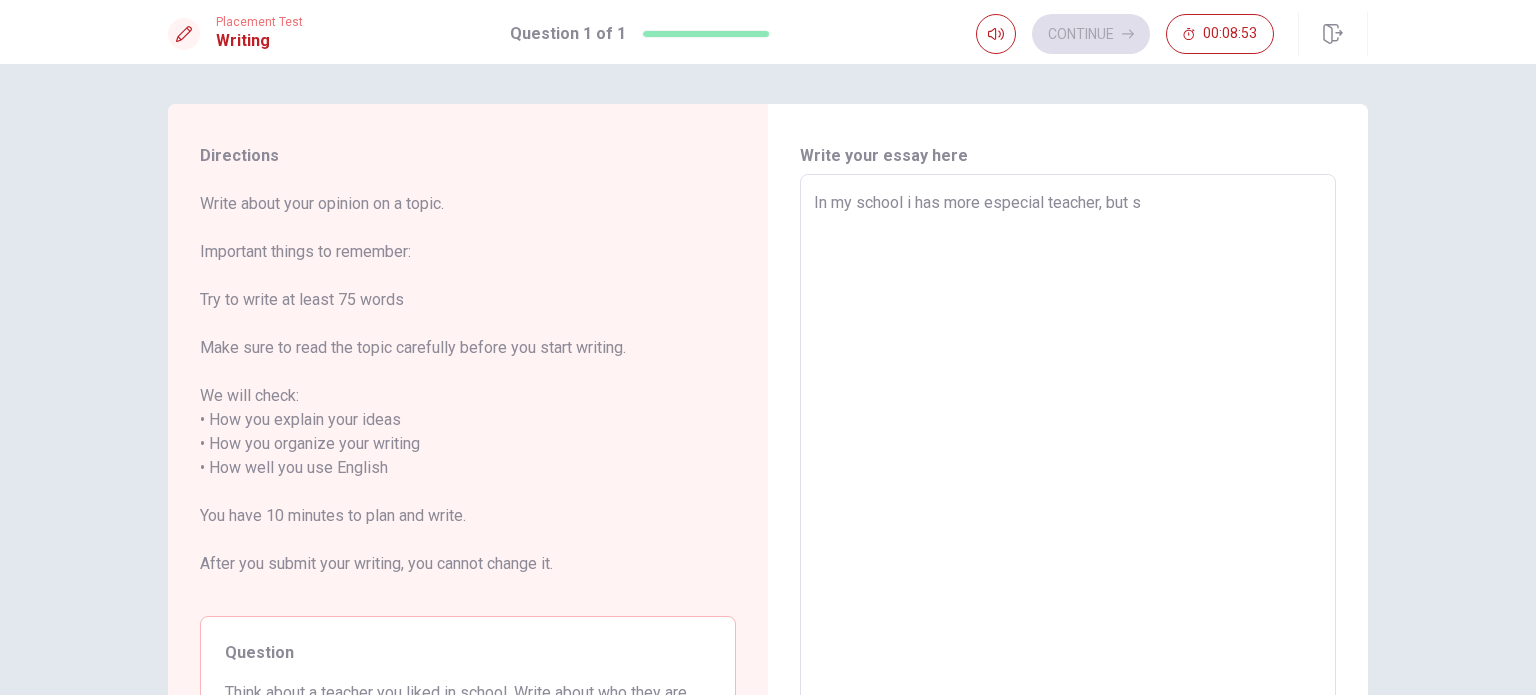 type on "x" 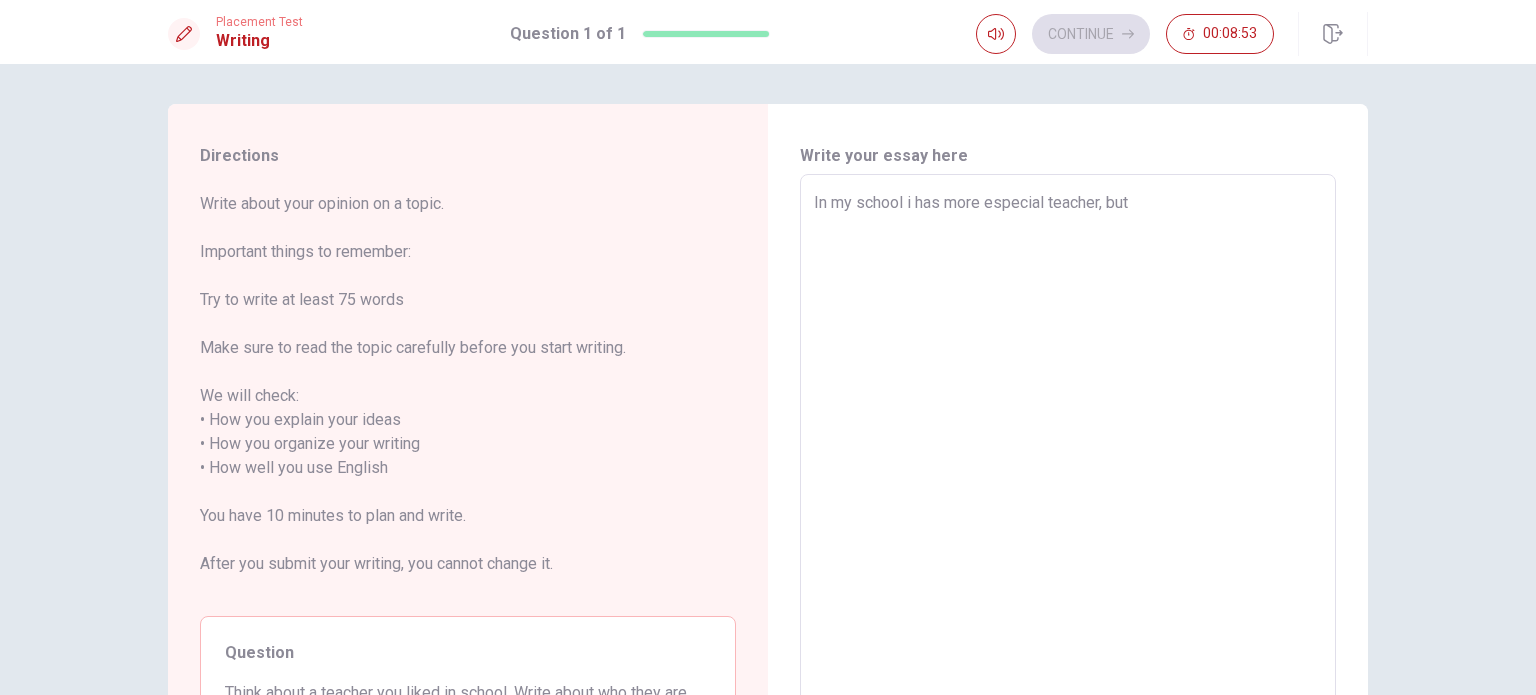 type on "x" 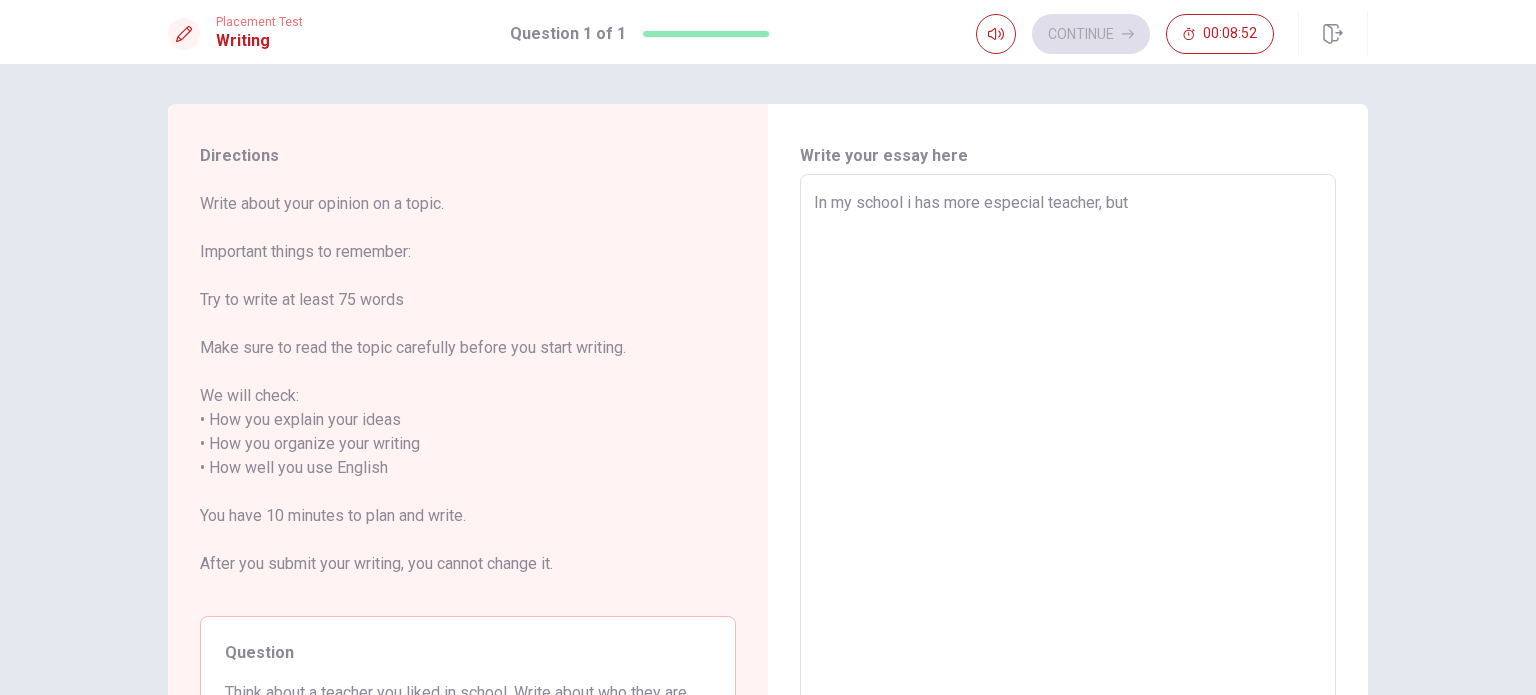 type on "In my school i has more especial teacher, but" 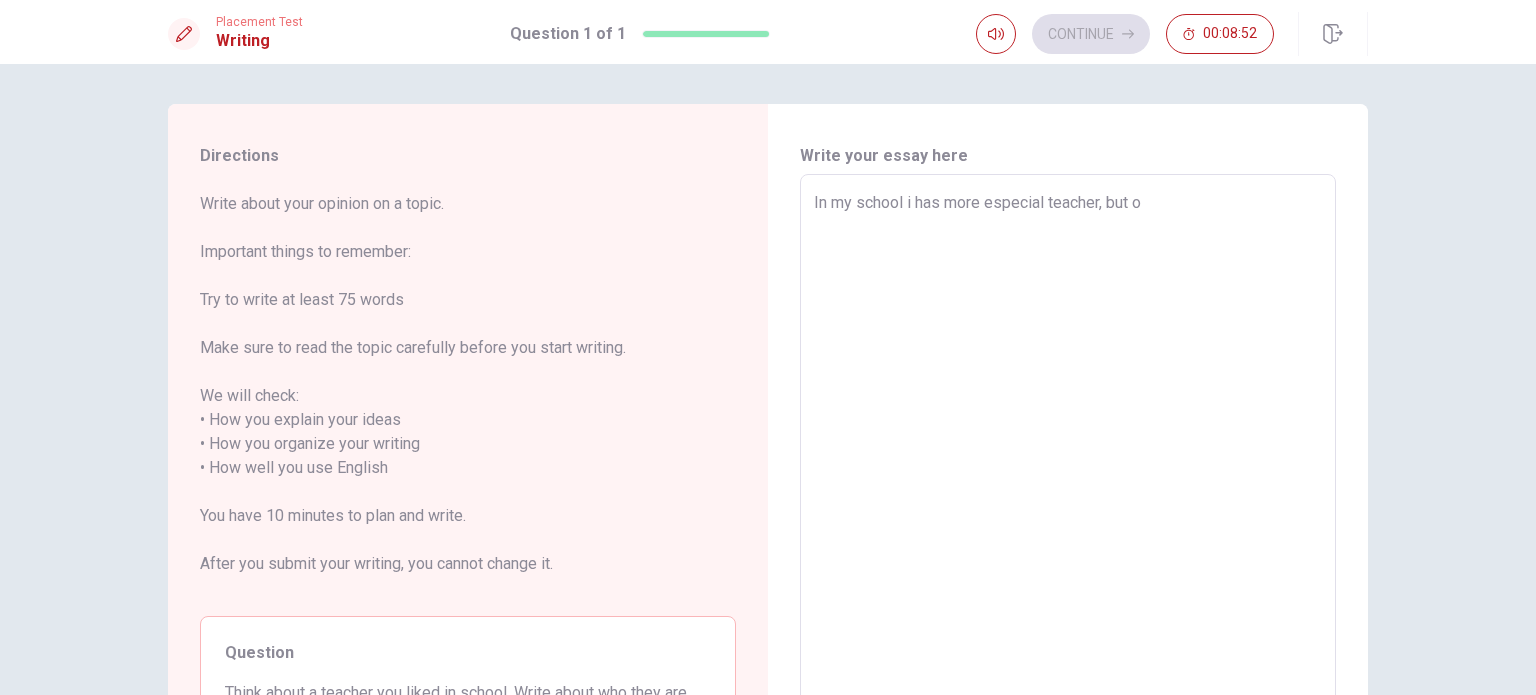 type on "x" 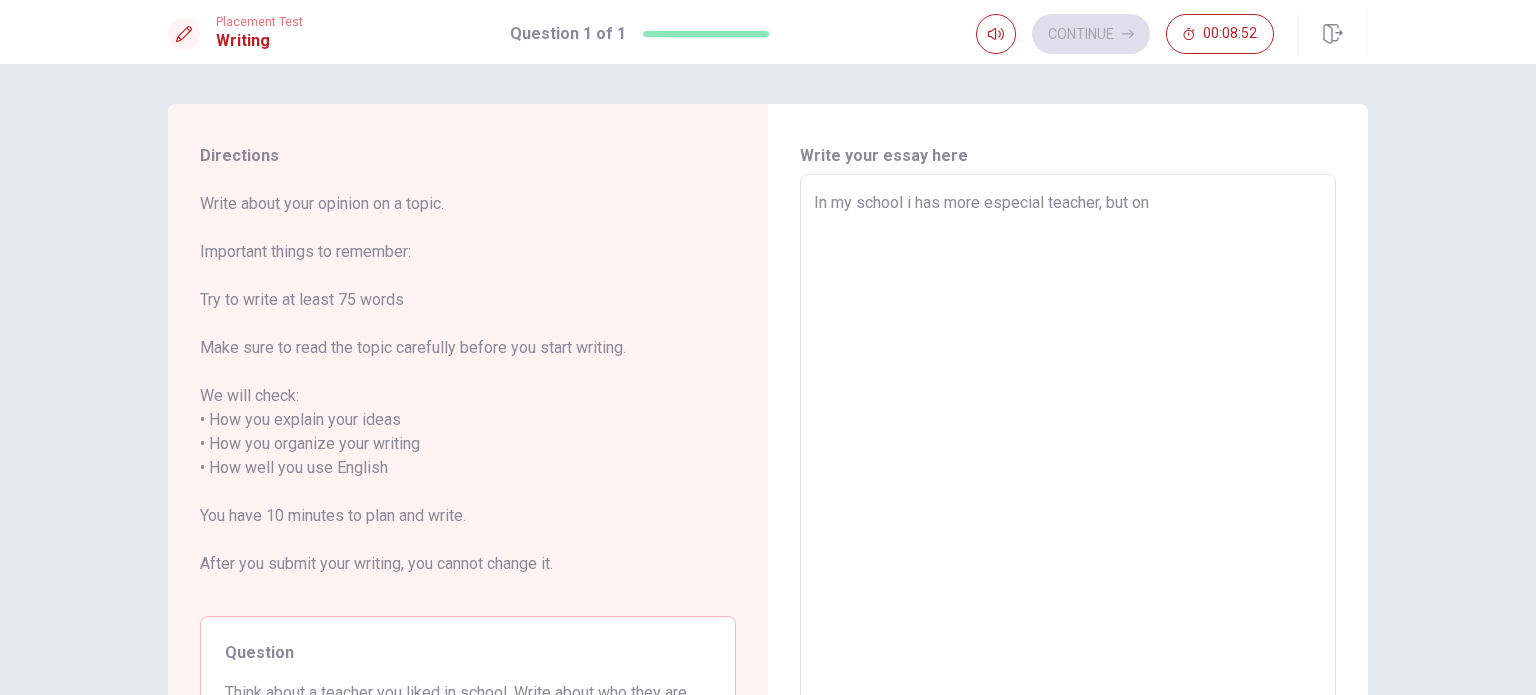 type on "x" 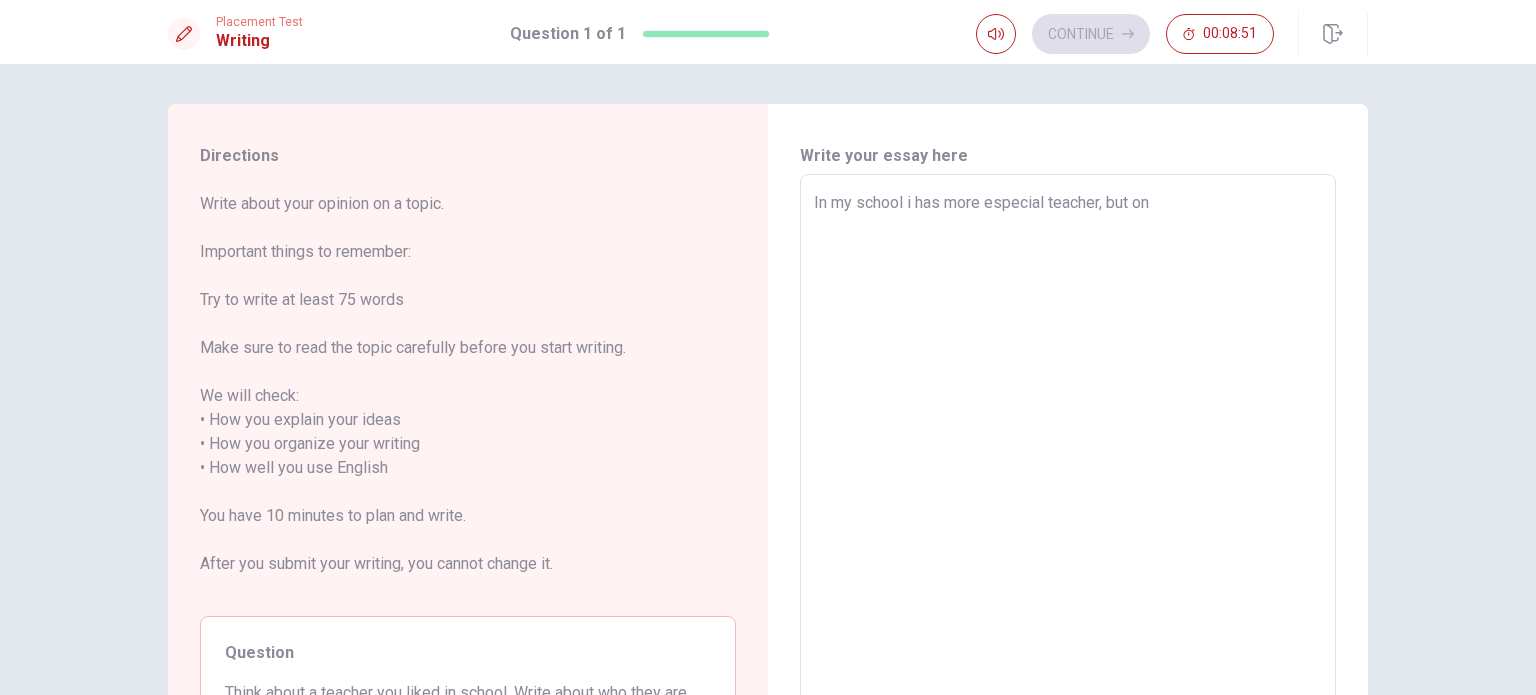 type on "In my school i has more especial teacher, but onl" 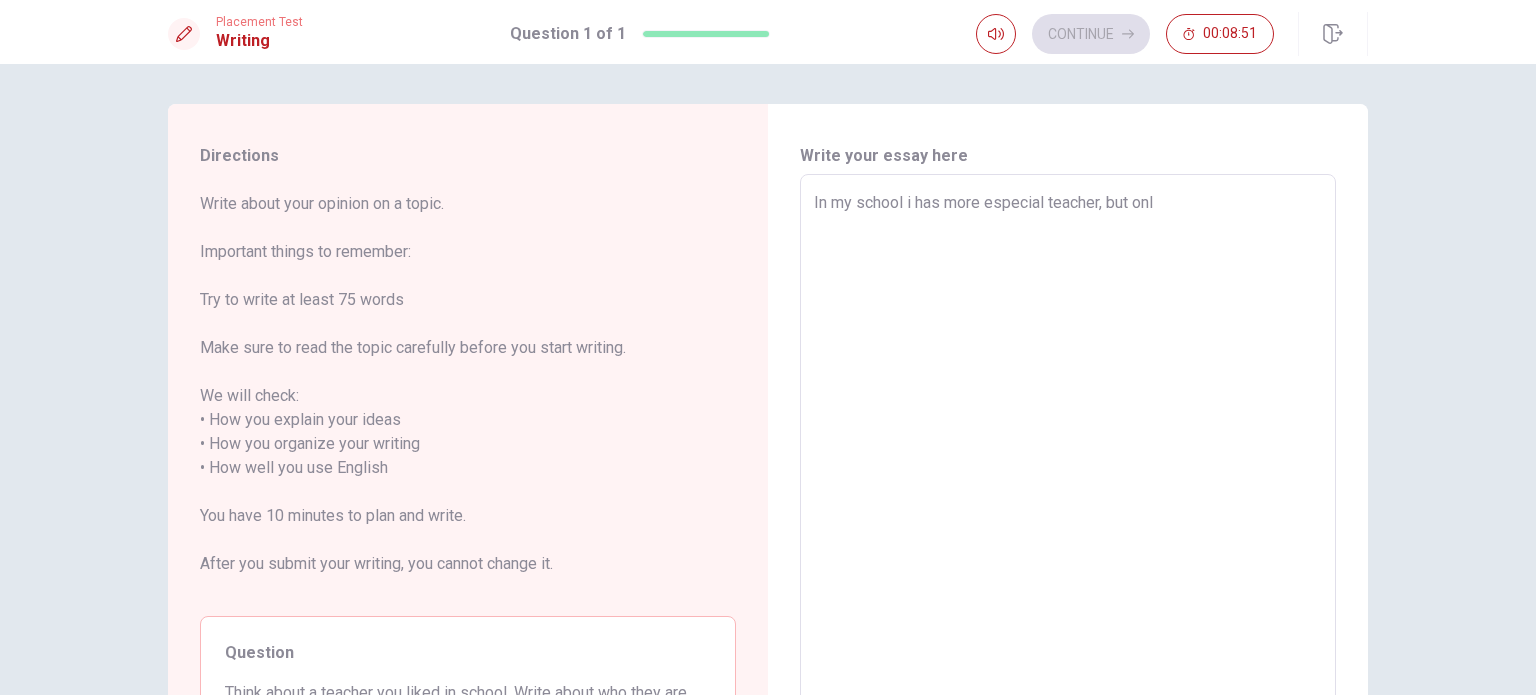 type on "x" 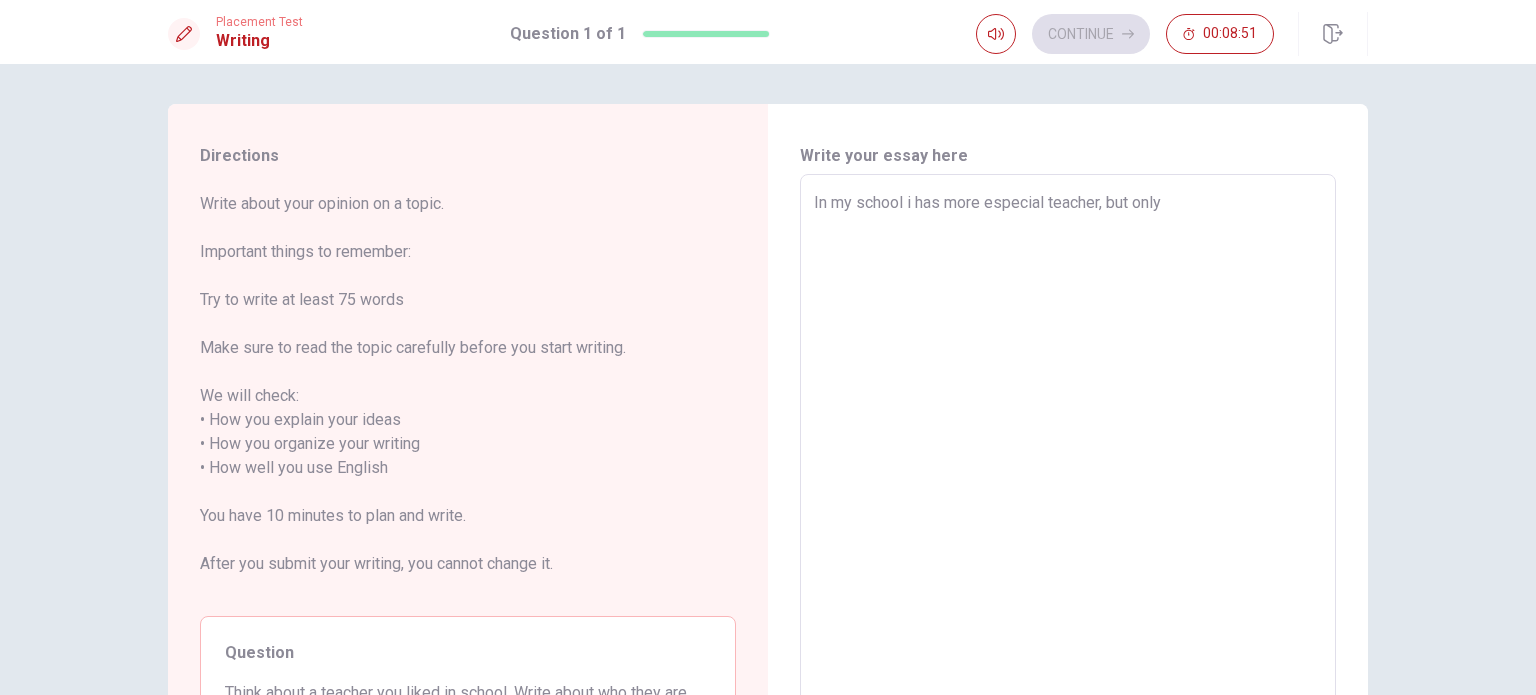 type on "x" 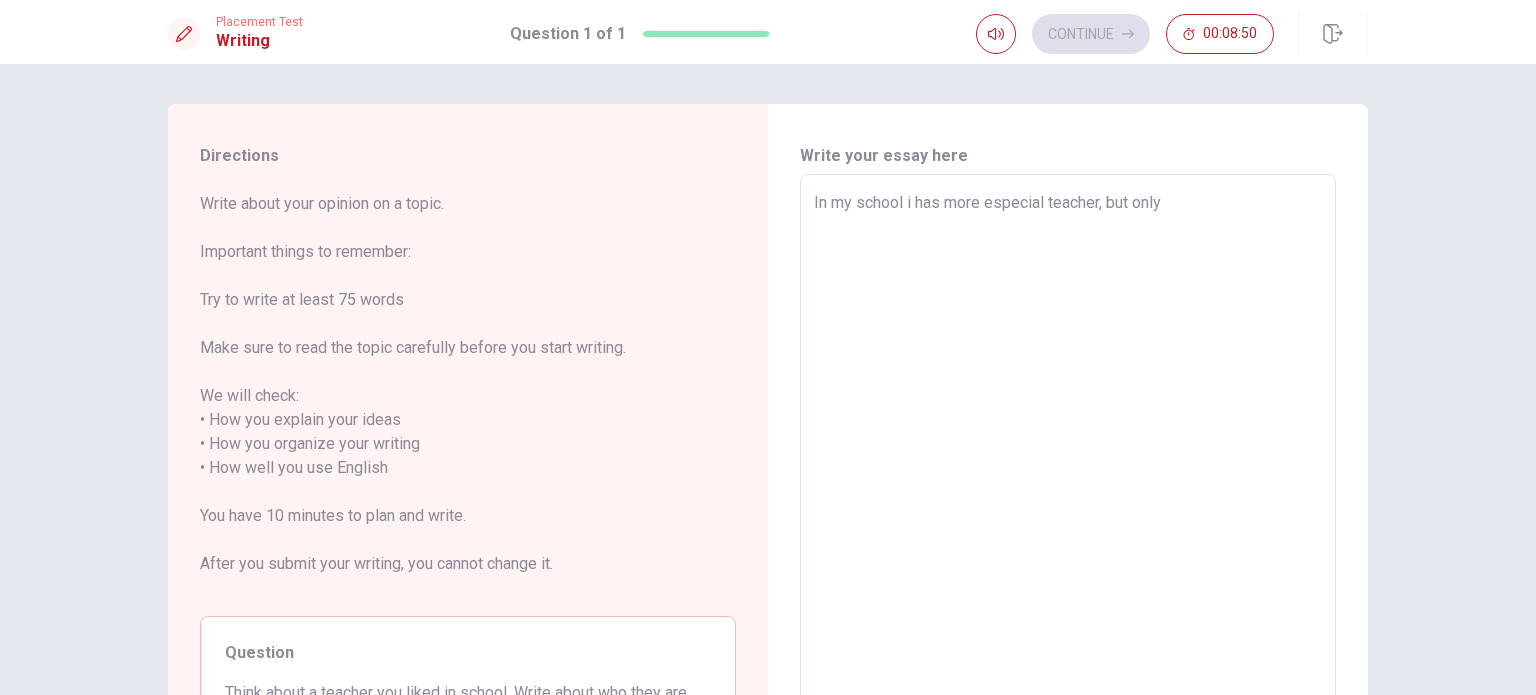 type on "In my school i has more especial teacher, but only o" 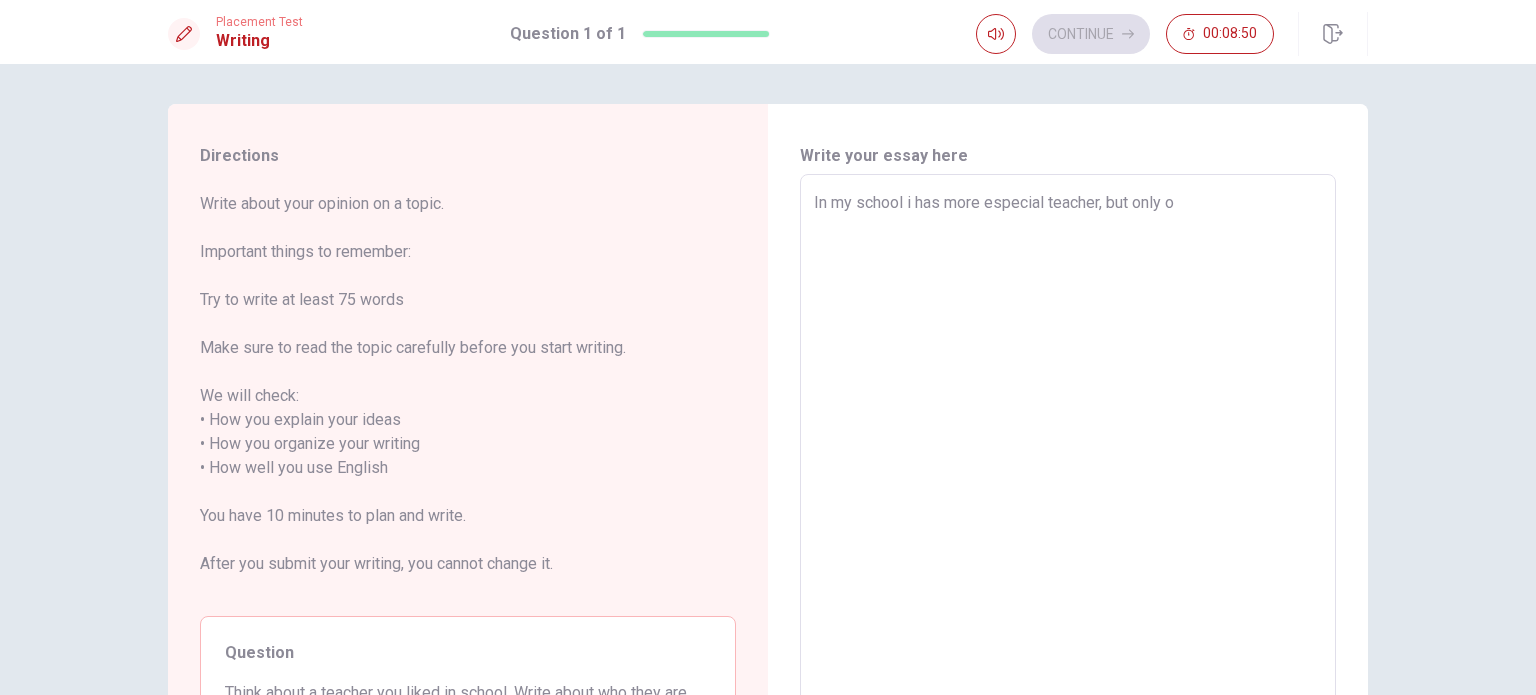 type on "x" 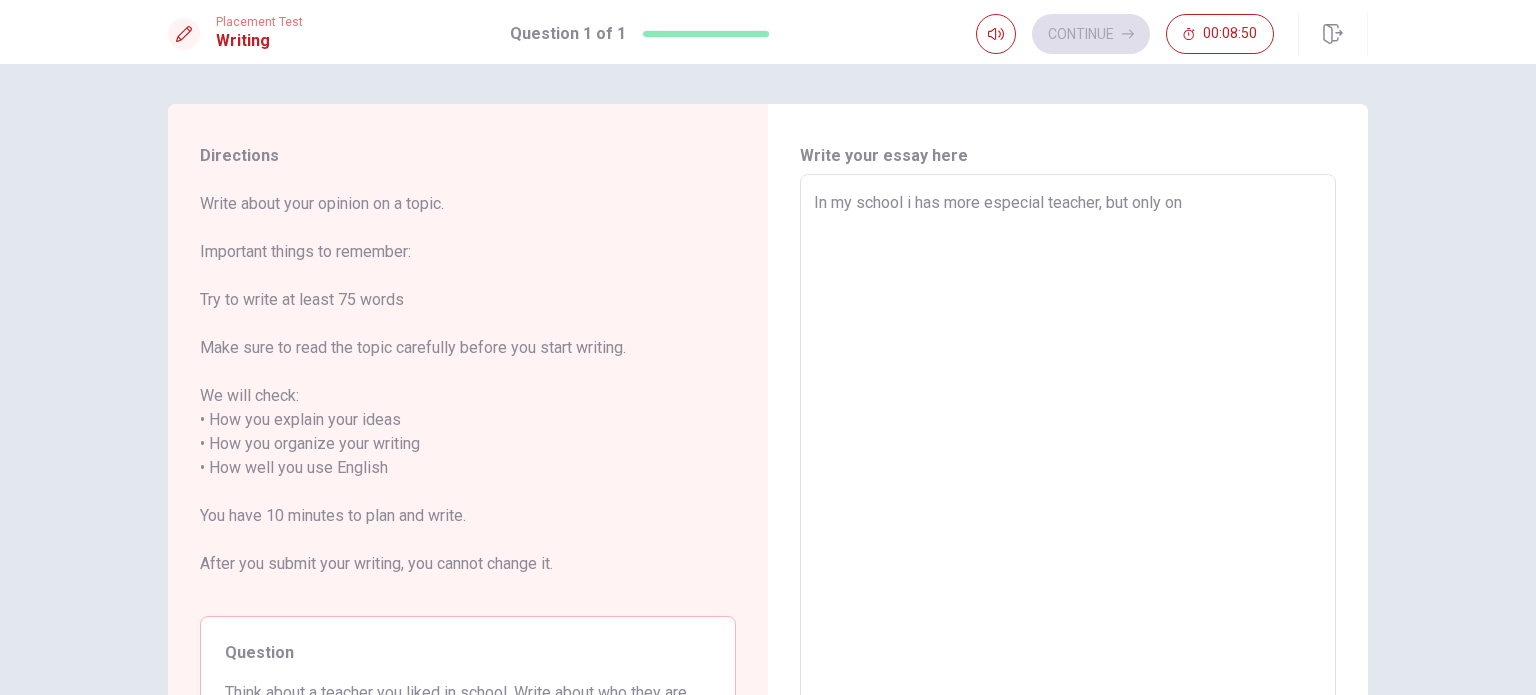type on "x" 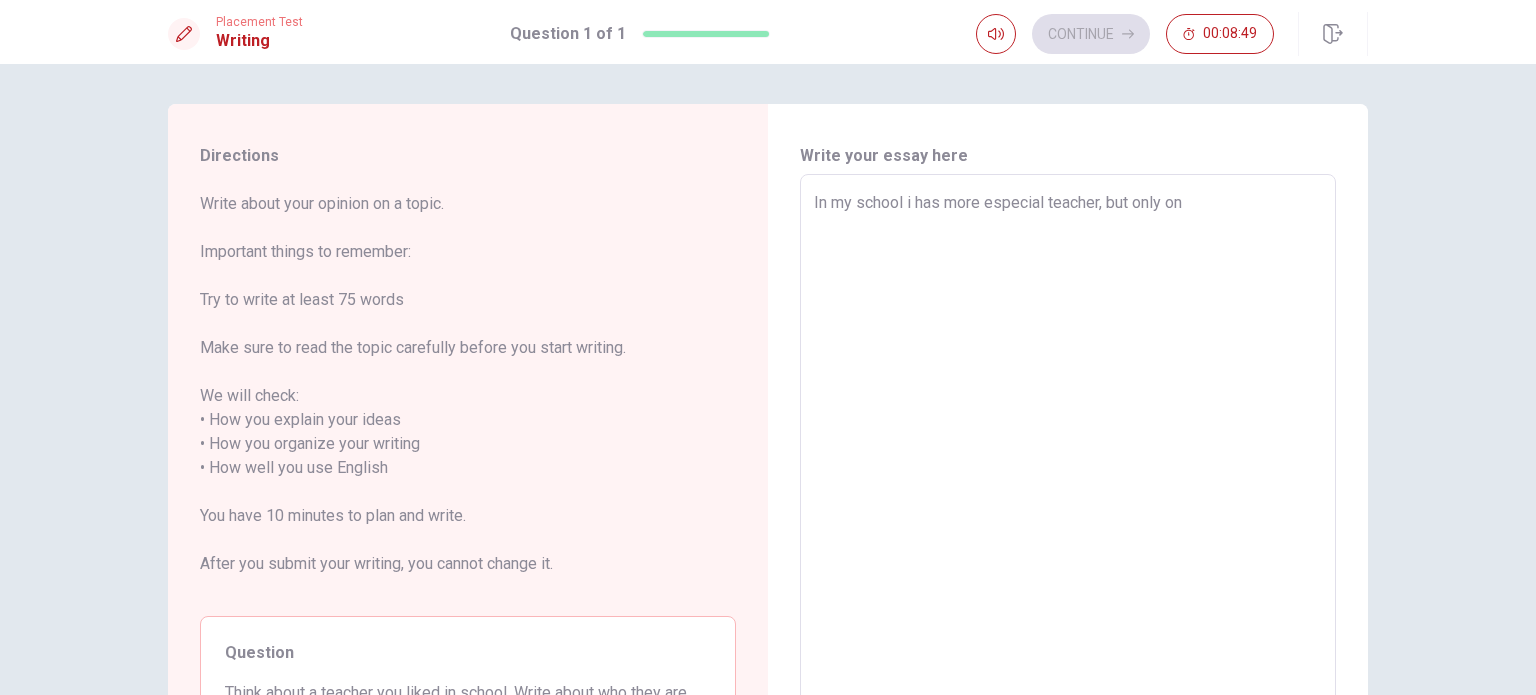 type on "In my school i has more especial teacher, but only one" 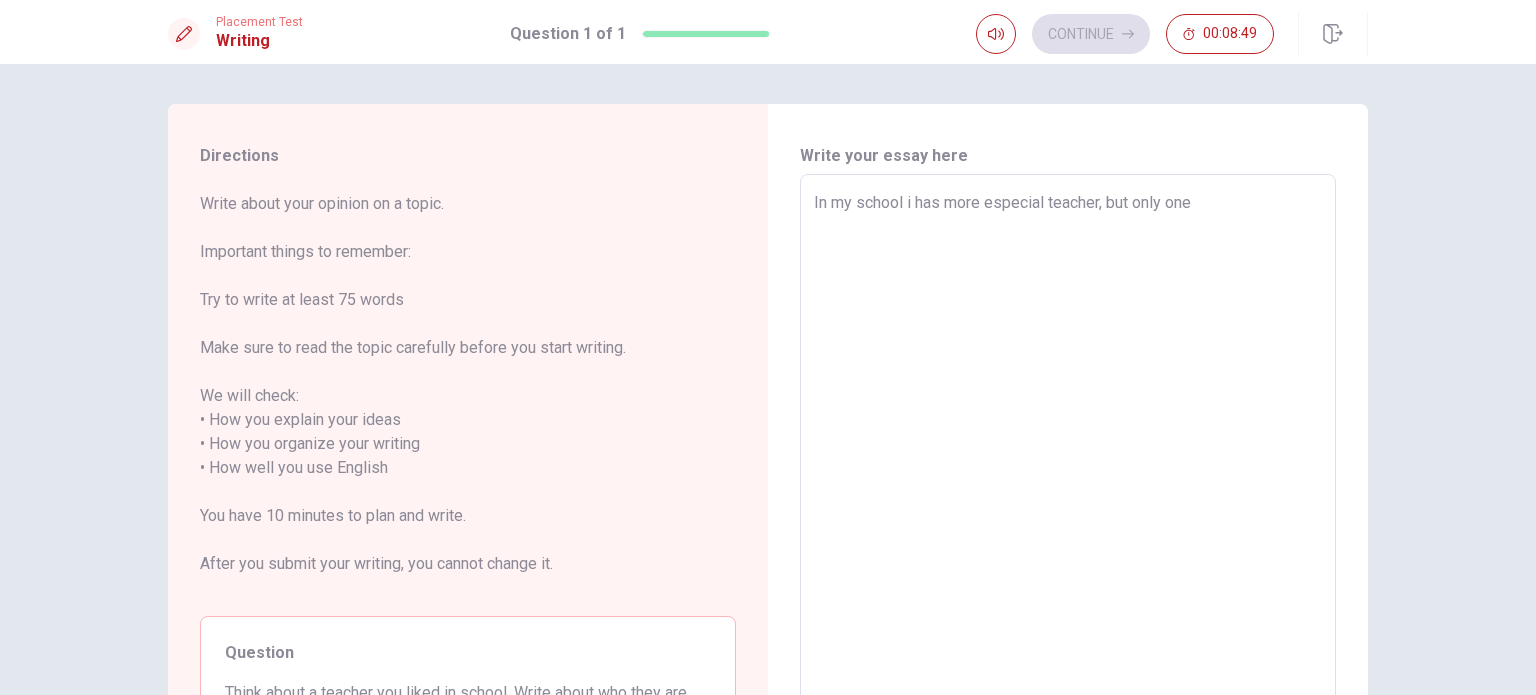 type on "x" 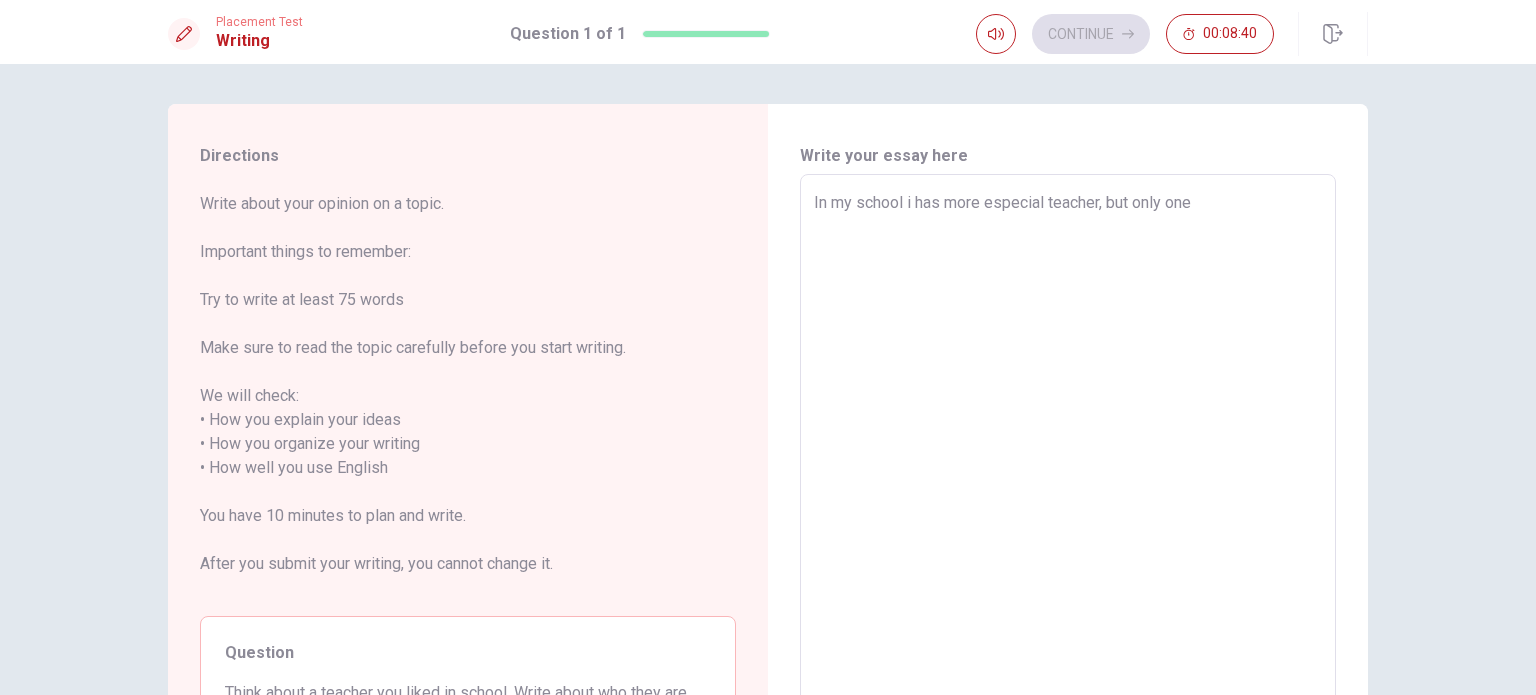 type on "x" 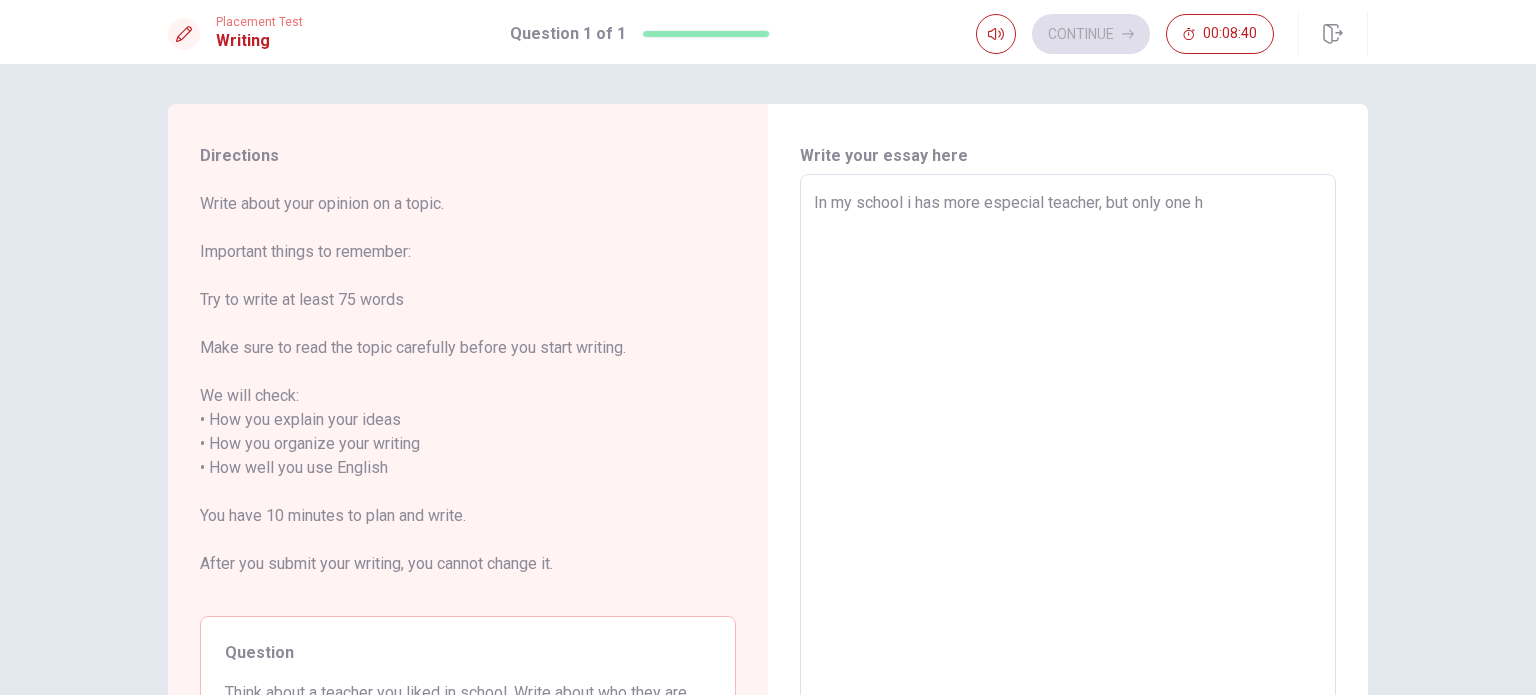 type on "x" 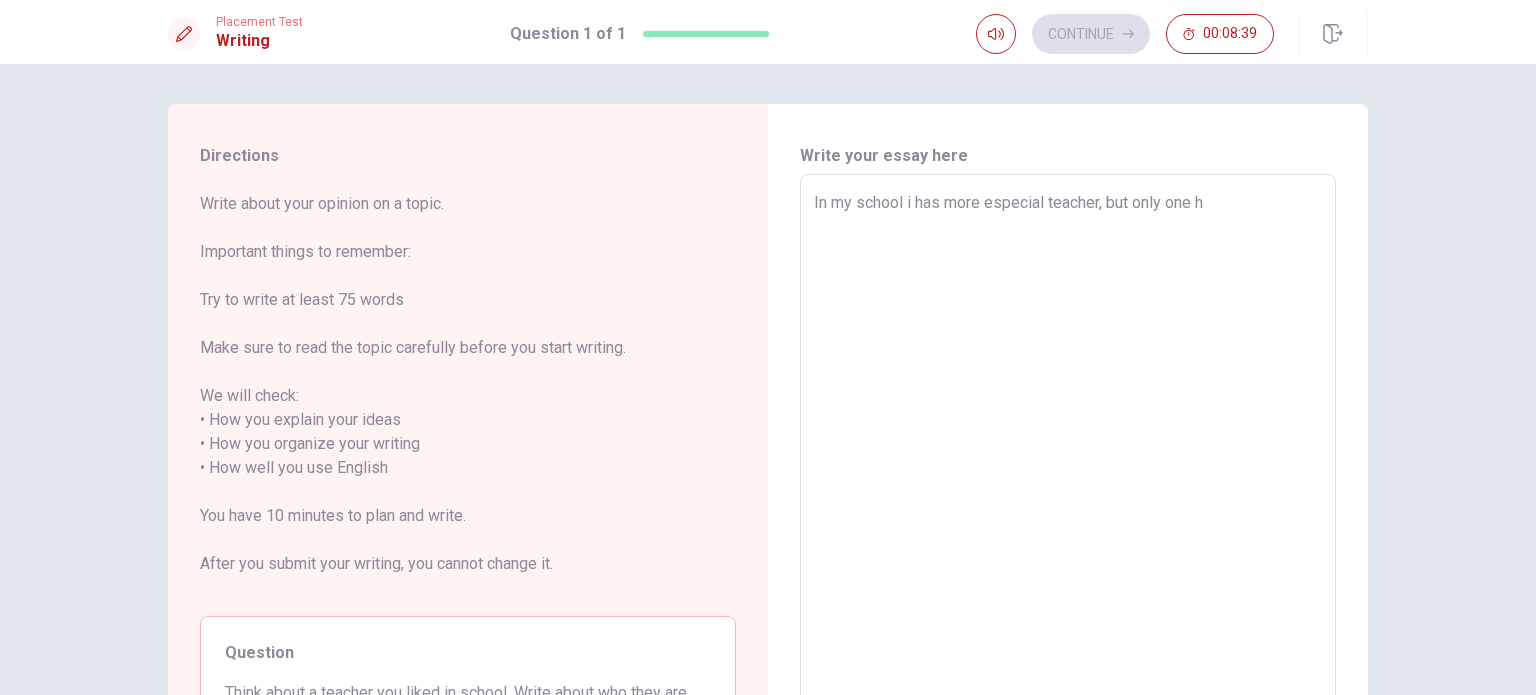 type on "In my school i has more especial teacher, but only one he" 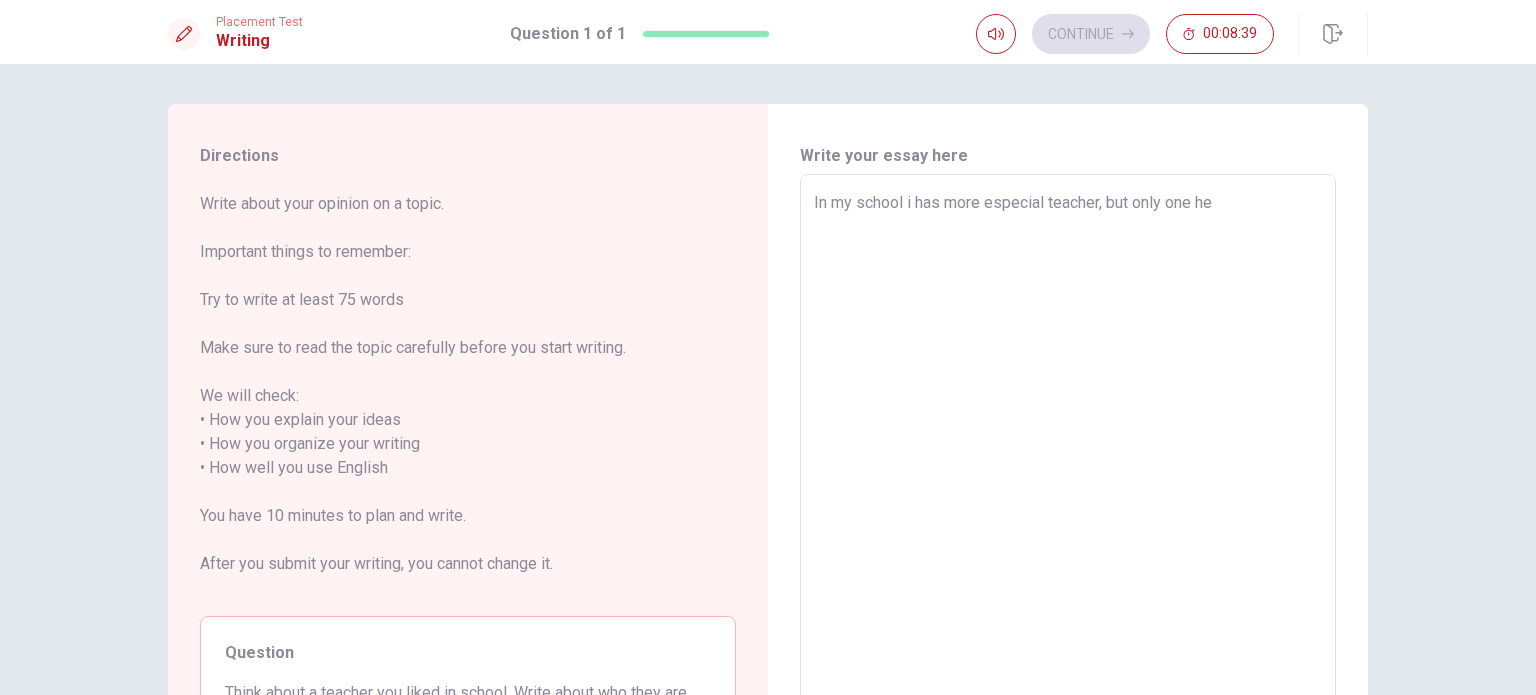 type on "x" 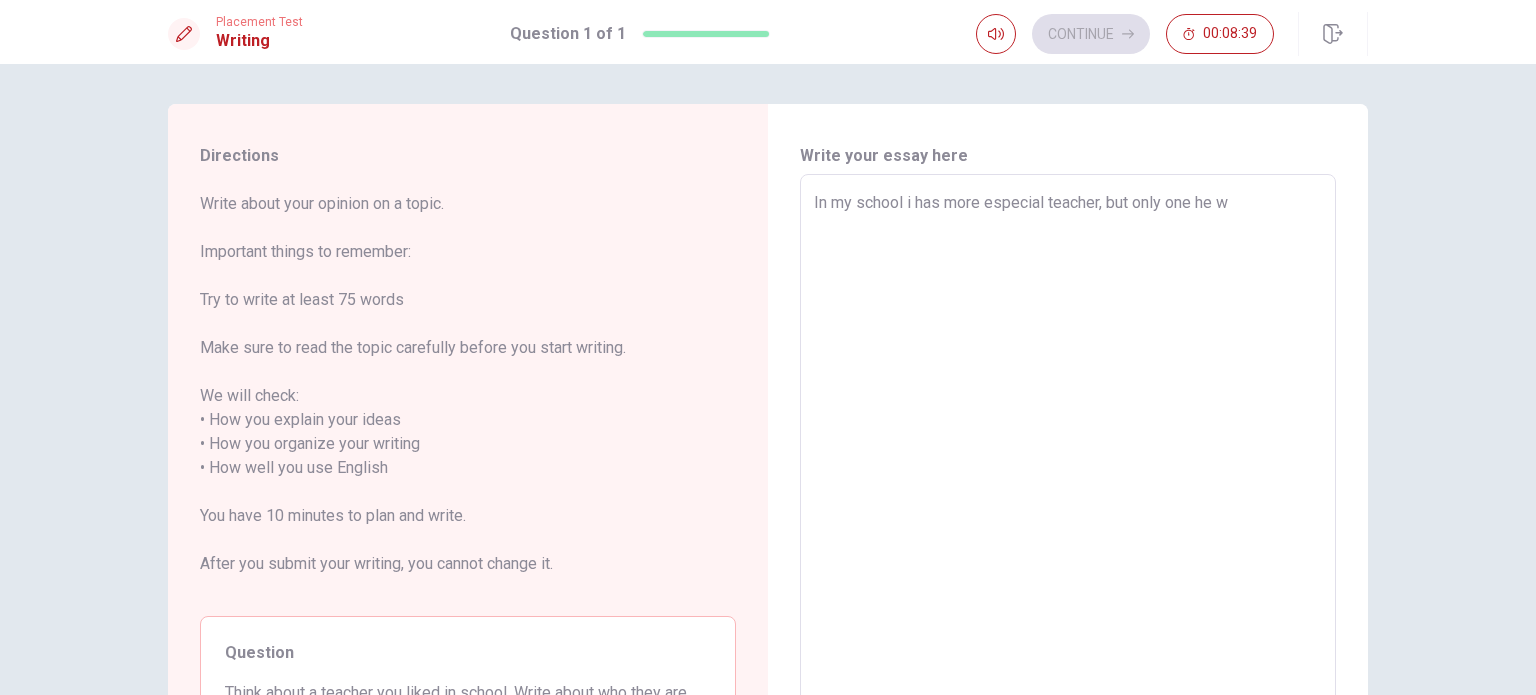 type on "x" 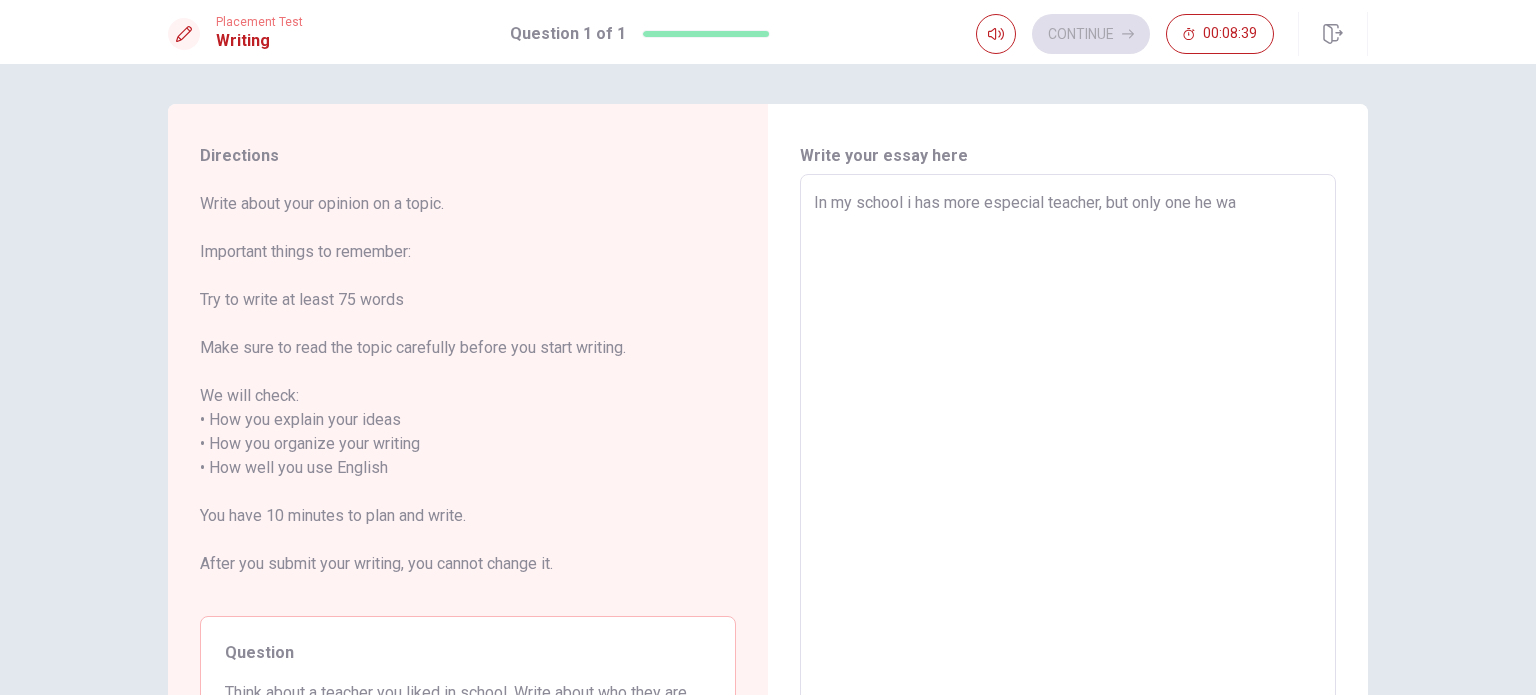 type on "x" 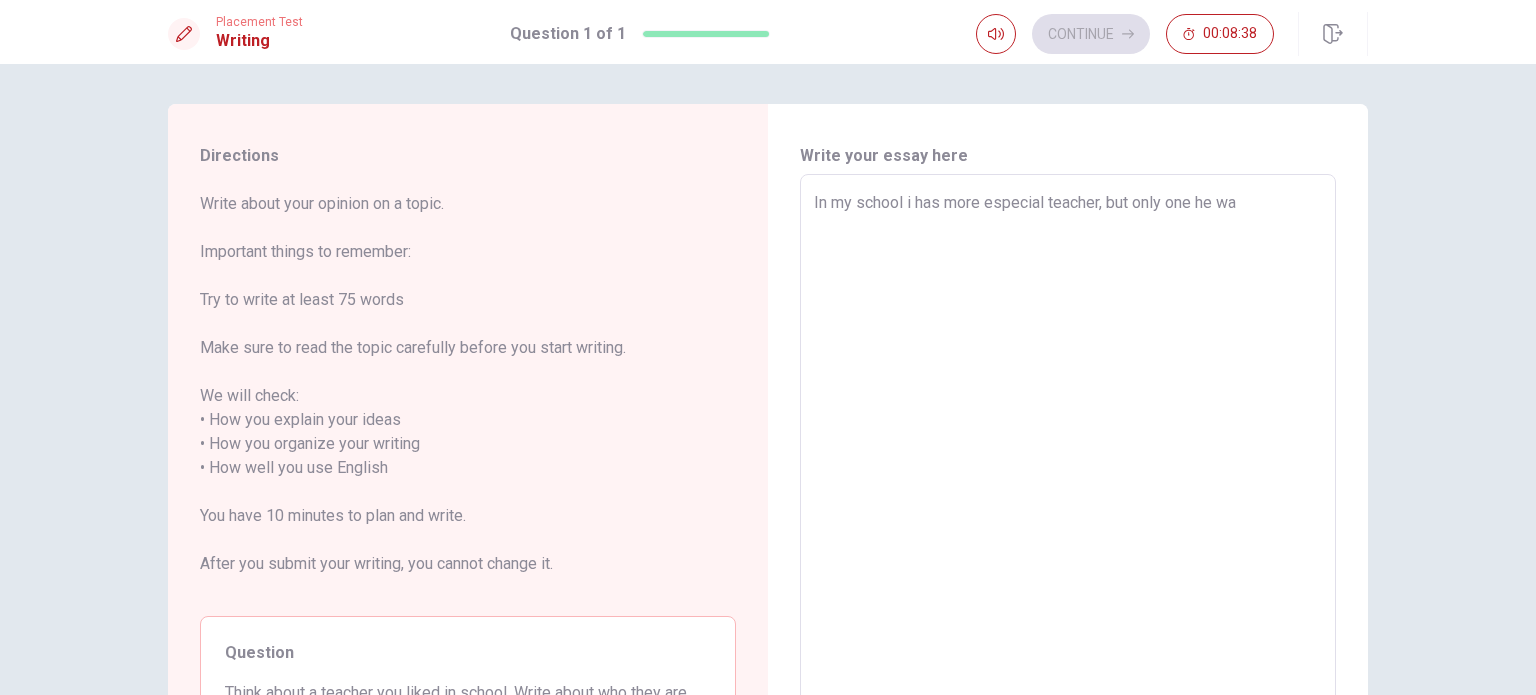 type on "In my school i has more especial teacher, but only one he was" 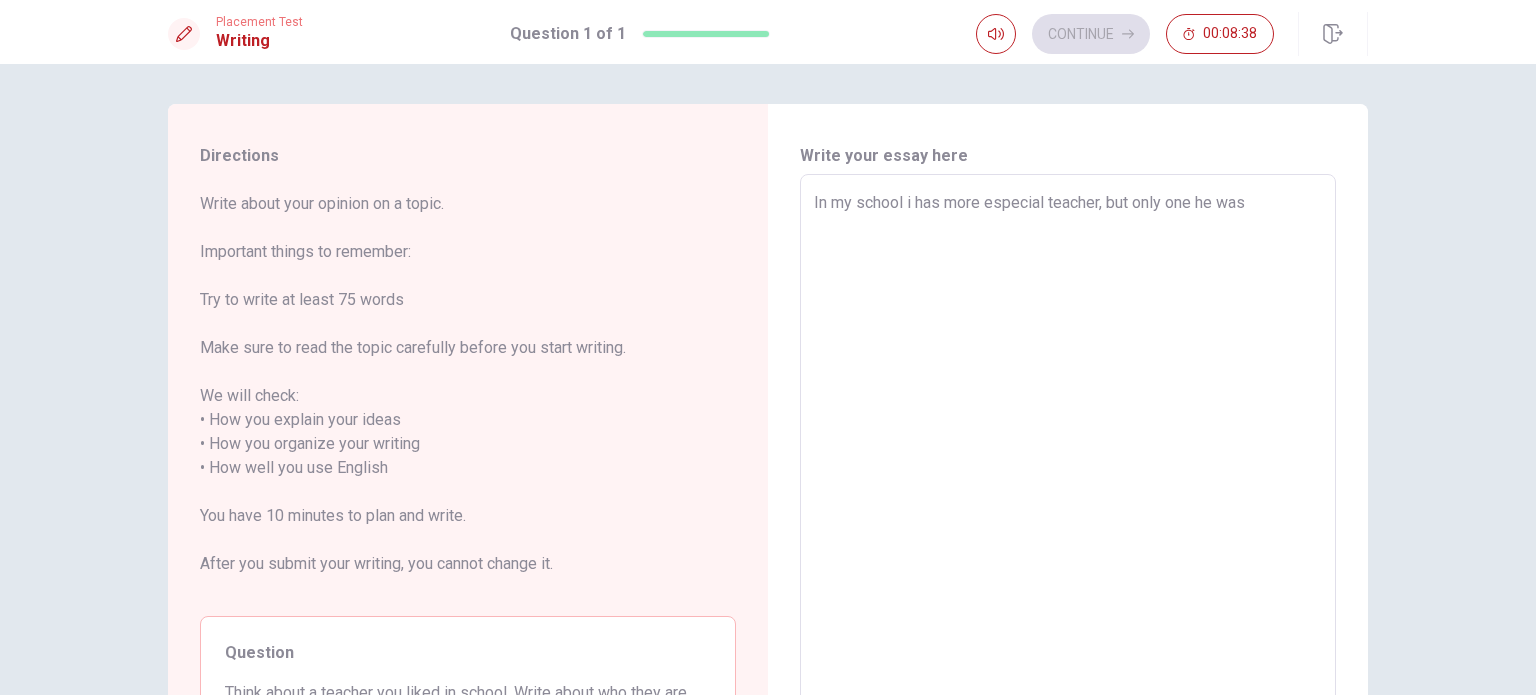 type on "x" 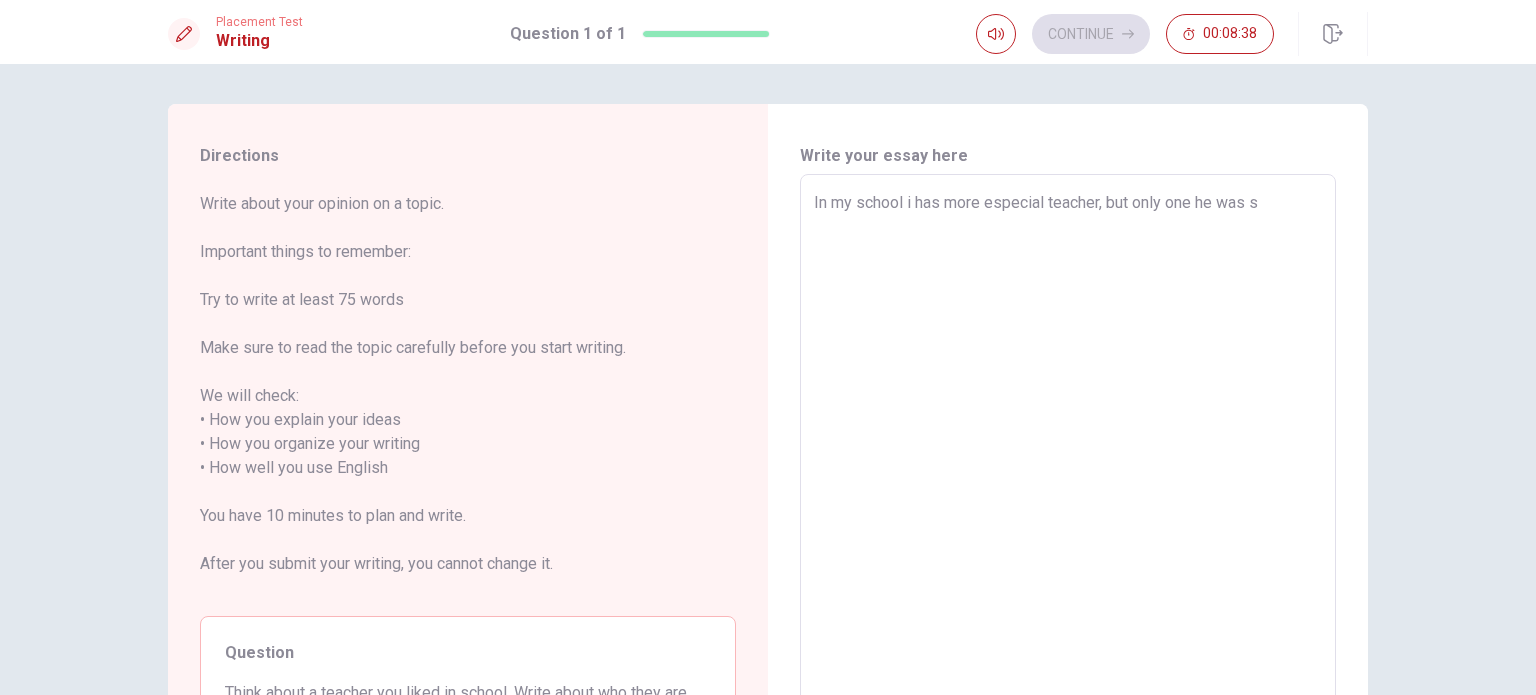 type on "x" 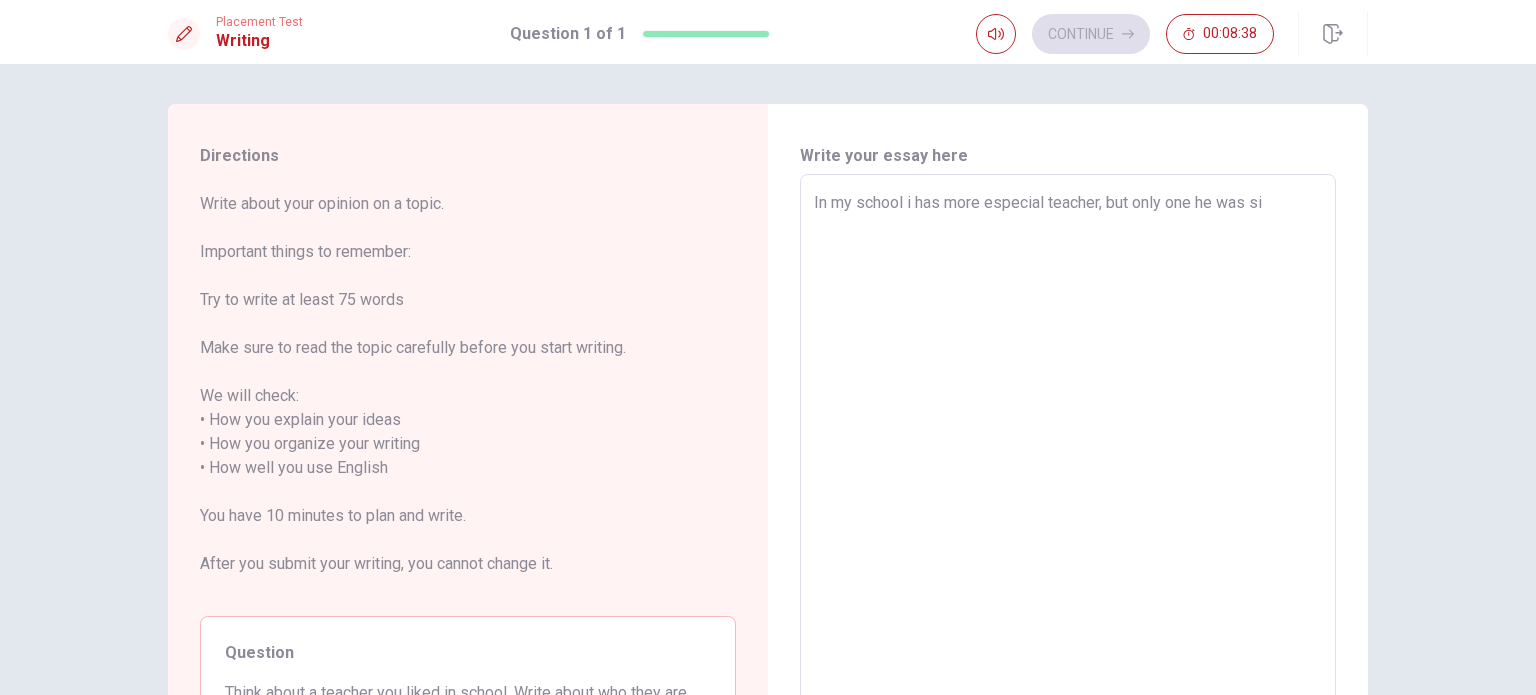 type on "x" 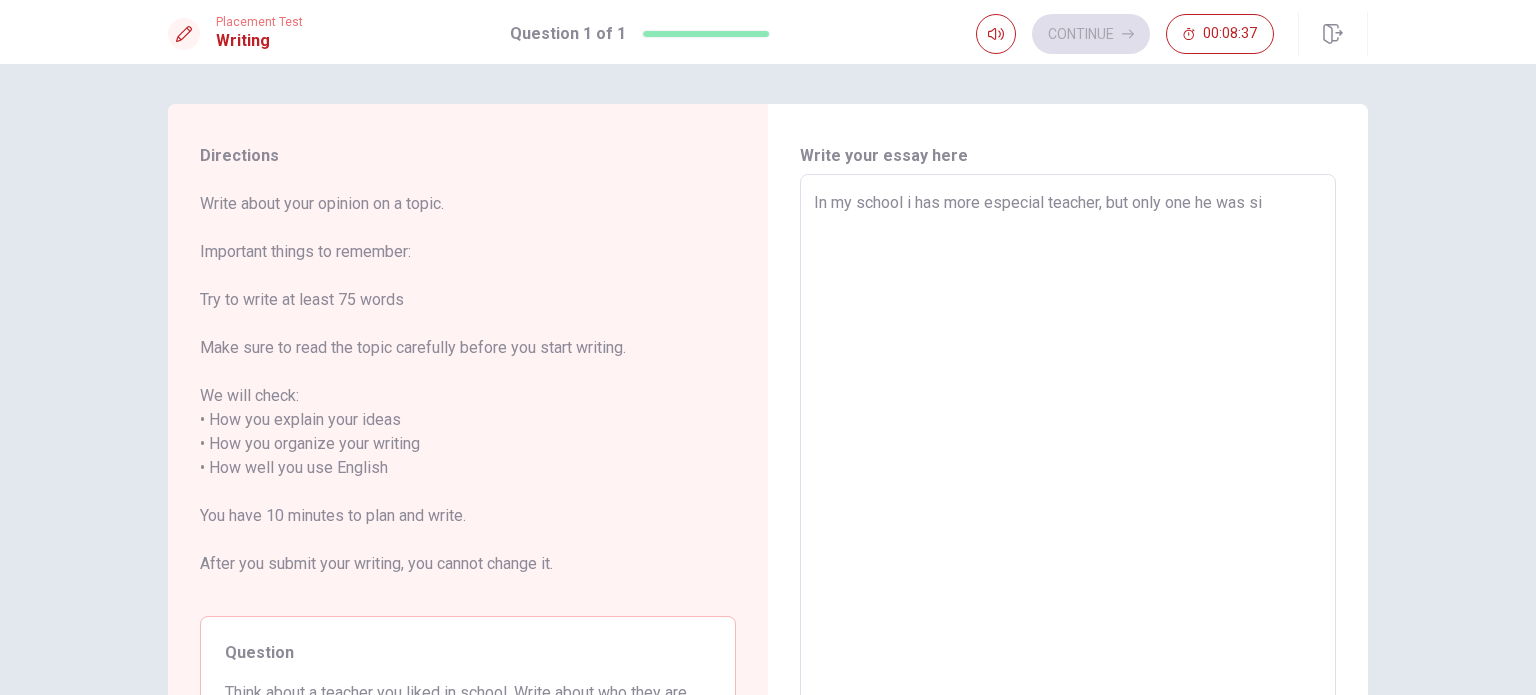 type on "In my school i has more especial teacher, but only one he was sig" 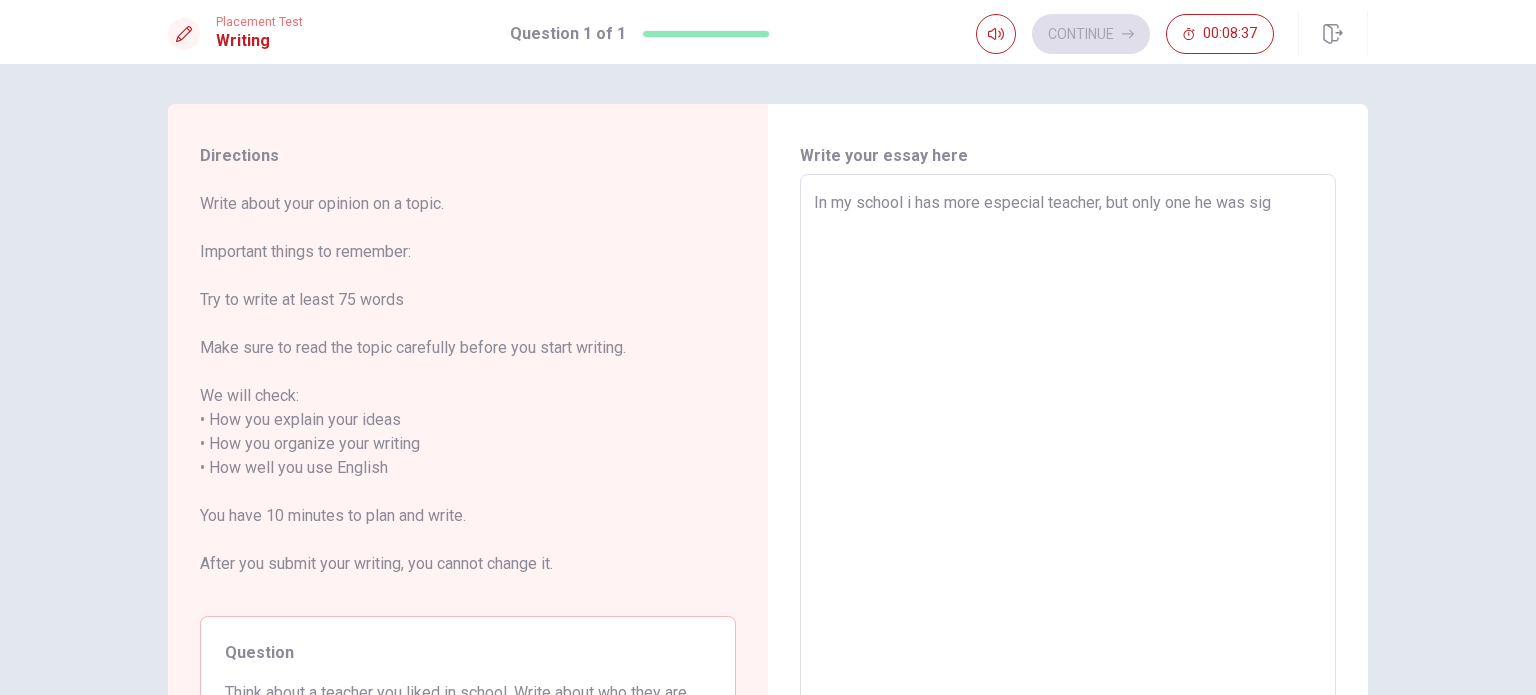 type on "x" 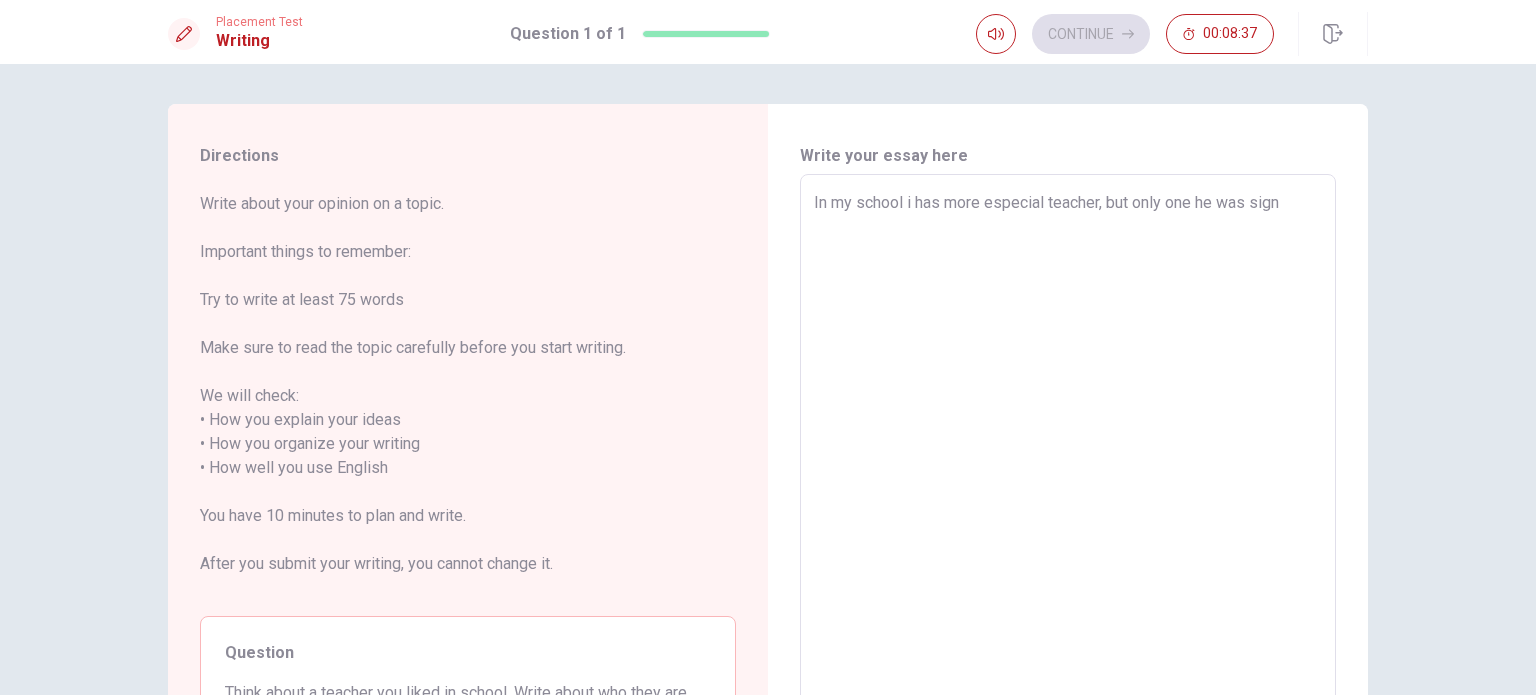 type on "x" 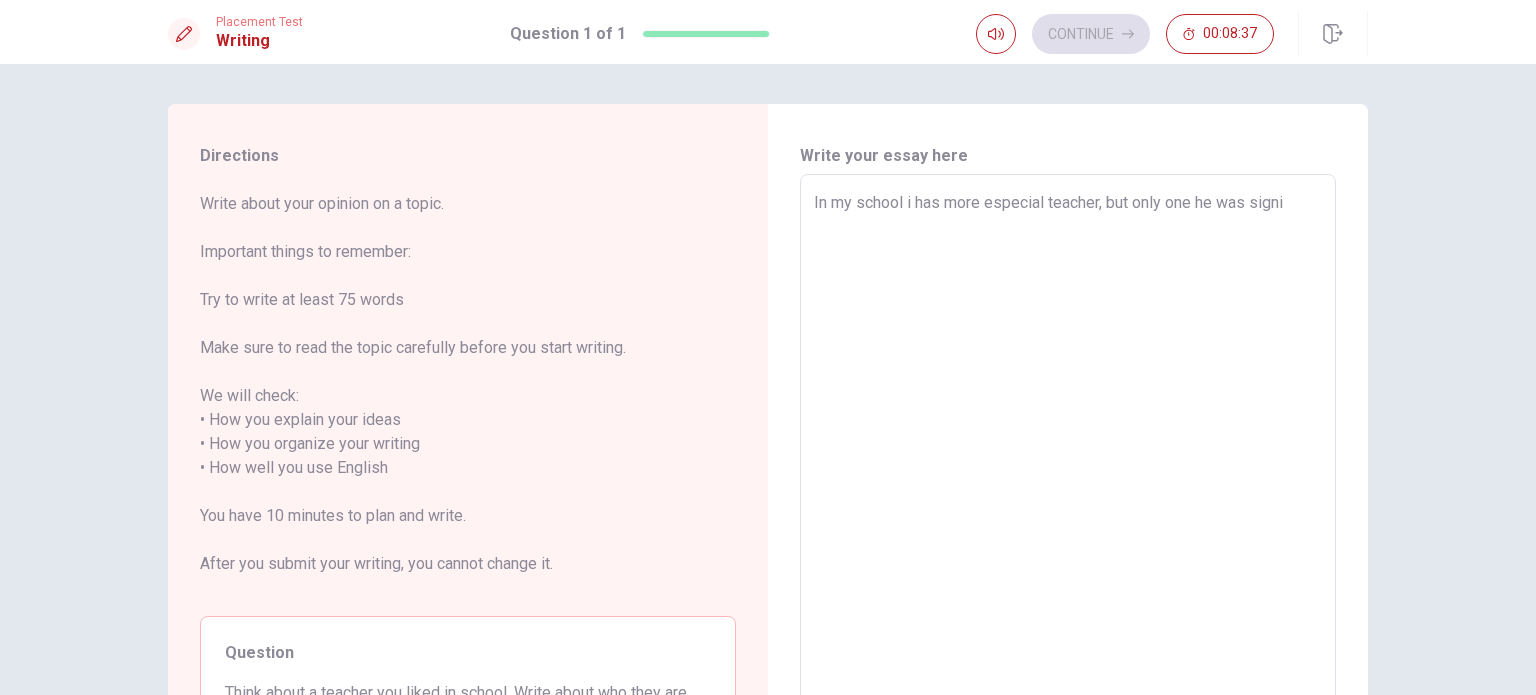 type on "x" 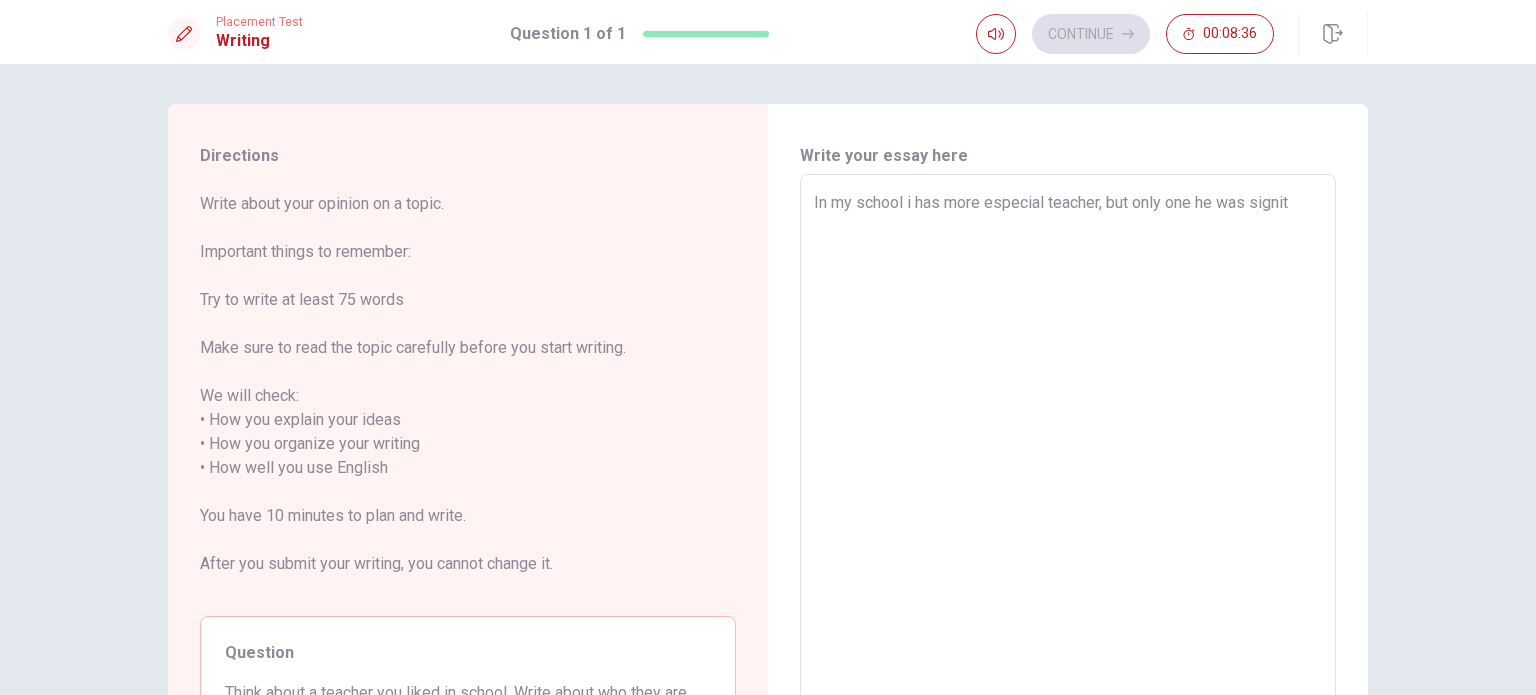type on "x" 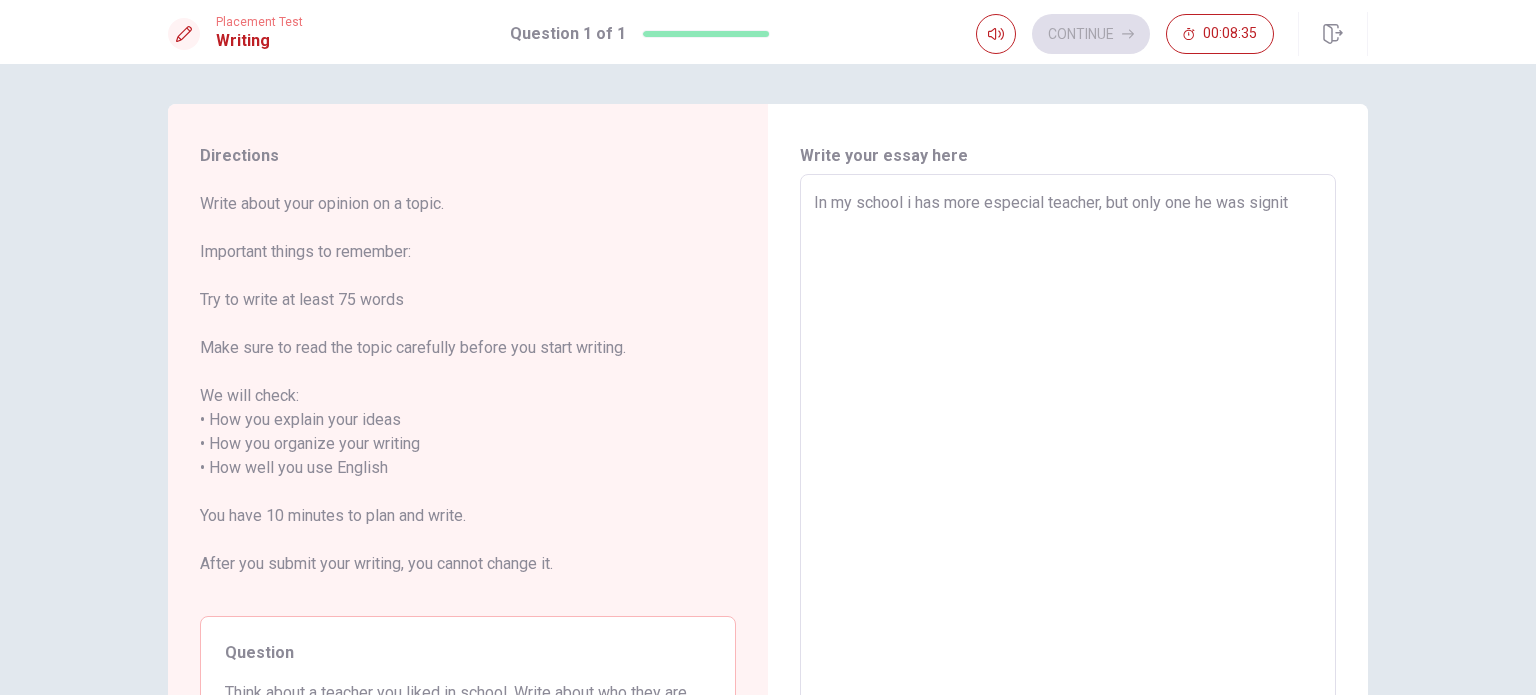 type on "In my school i has more especial teacher, but only one he was signi" 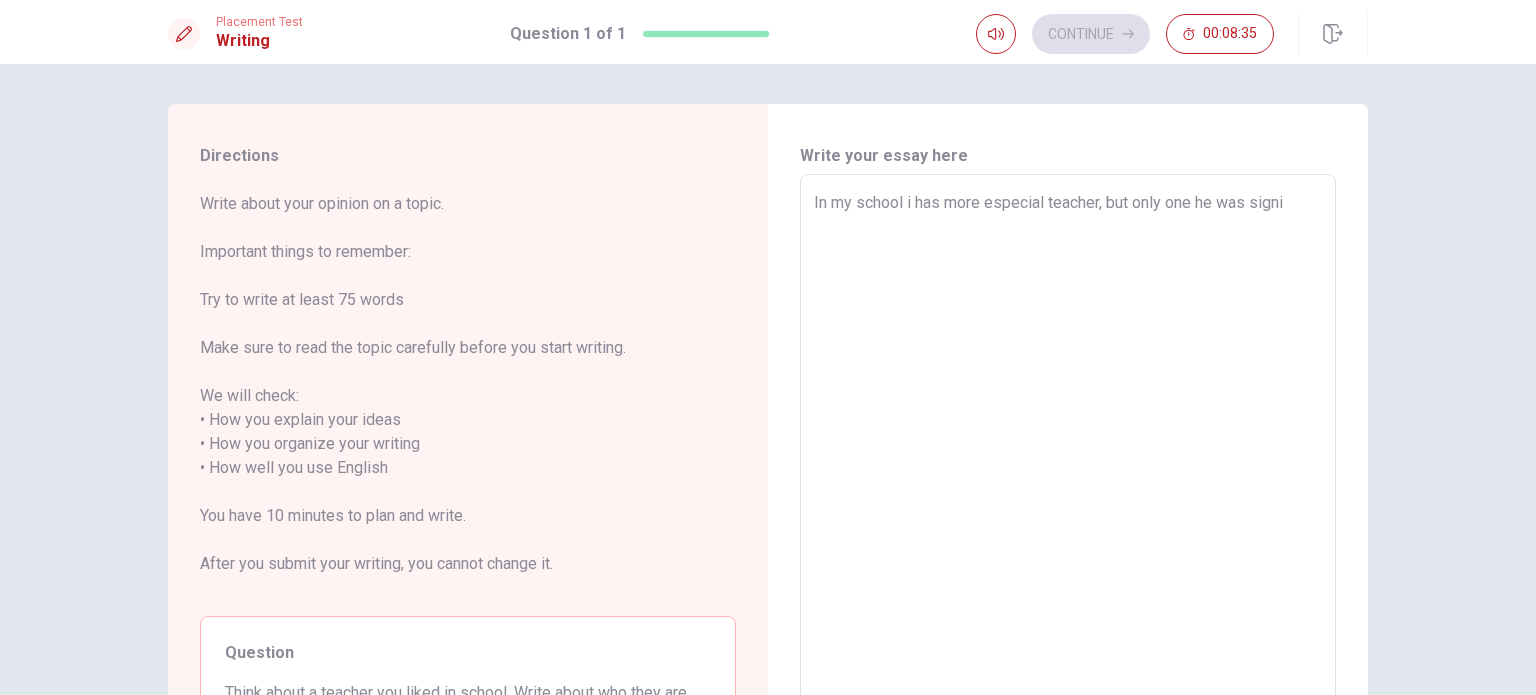 type on "x" 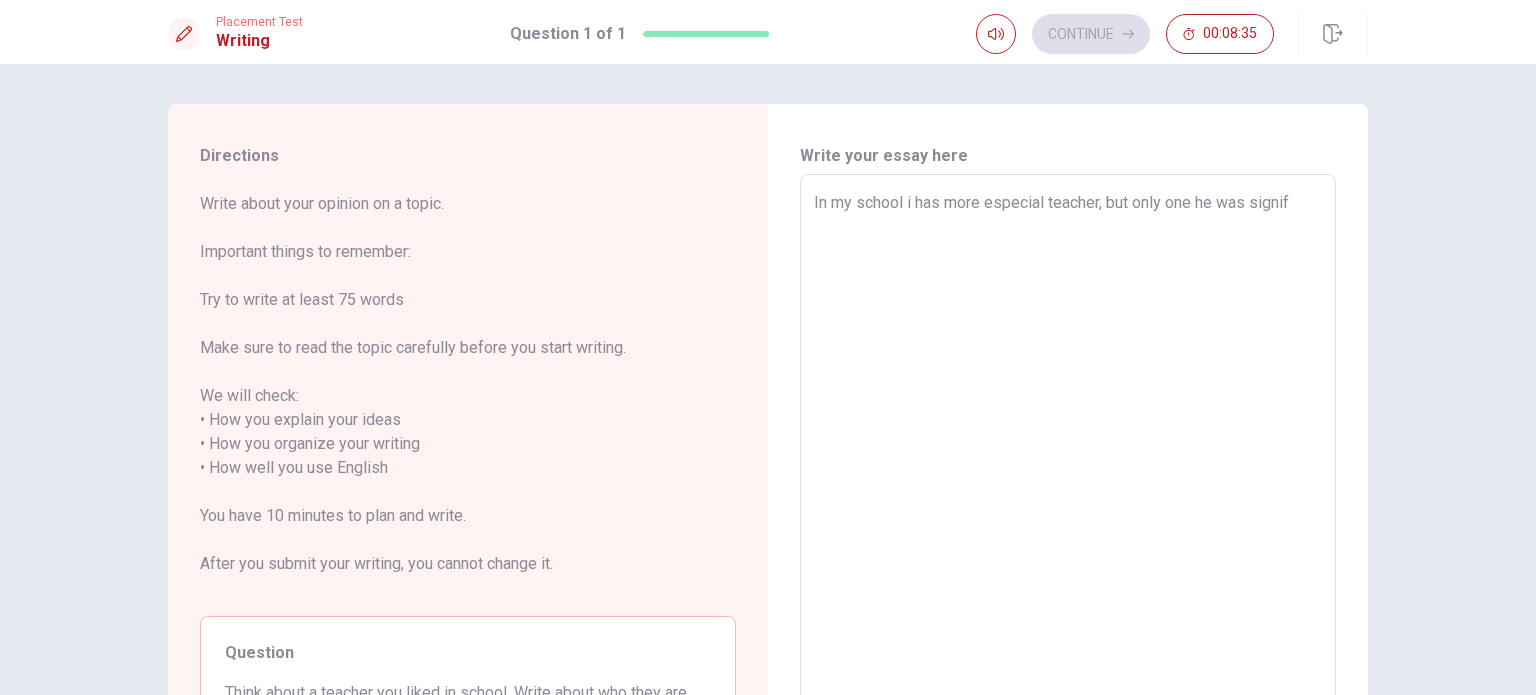 type on "x" 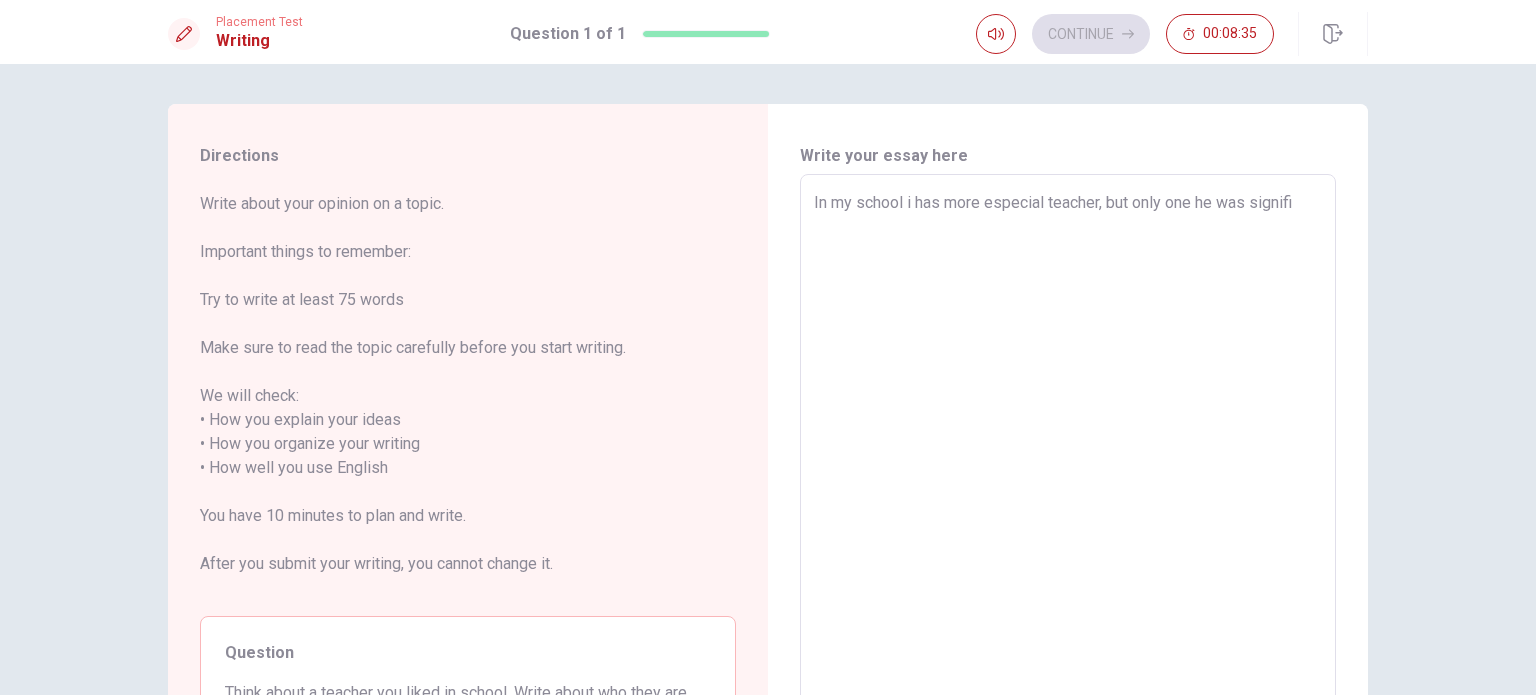 type on "x" 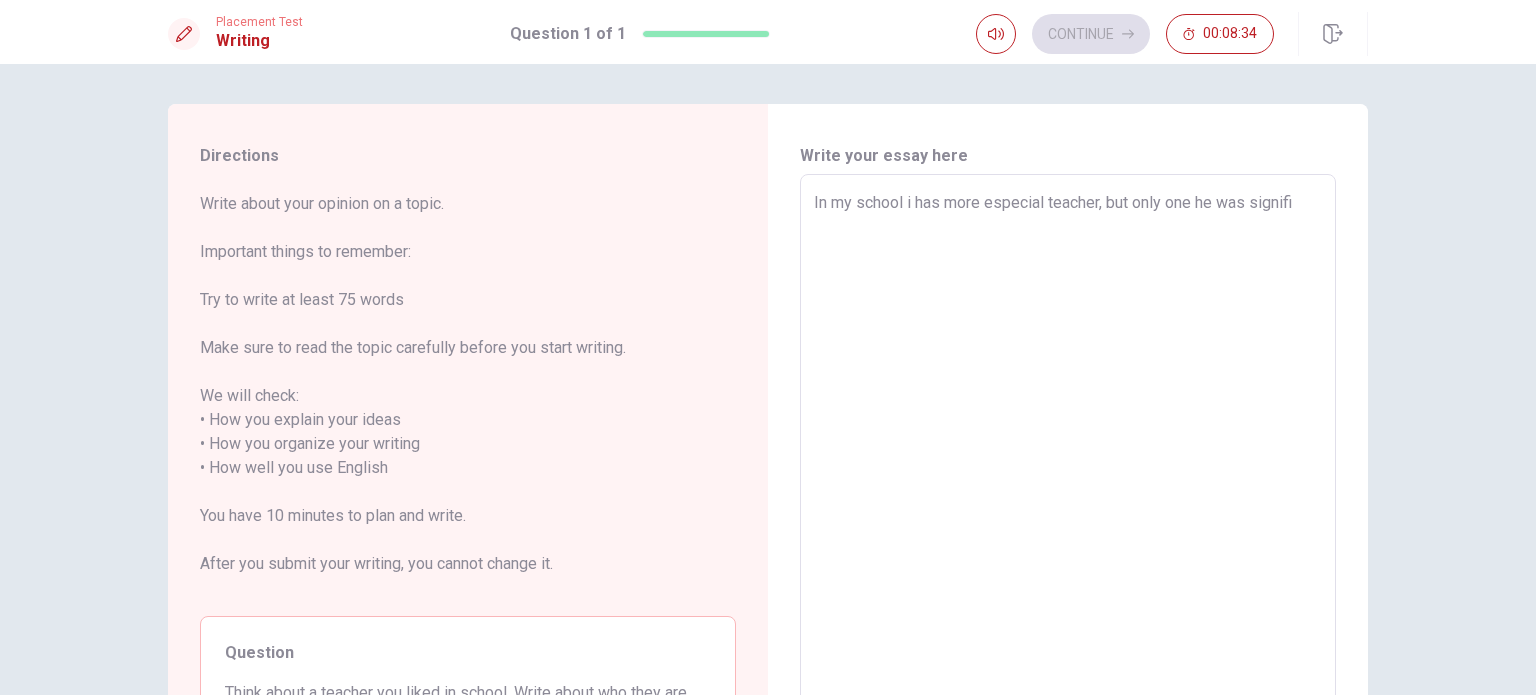 type on "In my school i has more especial teacher, but only one he was signifit" 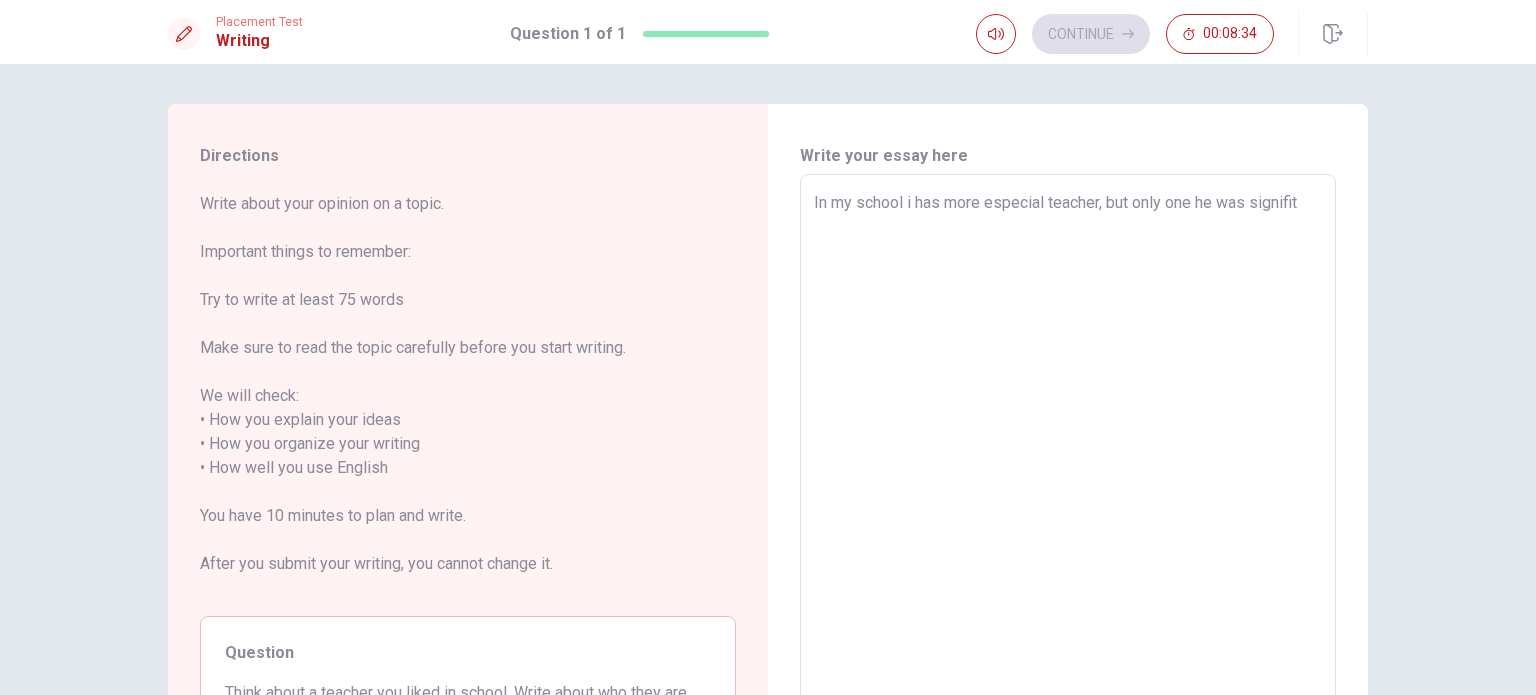 type on "x" 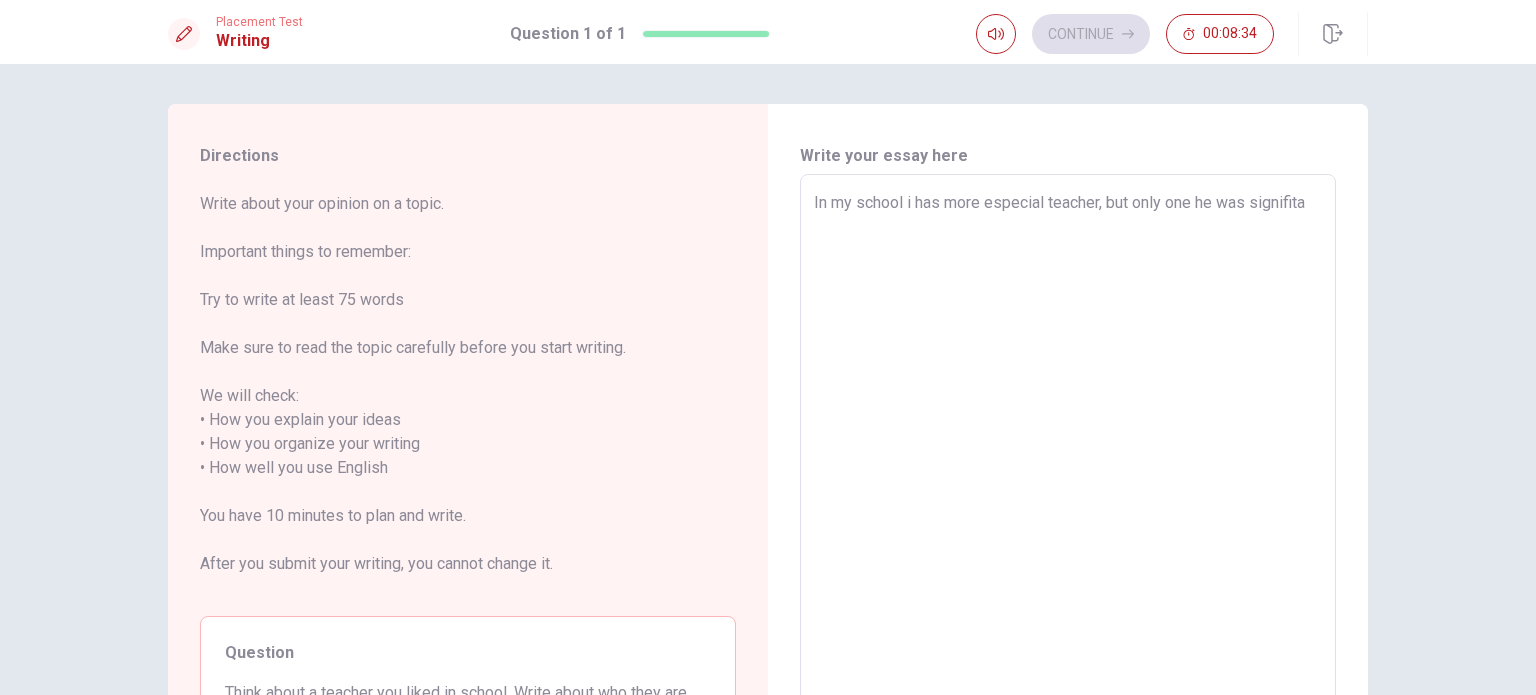 type on "x" 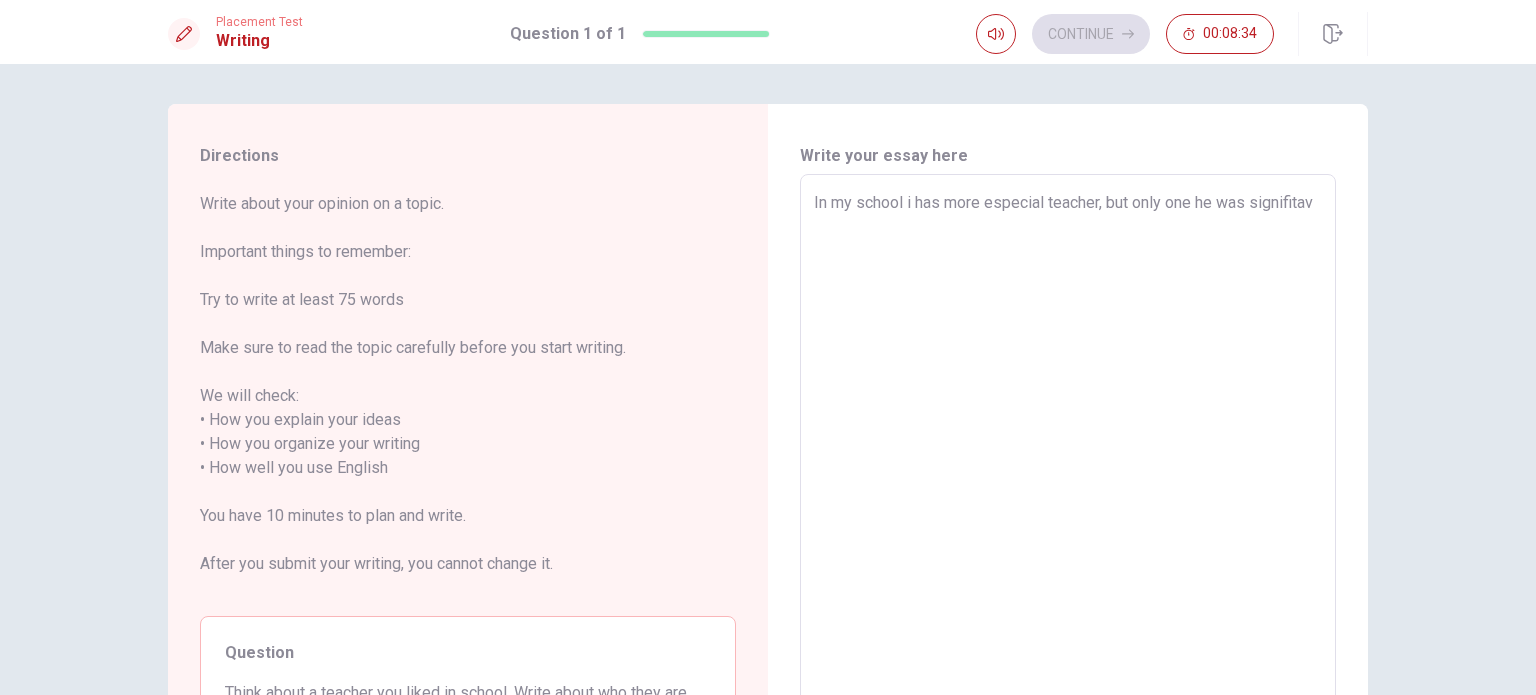 type on "x" 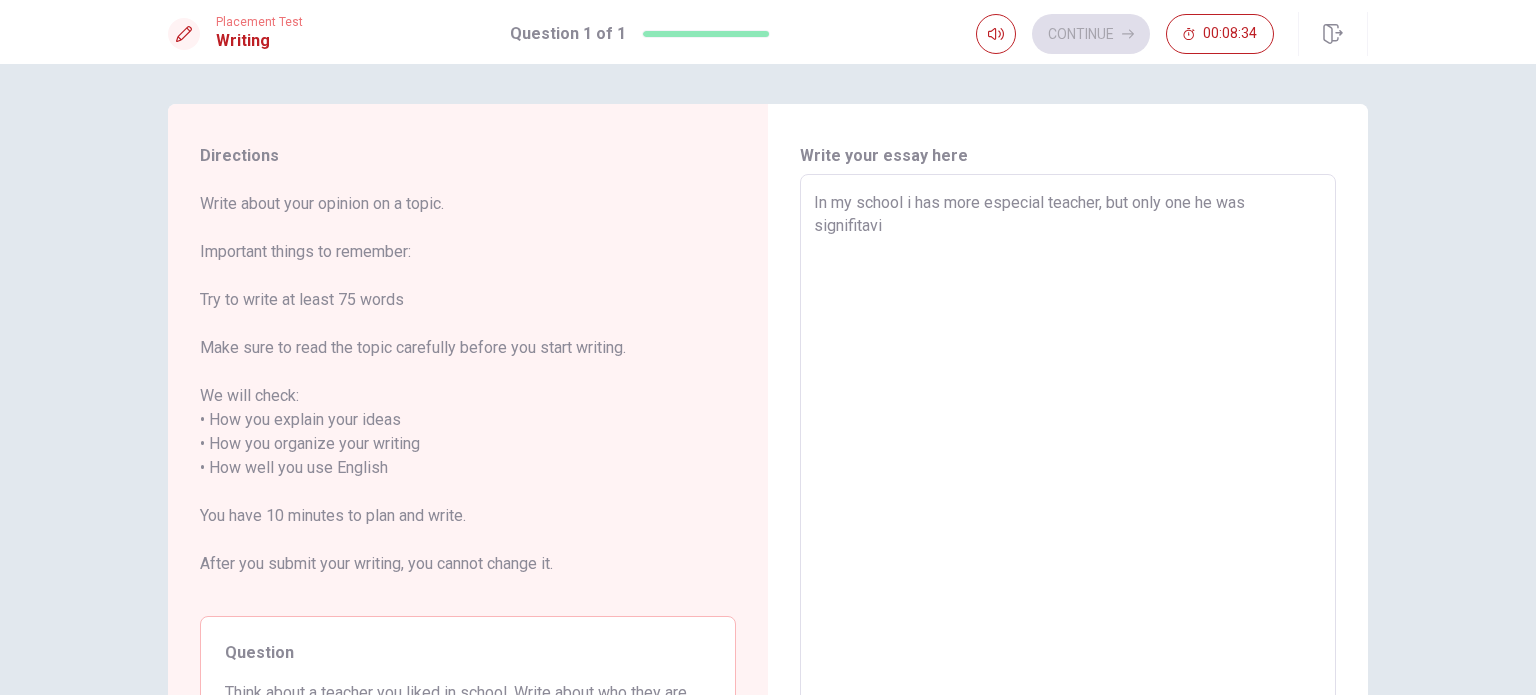 type on "x" 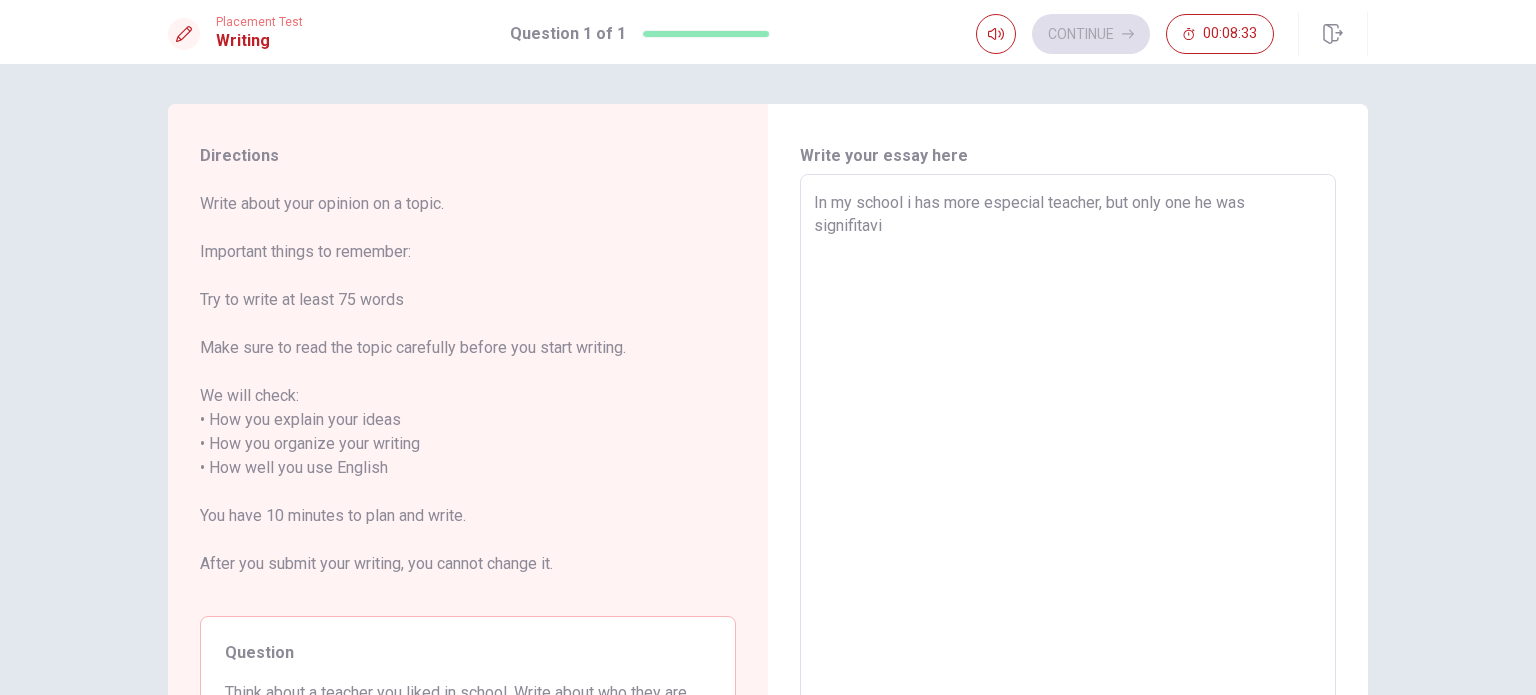 type on "In my school i has more especial teacher, but only one he was signifitavie" 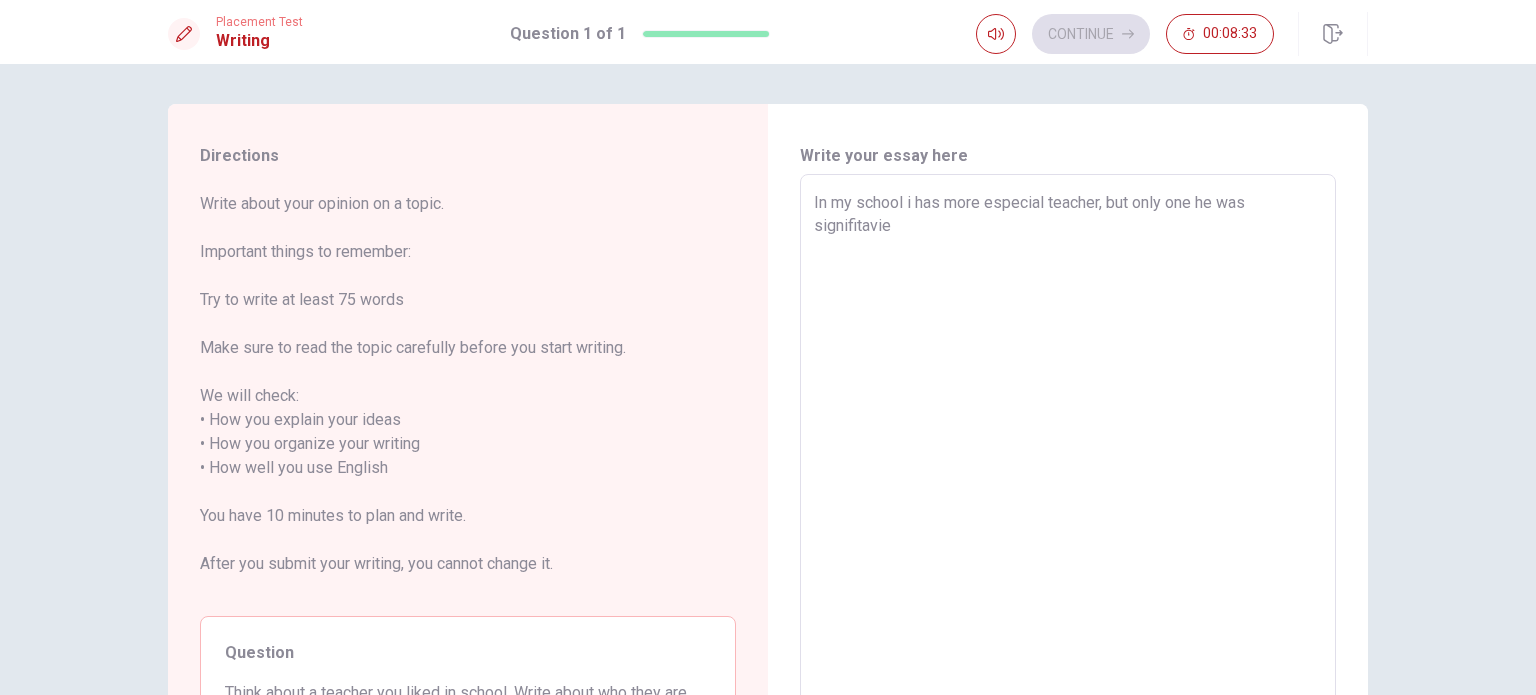 type 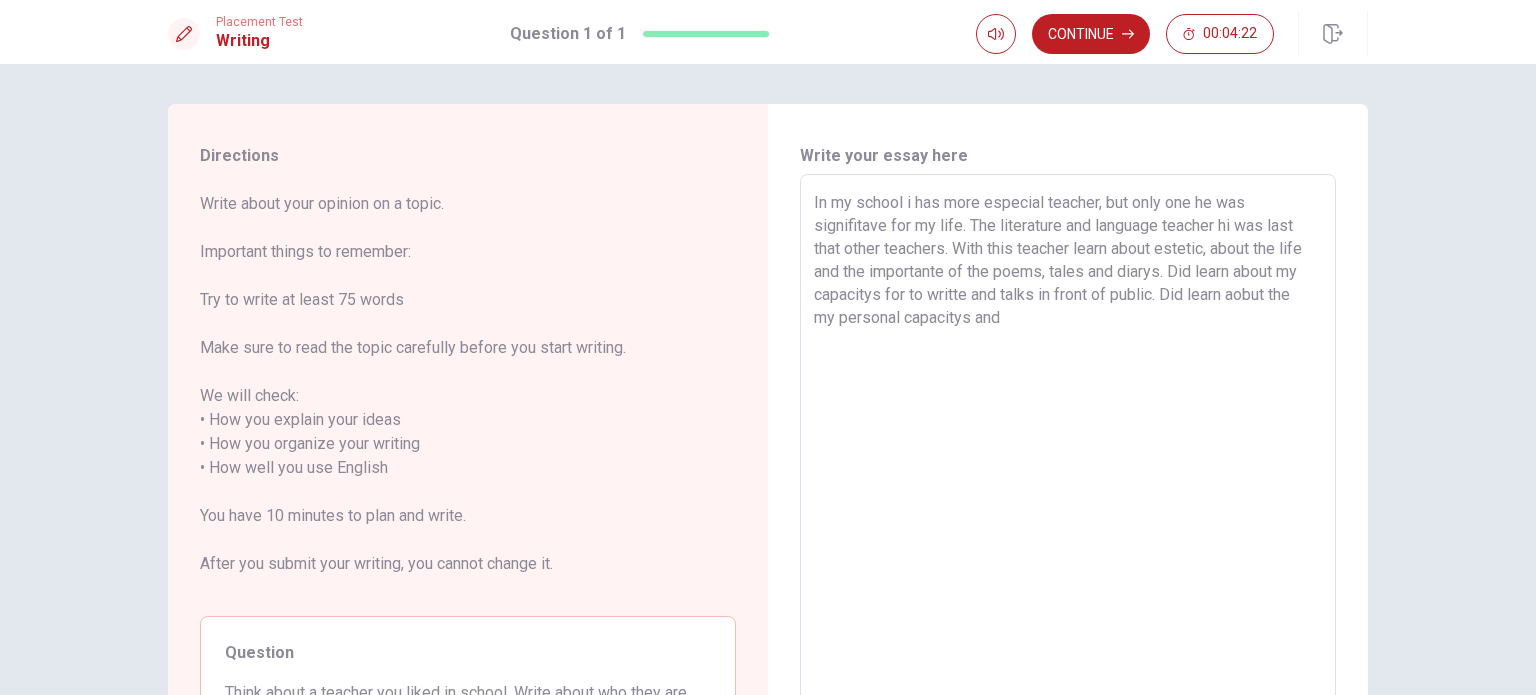scroll, scrollTop: 100, scrollLeft: 0, axis: vertical 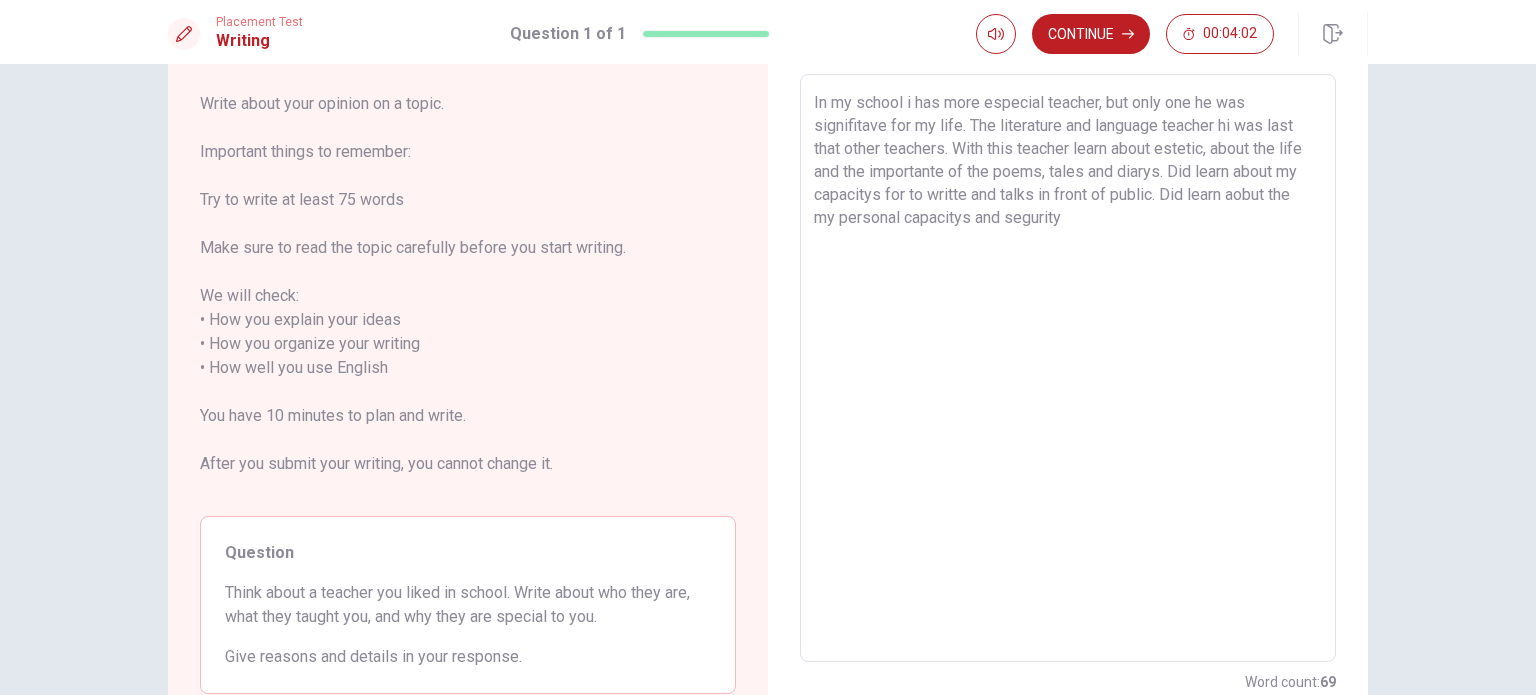 click on "In my school i has more especial teacher, but only one he was signifitave for my life. The literature and language teacher hi was last that other teachers. With this teacher learn about estetic, about the life and the importante of the poems, tales and diarys. Did learn about my capacitys for to writte and talks in front of public. Did learn aobut the my personal capacitys and segurity" at bounding box center [1068, 368] 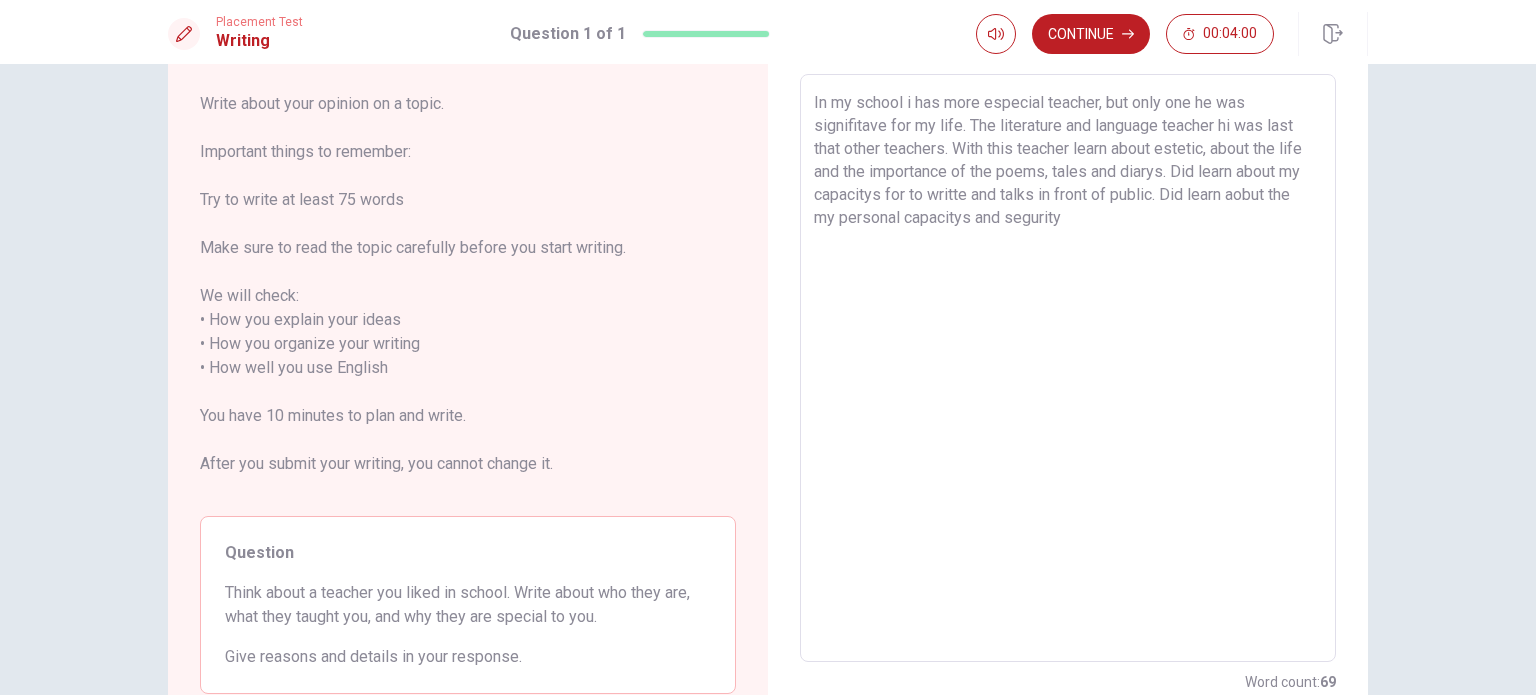 click on "In my school i has more especial teacher, but only one he was signifitave for my life. The literature and language teacher hi was last that other teachers. With this teacher learn about estetic, about the life and the importance of the poems, tales and diarys. Did learn about my capacitys for to writte and talks in front of public. Did learn aobut the my personal capacitys and segurity" at bounding box center [1068, 368] 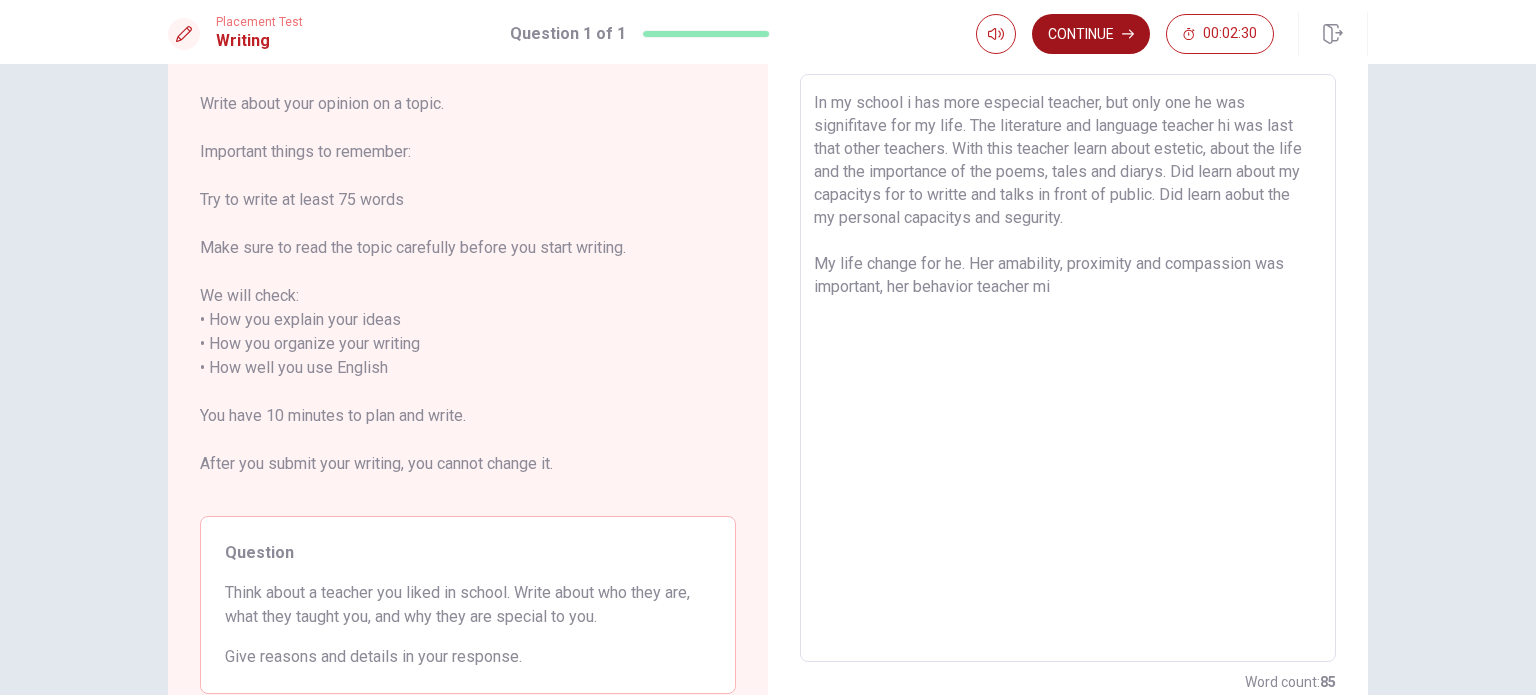 click on "Continue" at bounding box center (1091, 34) 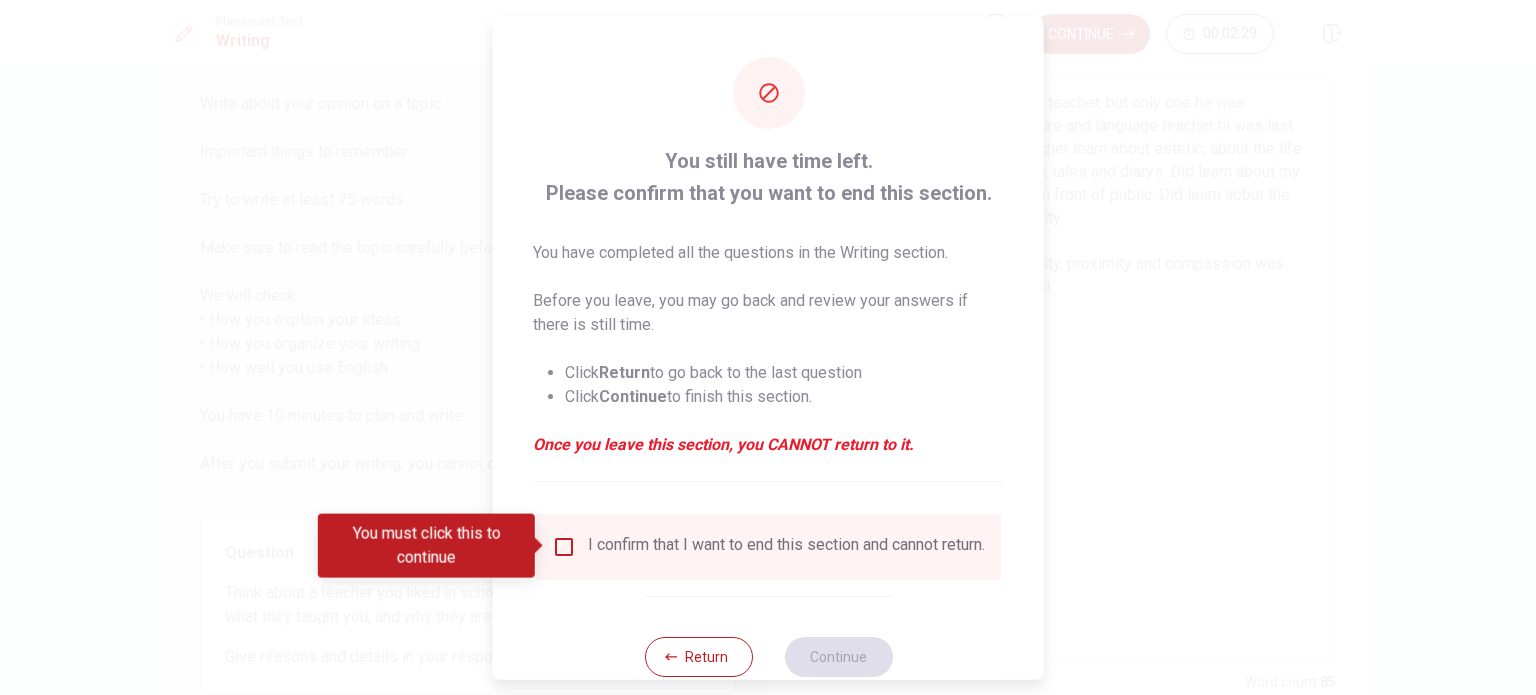 click at bounding box center (564, 546) 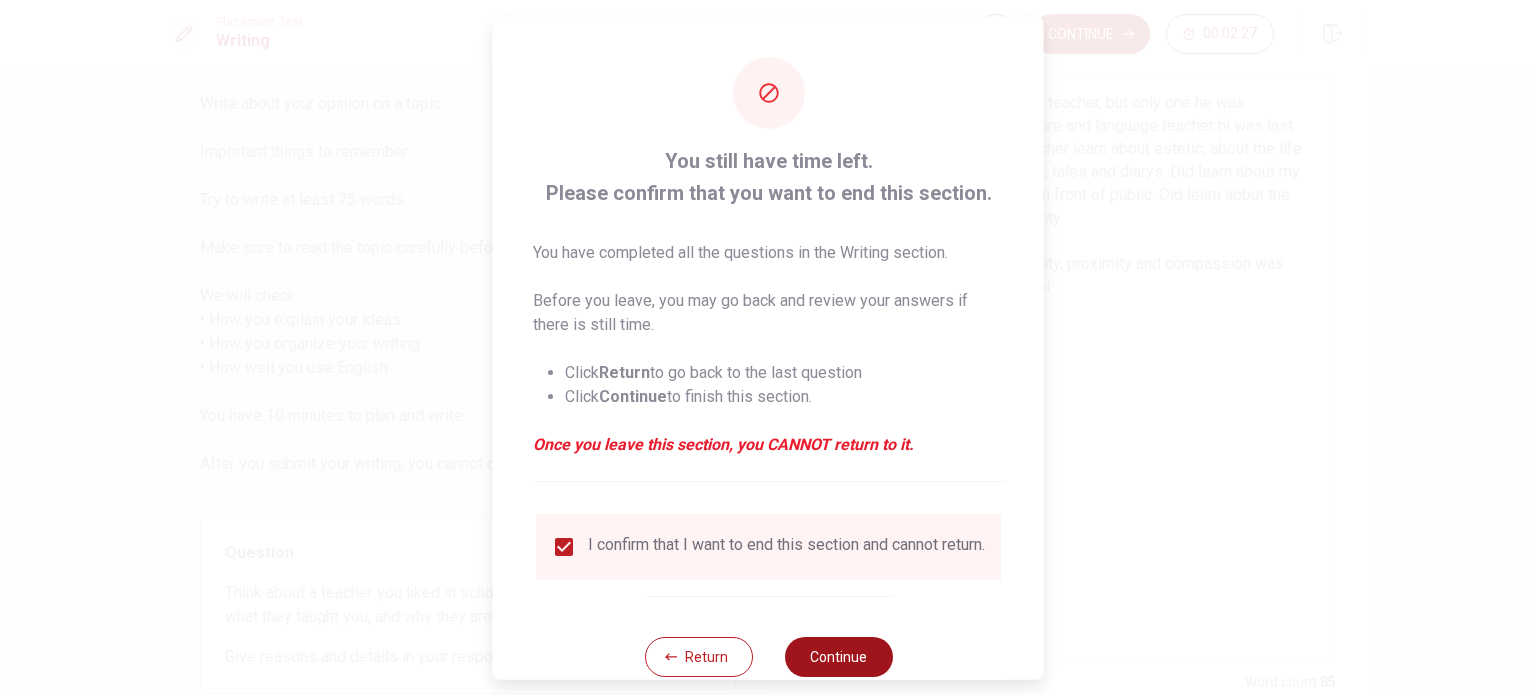 click on "Continue" at bounding box center [838, 656] 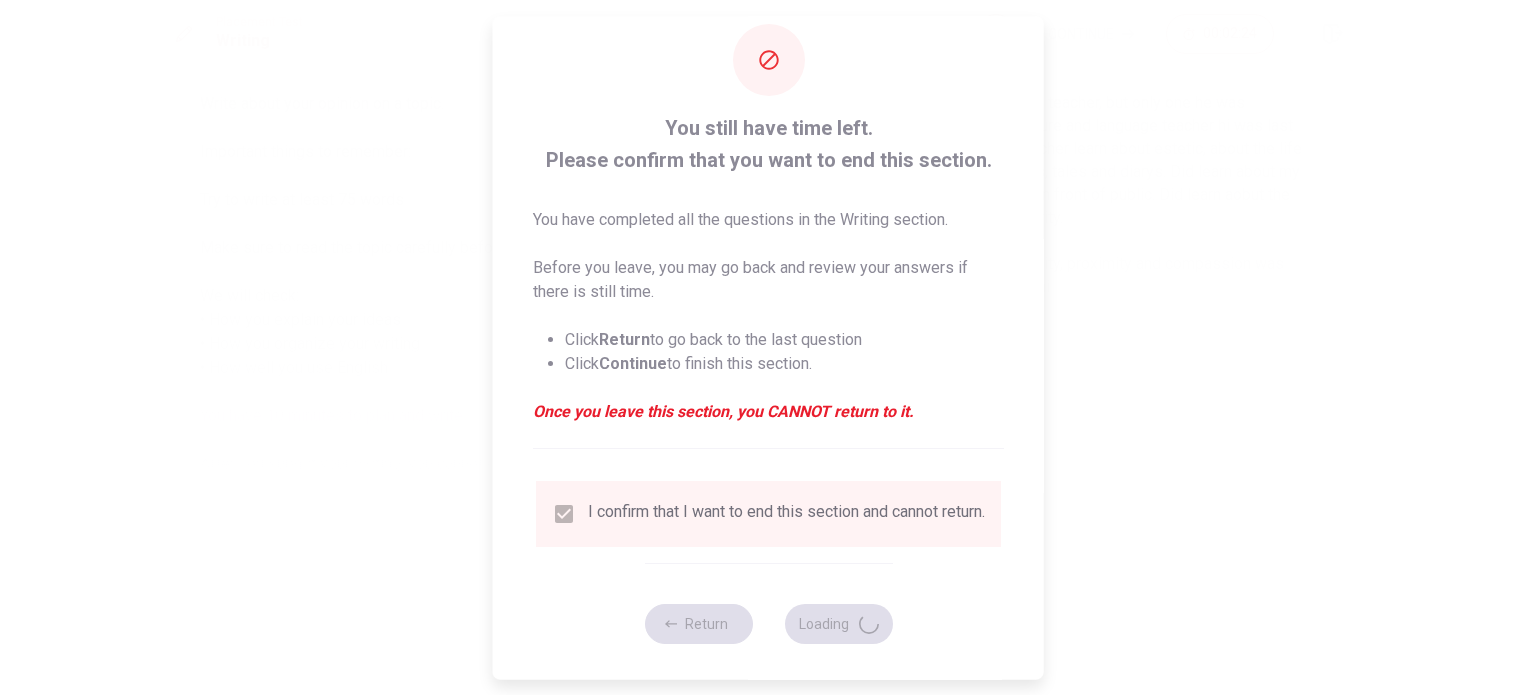 scroll, scrollTop: 50, scrollLeft: 0, axis: vertical 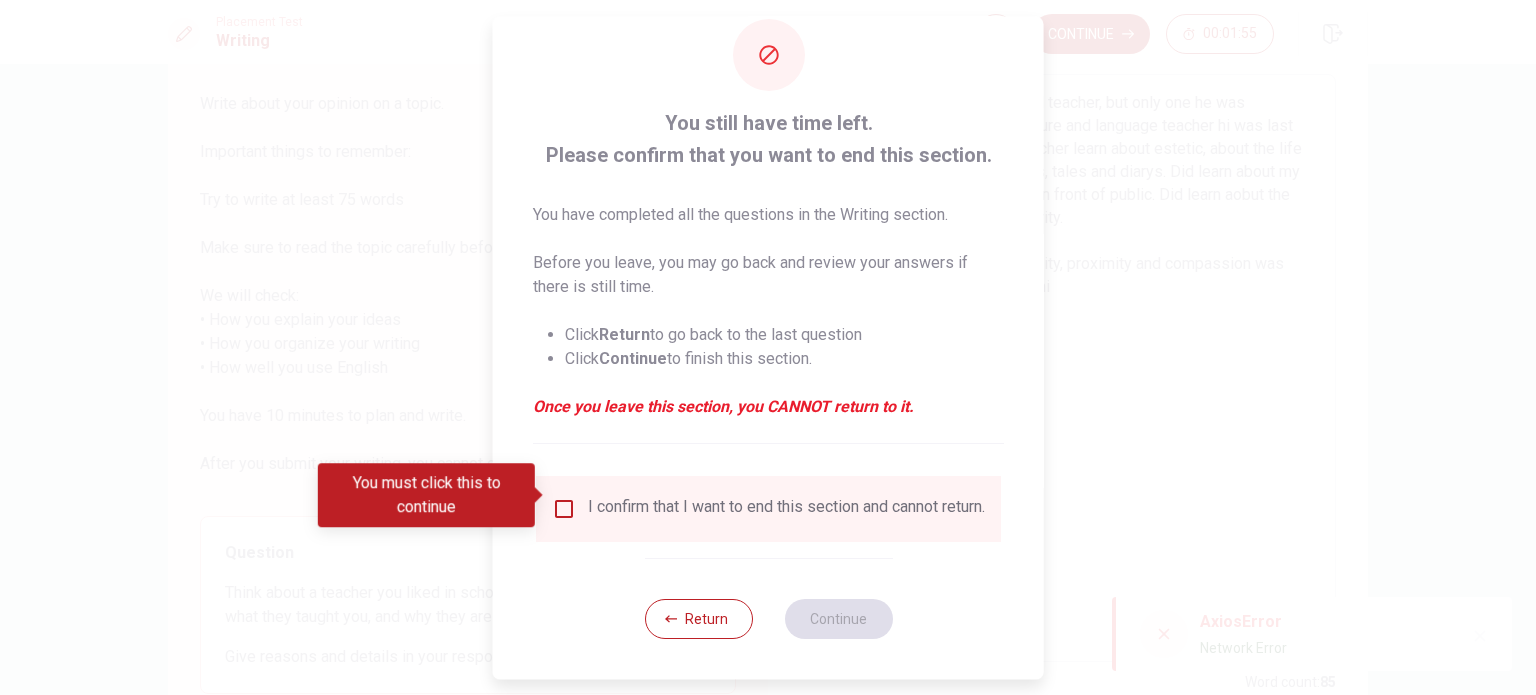 click at bounding box center [564, 509] 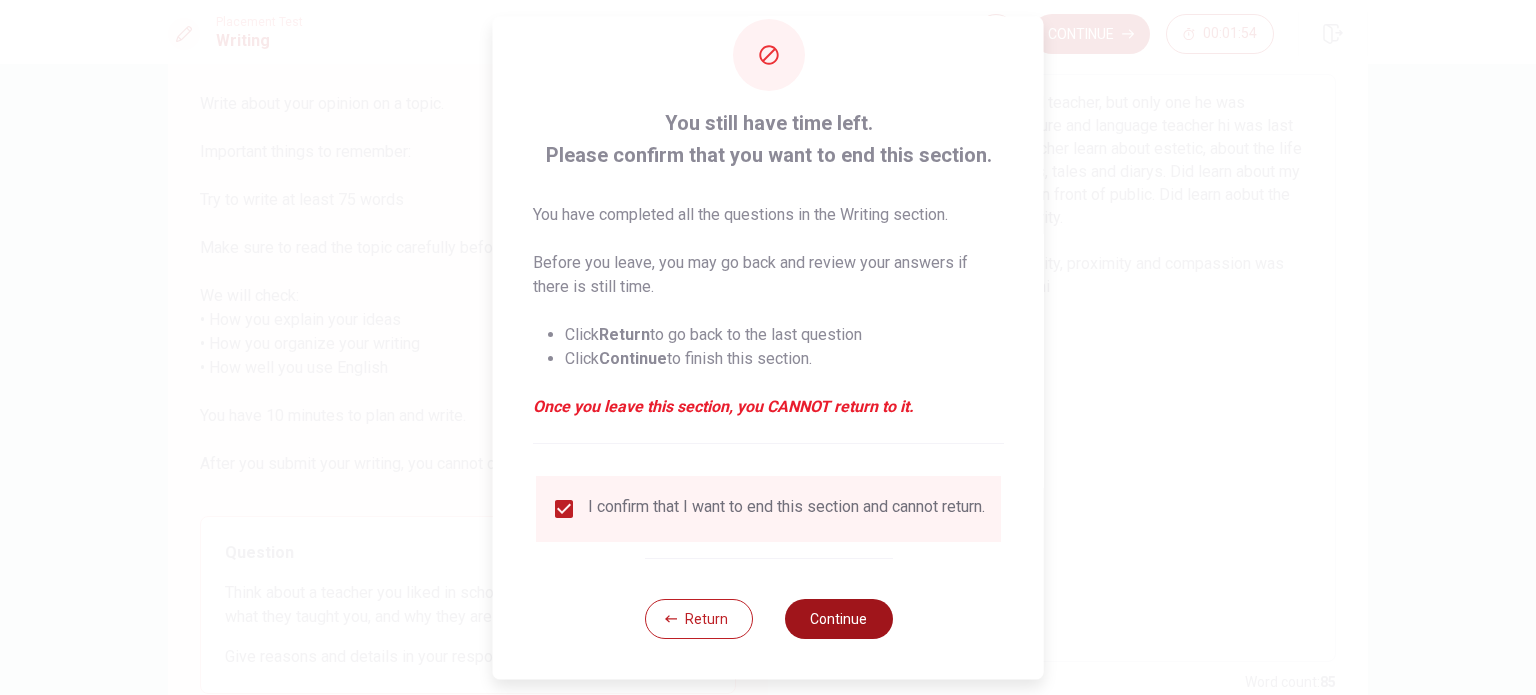 click on "Continue" at bounding box center (838, 619) 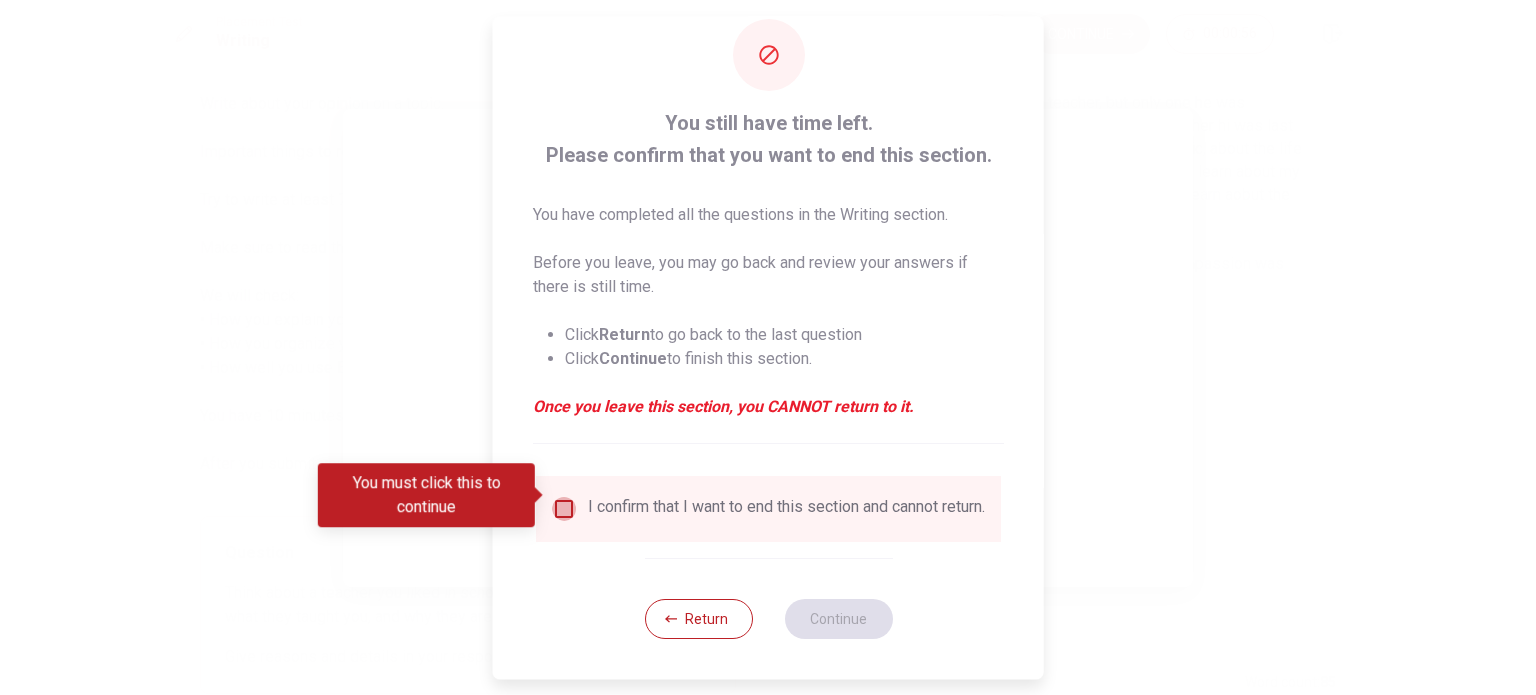 click at bounding box center [564, 509] 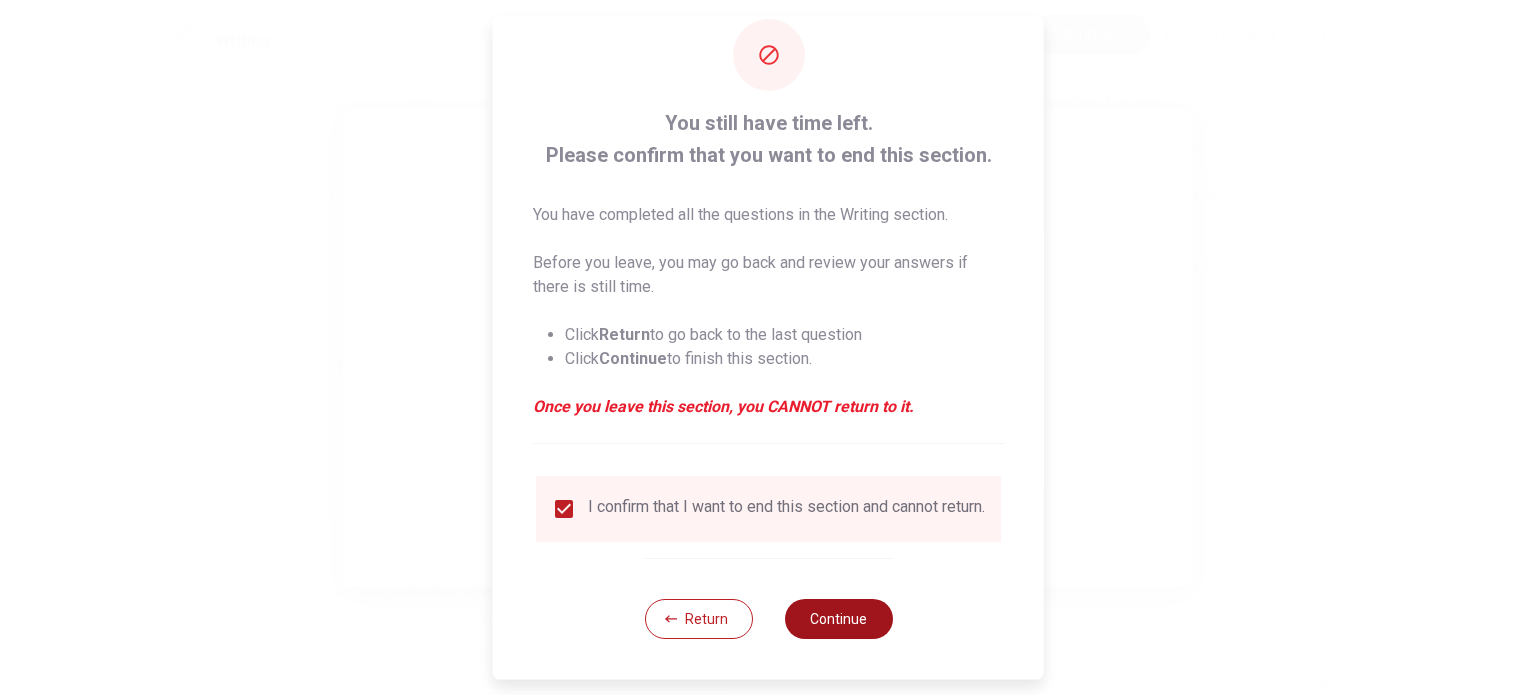click on "Continue" at bounding box center (838, 619) 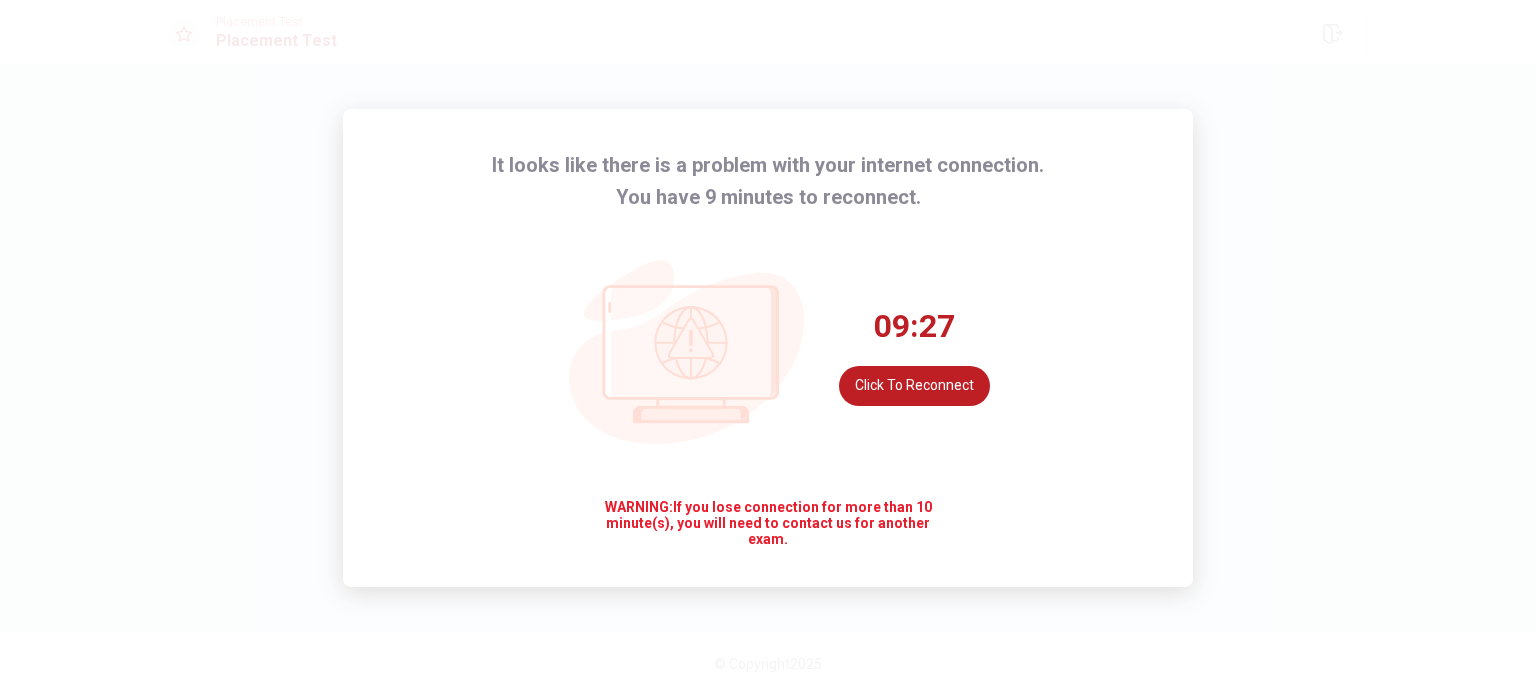 scroll, scrollTop: 0, scrollLeft: 0, axis: both 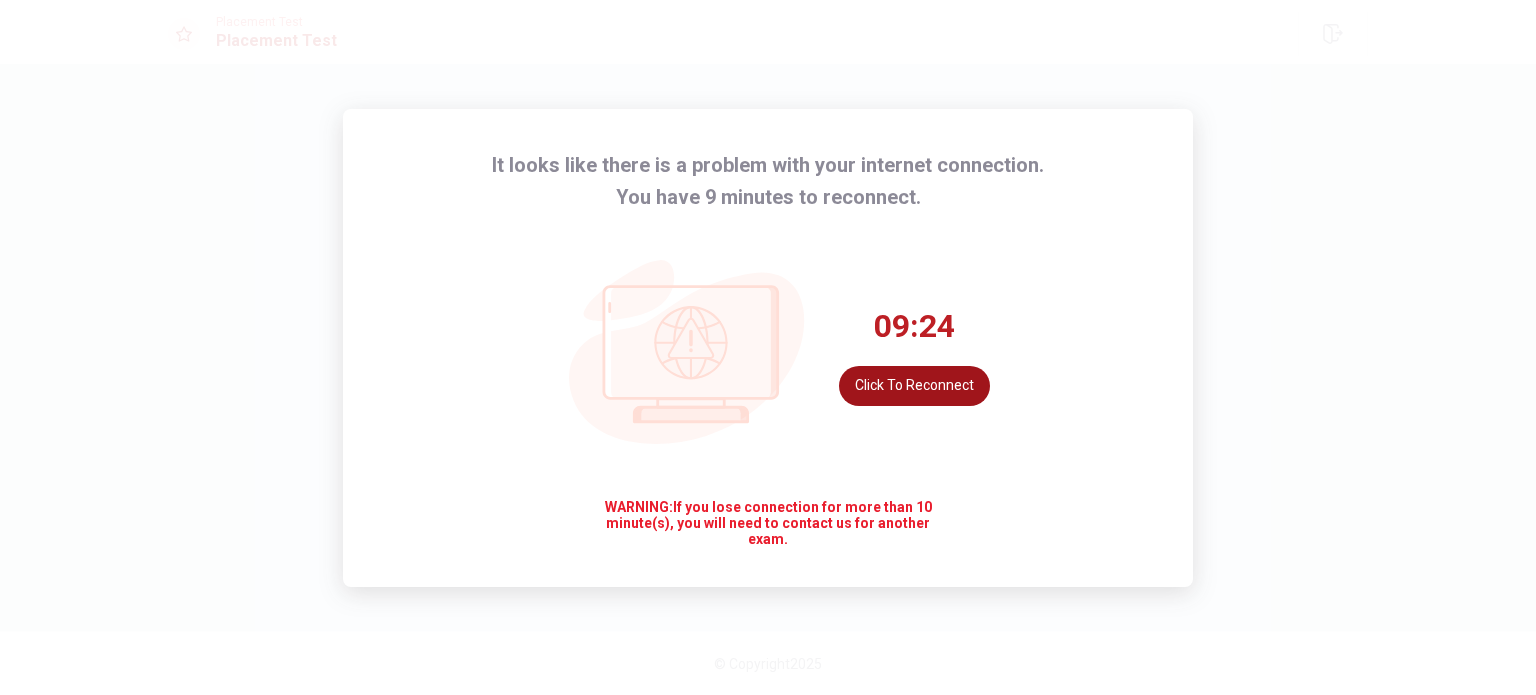 click on "Click to reconnect" at bounding box center [914, 386] 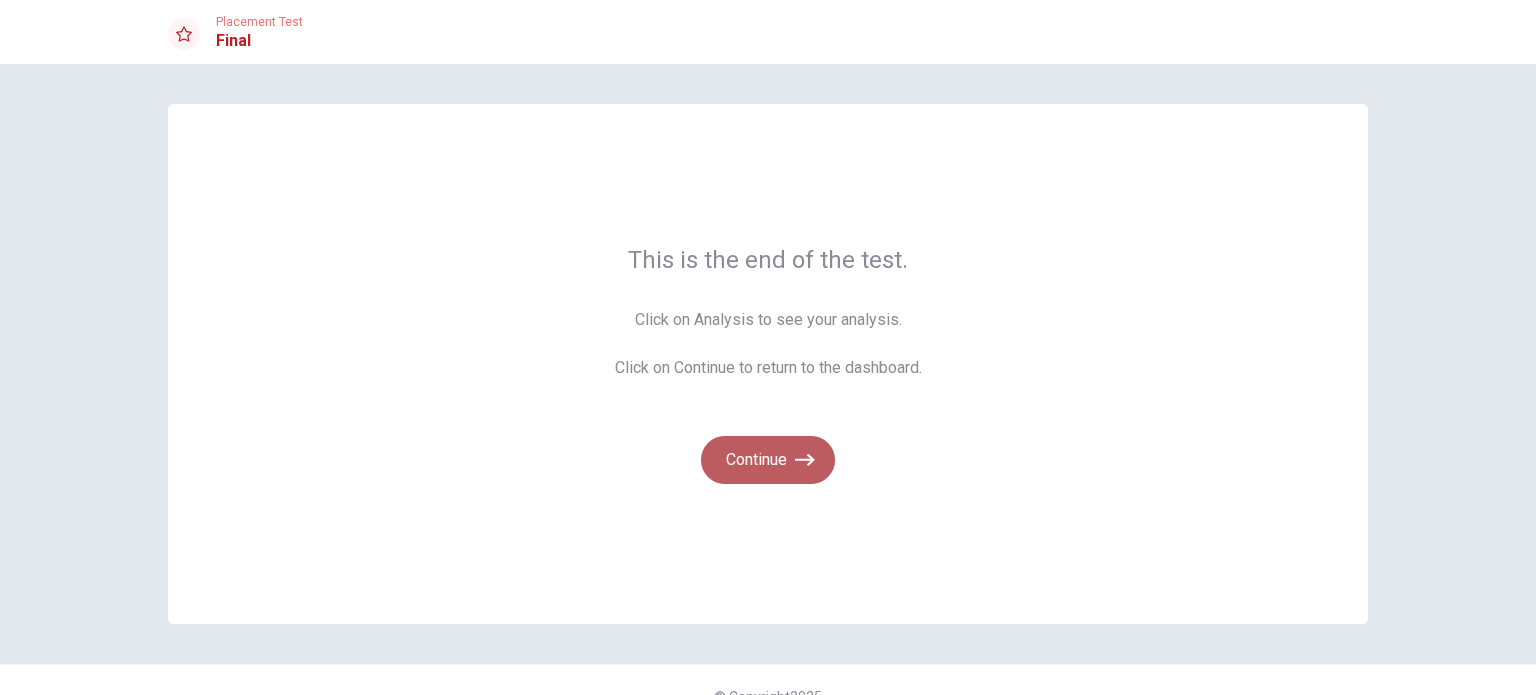 click on "Continue" at bounding box center (768, 460) 